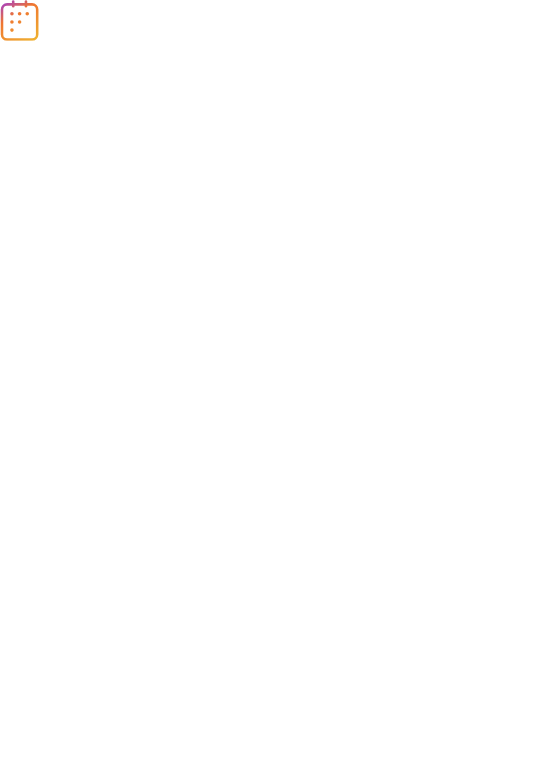 scroll, scrollTop: 0, scrollLeft: 0, axis: both 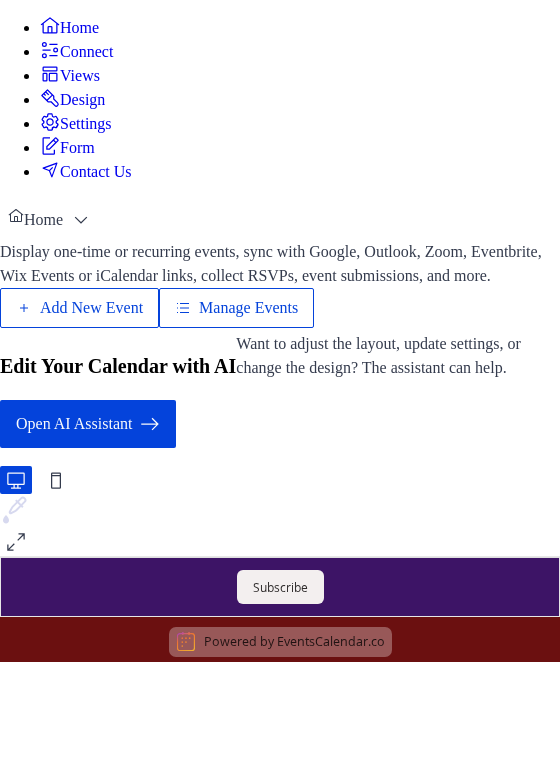 click on "Add New Event" at bounding box center (91, 308) 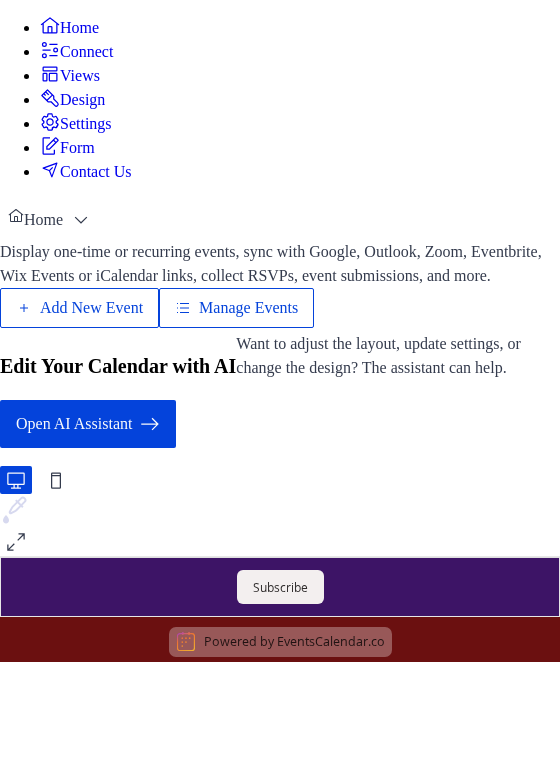 click on "Add New Event" at bounding box center (91, 308) 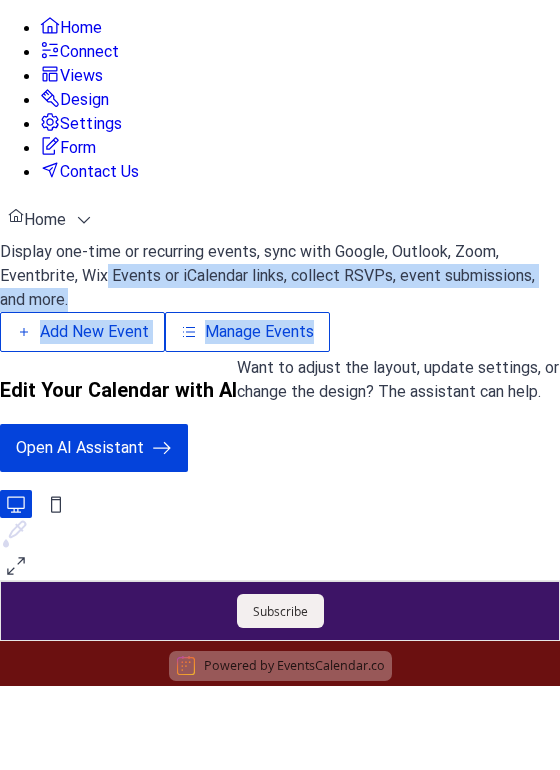 drag, startPoint x: 550, startPoint y: 172, endPoint x: 531, endPoint y: 301, distance: 130.39172 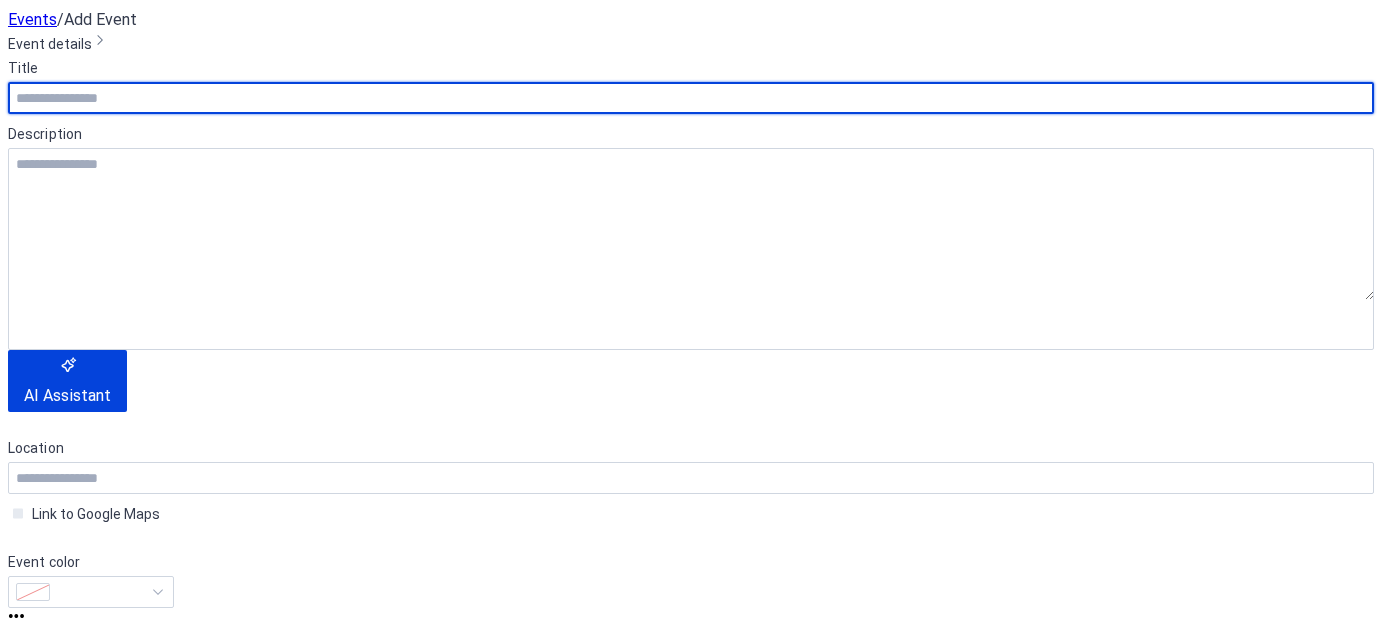 scroll, scrollTop: 0, scrollLeft: 0, axis: both 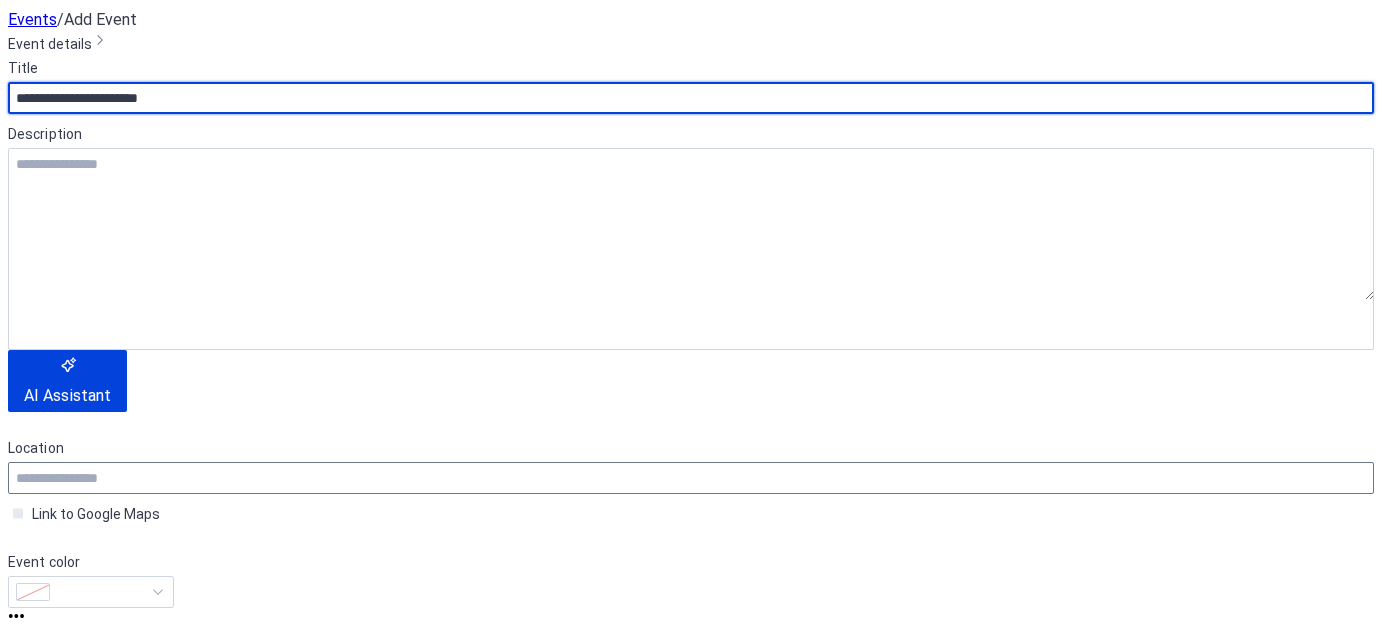 type on "**********" 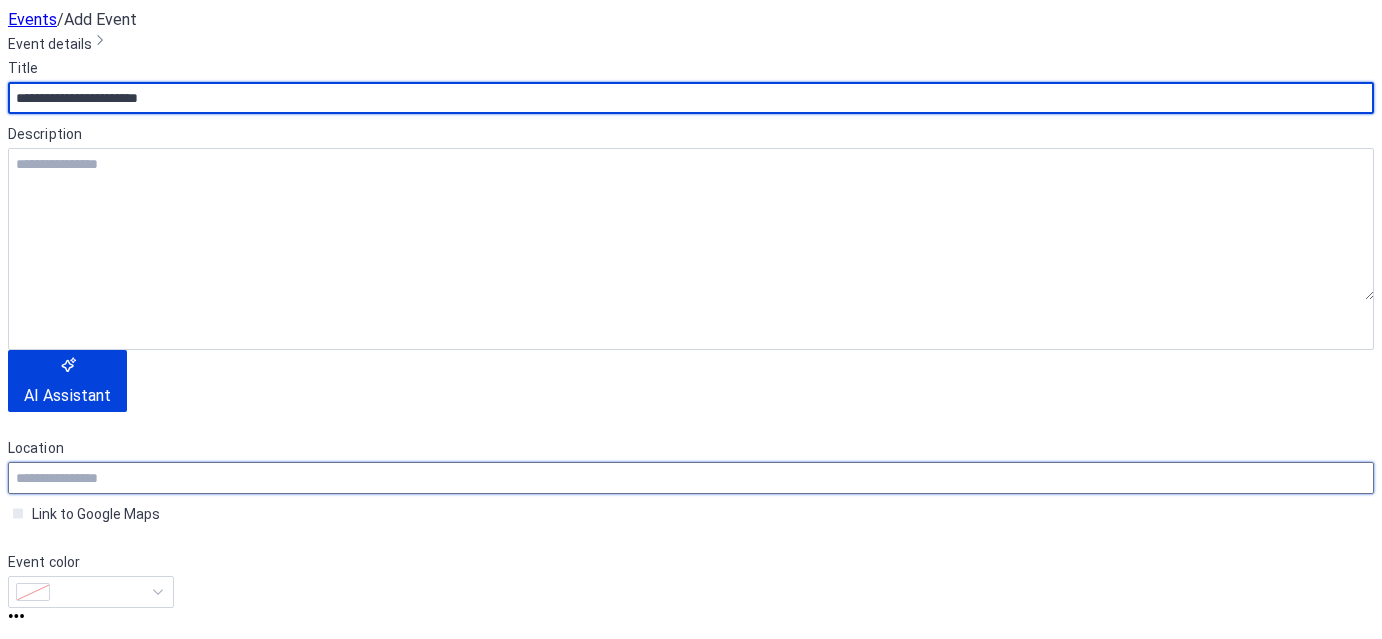 click at bounding box center (691, 478) 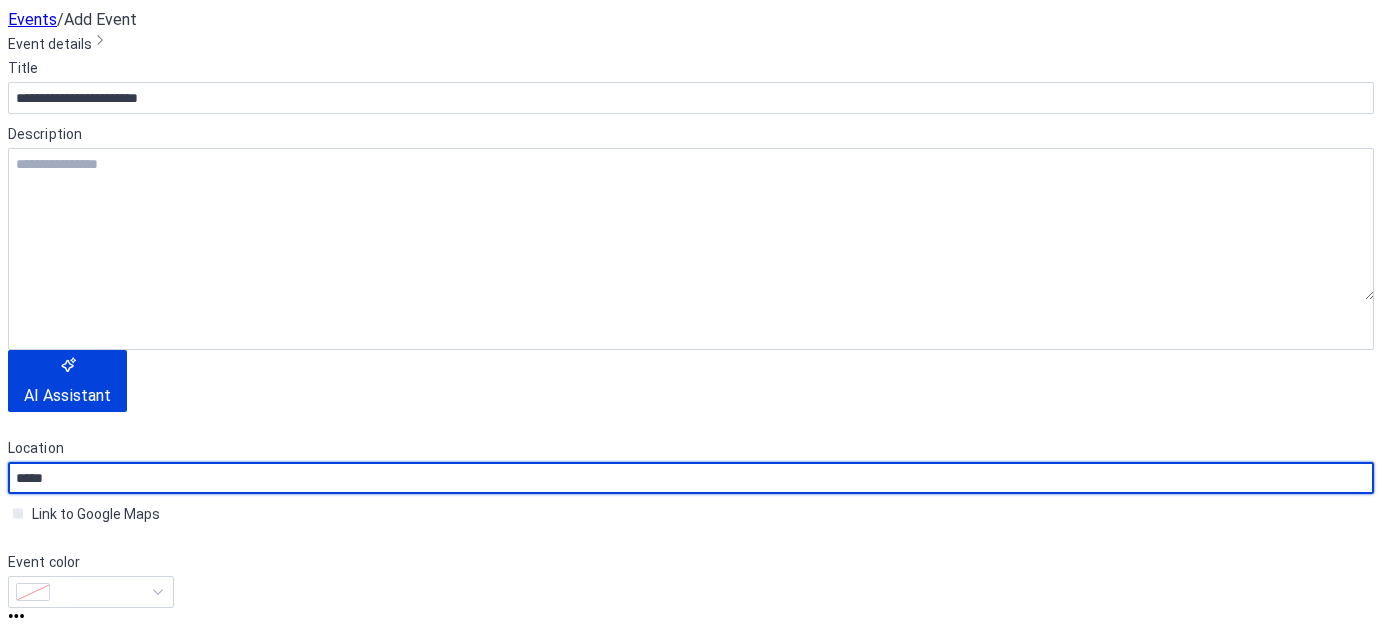 scroll, scrollTop: 444, scrollLeft: 0, axis: vertical 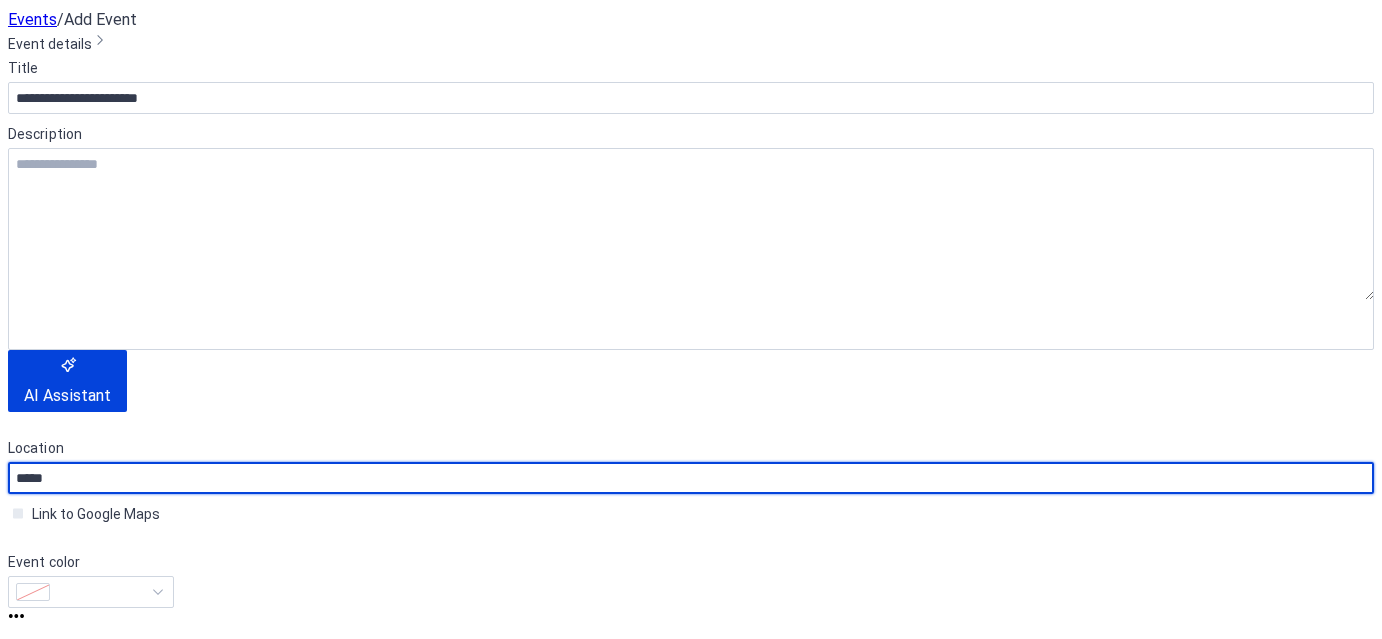 type on "*****" 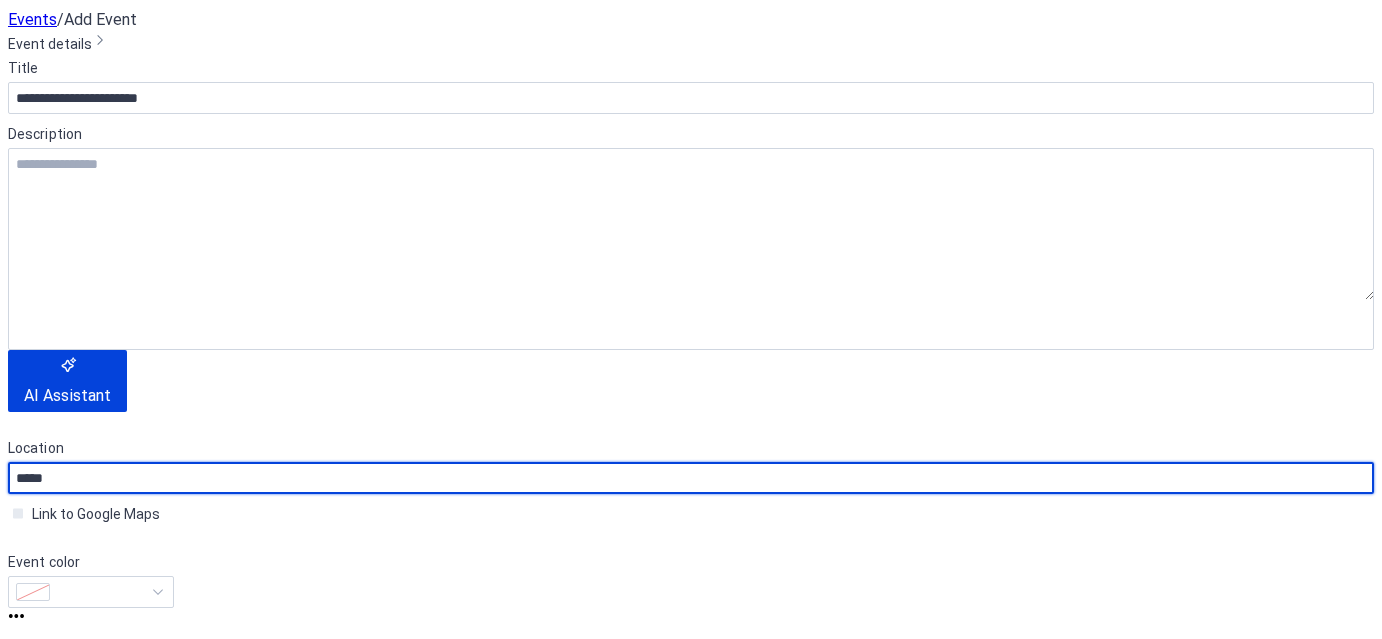 click 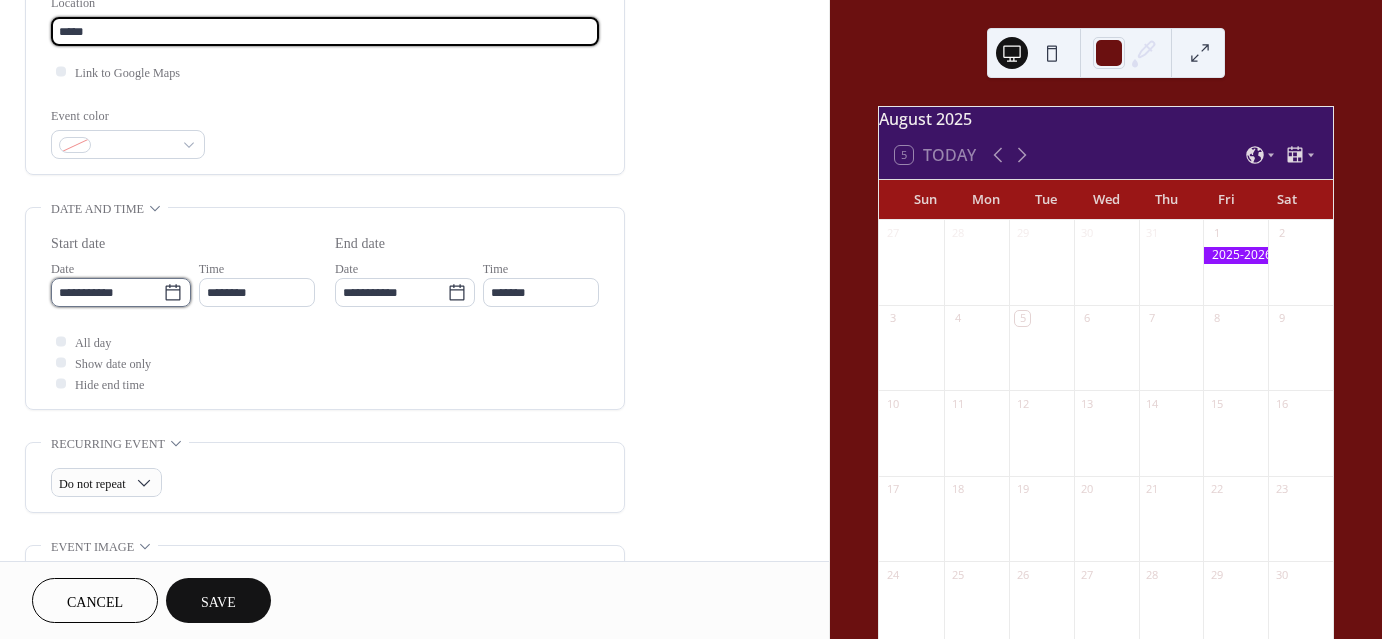 click on "**********" at bounding box center [107, 292] 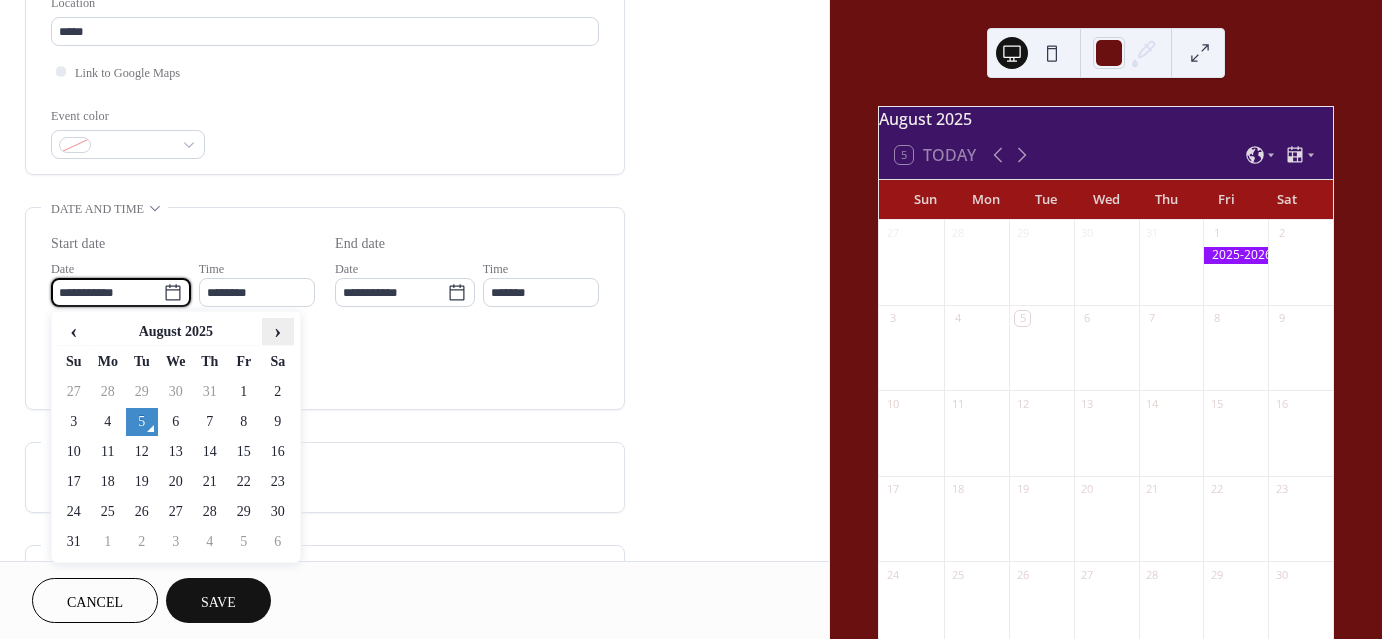 click on "›" at bounding box center [278, 331] 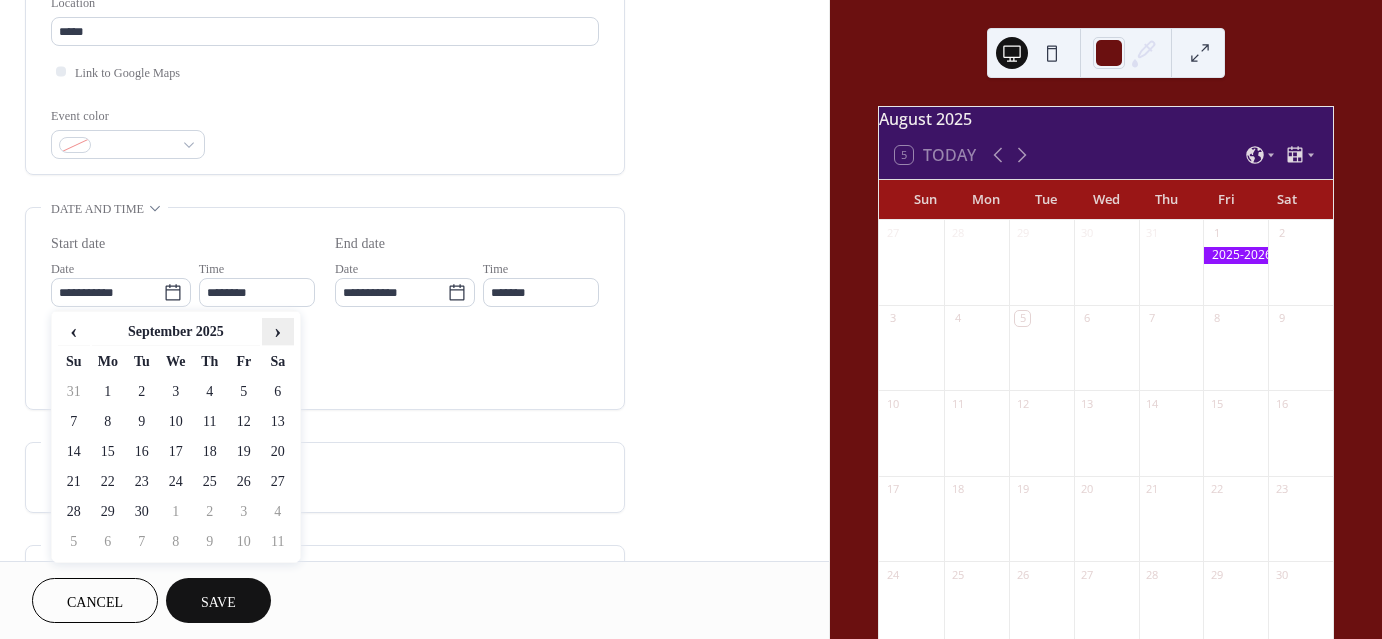 click on "›" at bounding box center [278, 331] 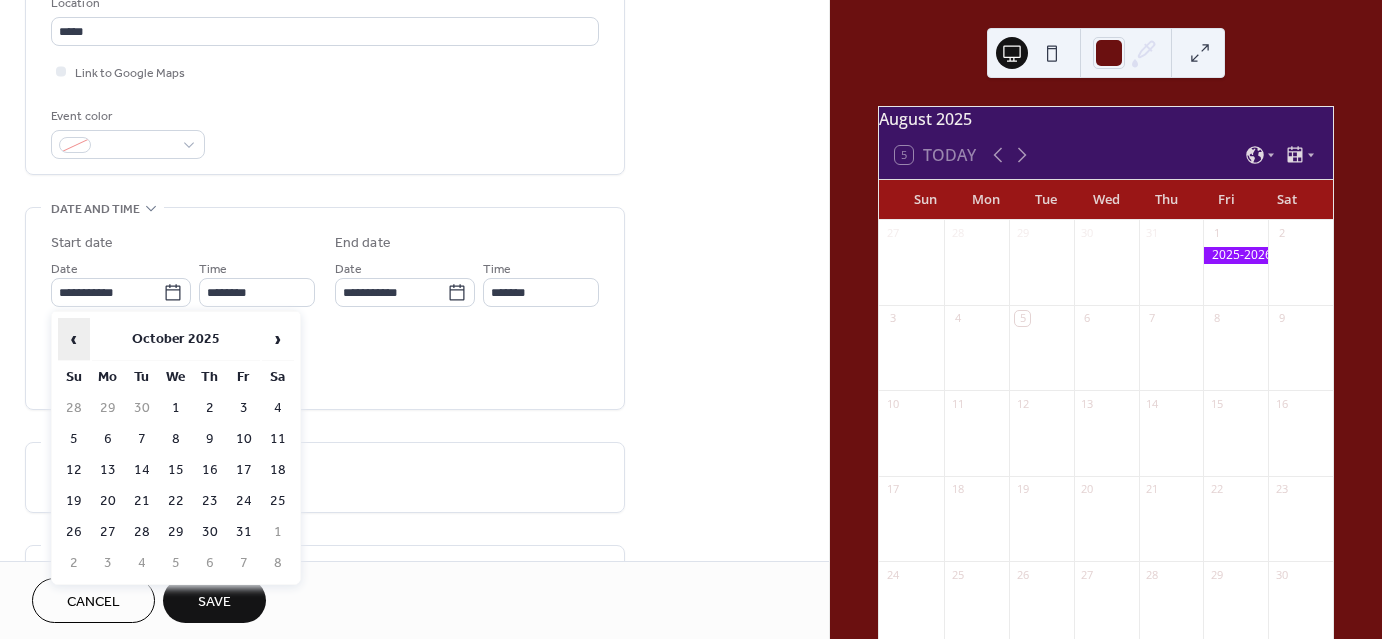 click on "‹" at bounding box center (74, 339) 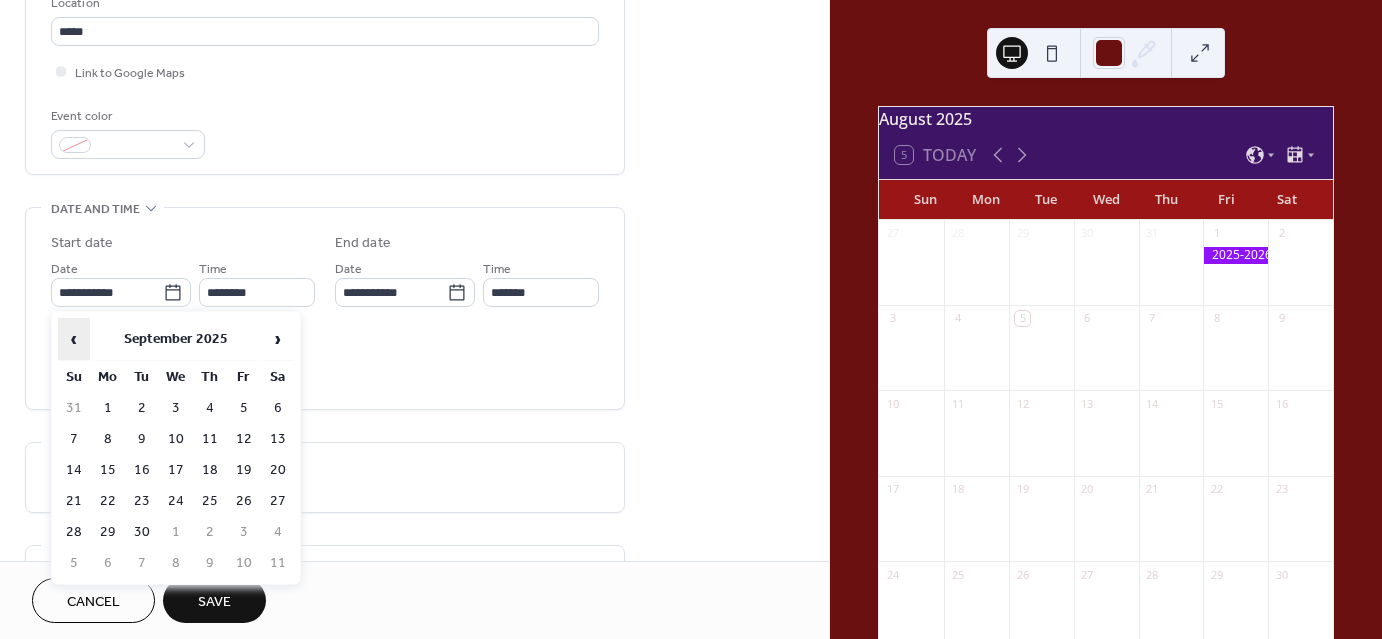 click on "‹" at bounding box center (74, 339) 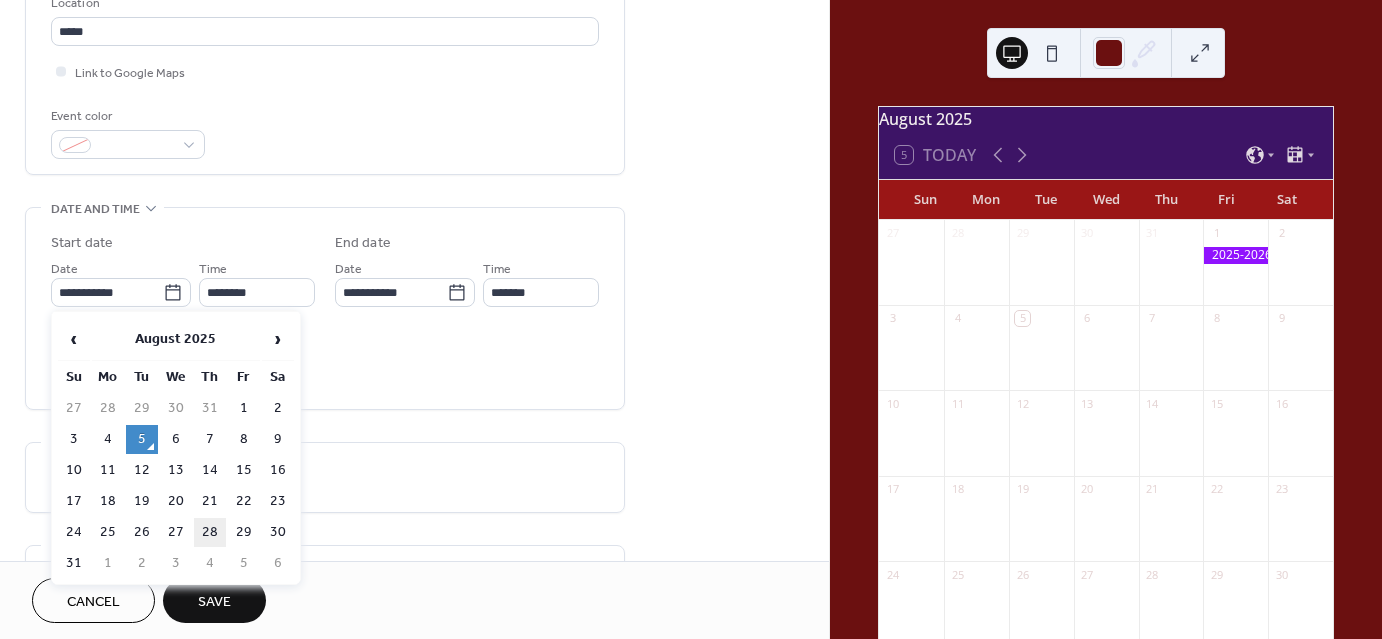 click on "28" at bounding box center (210, 532) 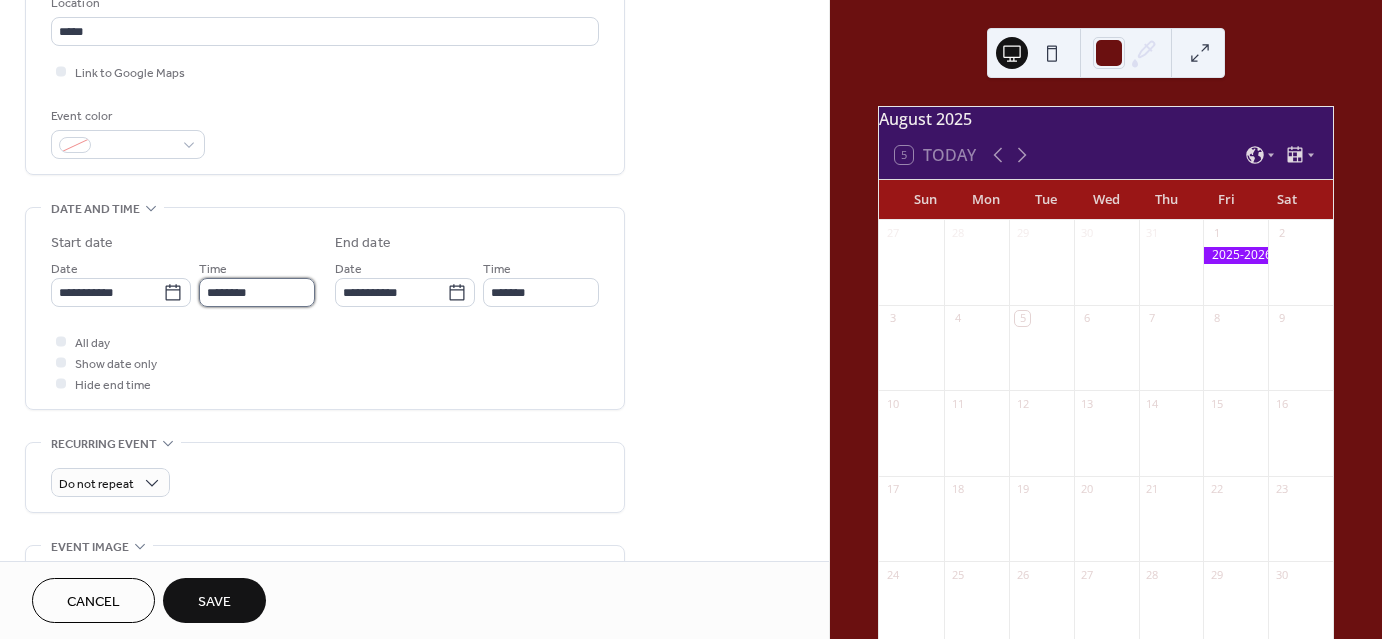 click on "********" at bounding box center (257, 292) 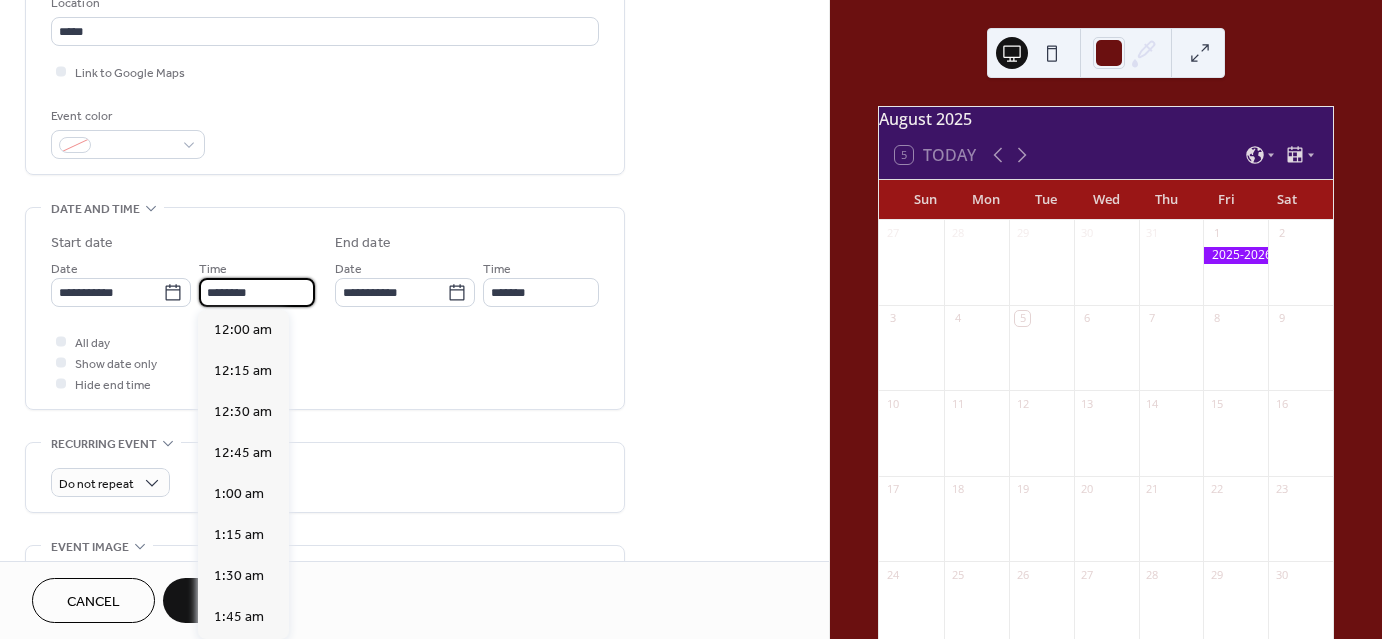 scroll, scrollTop: 1968, scrollLeft: 0, axis: vertical 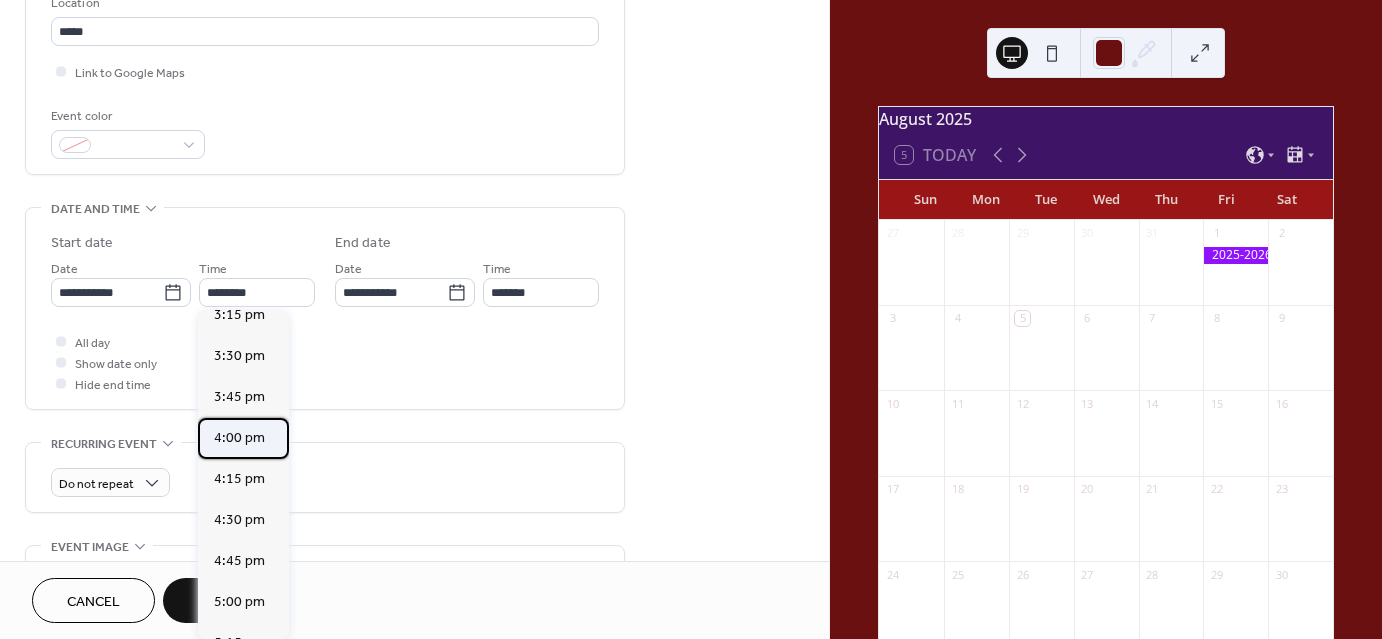 click on "4:00 pm" at bounding box center [239, 438] 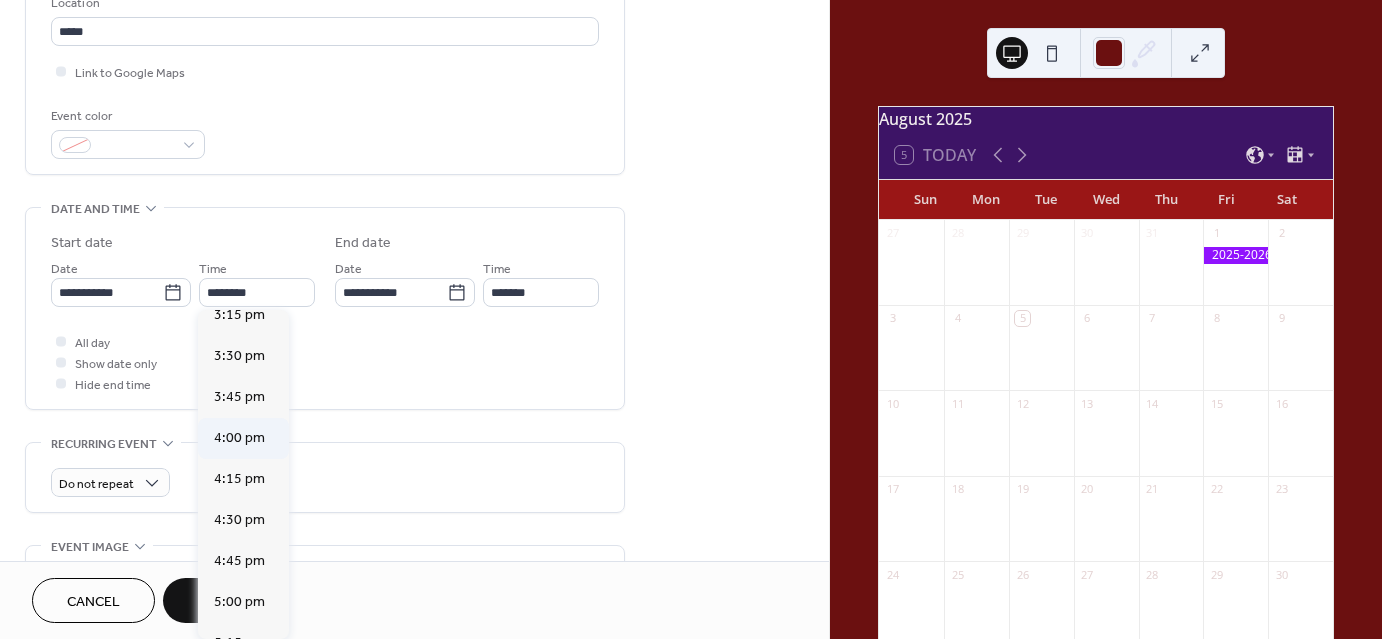 type on "*******" 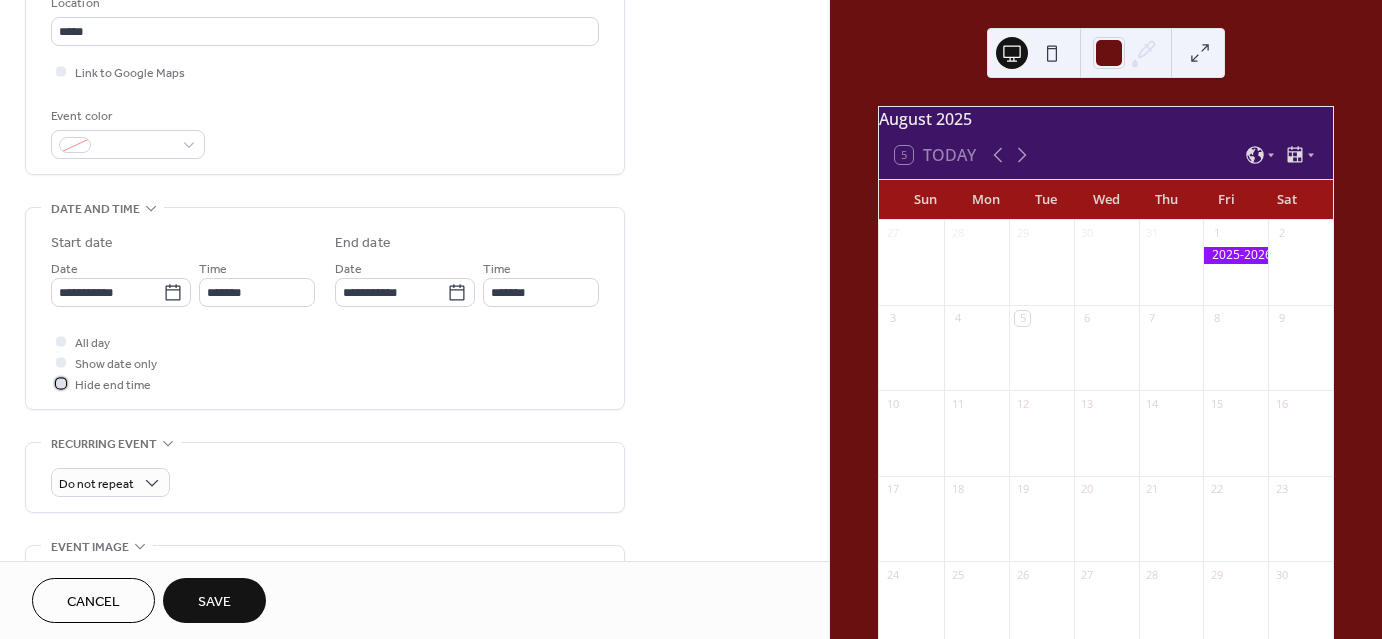 click at bounding box center [61, 383] 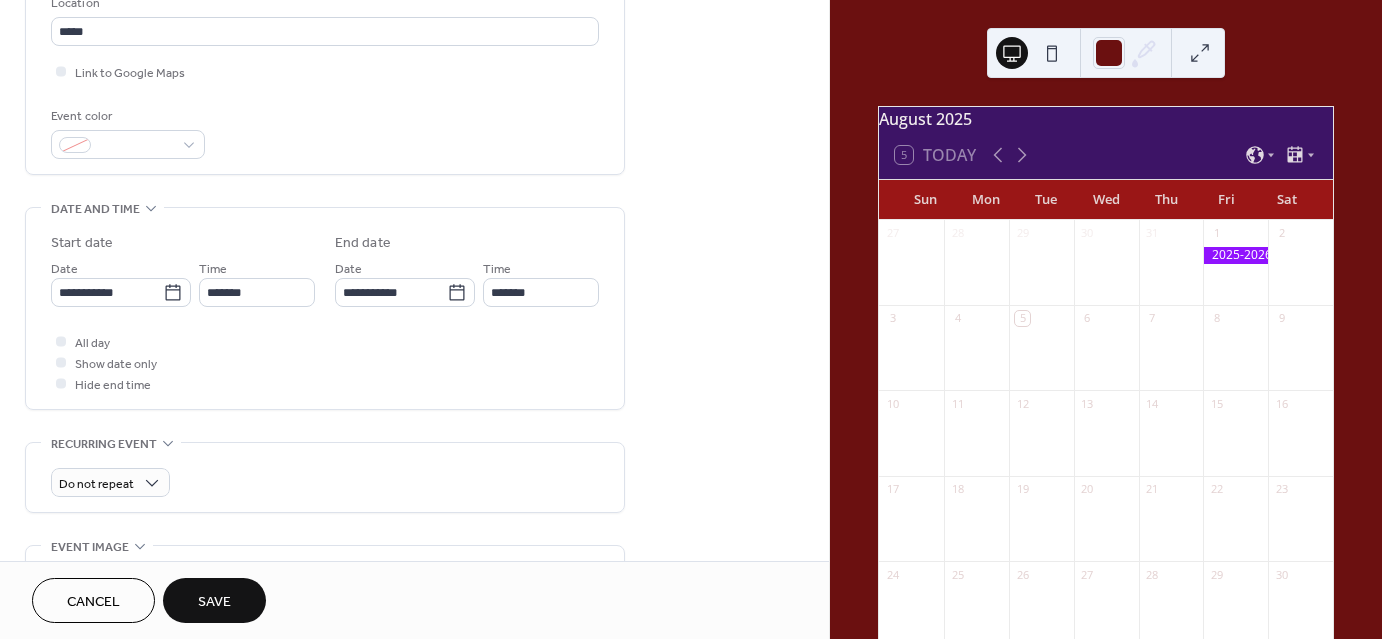 click on "Save" at bounding box center [214, 602] 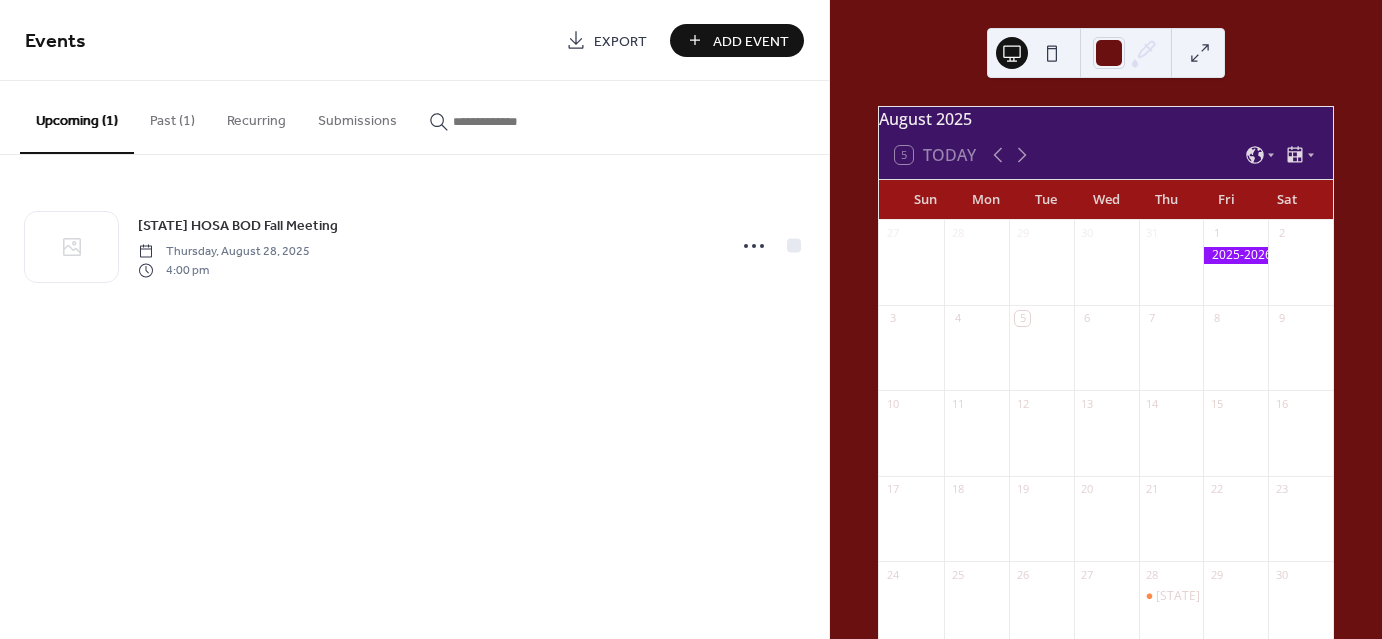 click on "Add Event" at bounding box center [751, 41] 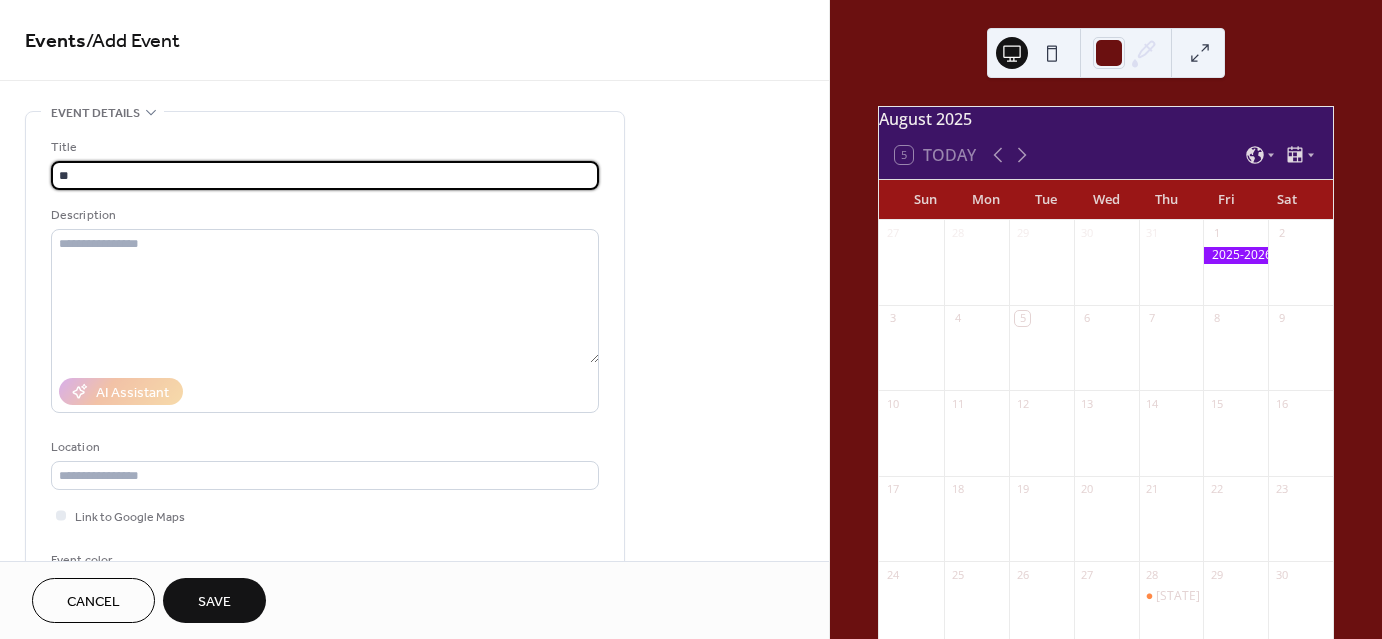 type on "*" 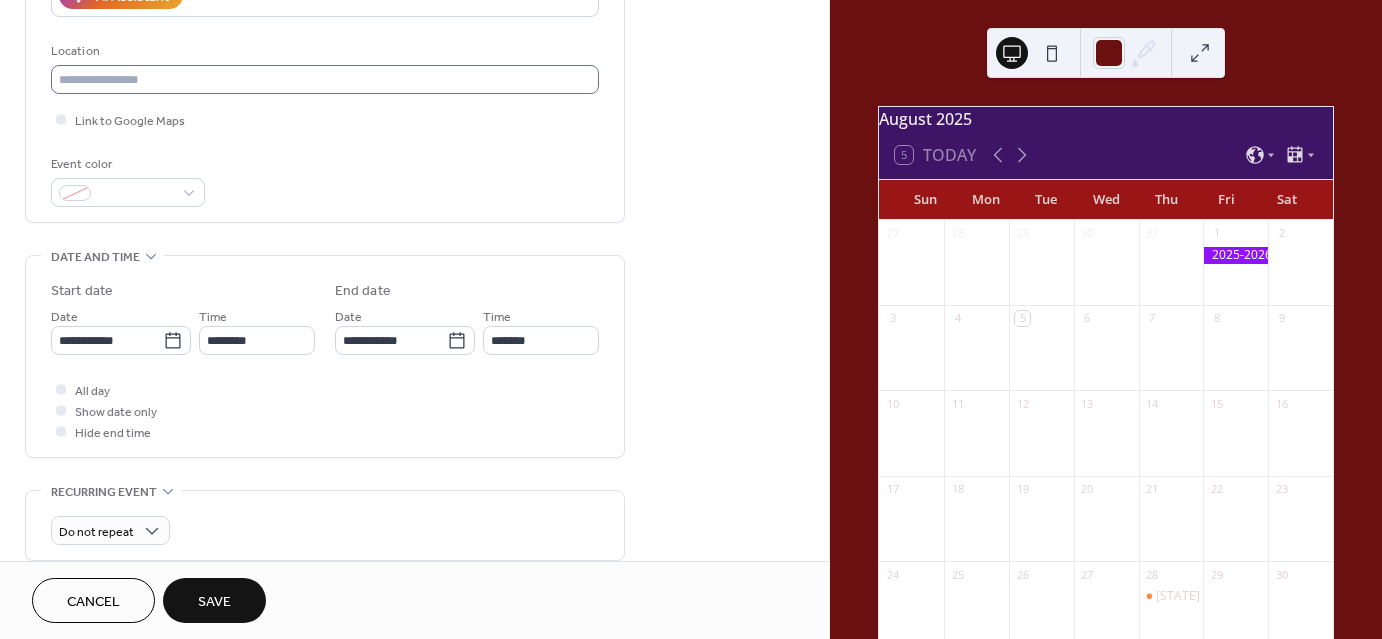 scroll, scrollTop: 398, scrollLeft: 0, axis: vertical 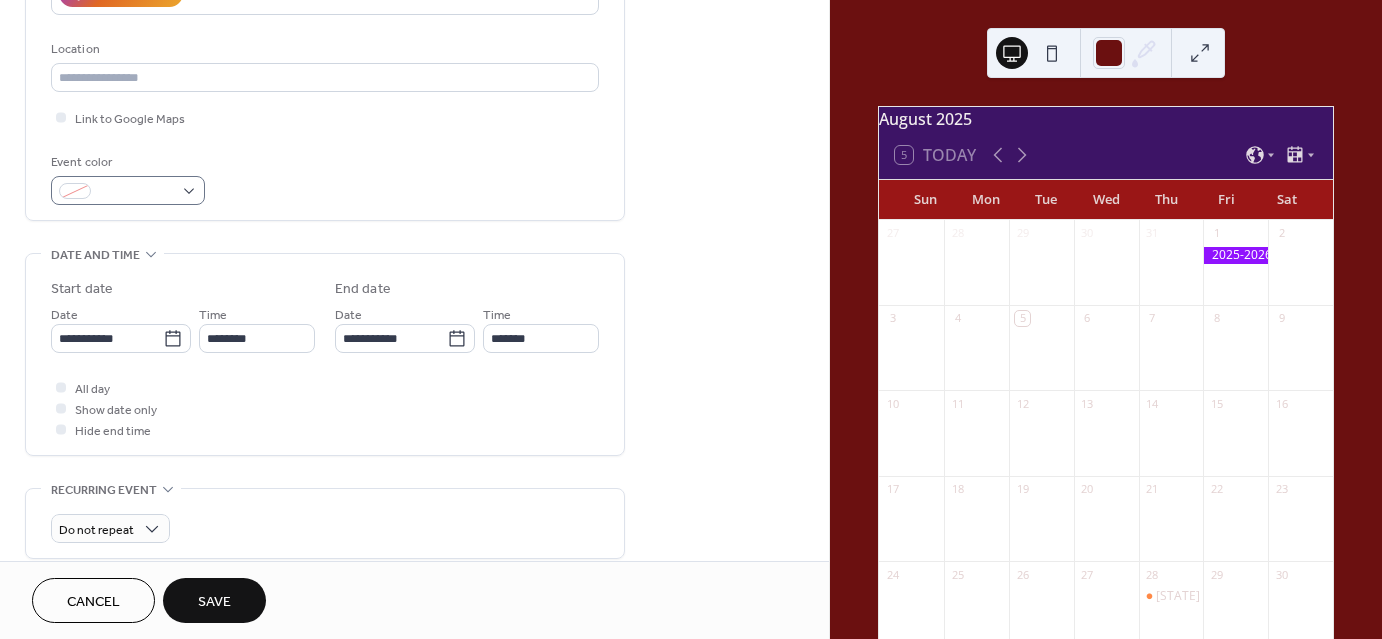 type on "**********" 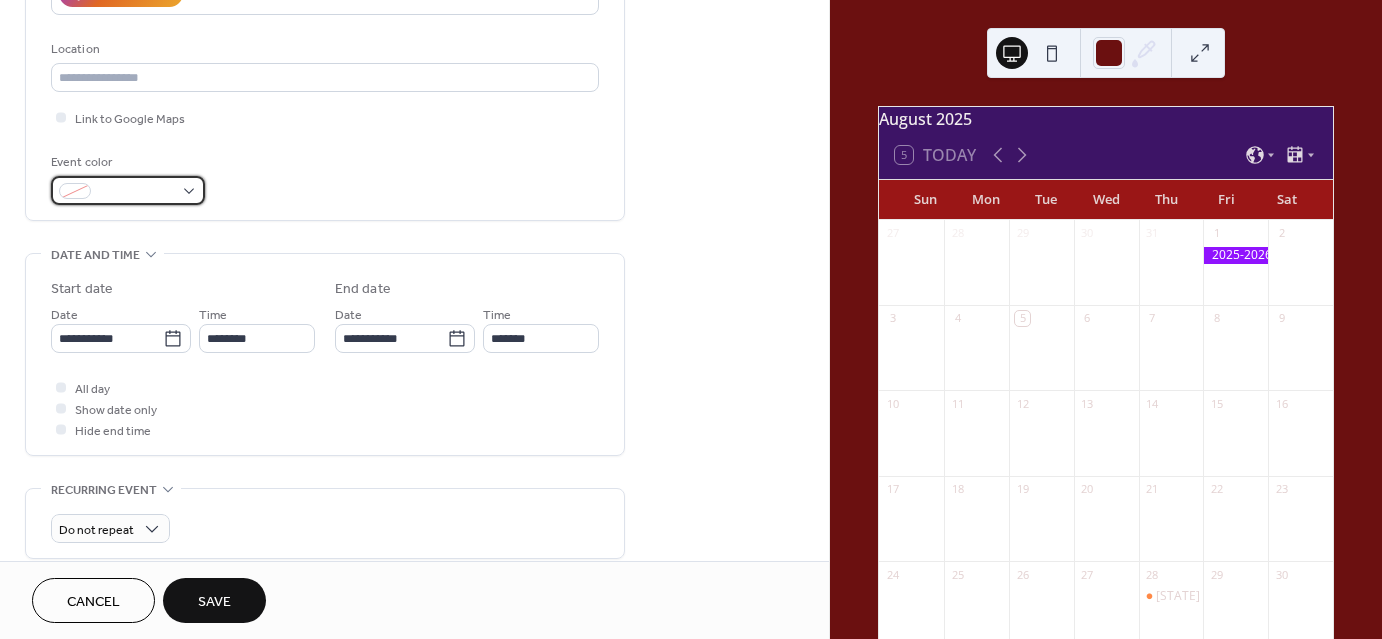 click at bounding box center [128, 190] 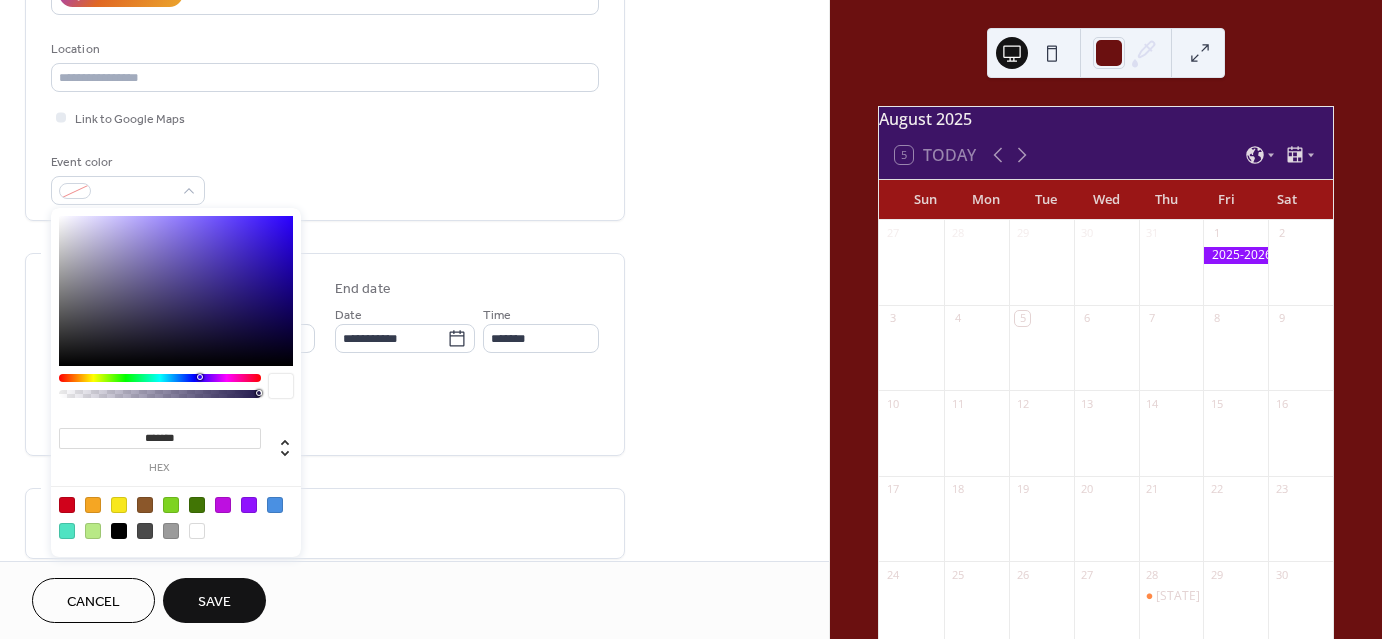 click at bounding box center [249, 505] 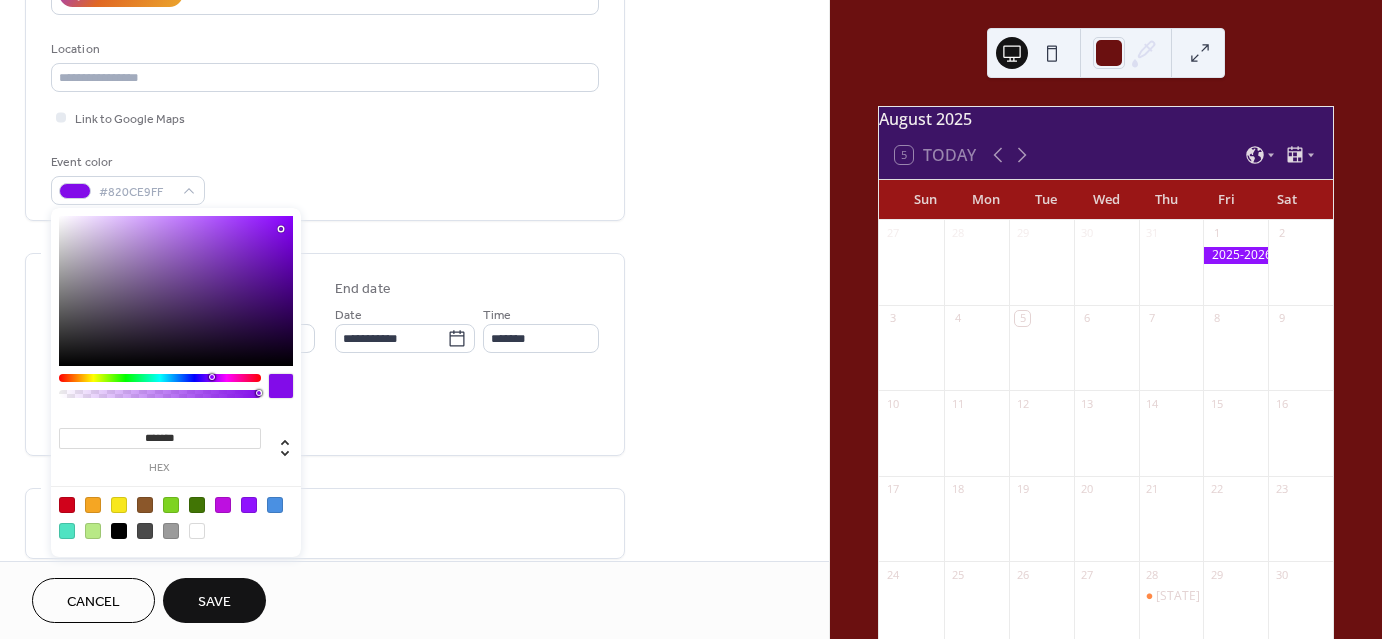 click at bounding box center (176, 291) 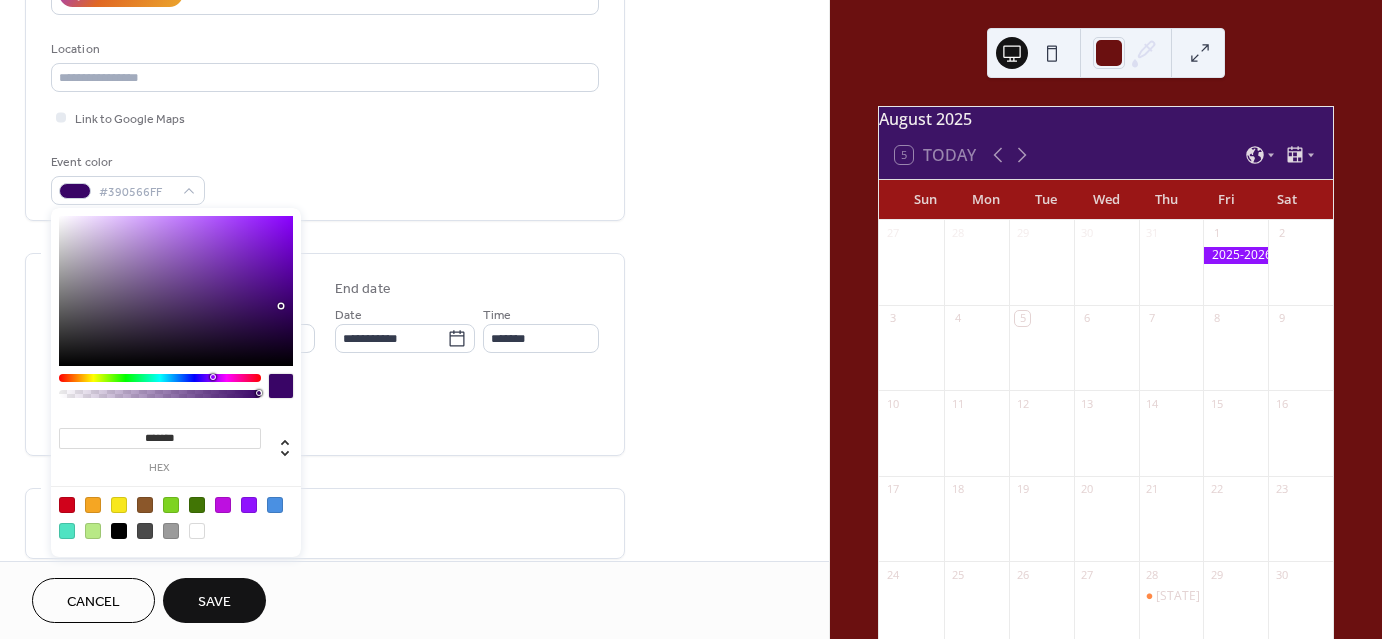click on "**********" at bounding box center [325, 354] 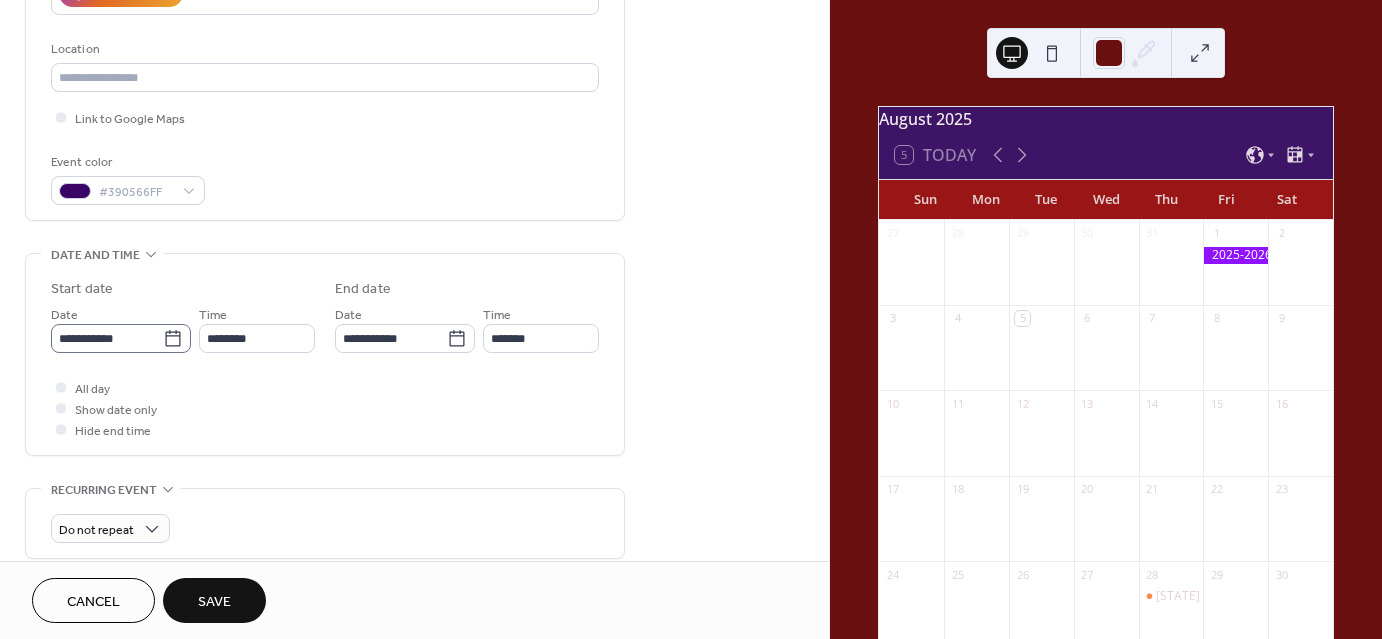 click 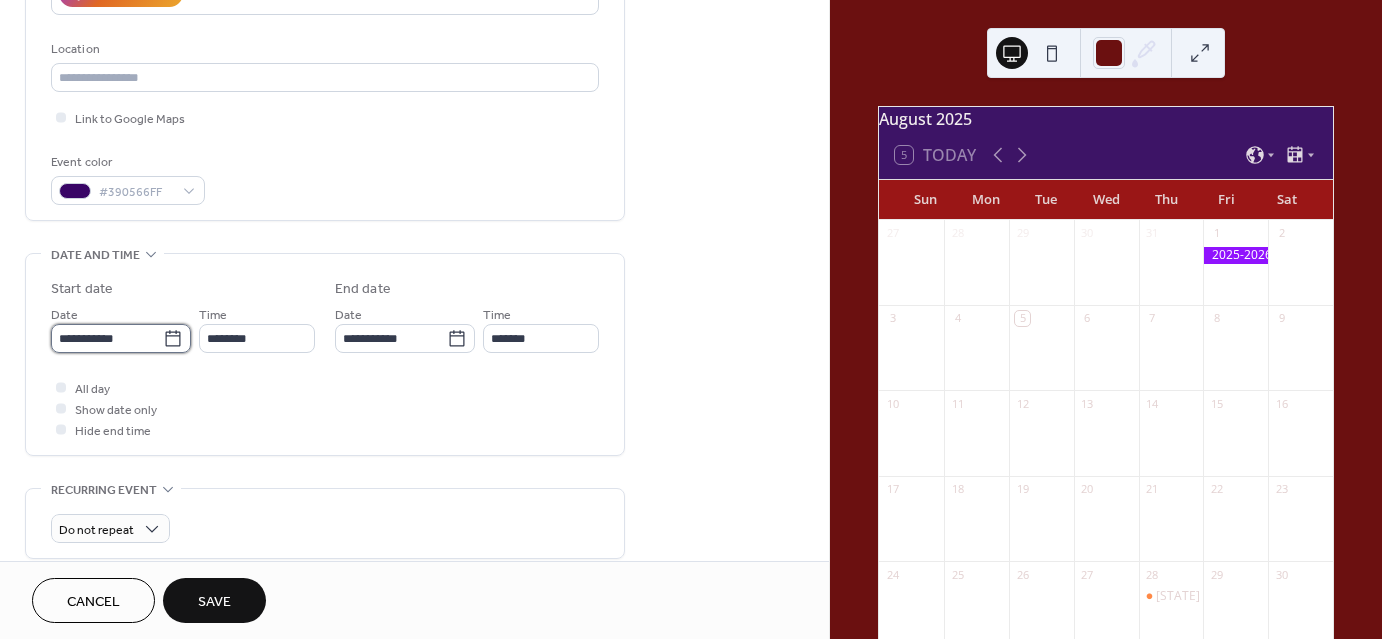 click on "**********" at bounding box center (107, 338) 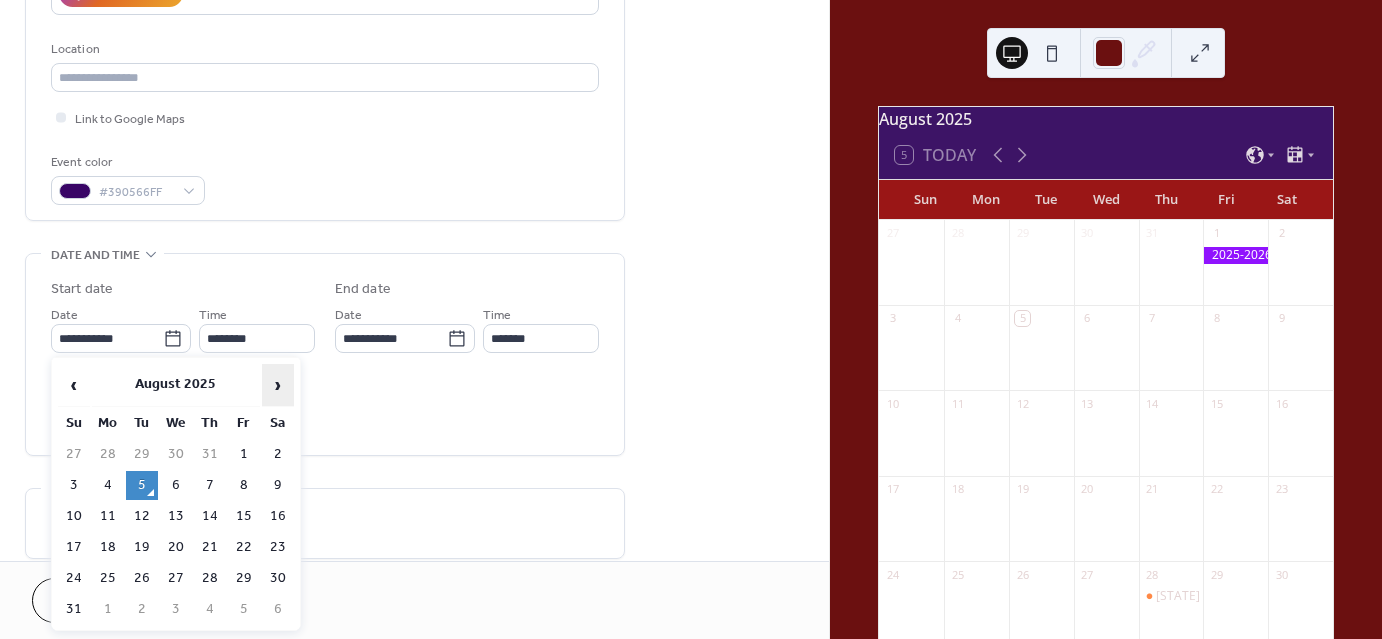 click on "›" at bounding box center (278, 385) 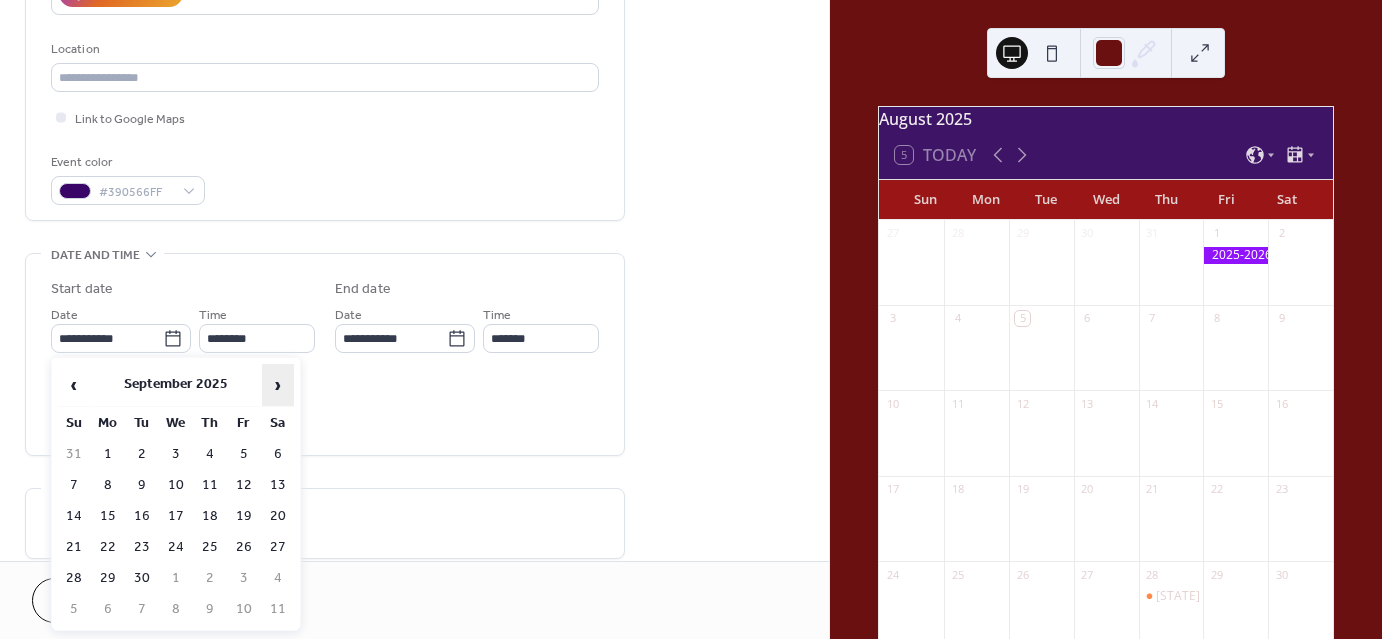 click on "›" at bounding box center [278, 385] 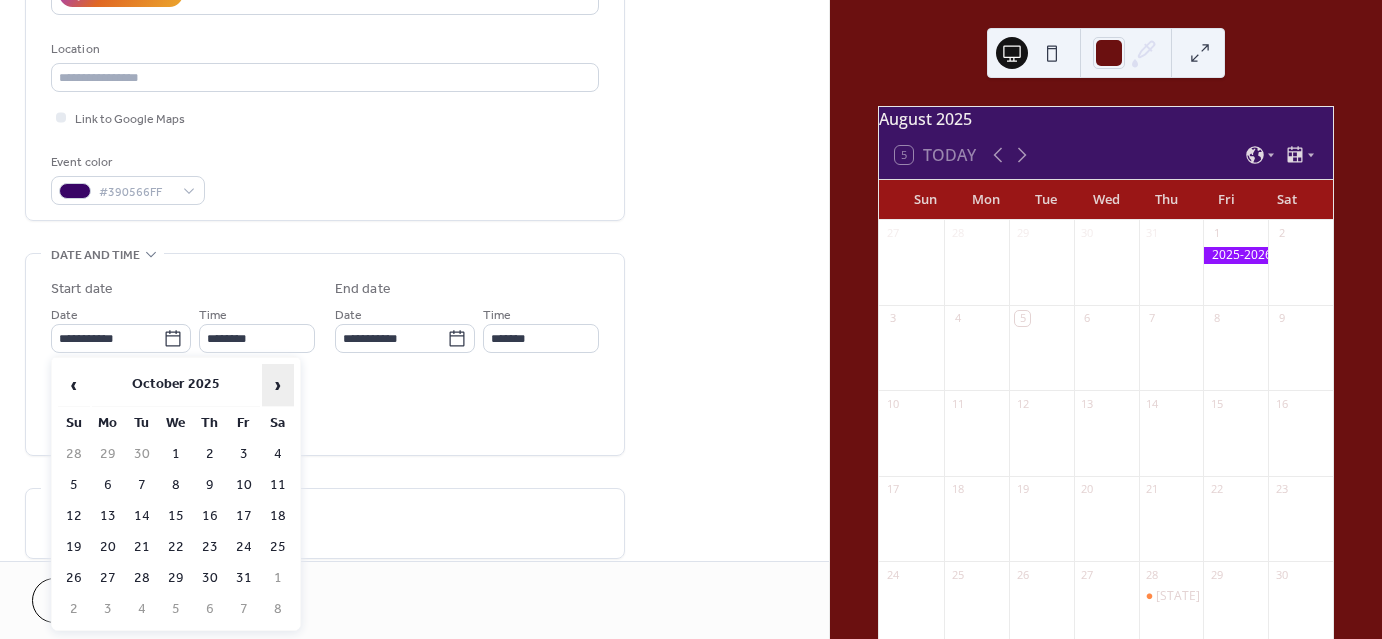 click on "›" at bounding box center [278, 385] 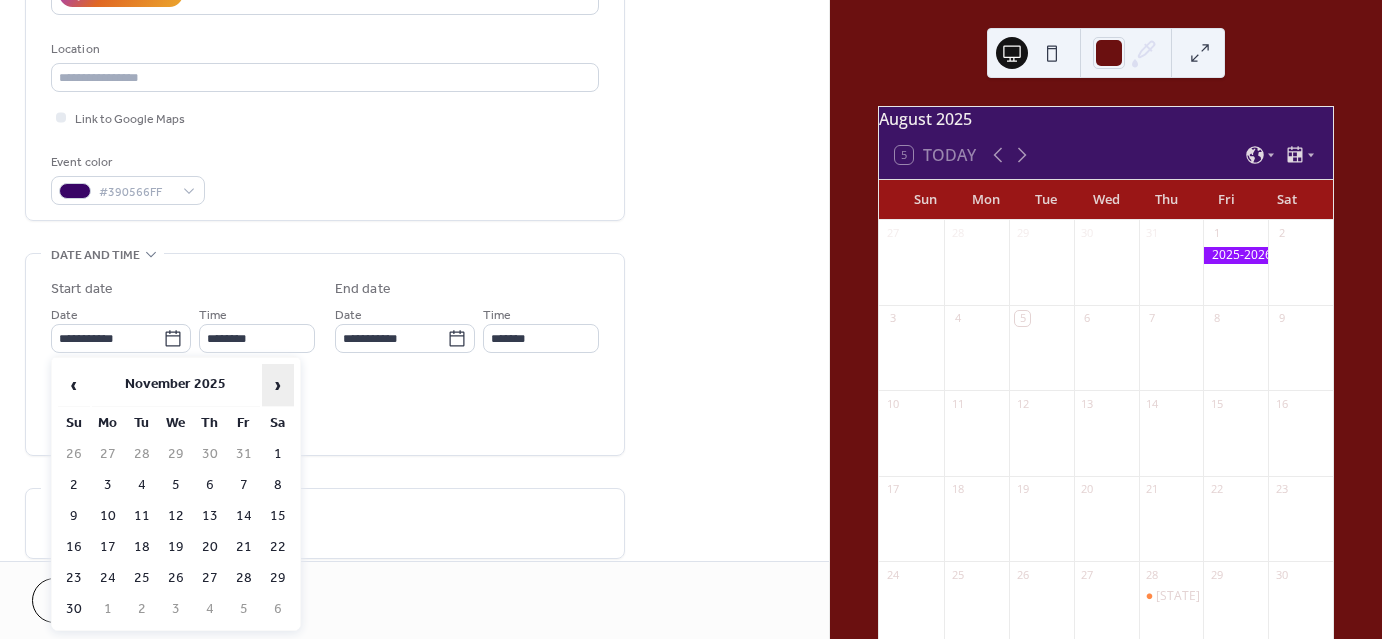 click on "›" at bounding box center [278, 385] 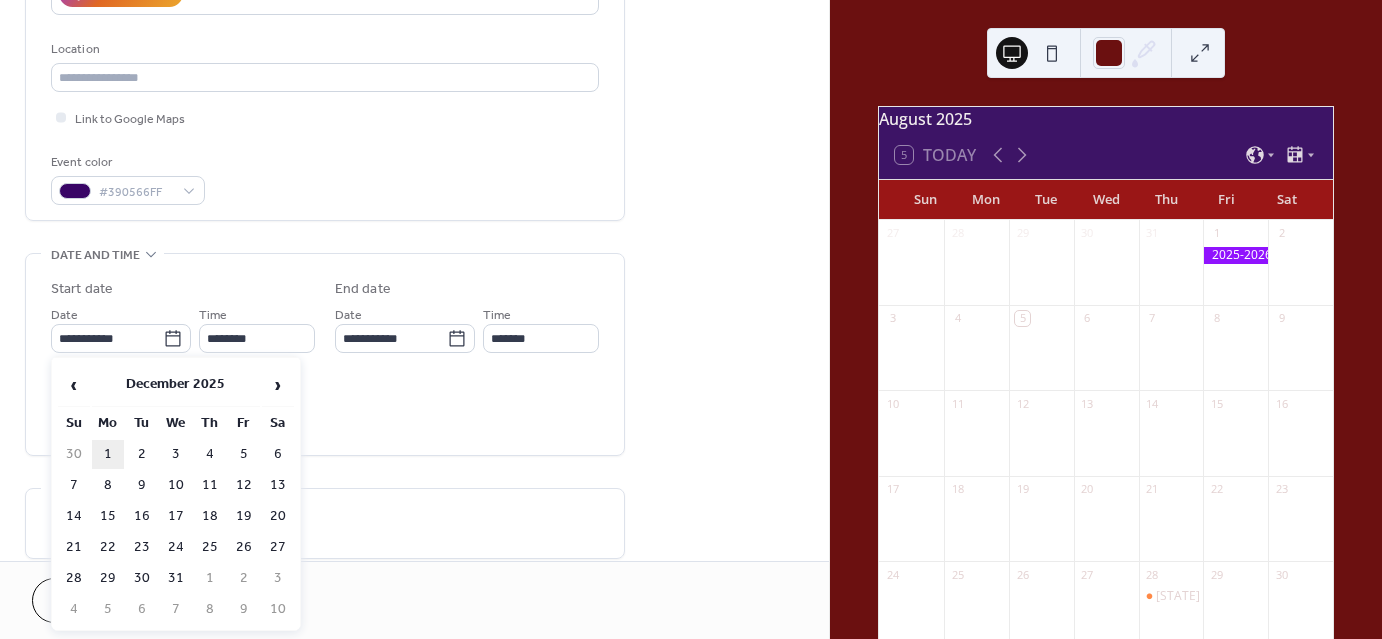 click on "1" at bounding box center [108, 454] 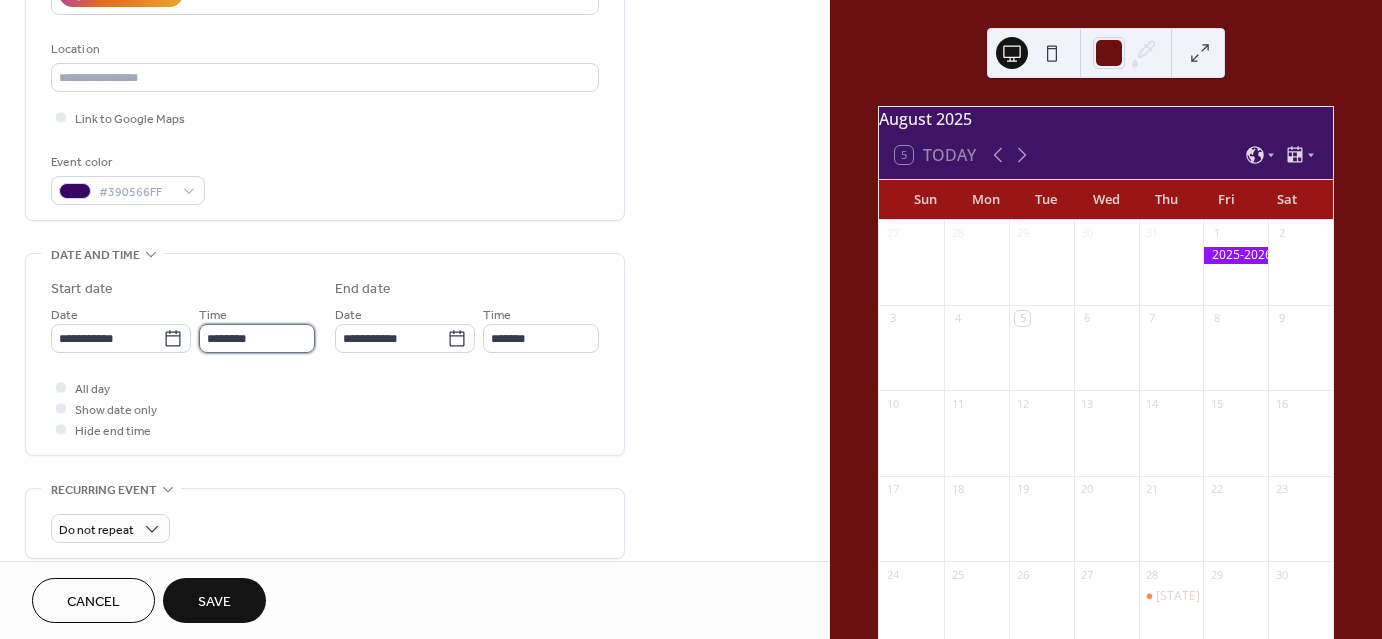 click on "********" at bounding box center [257, 338] 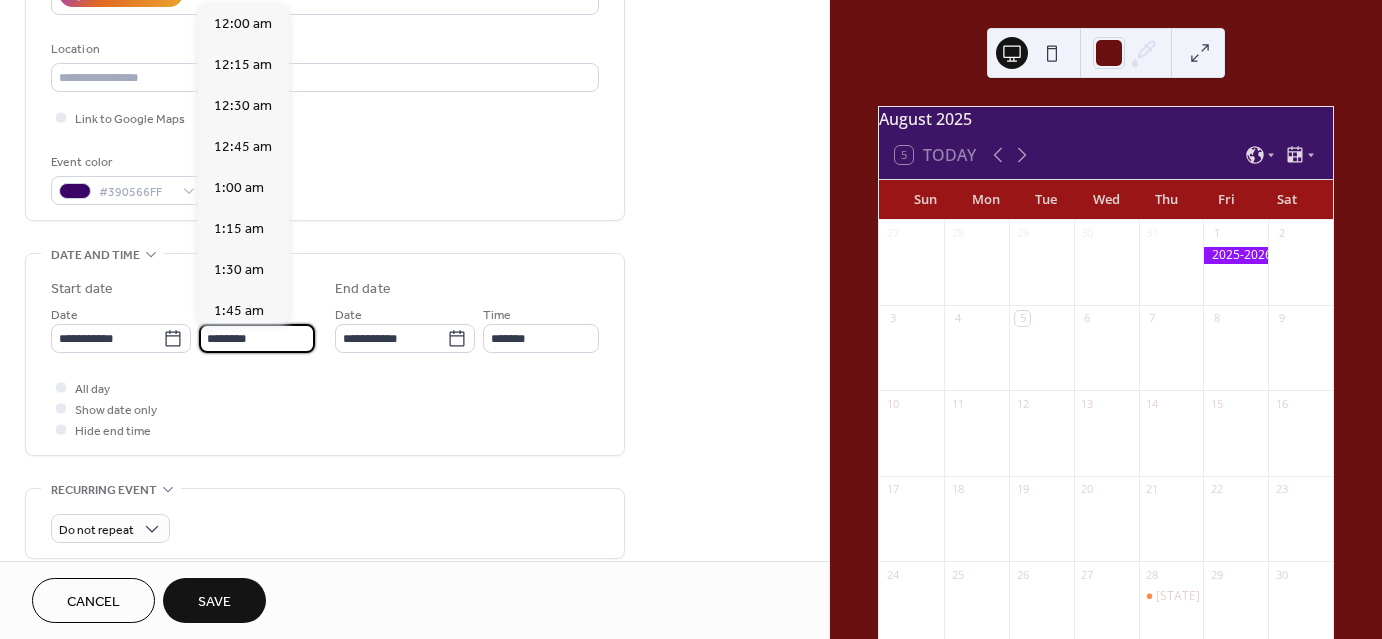 scroll, scrollTop: 1968, scrollLeft: 0, axis: vertical 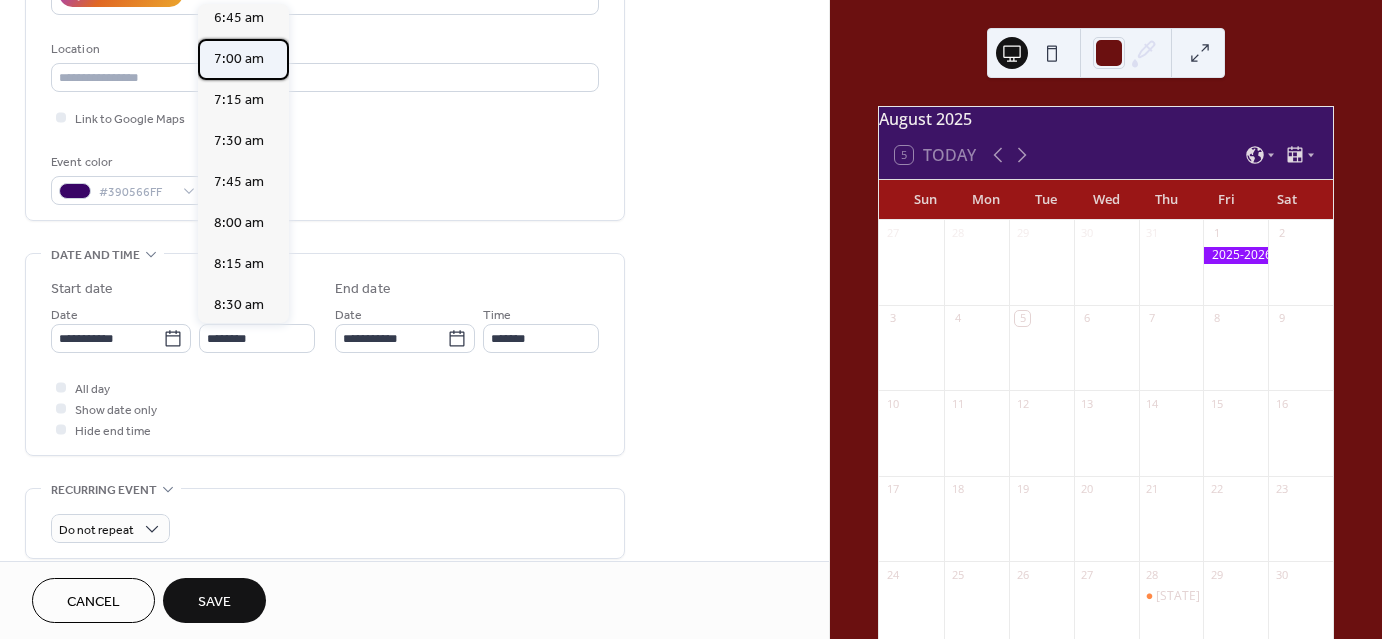 click on "7:00 am" at bounding box center (239, 59) 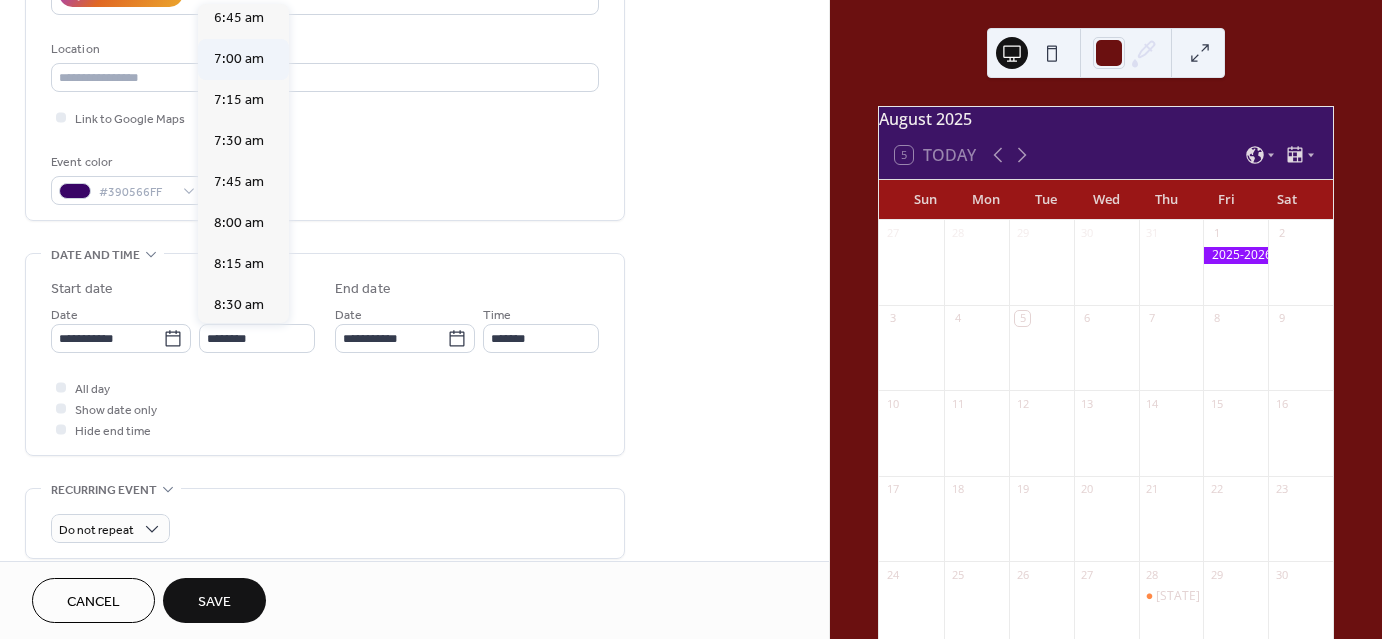 type on "*******" 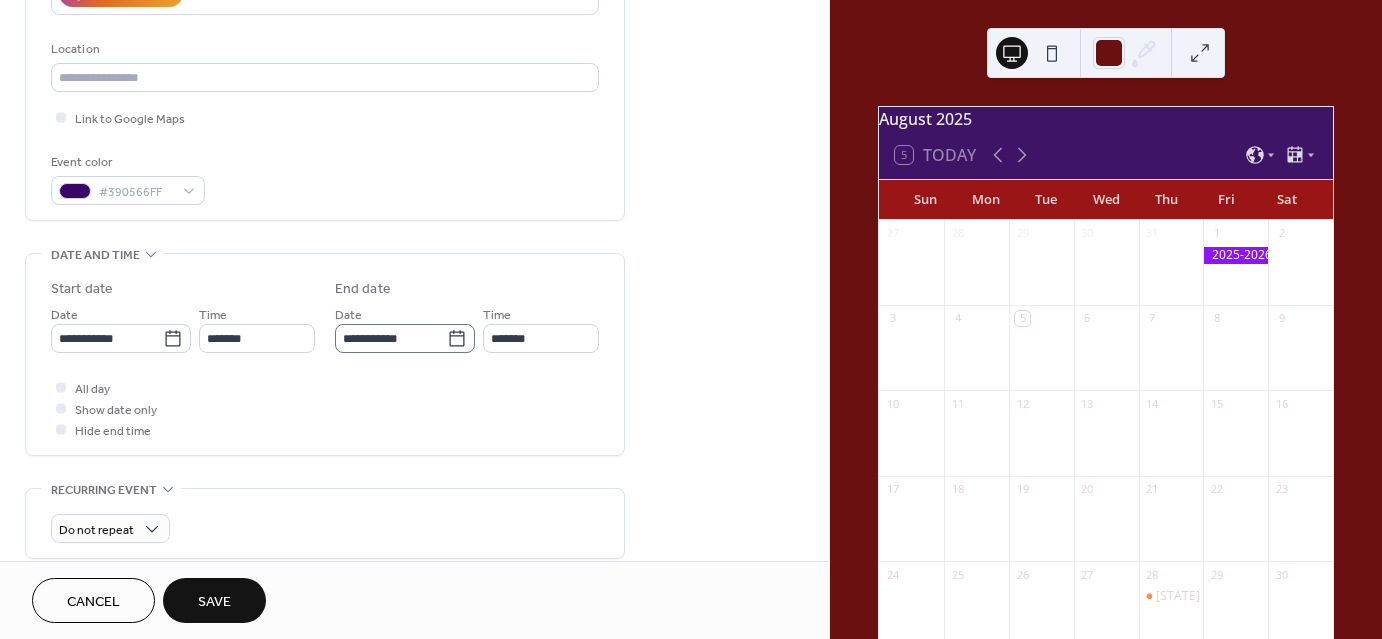 click 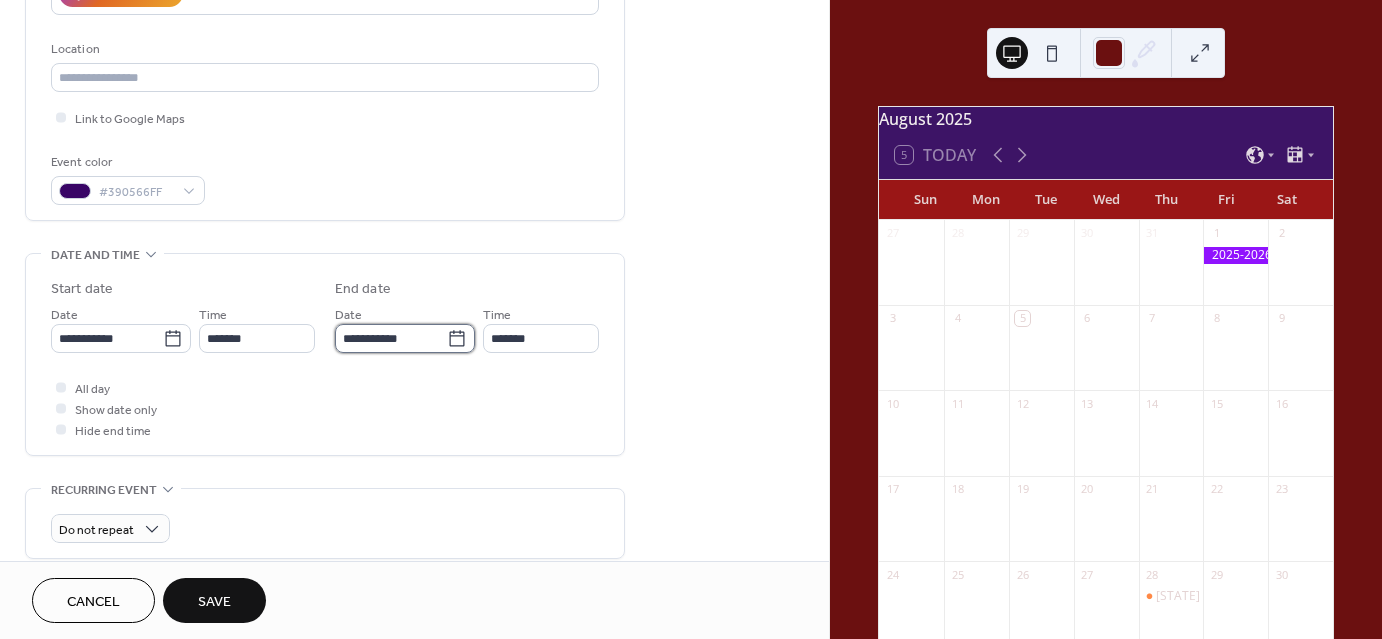 click on "**********" at bounding box center [391, 338] 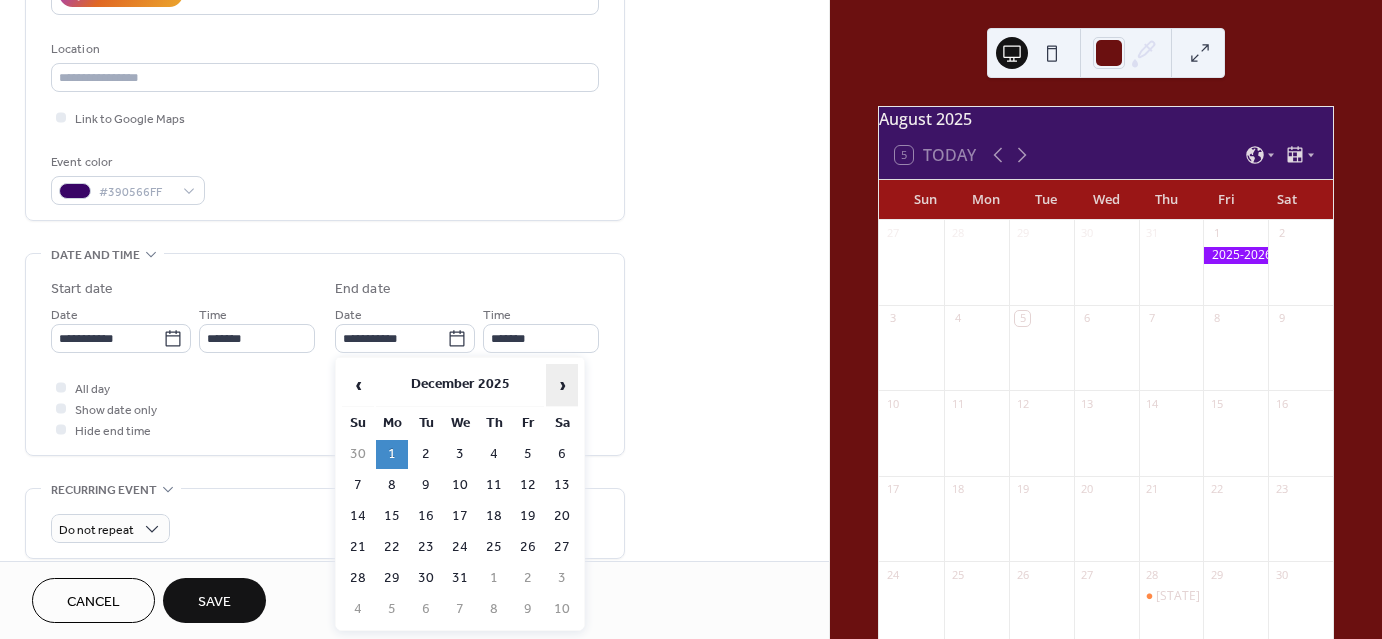 click on "›" at bounding box center (562, 385) 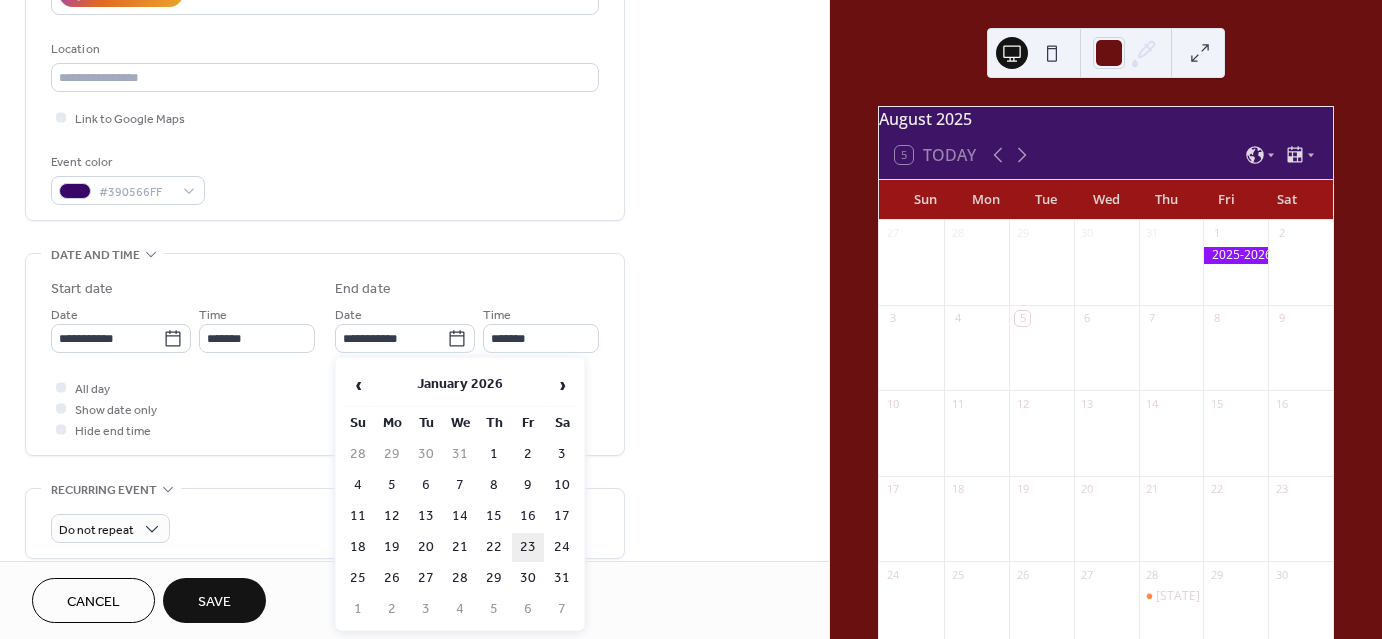 click on "23" at bounding box center (528, 547) 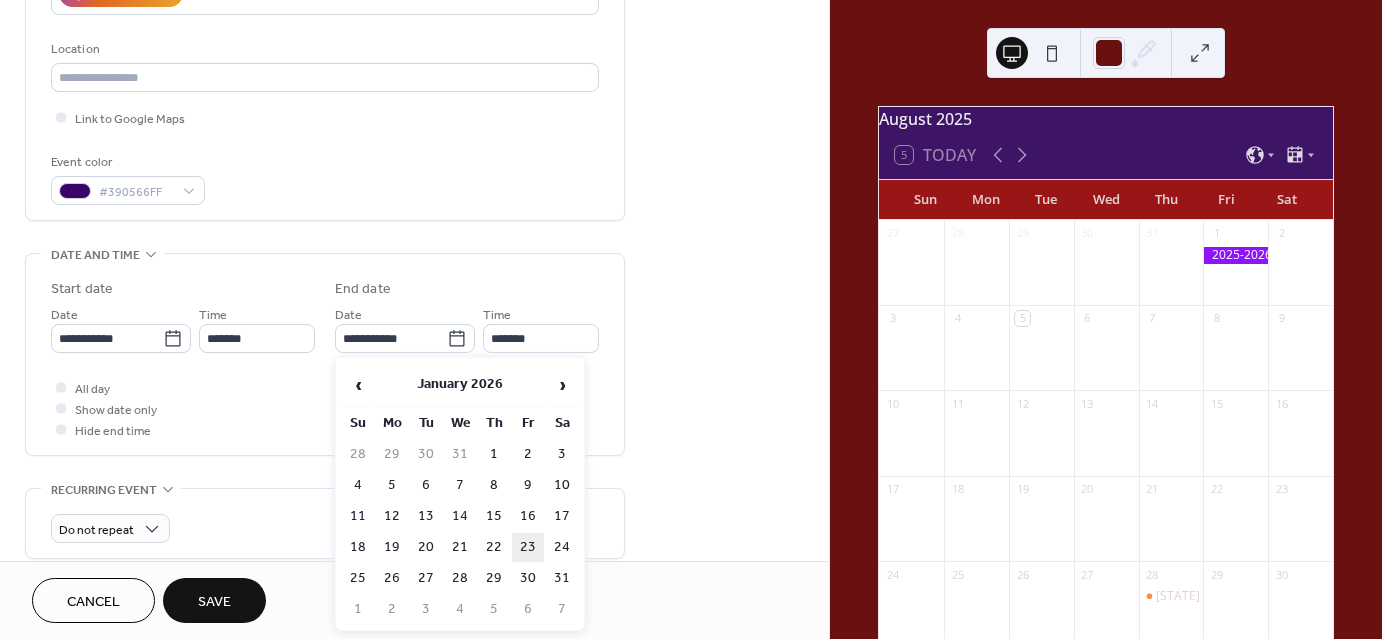 type on "**********" 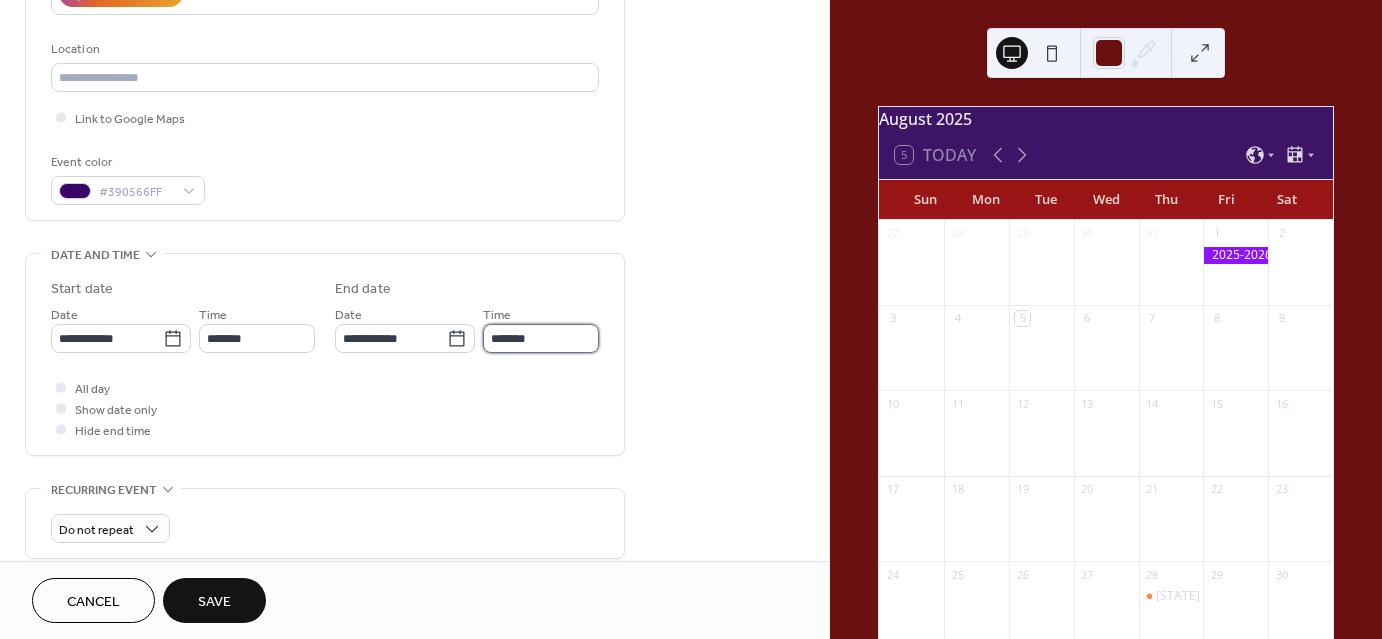 click on "*******" at bounding box center [541, 338] 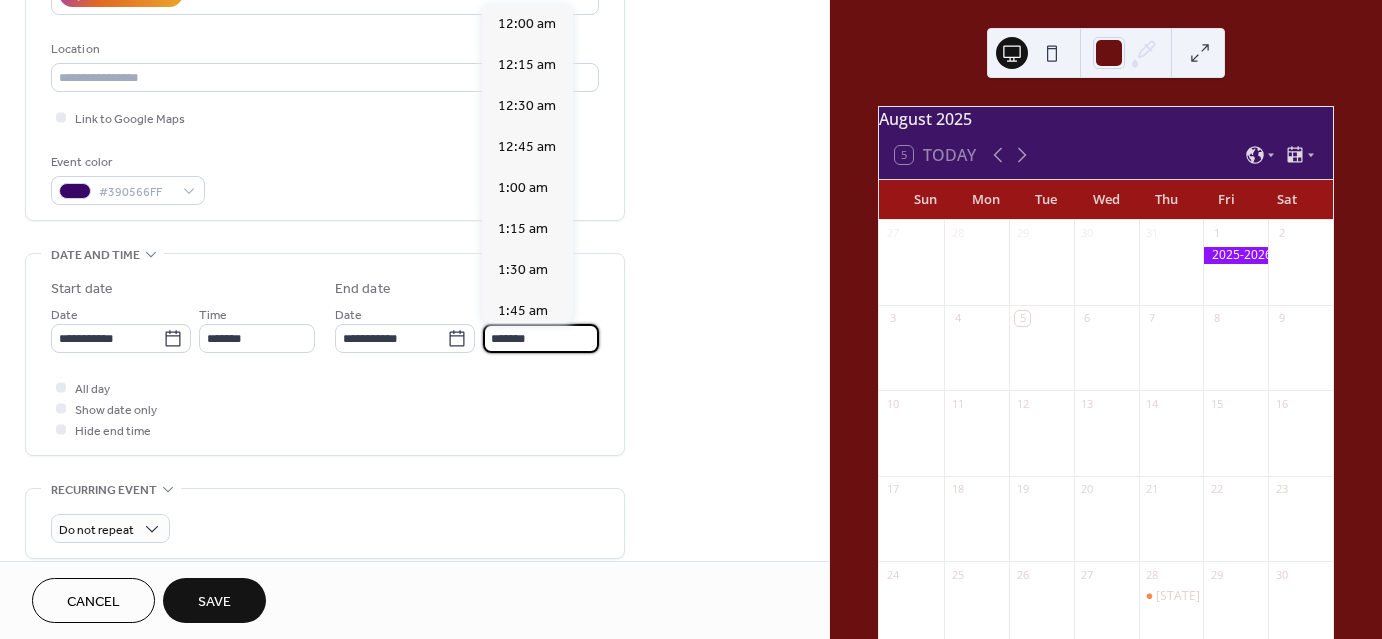 scroll, scrollTop: 1312, scrollLeft: 0, axis: vertical 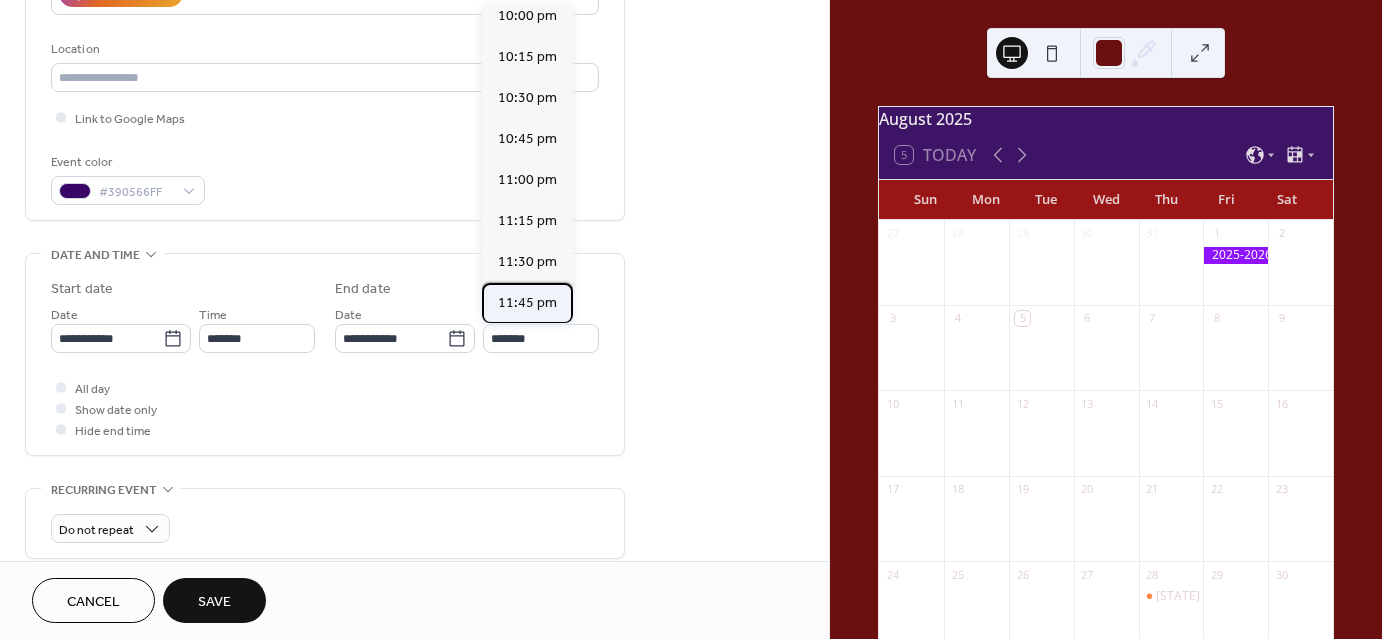 click on "11:45 pm" at bounding box center (527, 303) 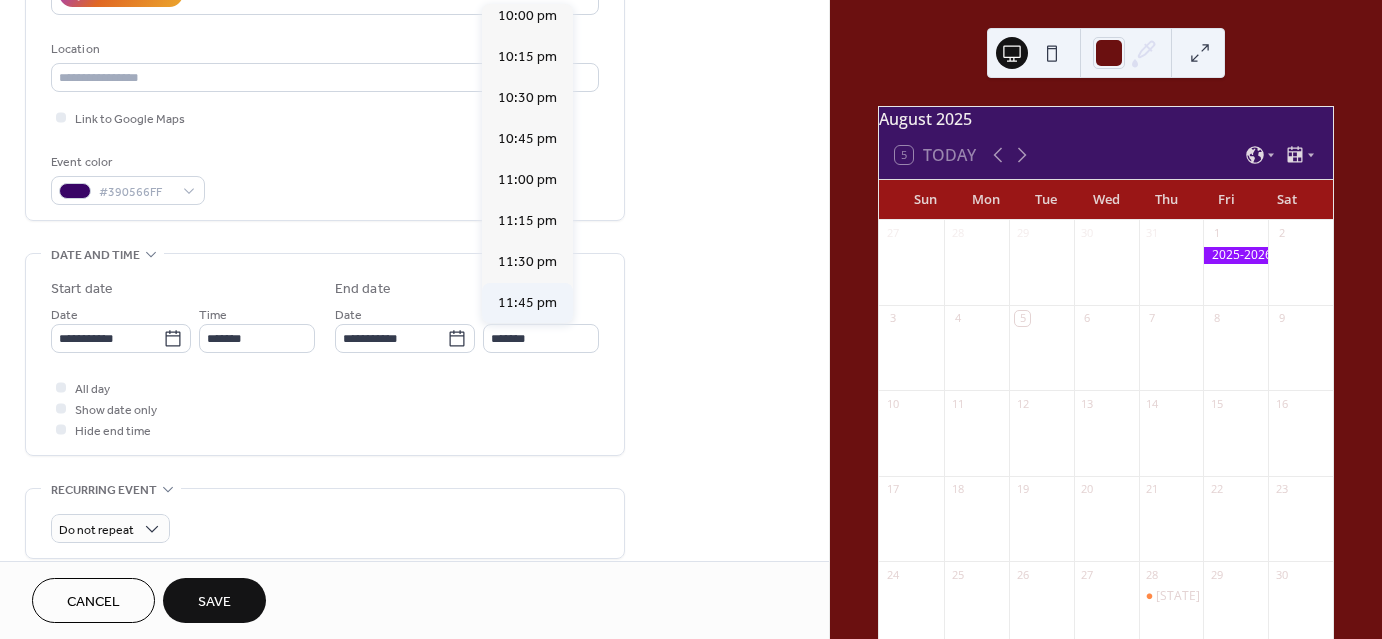 type on "********" 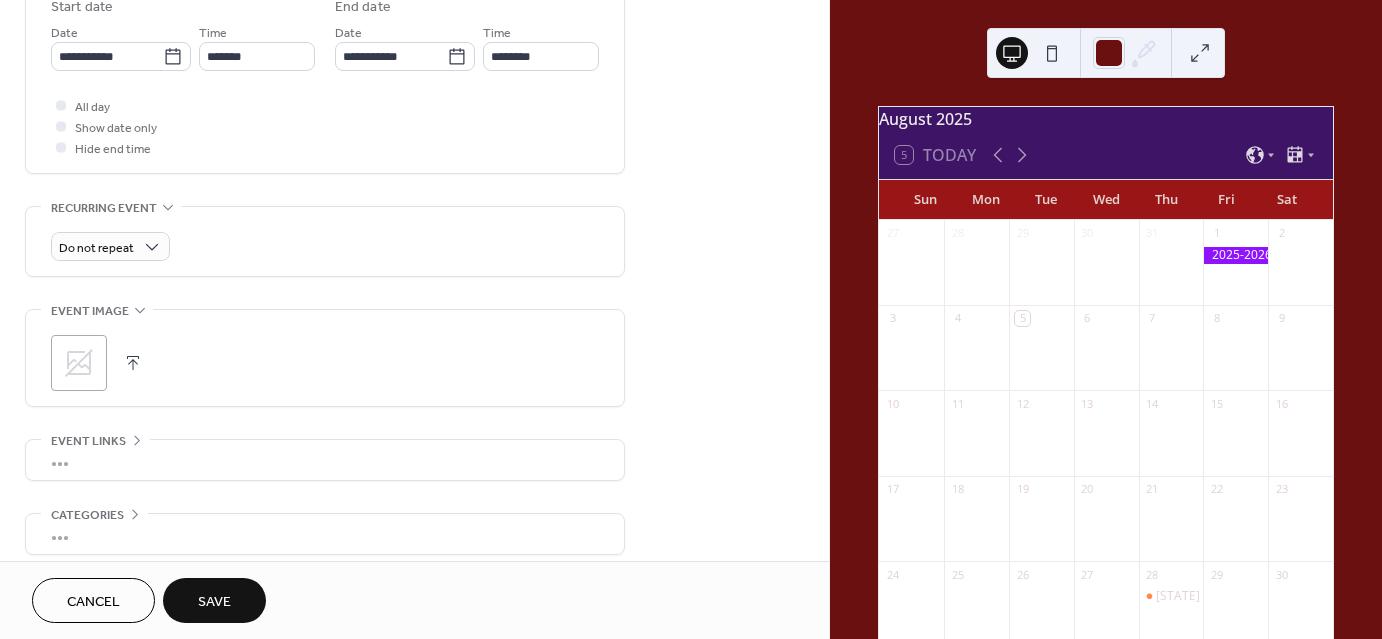 scroll, scrollTop: 750, scrollLeft: 0, axis: vertical 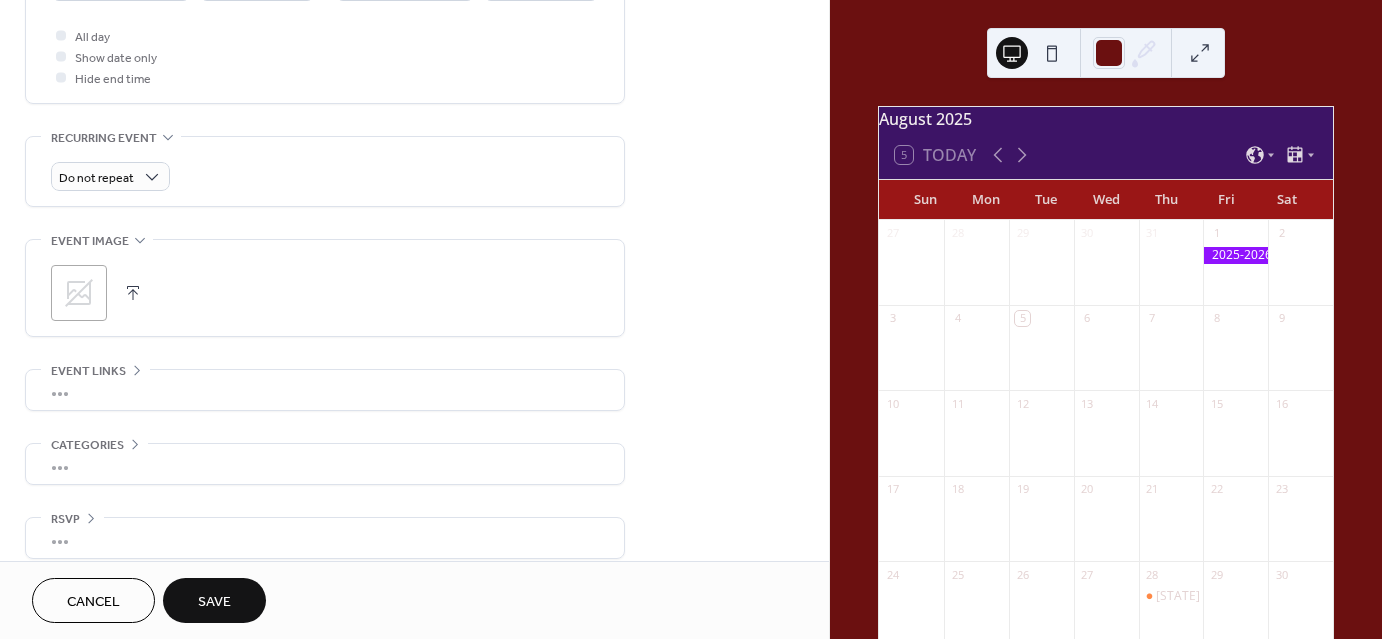 click 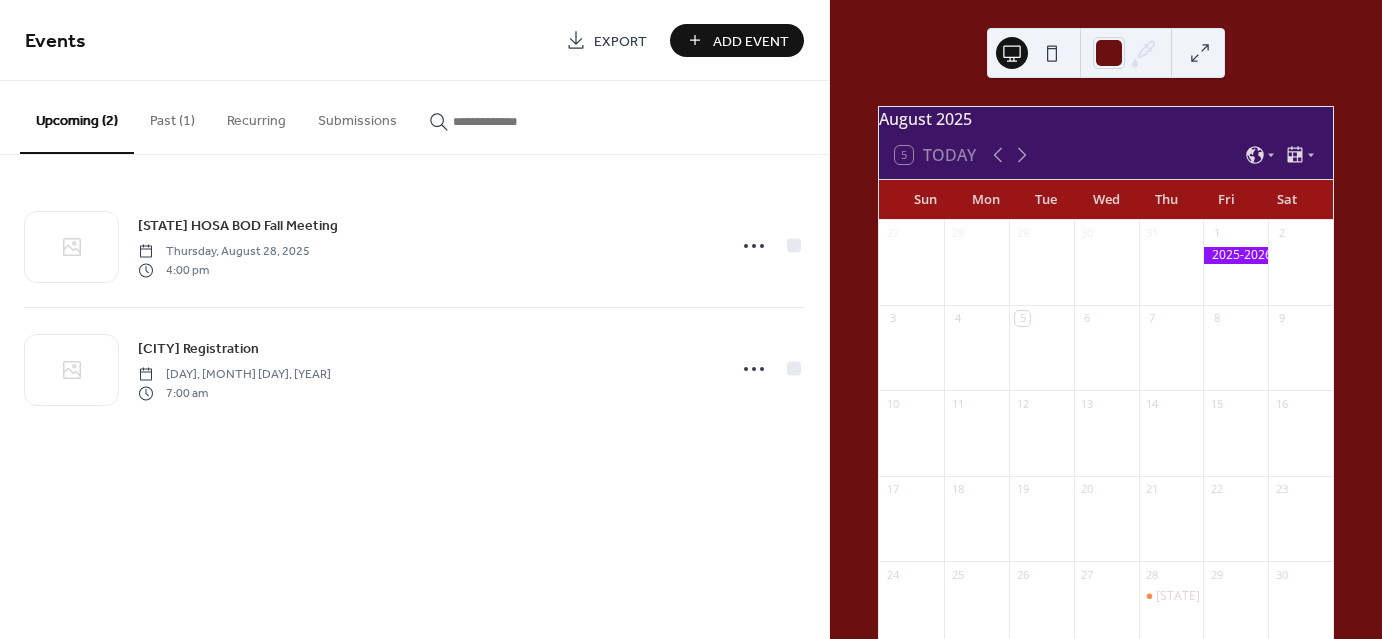 click on "Add Event" at bounding box center (751, 41) 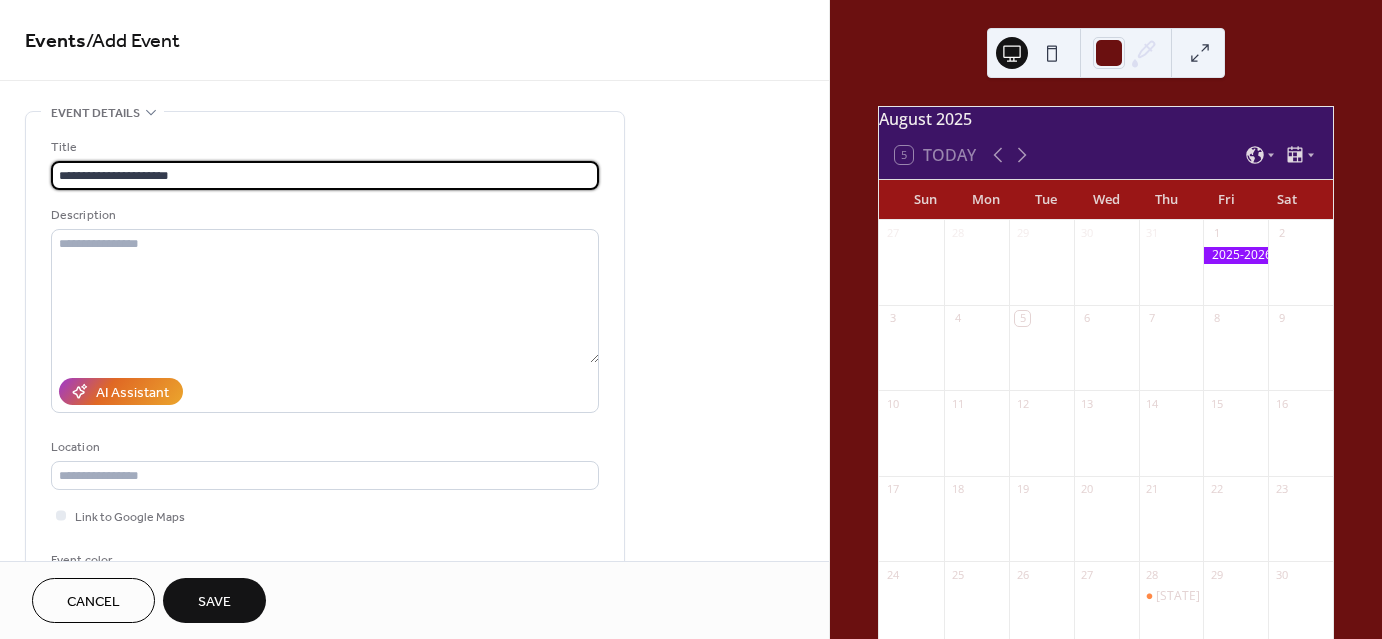 click on "**********" at bounding box center [325, 175] 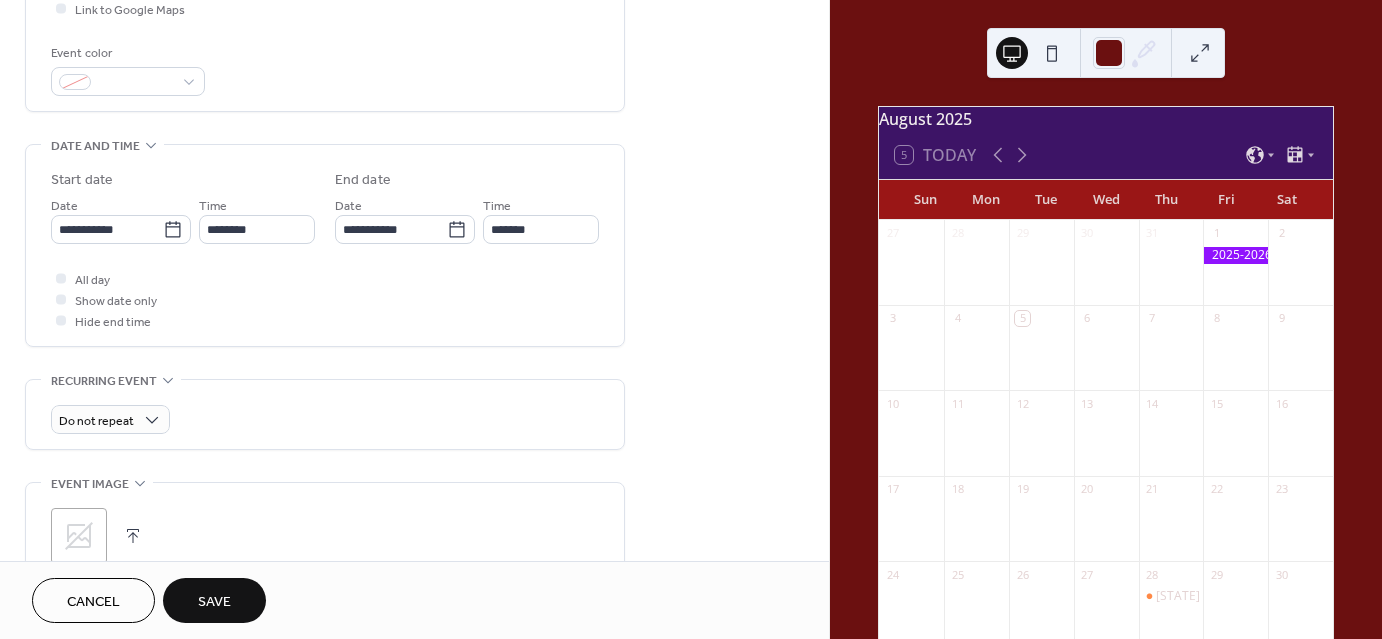 scroll, scrollTop: 512, scrollLeft: 0, axis: vertical 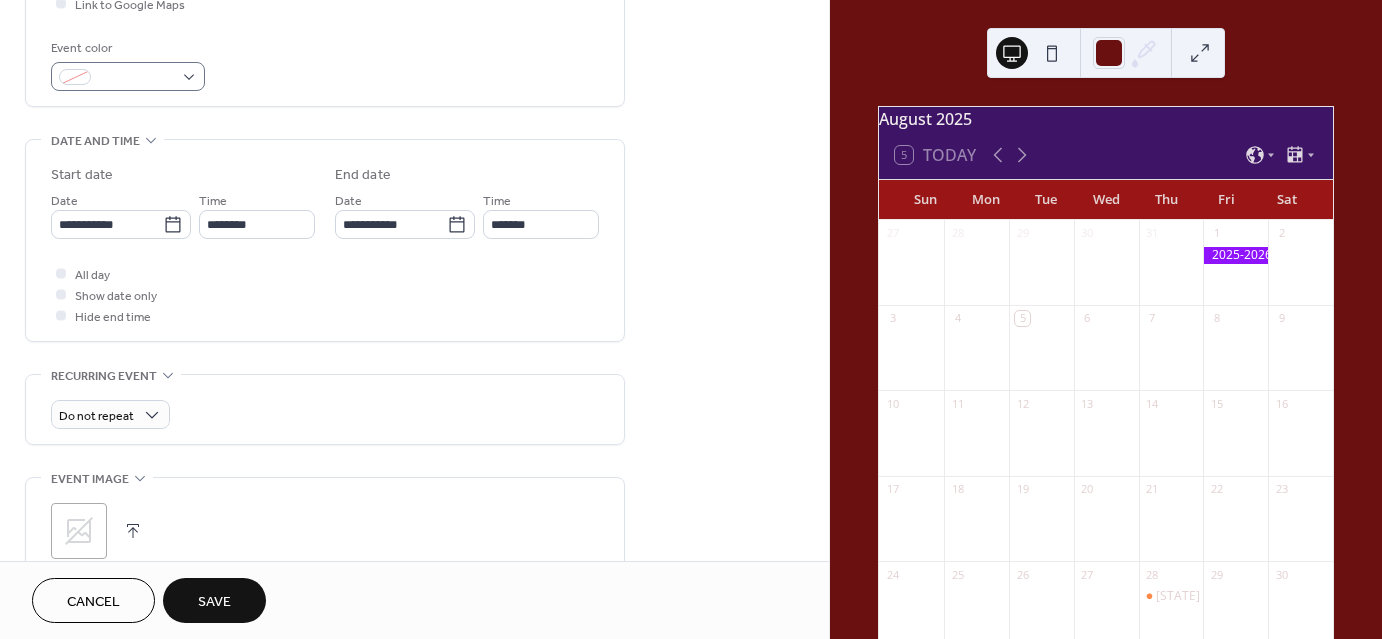 type on "**********" 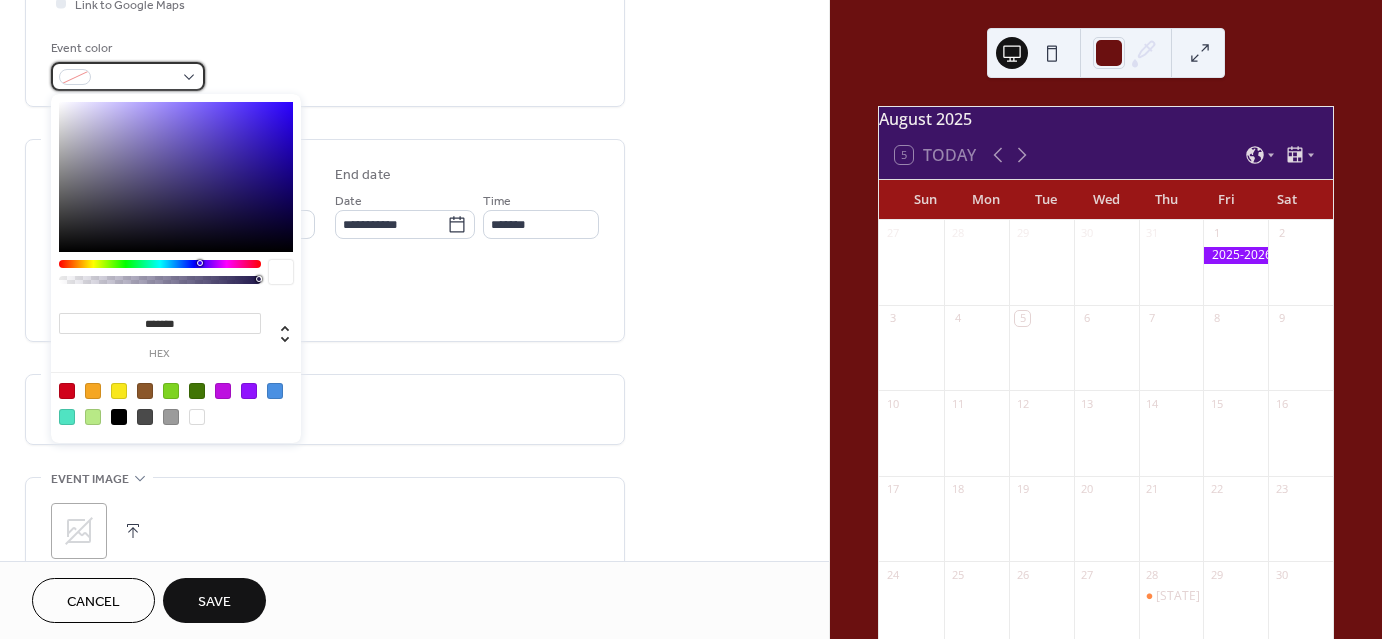 click at bounding box center [128, 76] 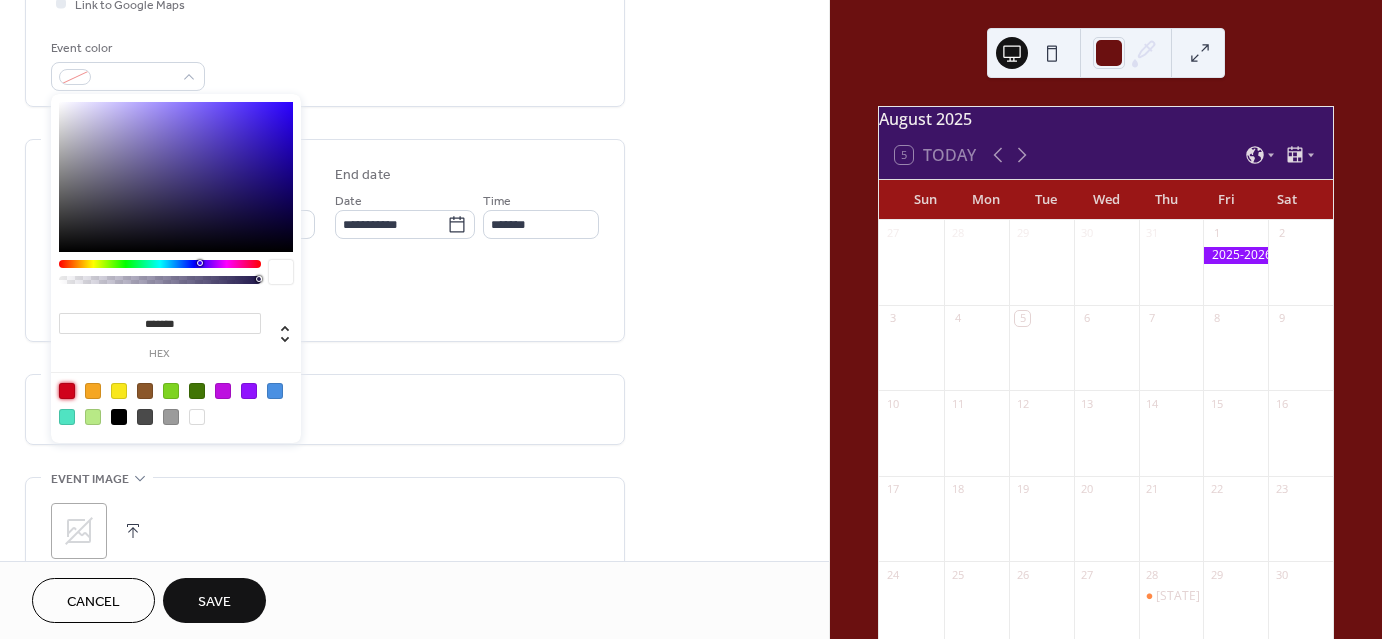click at bounding box center (67, 391) 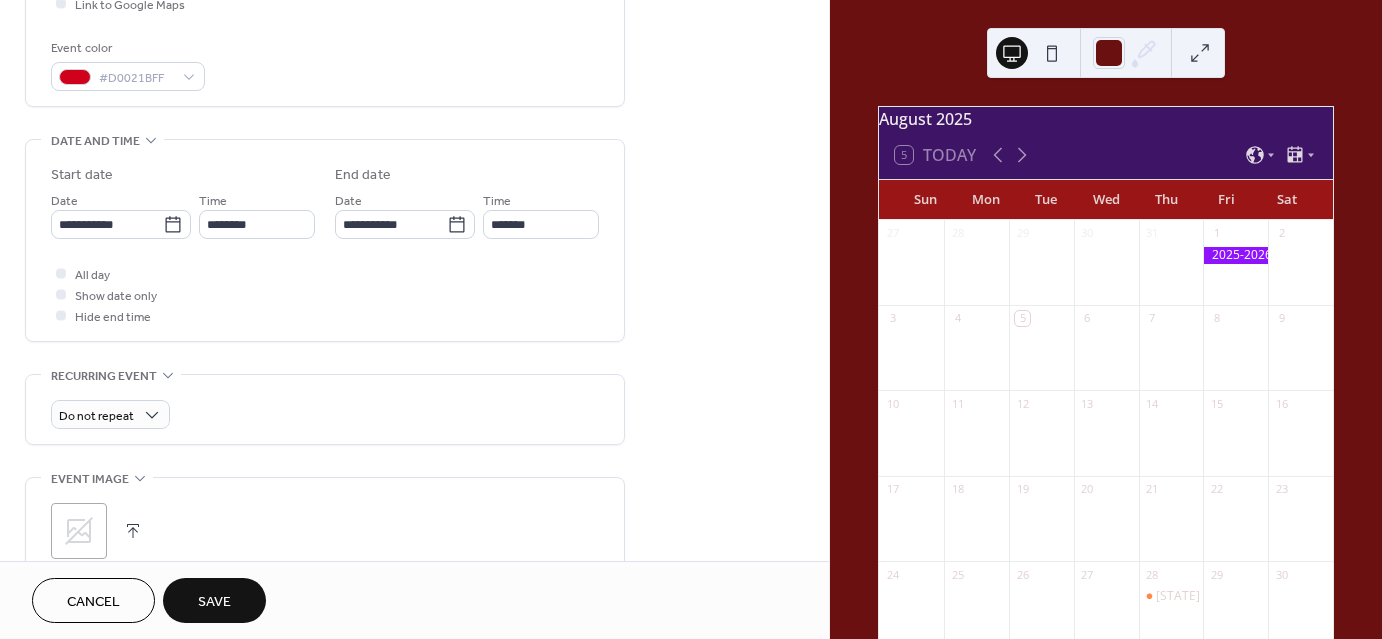 click on "**********" at bounding box center [414, 208] 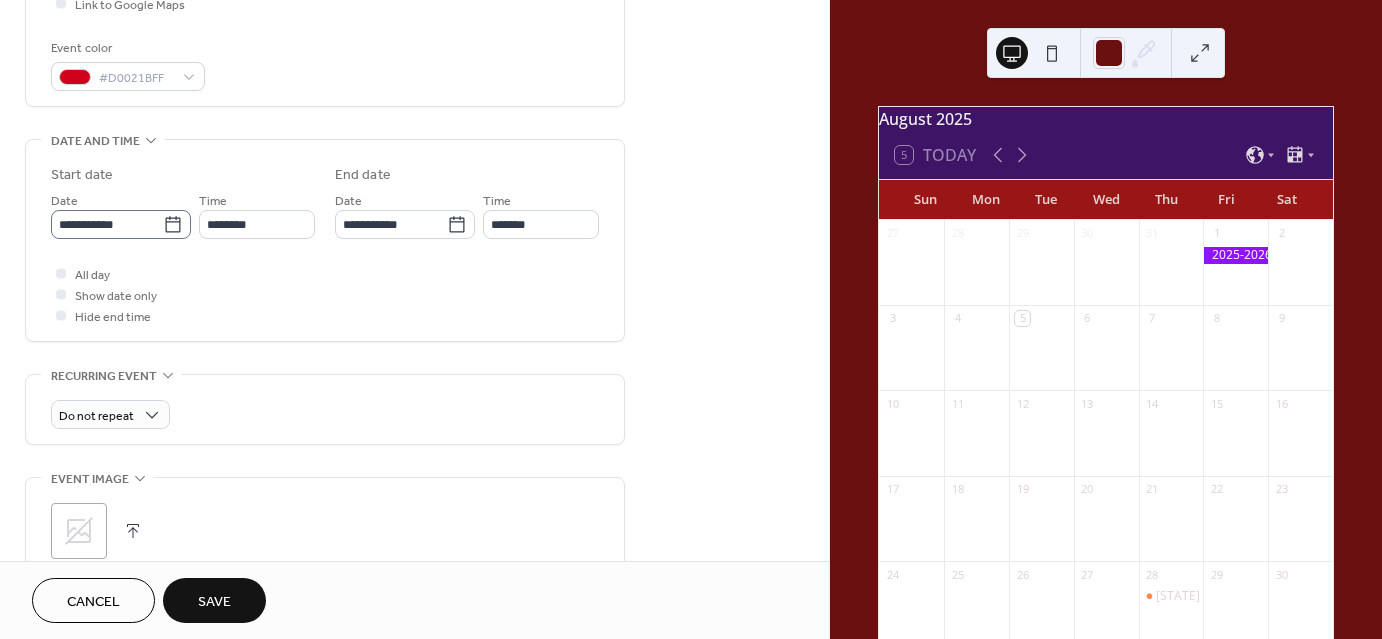 click 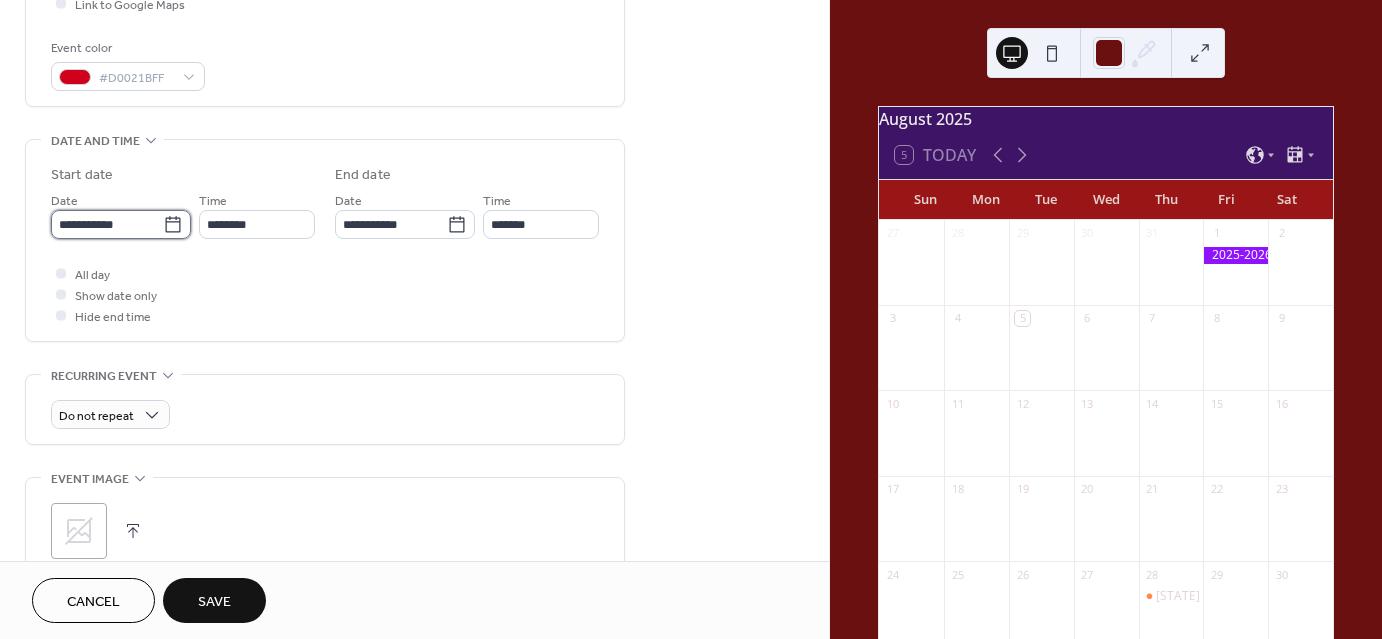 click on "**********" at bounding box center (107, 224) 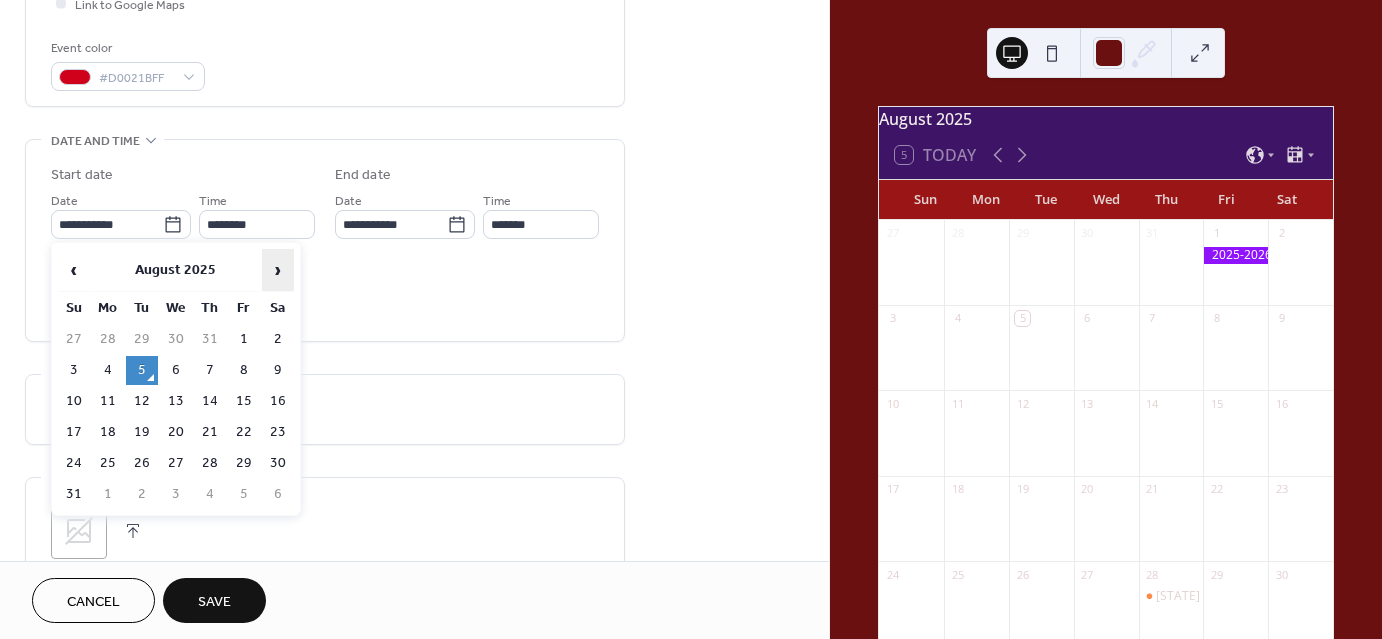click on "›" at bounding box center [278, 270] 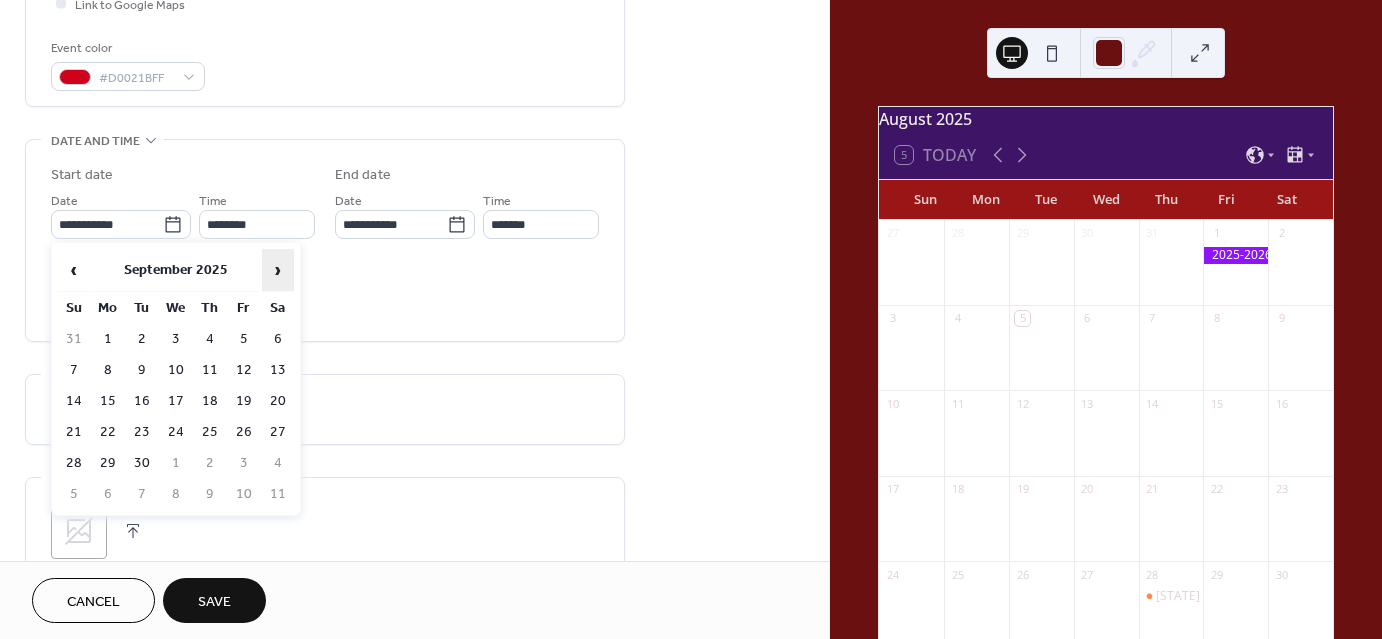 click on "›" at bounding box center [278, 270] 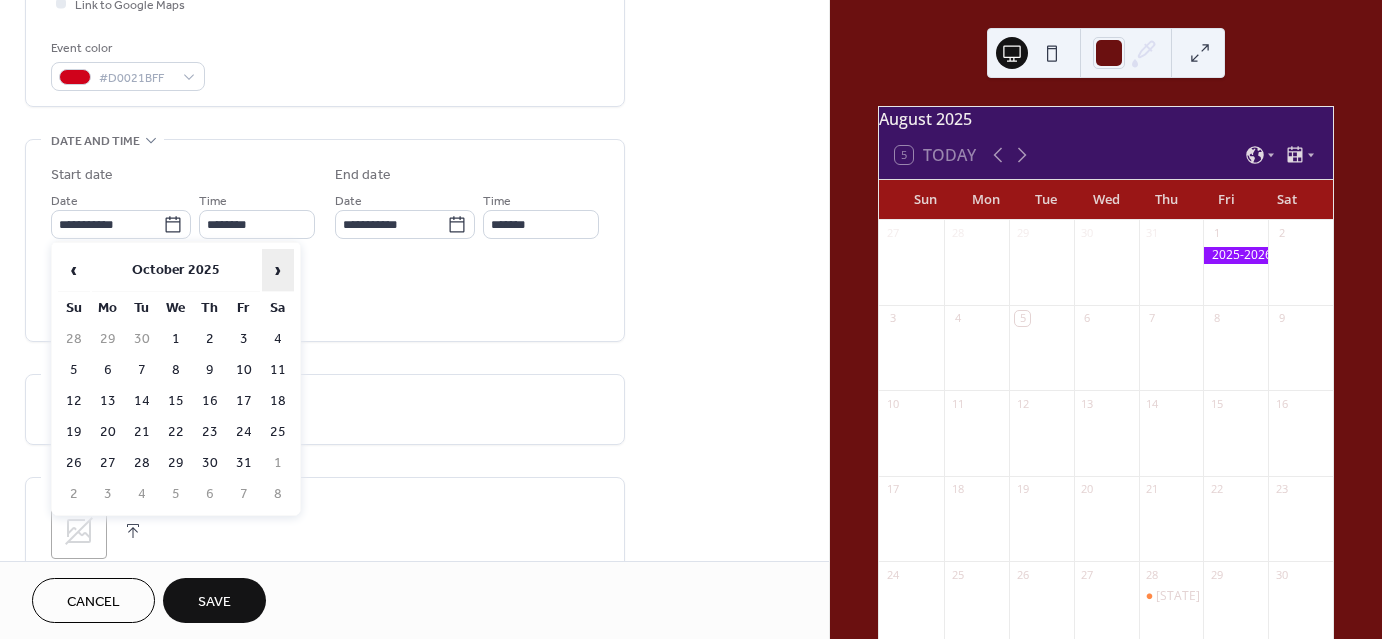 click on "›" at bounding box center (278, 270) 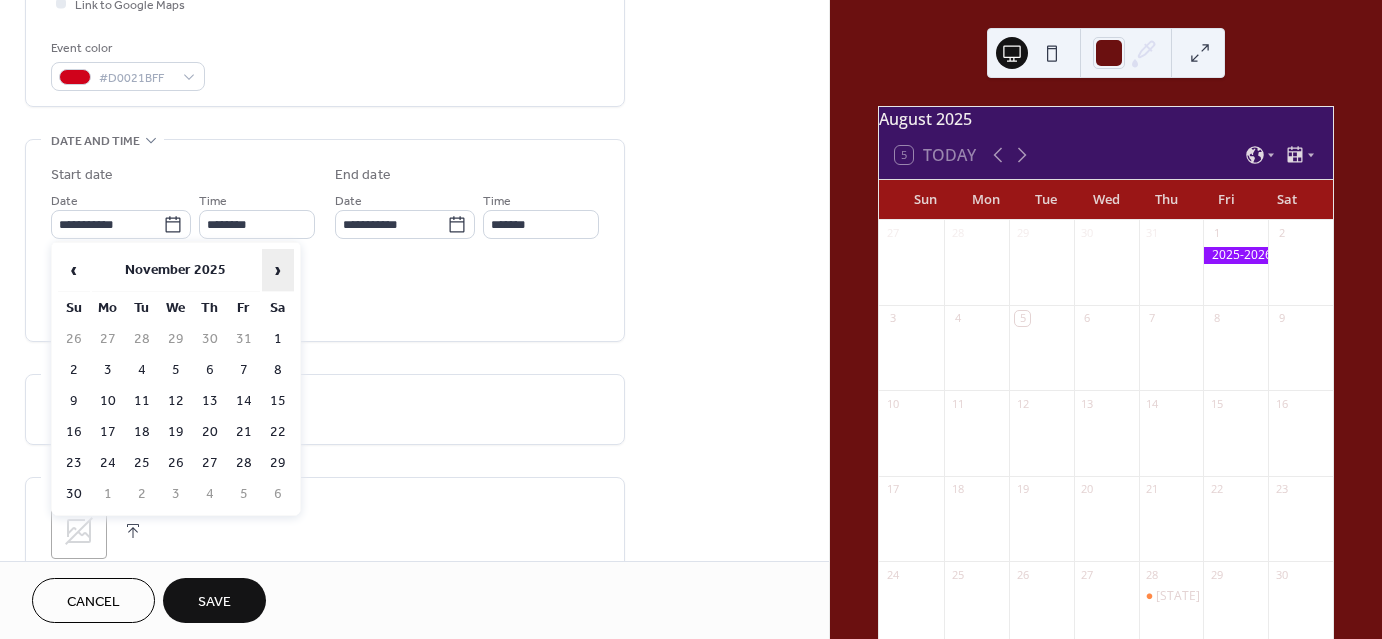 click on "›" at bounding box center [278, 270] 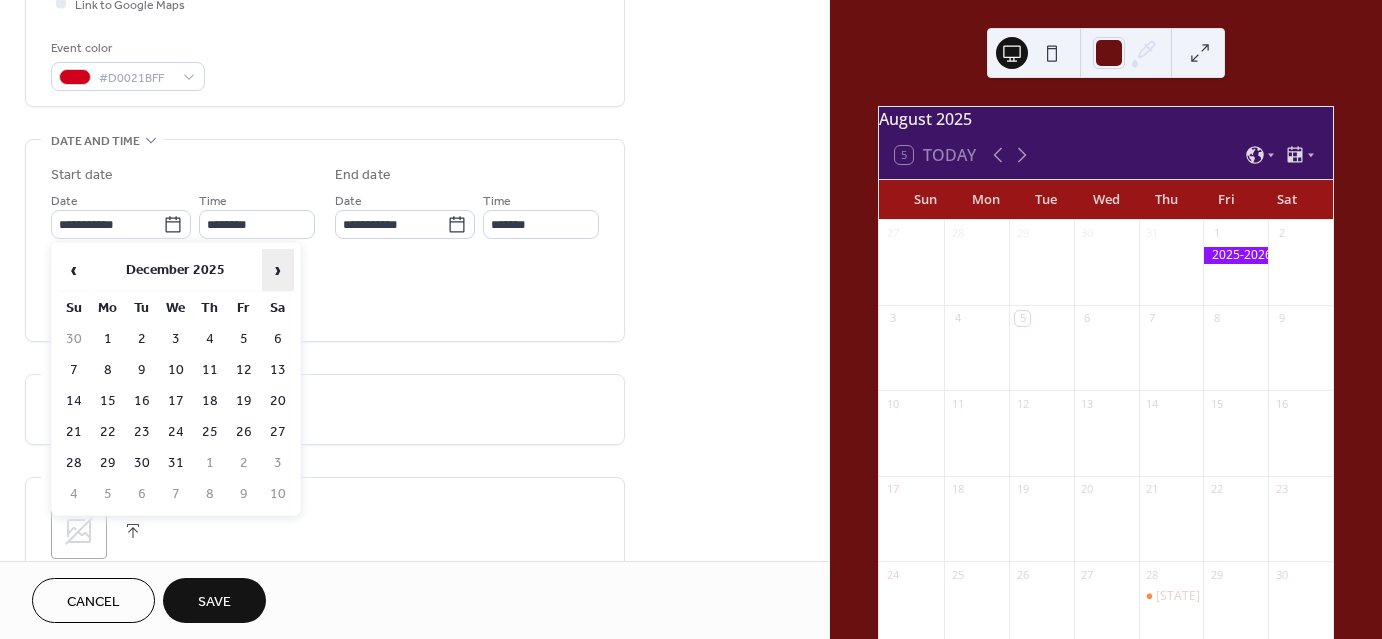 click on "›" at bounding box center (278, 270) 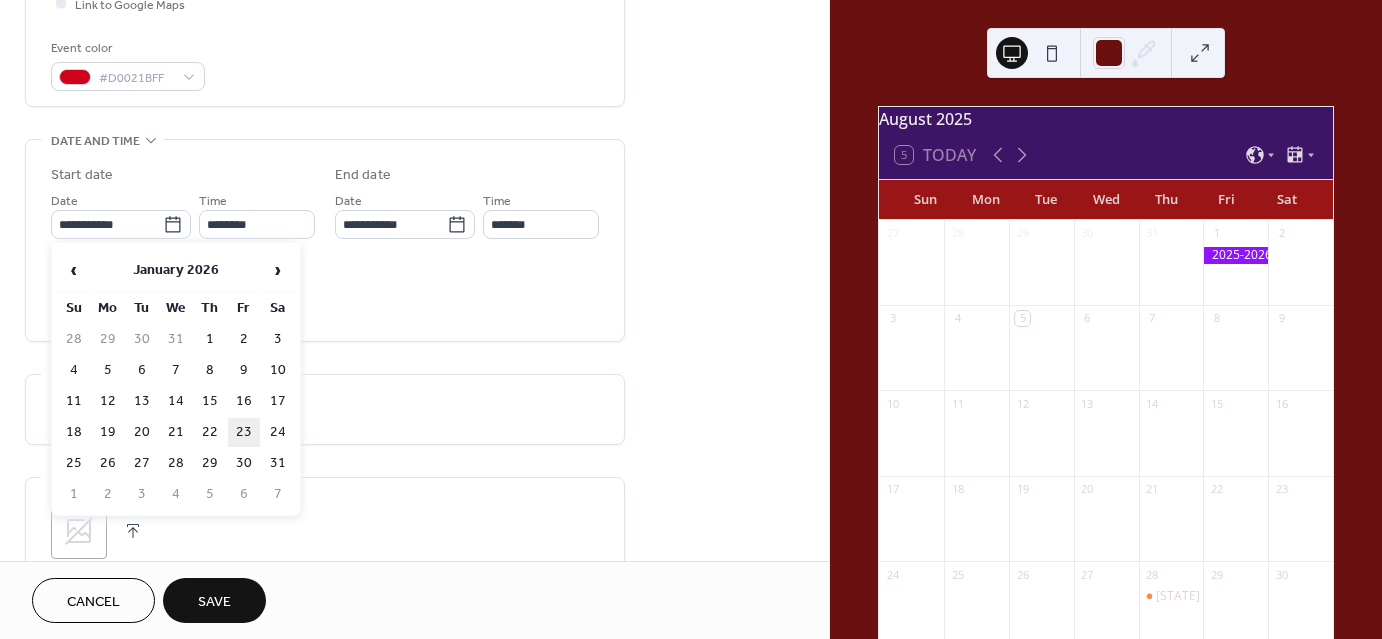 click on "23" at bounding box center (244, 432) 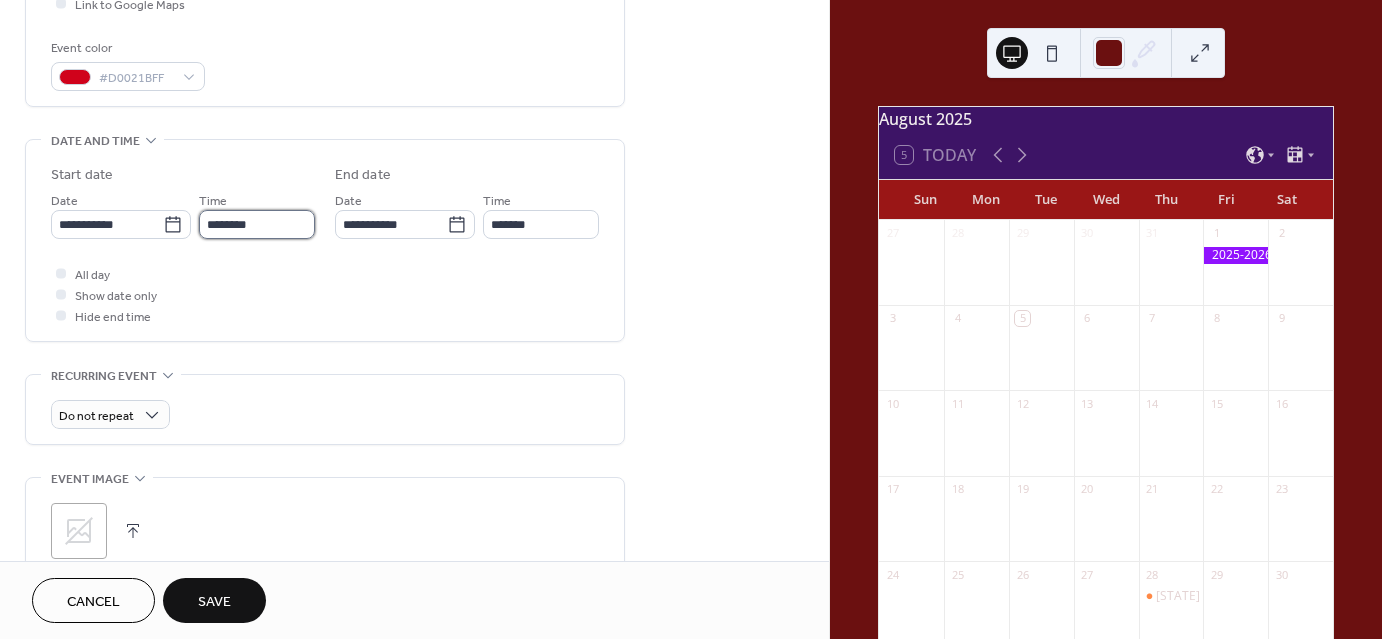 click on "********" at bounding box center (257, 224) 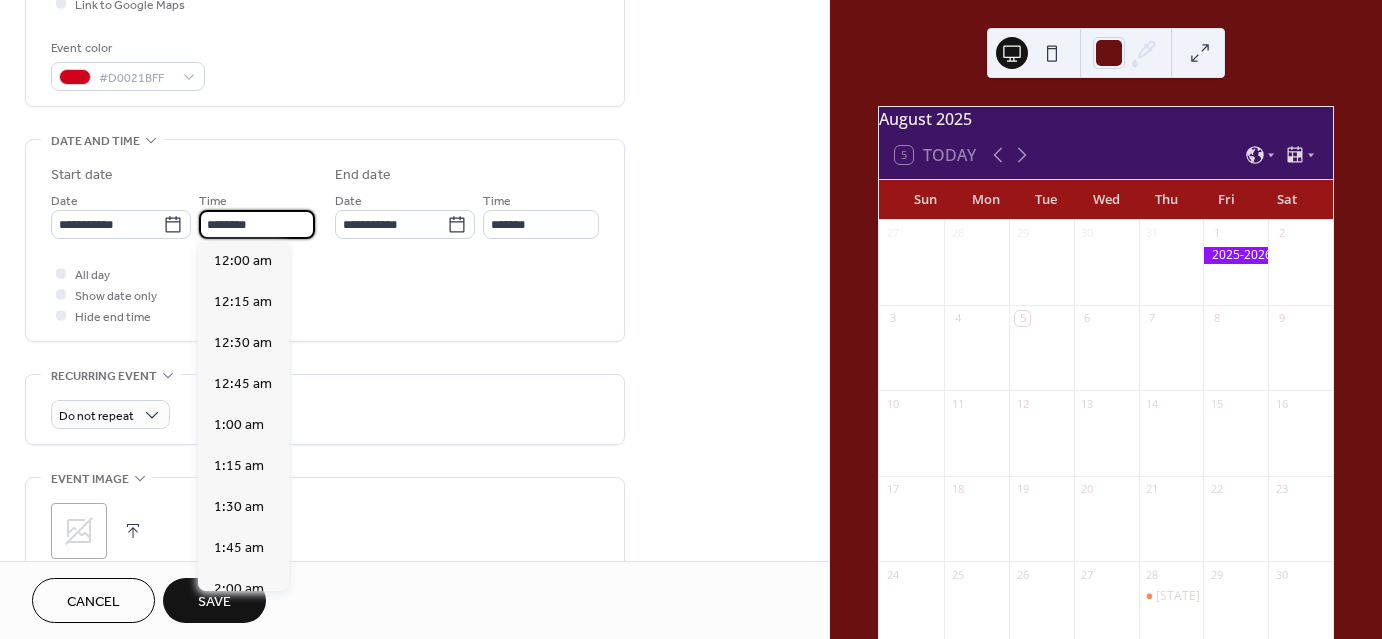 scroll, scrollTop: 1968, scrollLeft: 0, axis: vertical 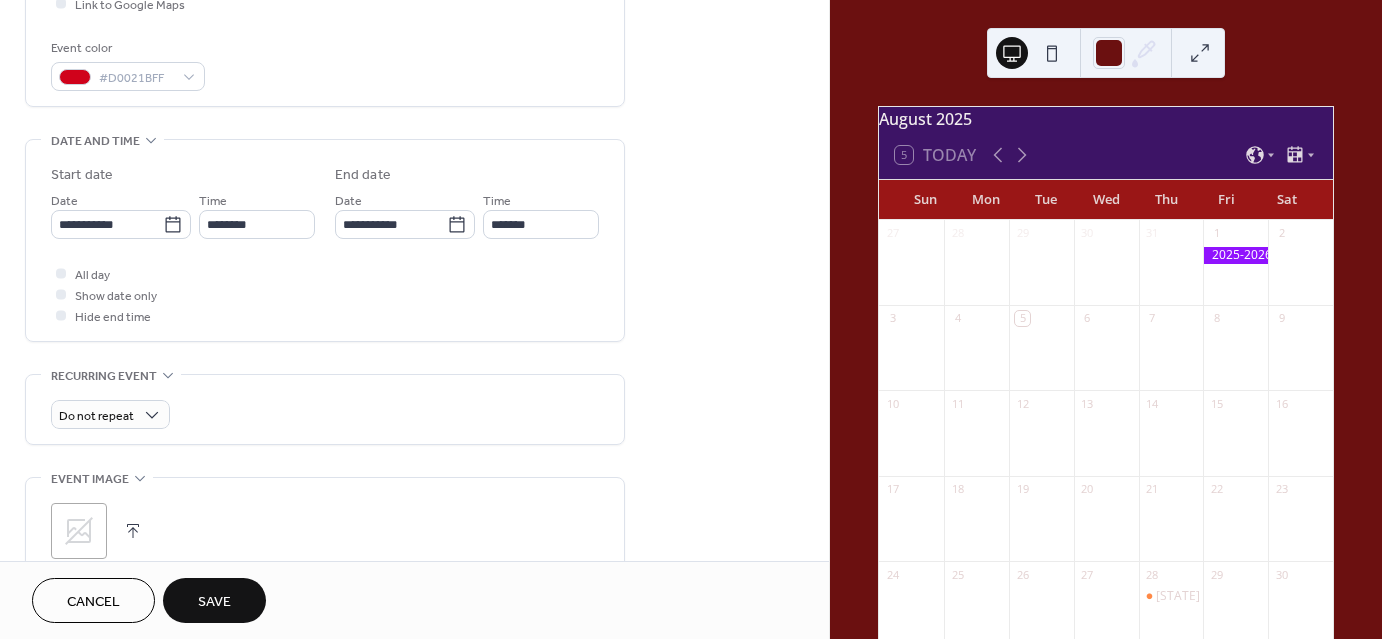 click on "Do not repeat" at bounding box center [325, 414] 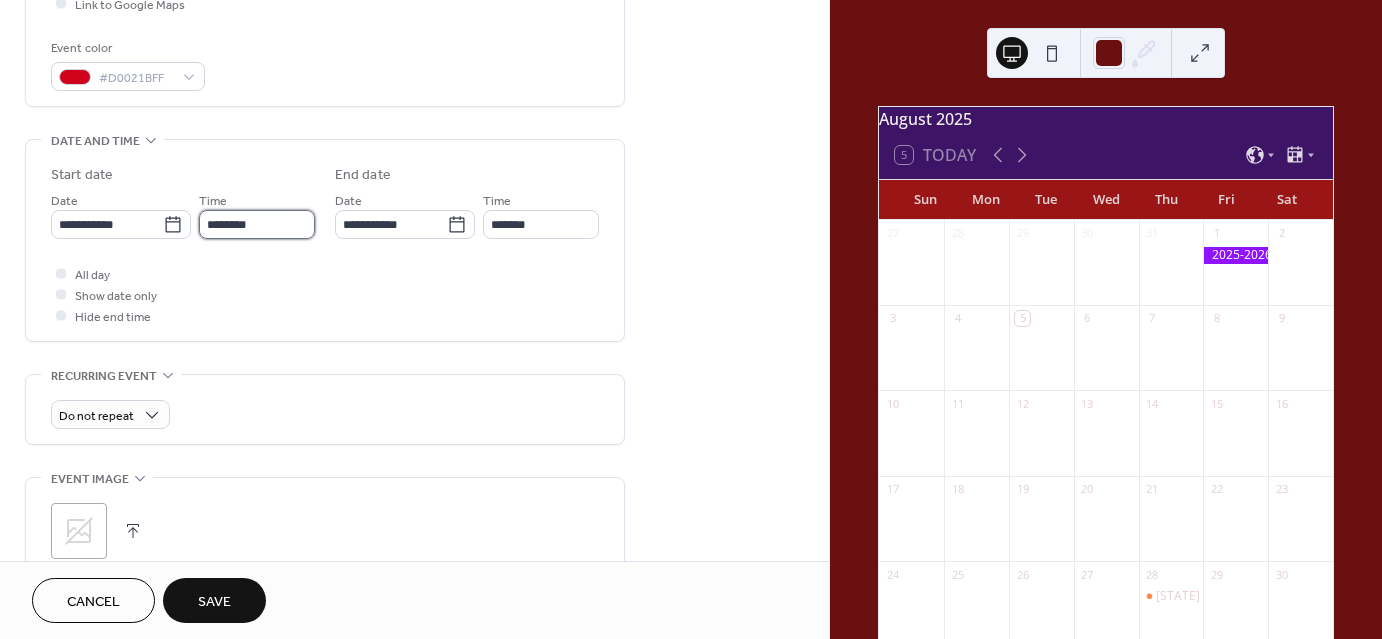 click on "********" at bounding box center [257, 224] 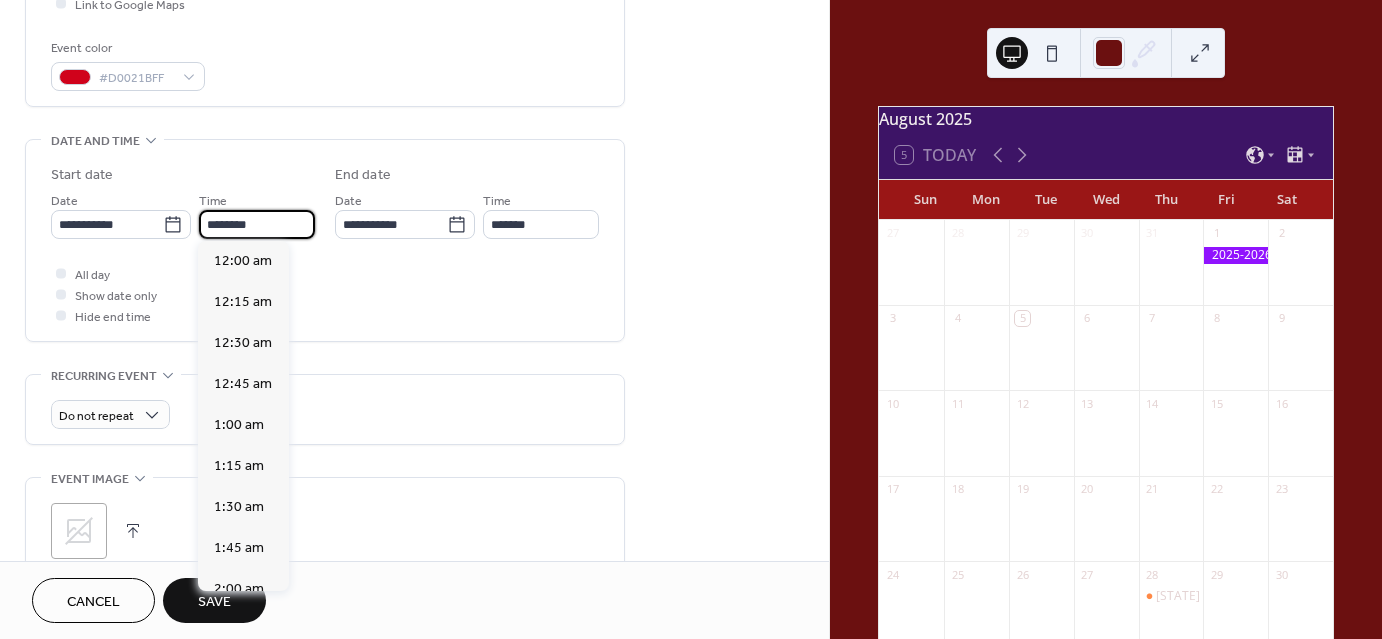 scroll, scrollTop: 1968, scrollLeft: 0, axis: vertical 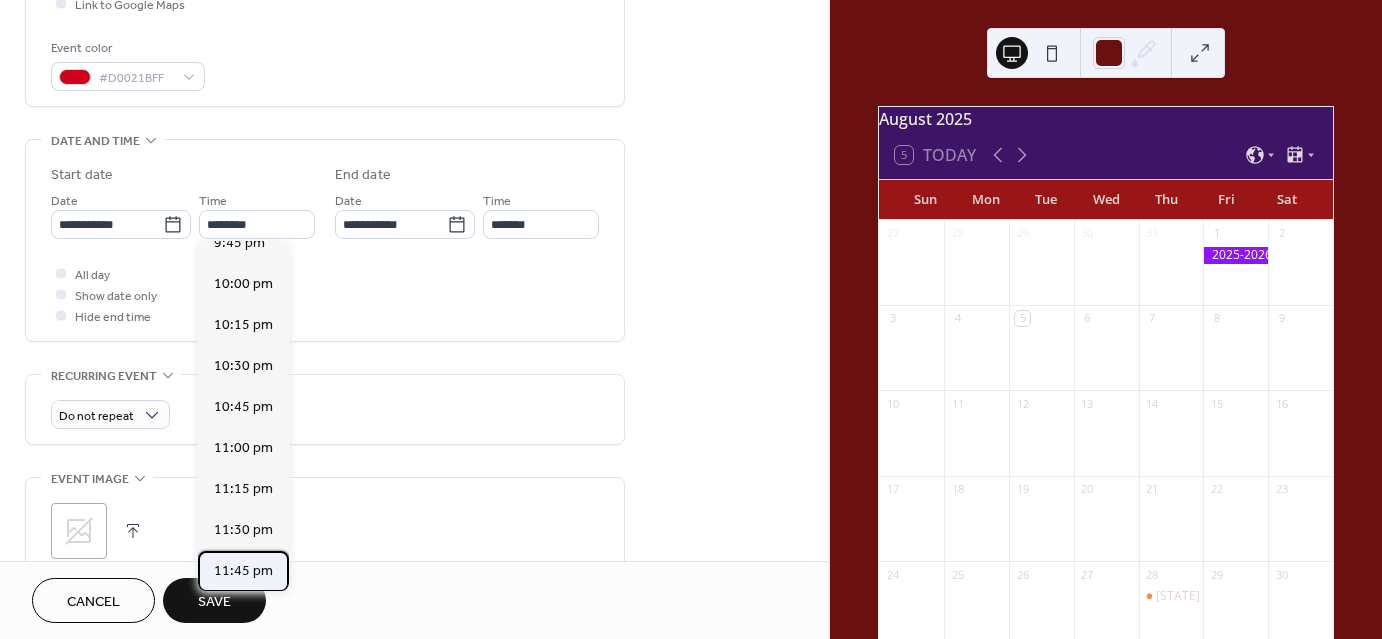 click on "11:45 pm" at bounding box center [243, 571] 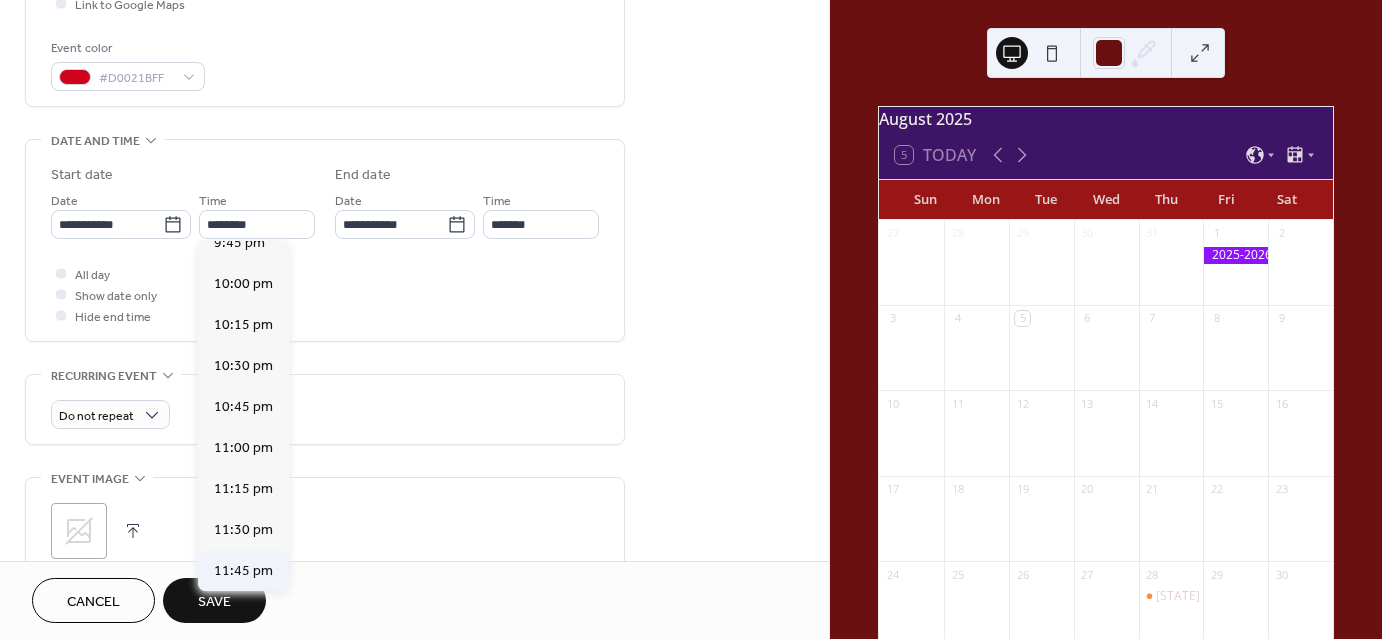 type on "********" 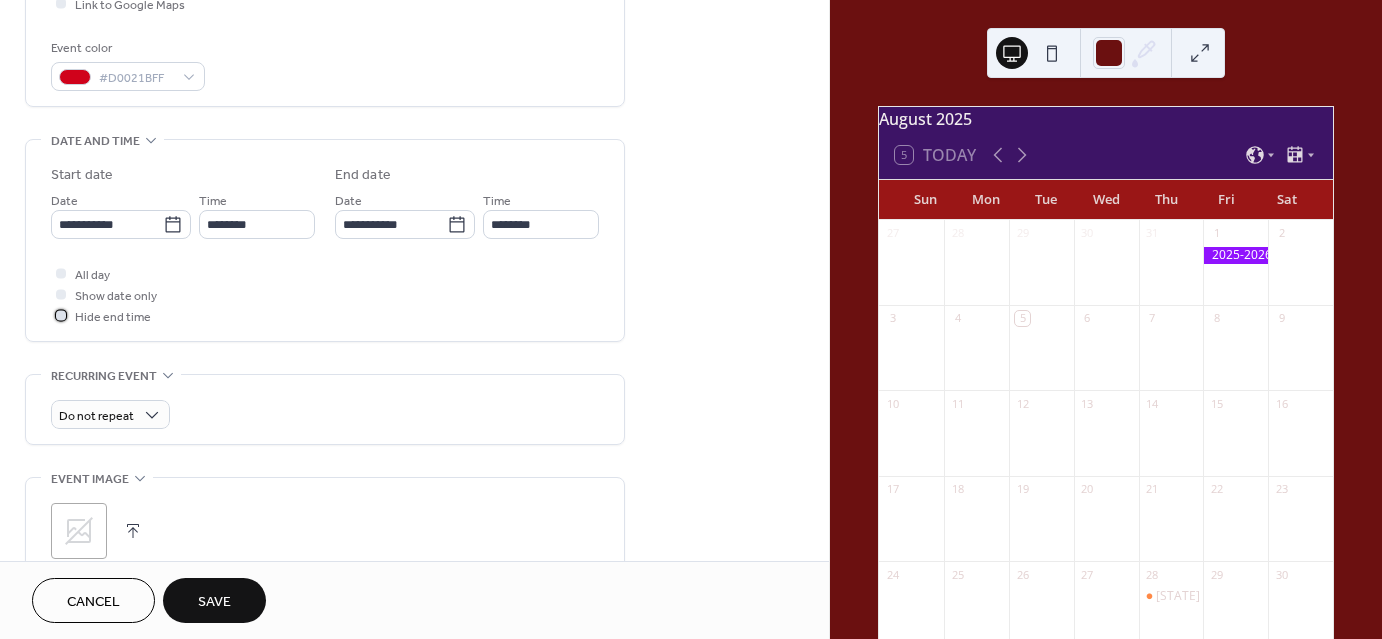 click at bounding box center [61, 315] 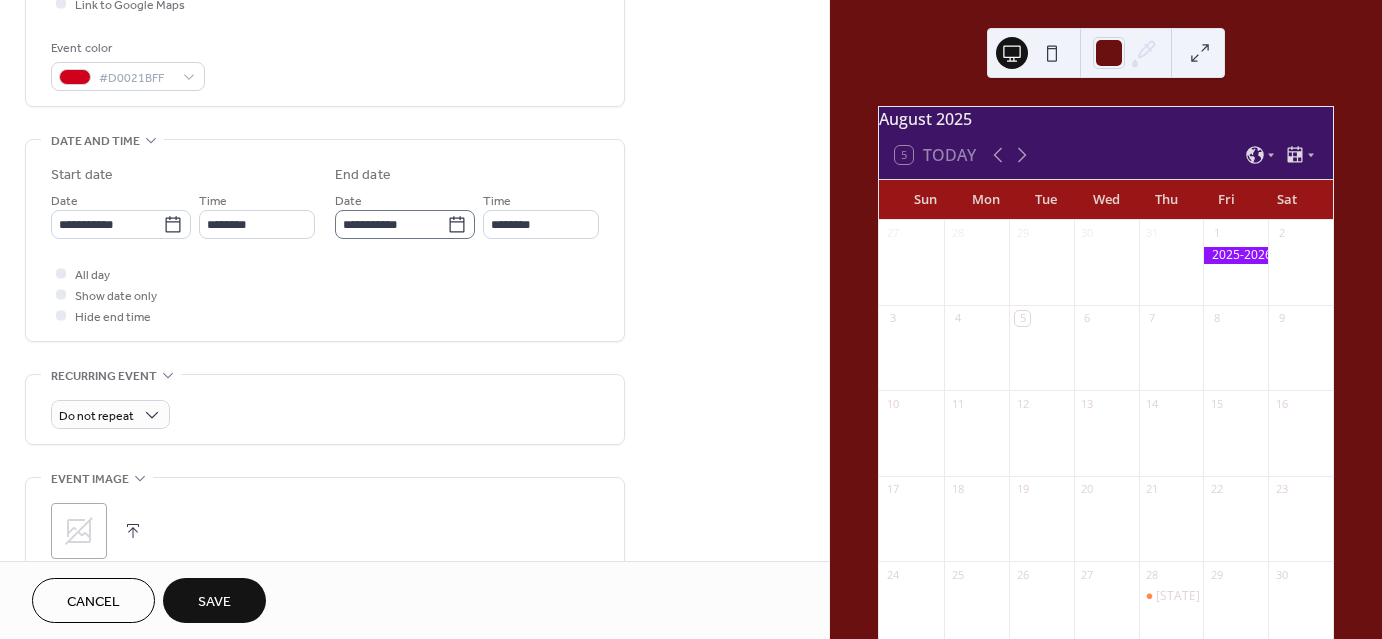 click 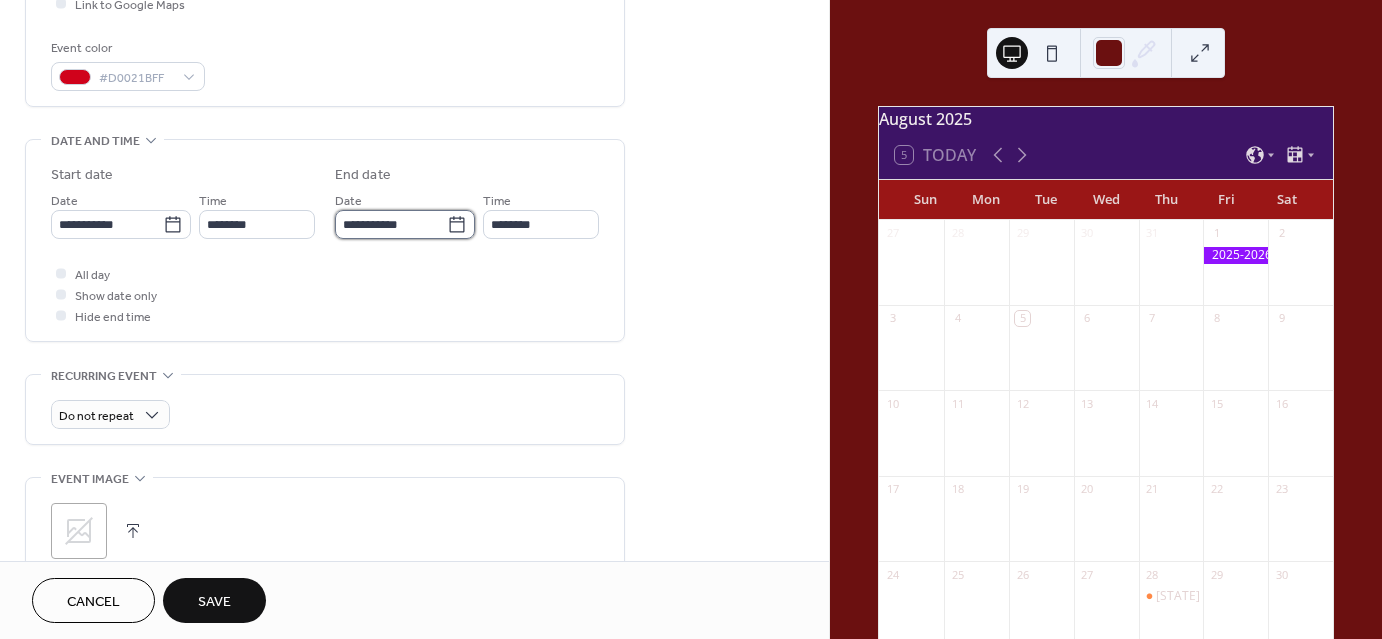 click on "**********" at bounding box center (391, 224) 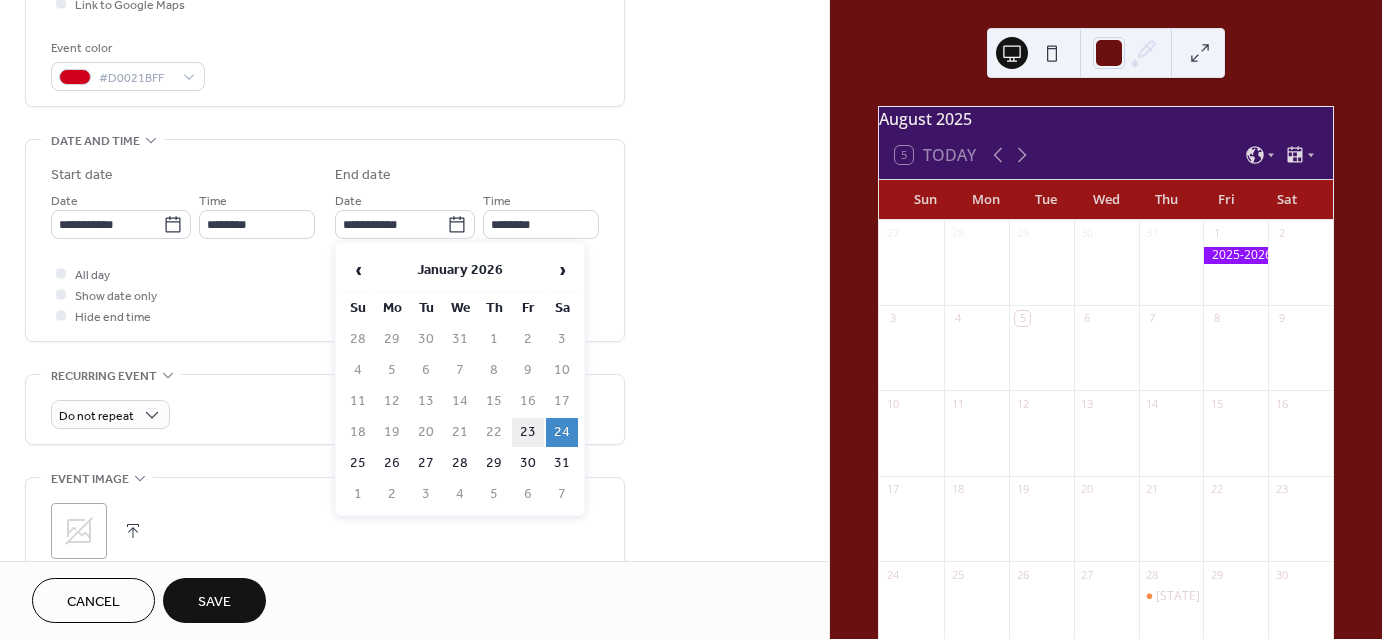 click on "23" at bounding box center [528, 432] 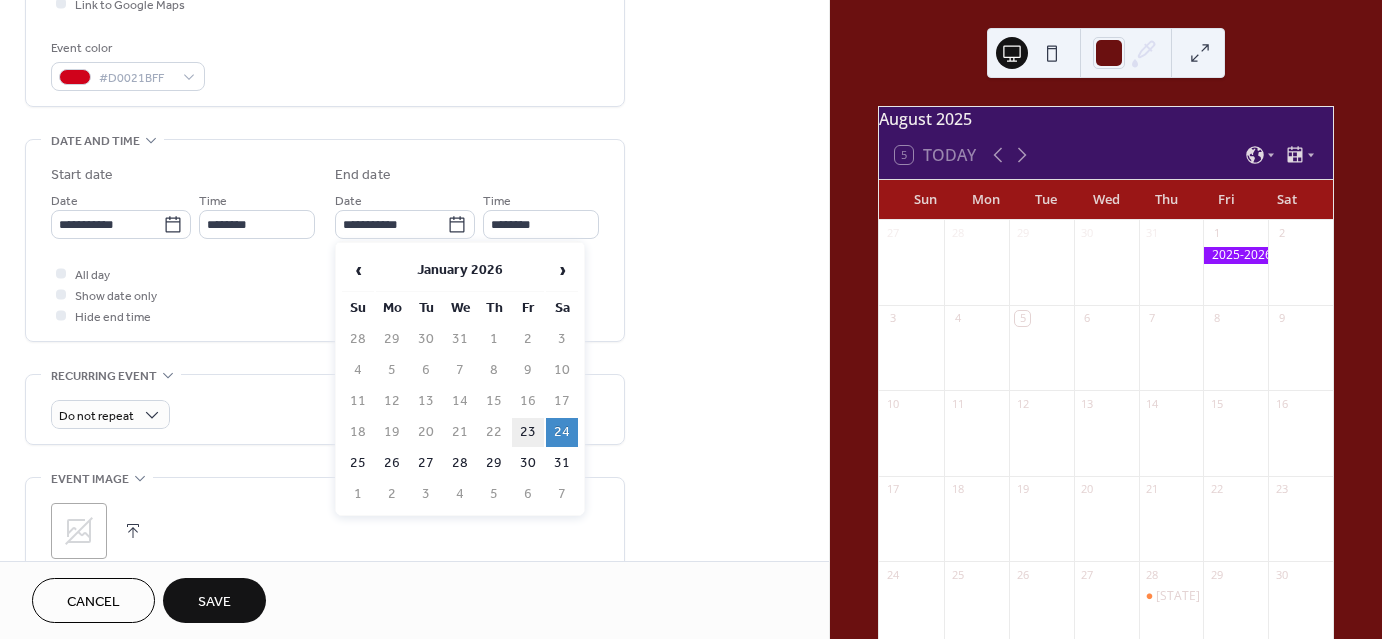 type on "**********" 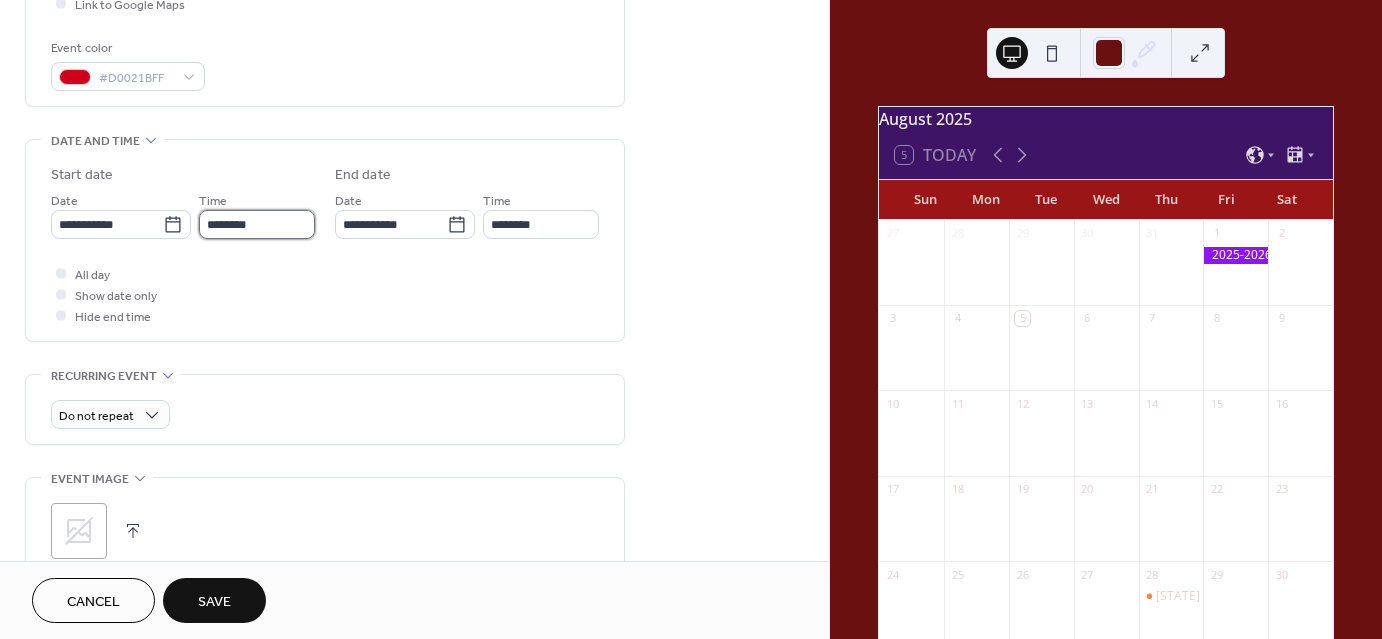 click on "********" at bounding box center (257, 224) 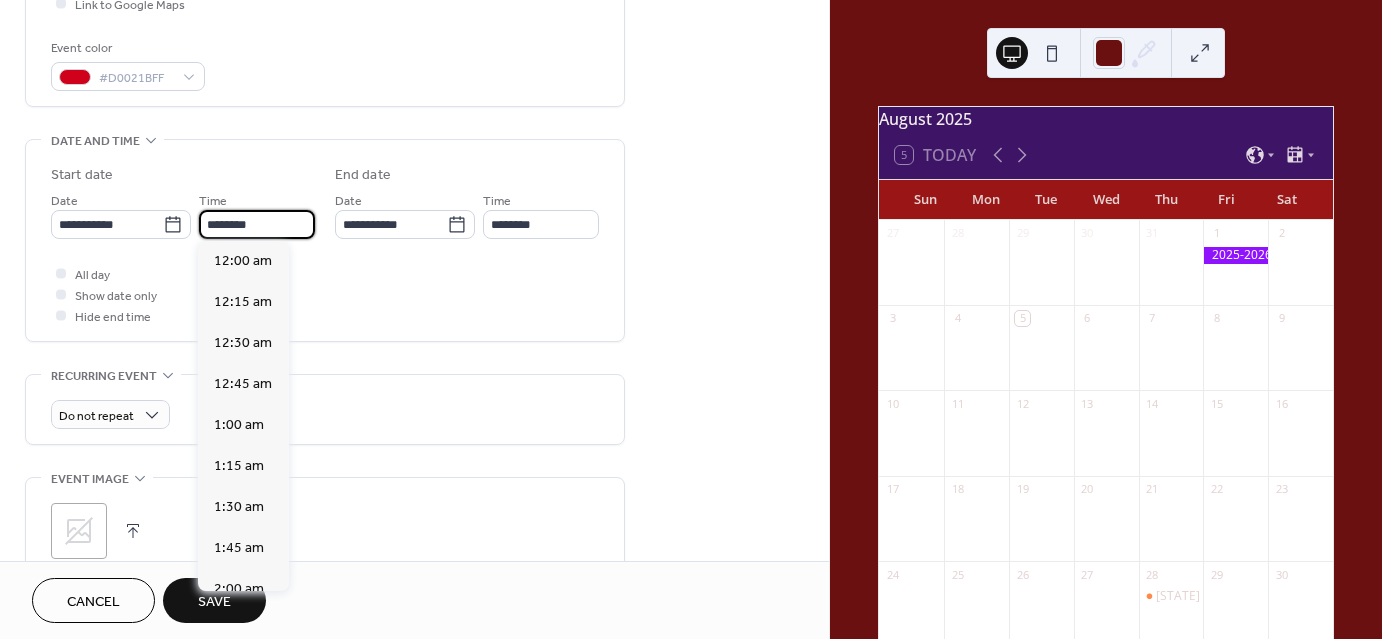 scroll, scrollTop: 3585, scrollLeft: 0, axis: vertical 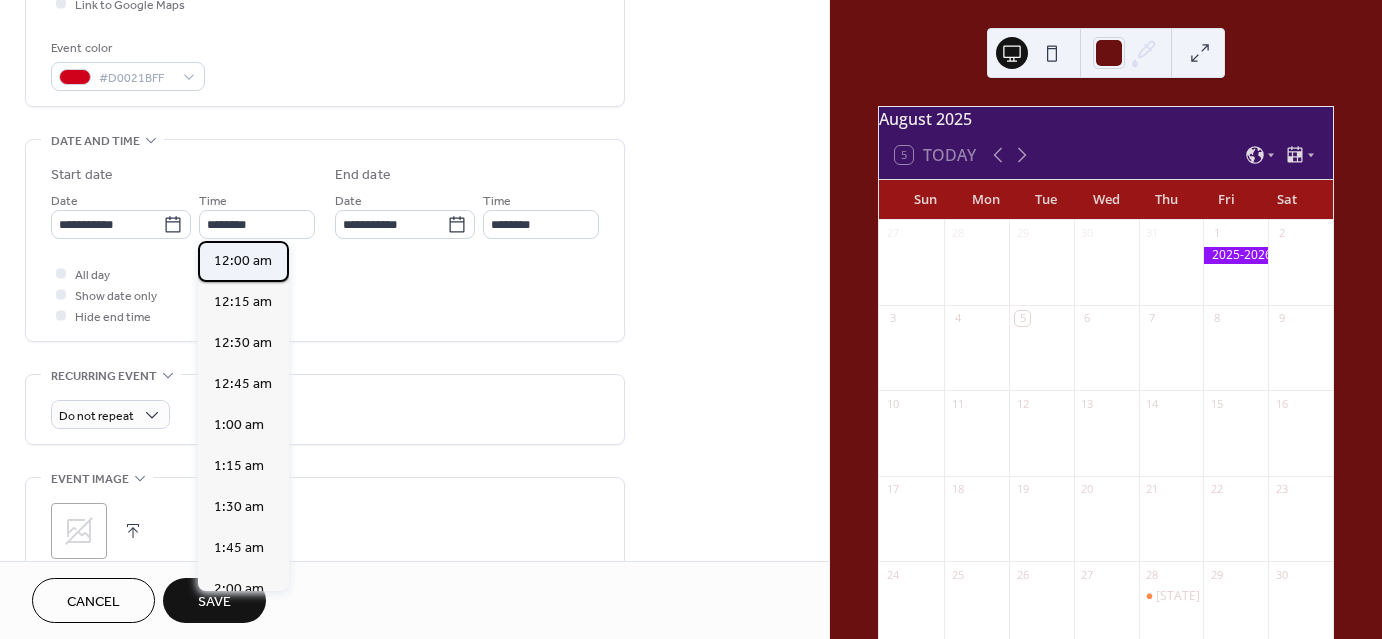 click on "12:00 am" at bounding box center (243, 261) 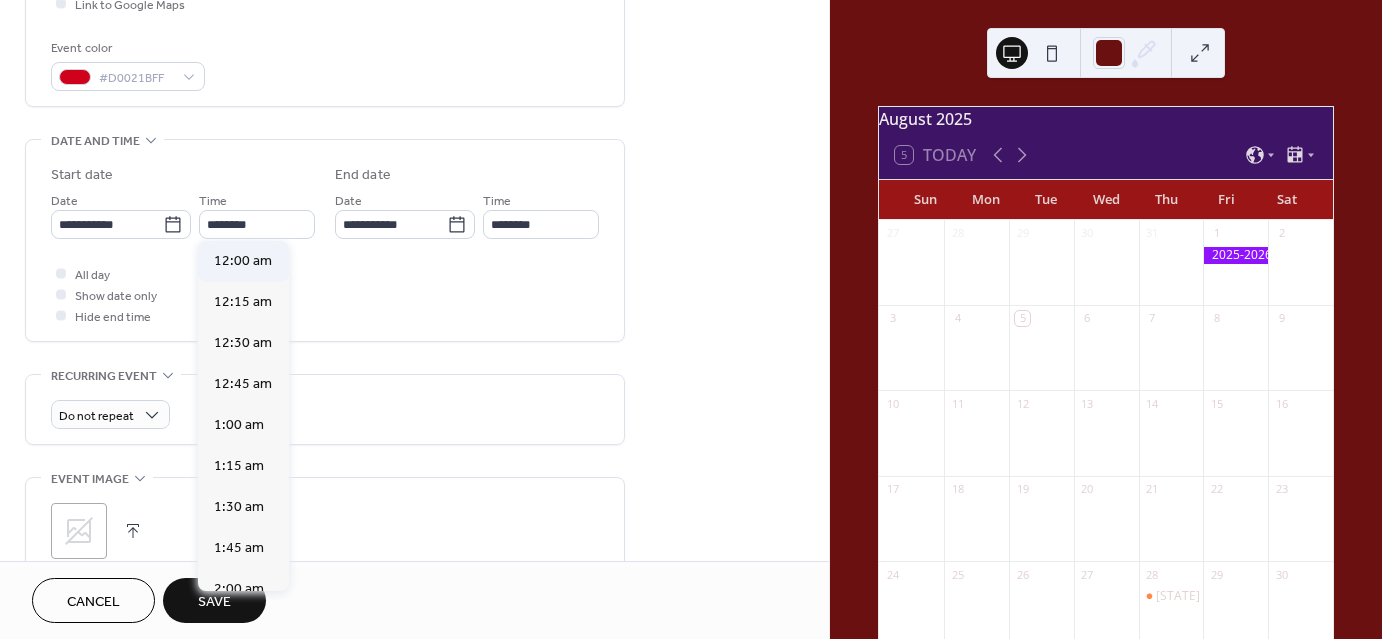 type on "********" 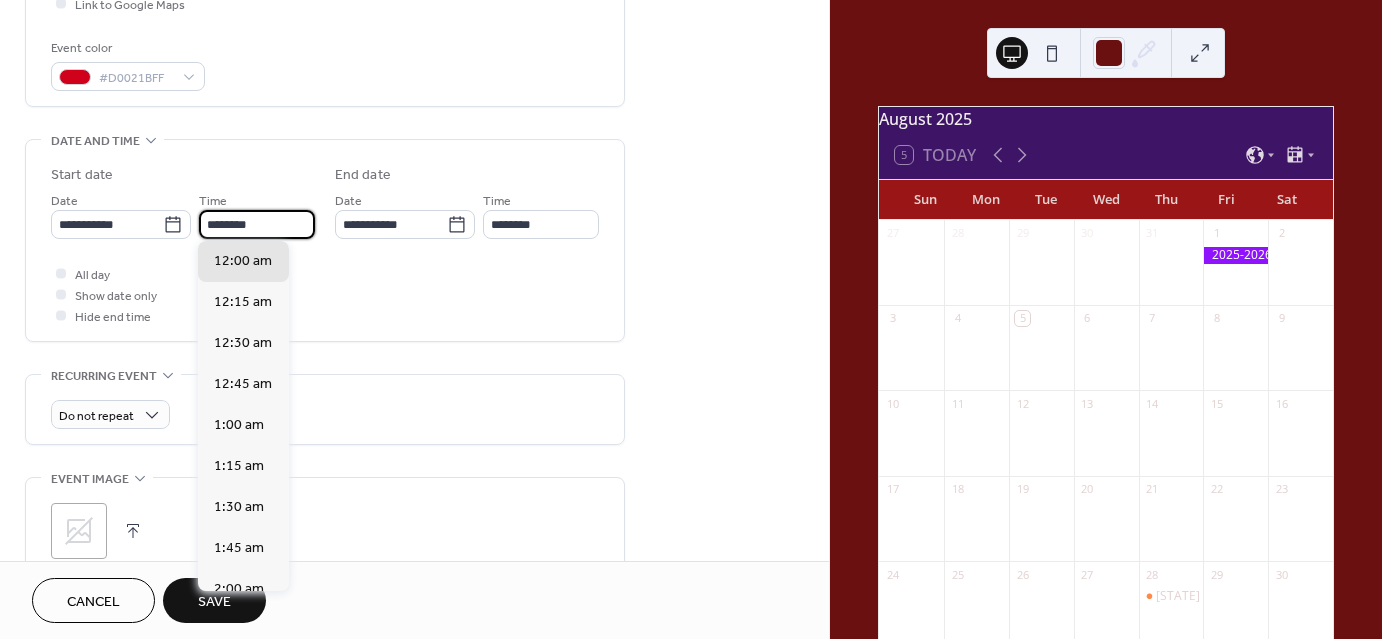 click on "********" at bounding box center [257, 224] 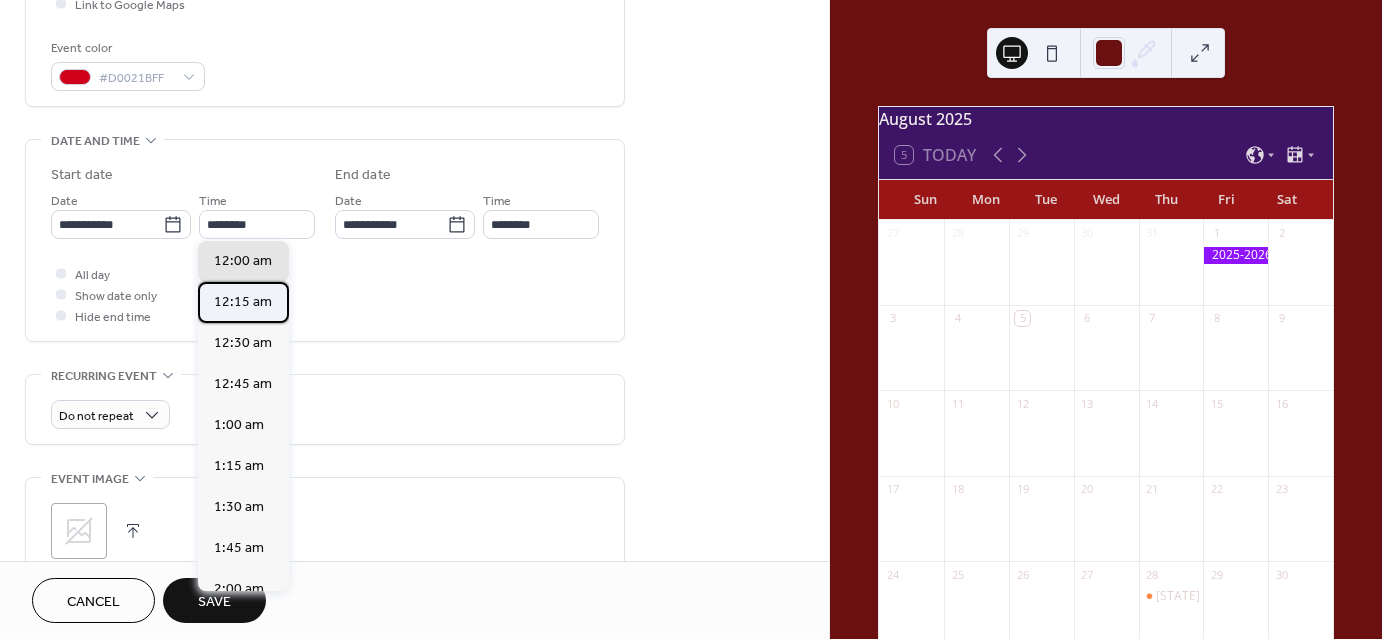 click on "12:15 am" at bounding box center [243, 302] 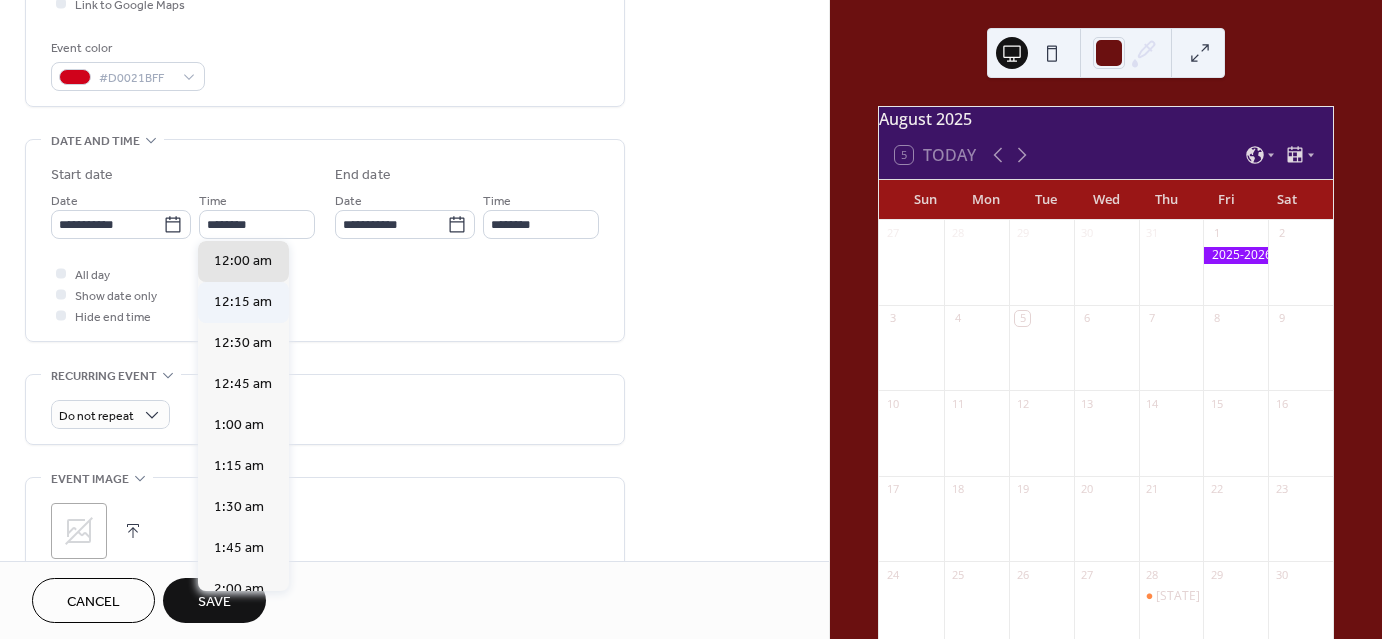 type on "********" 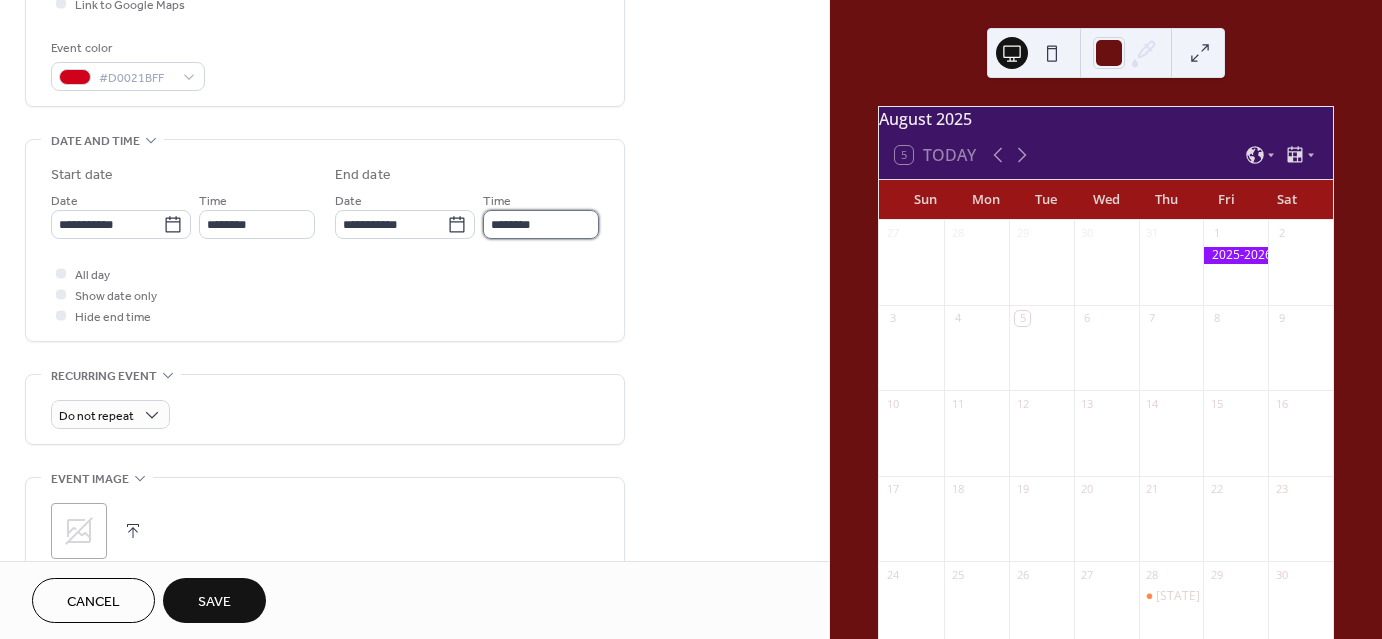 click on "********" at bounding box center (541, 224) 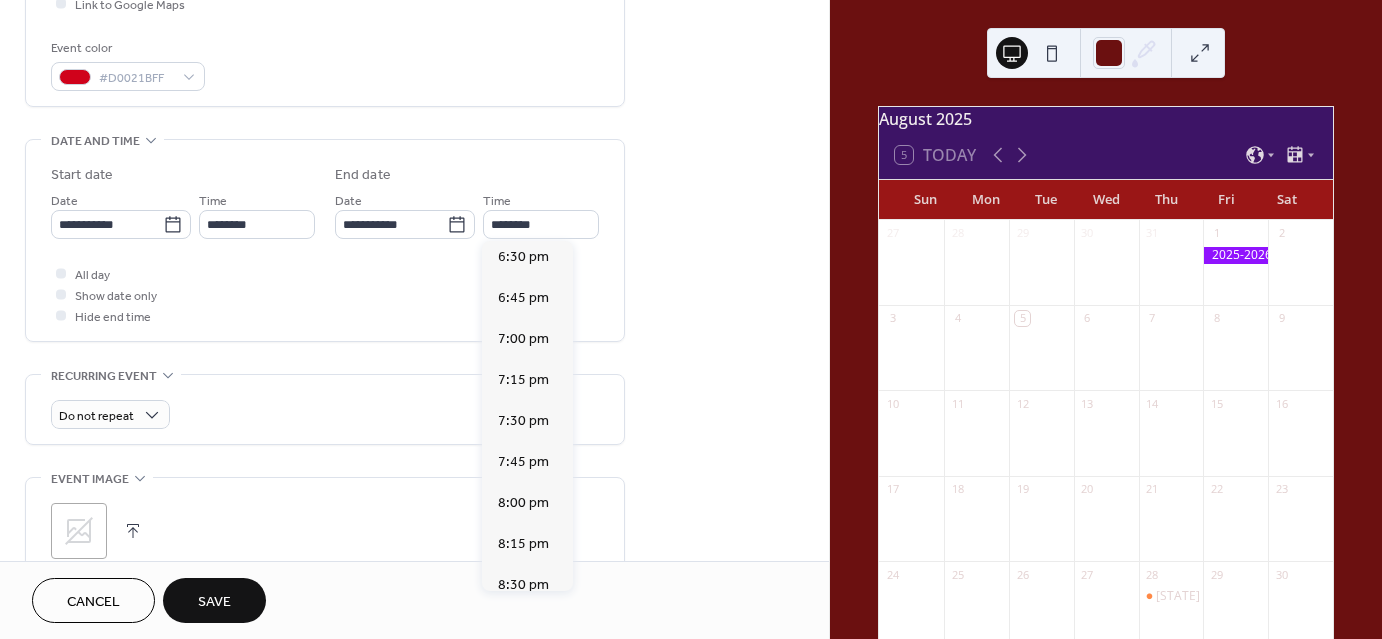 scroll, scrollTop: 3504, scrollLeft: 0, axis: vertical 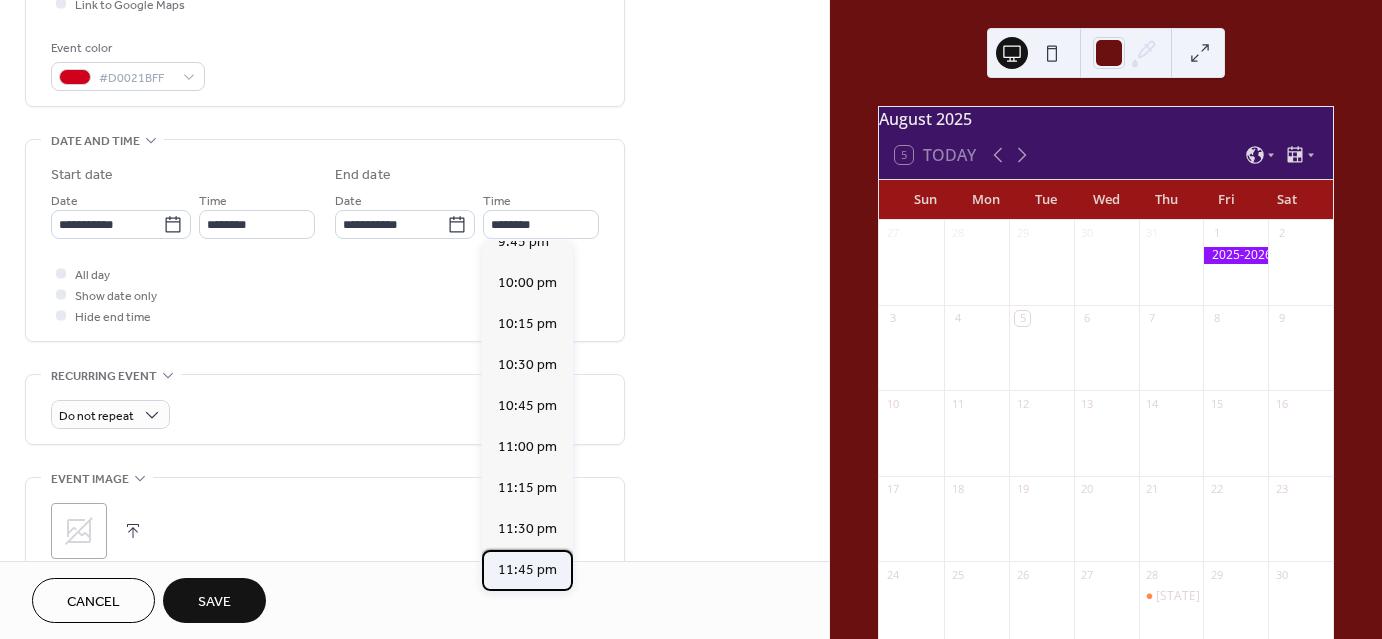 click on "11:45 pm" at bounding box center [527, 570] 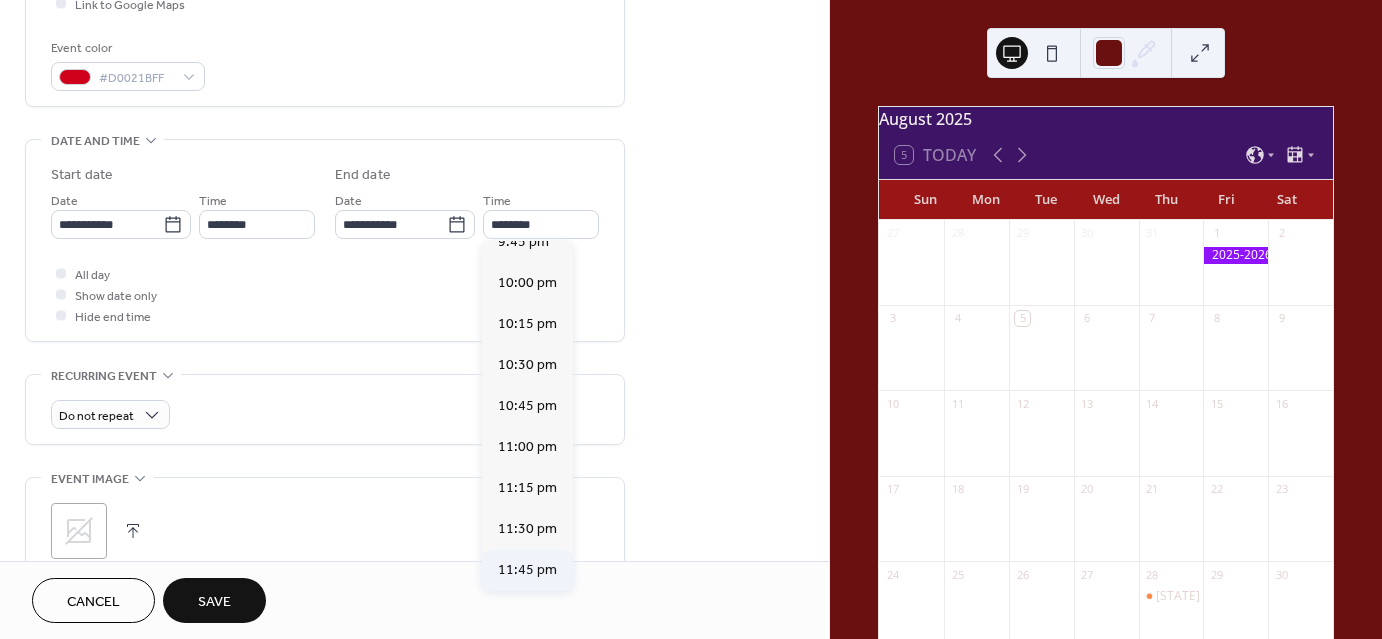 type on "********" 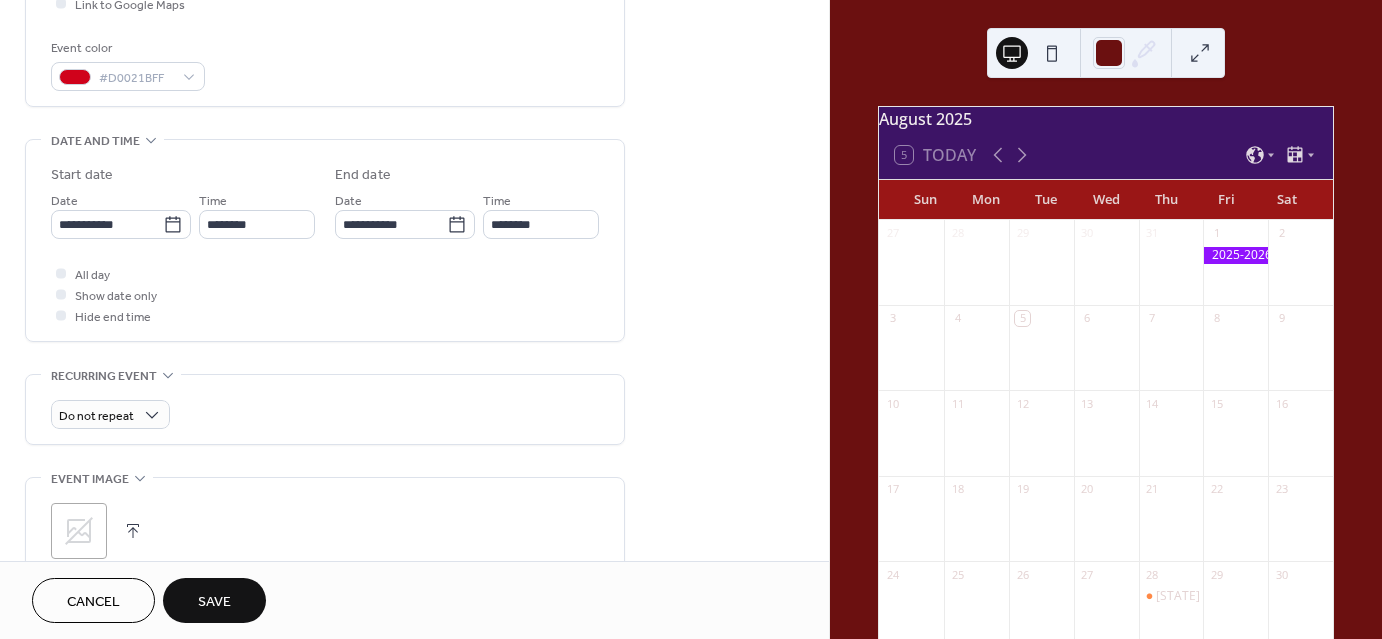 click at bounding box center [61, 273] 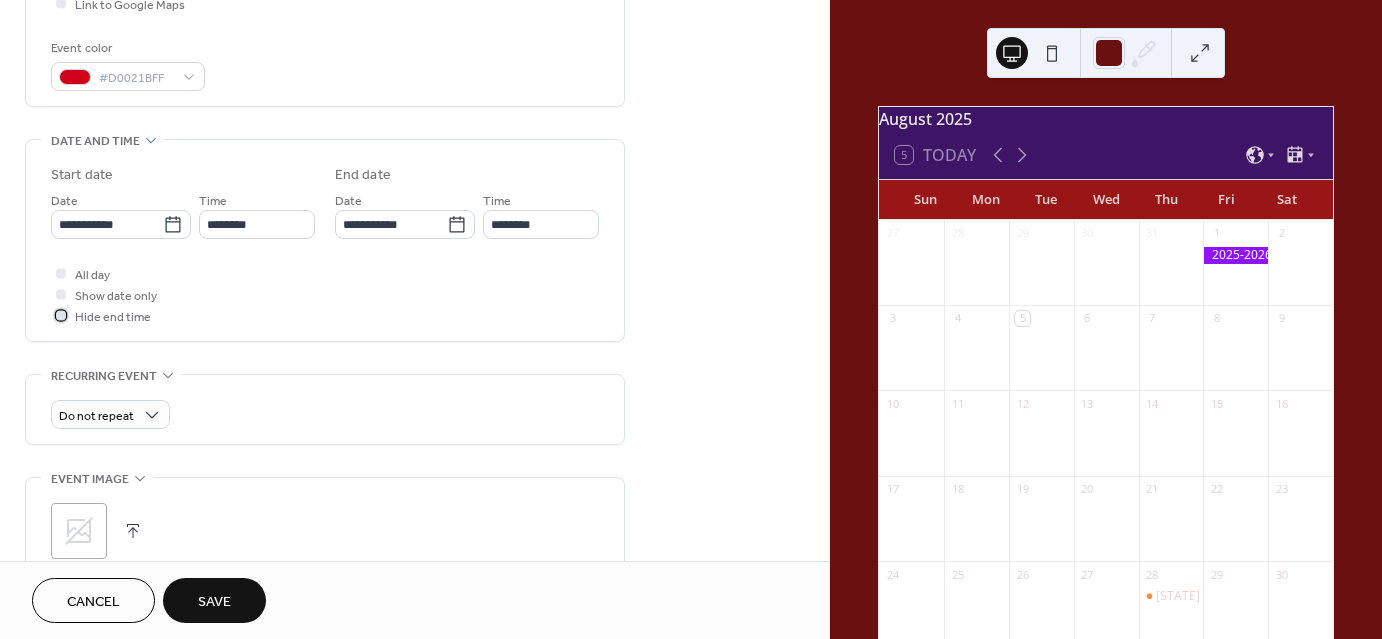 click 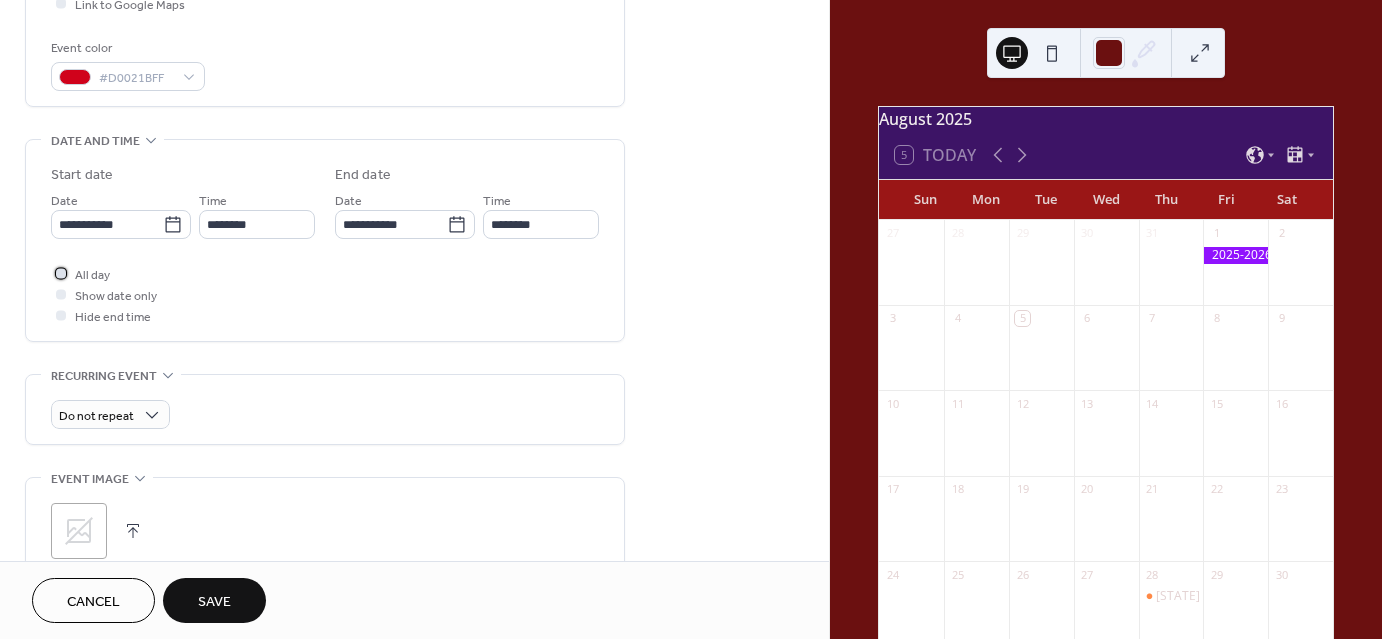 click at bounding box center [61, 273] 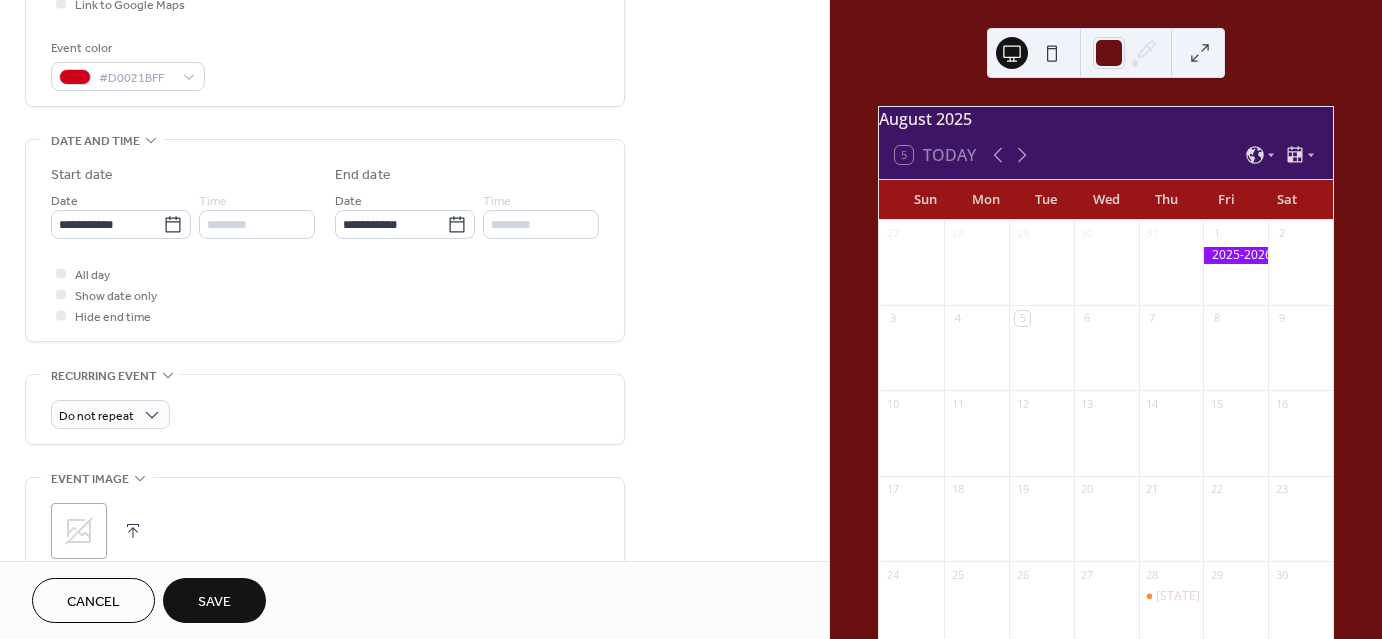 click on "Save" at bounding box center [214, 602] 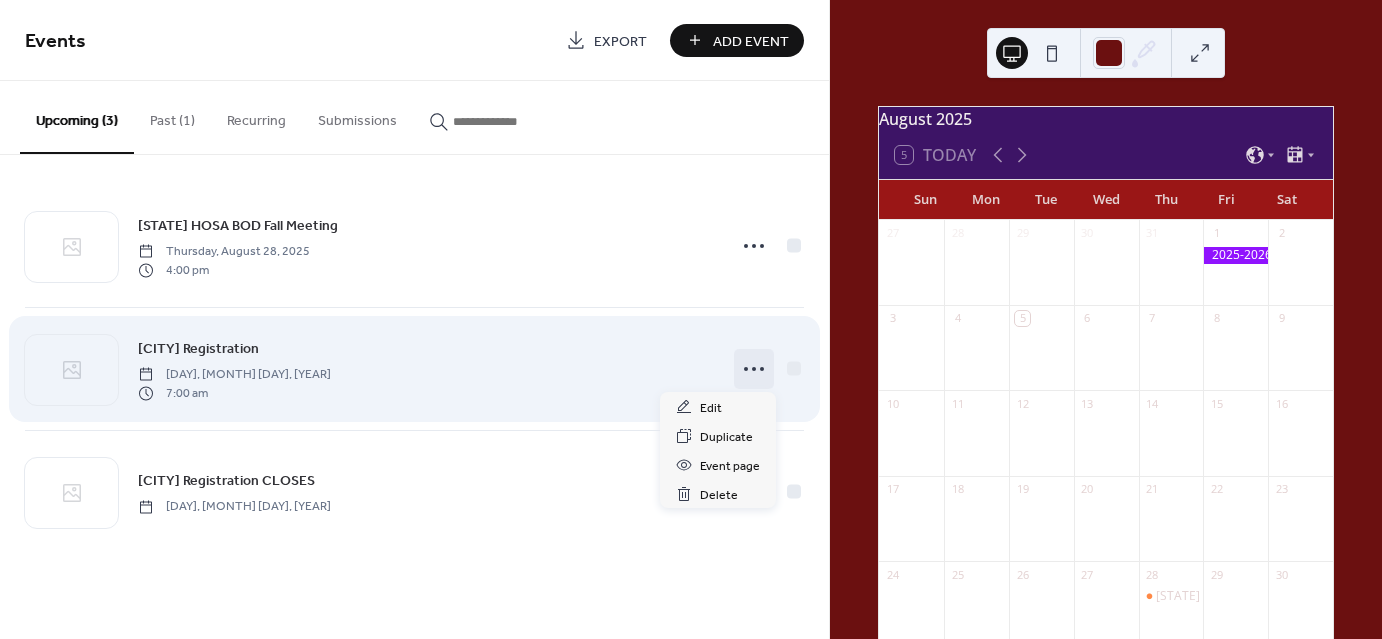 click 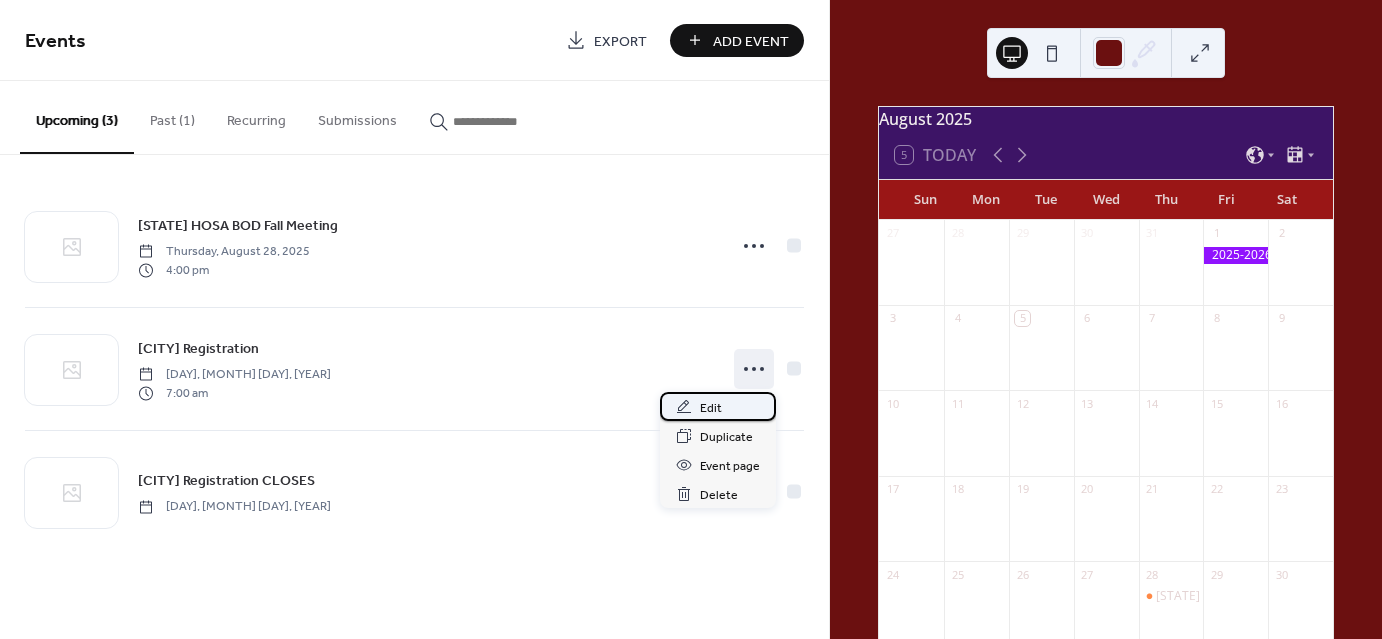 click on "Edit" at bounding box center [718, 406] 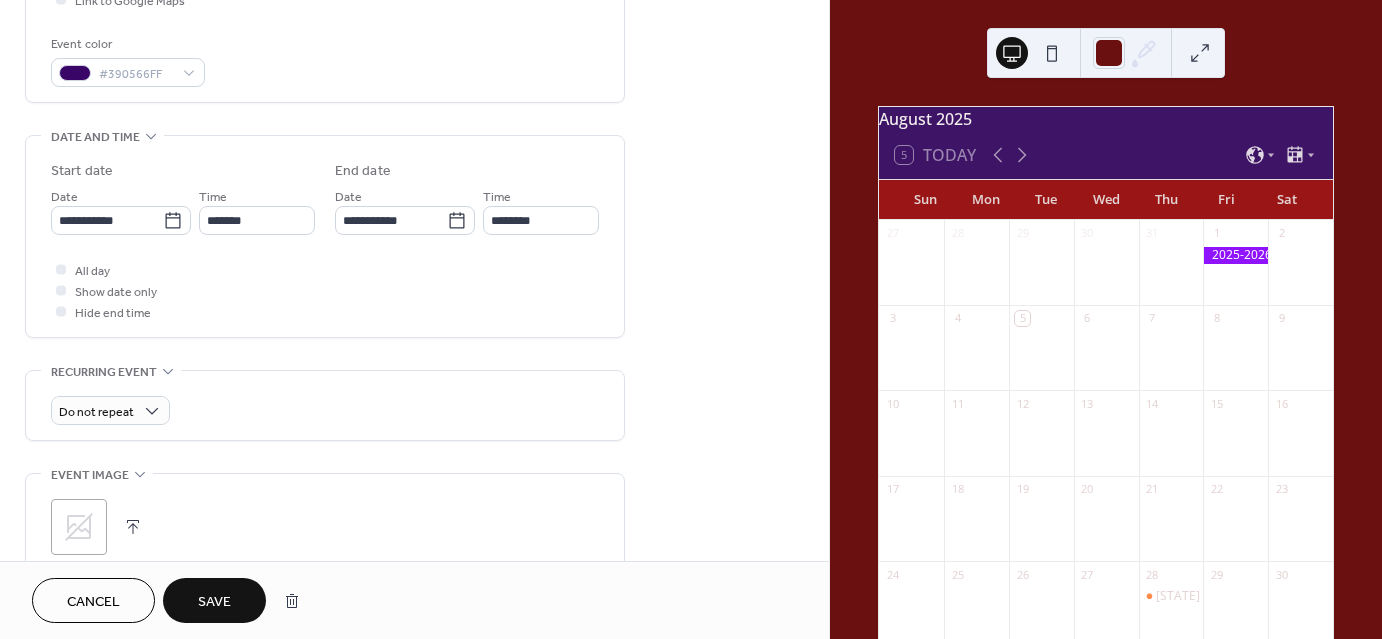 scroll, scrollTop: 521, scrollLeft: 0, axis: vertical 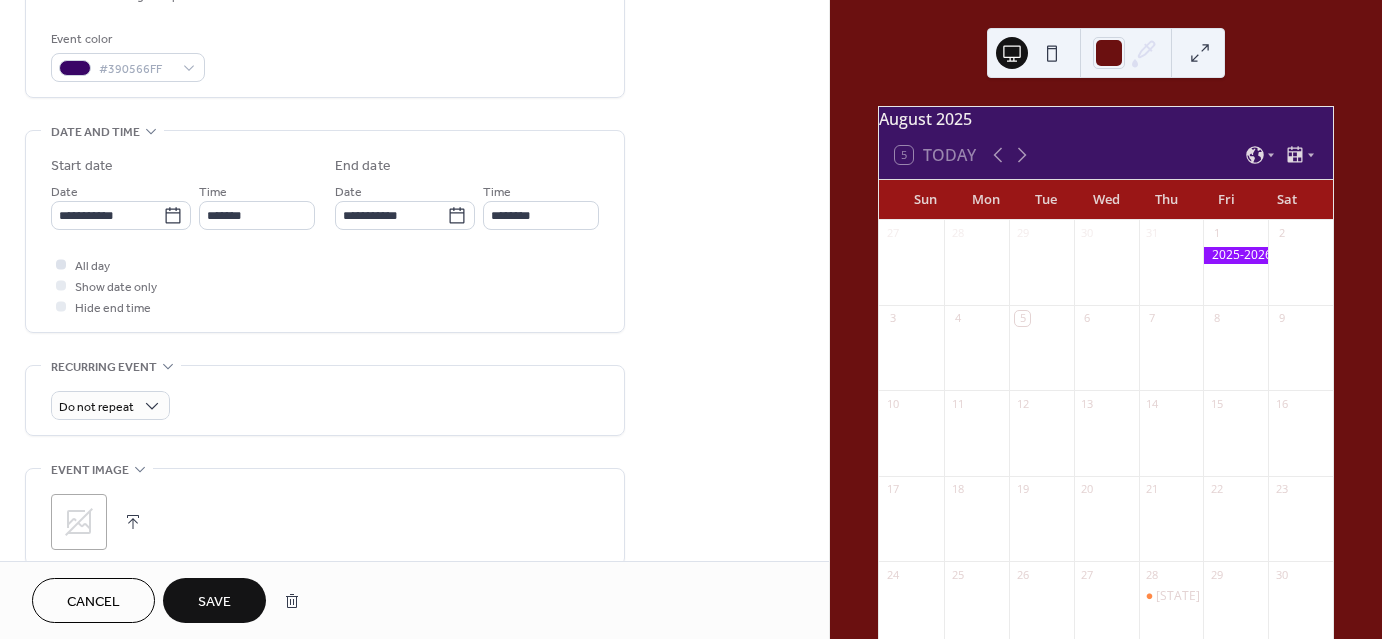 type on "**********" 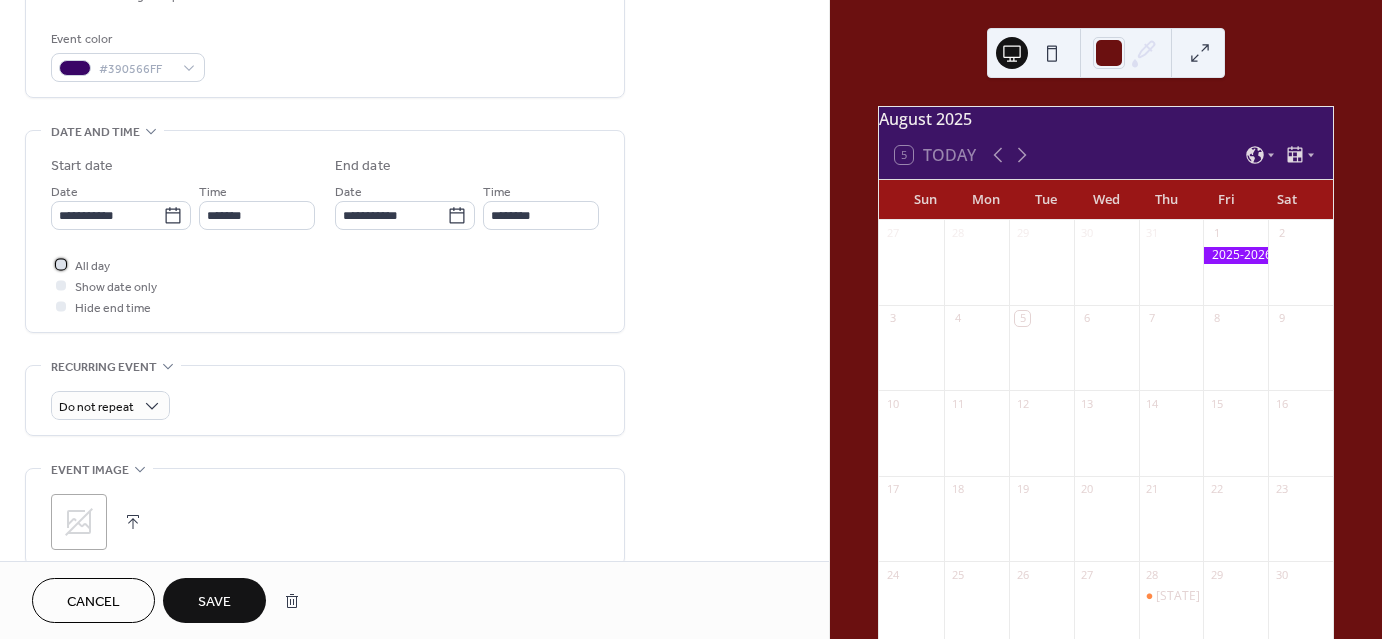 click at bounding box center (61, 264) 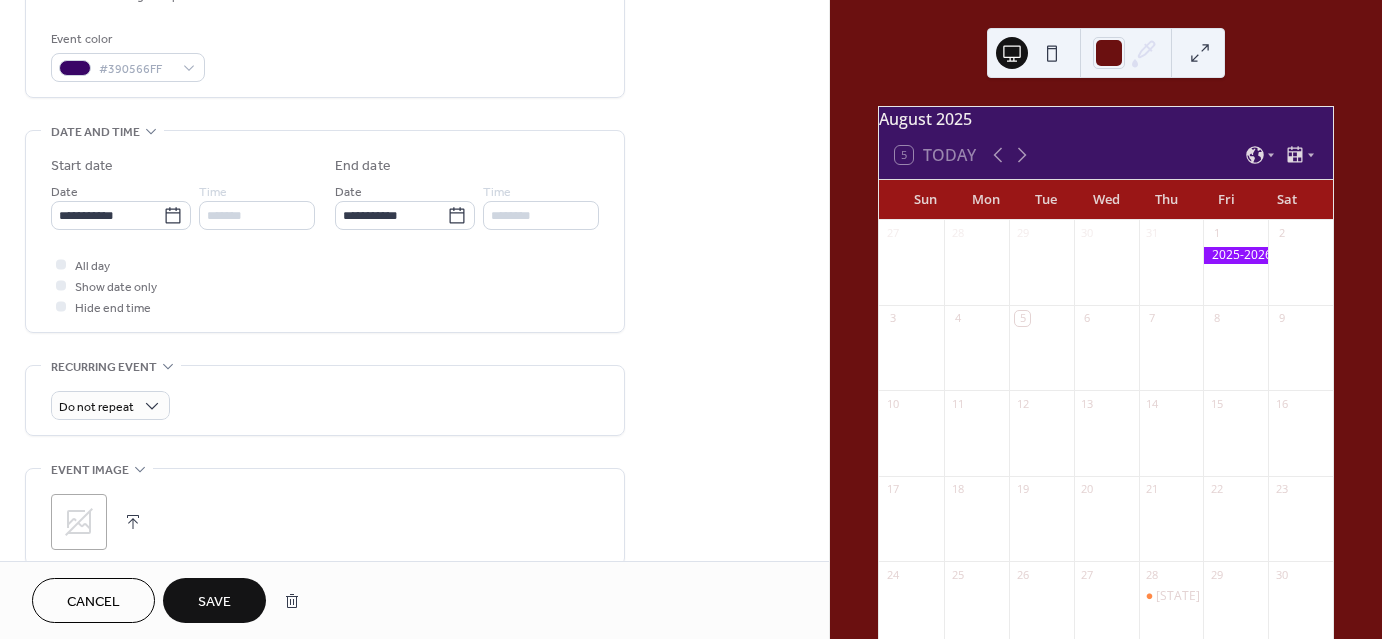 click on "Save" at bounding box center [214, 602] 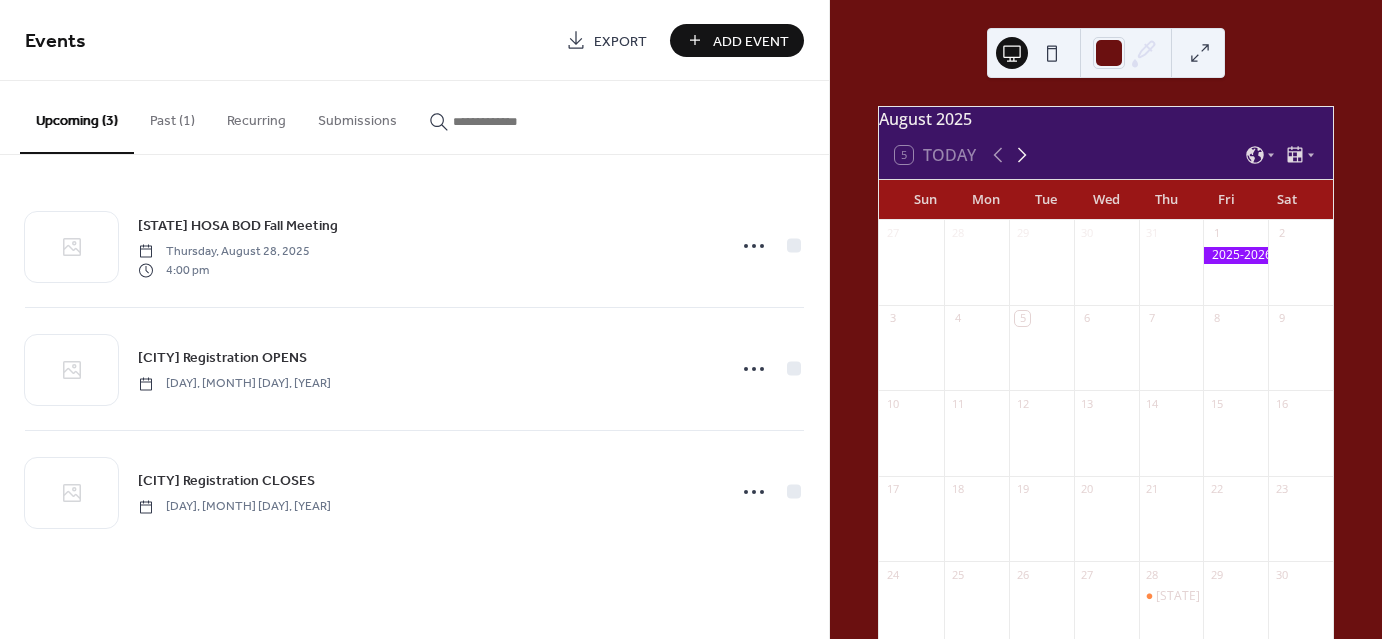 click 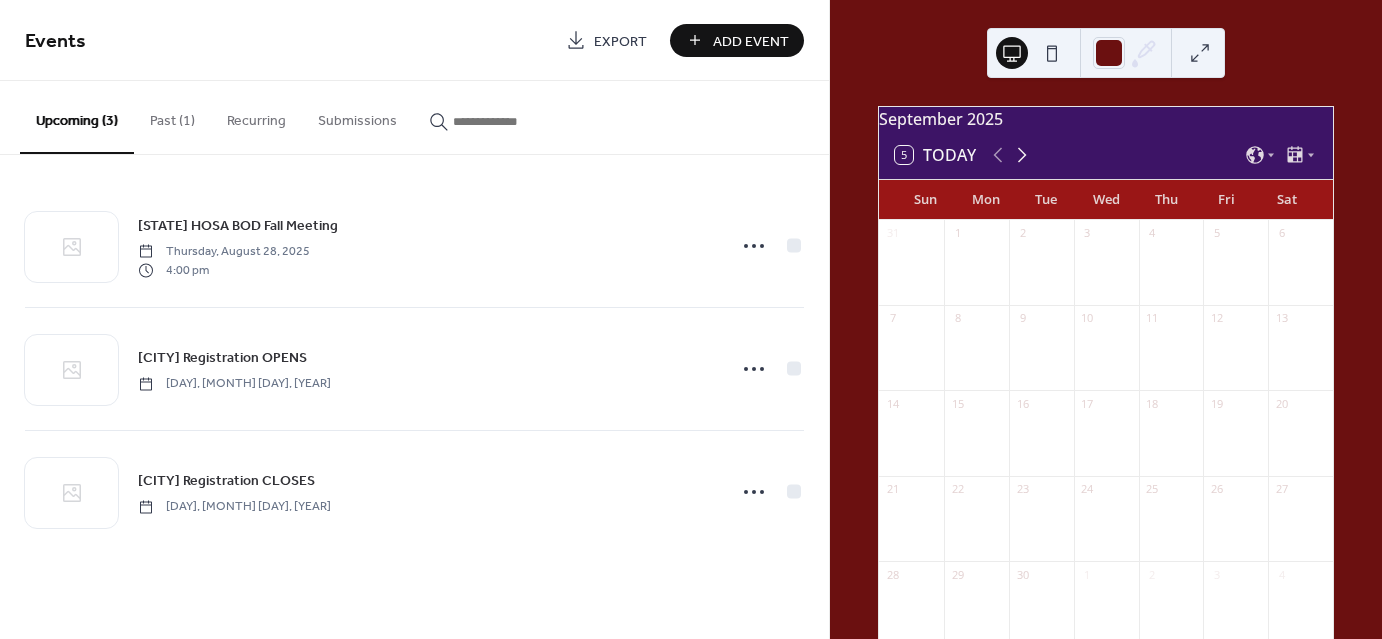 click 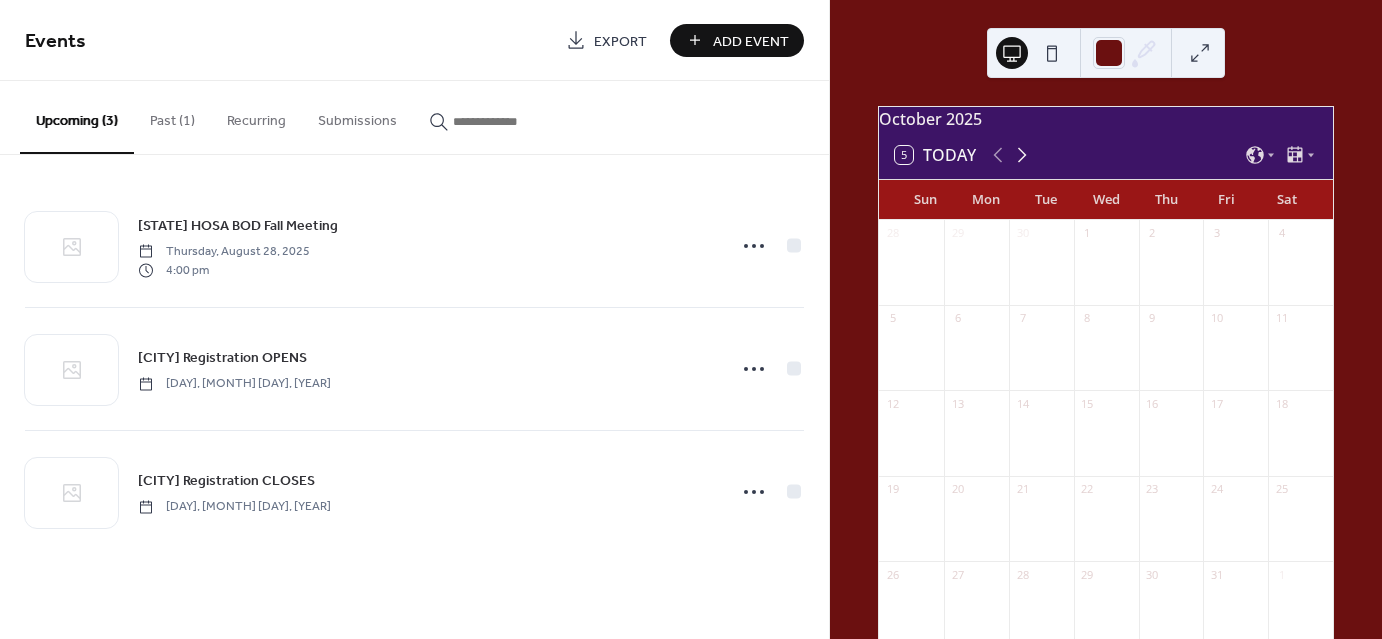 click 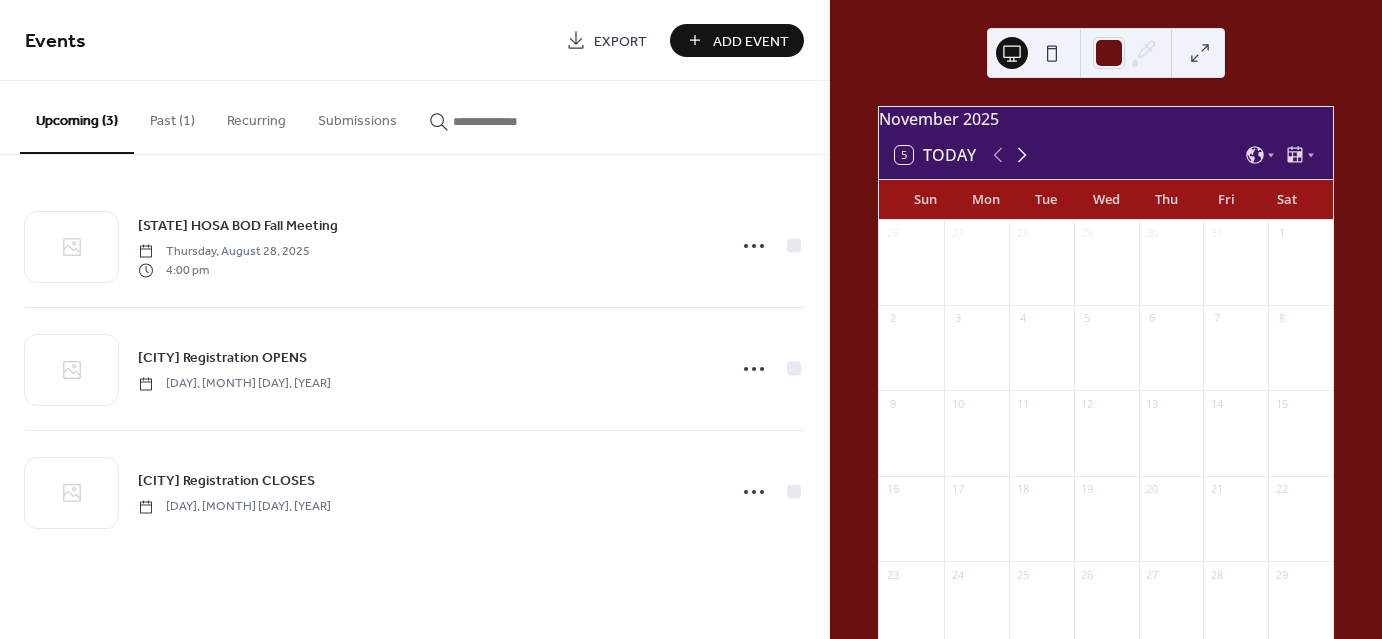 click 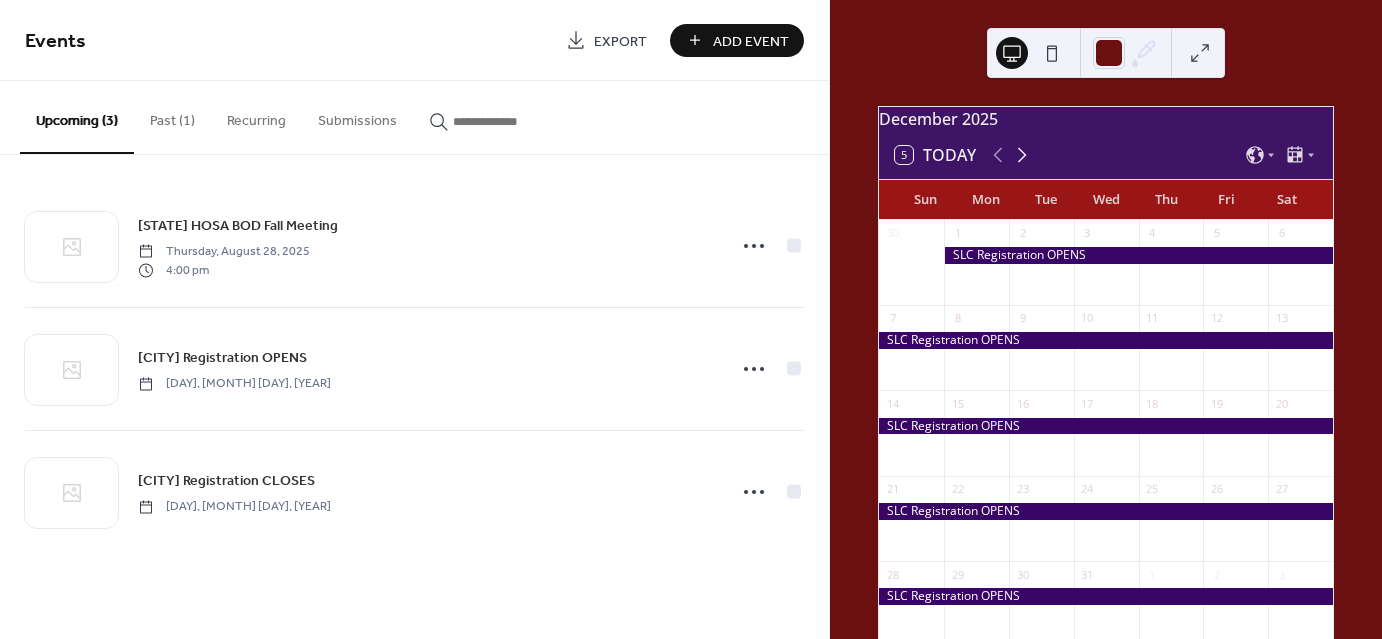 click 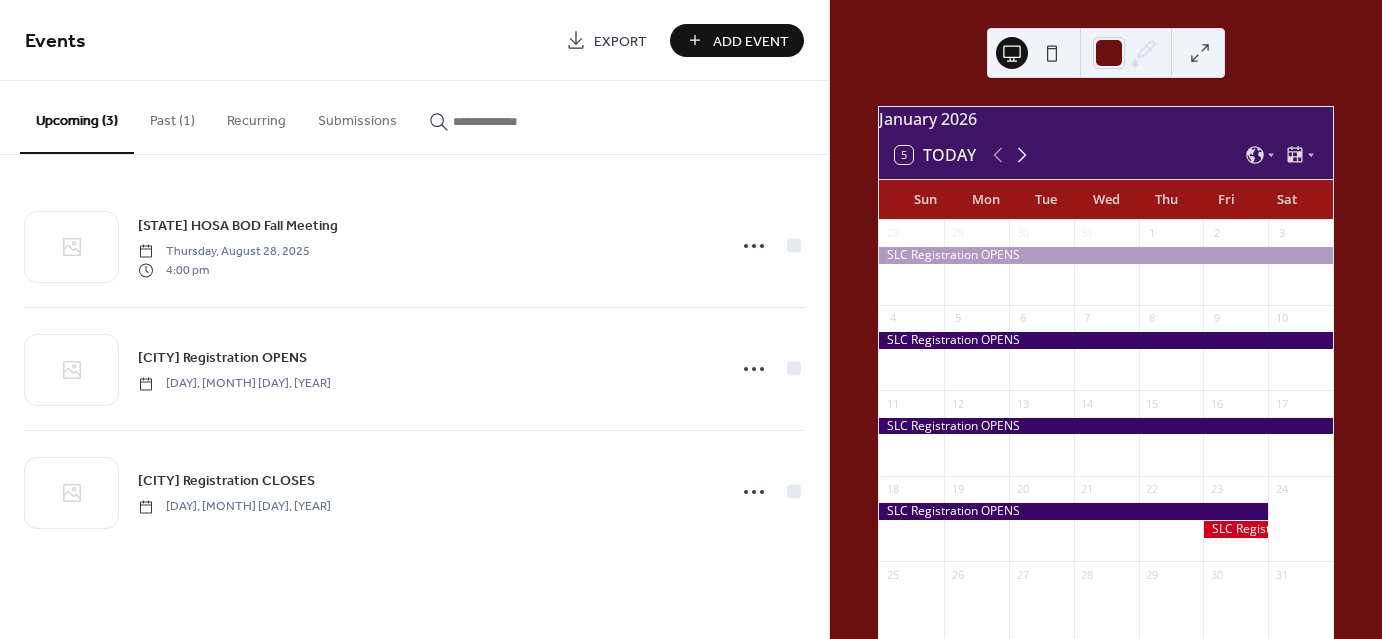 click 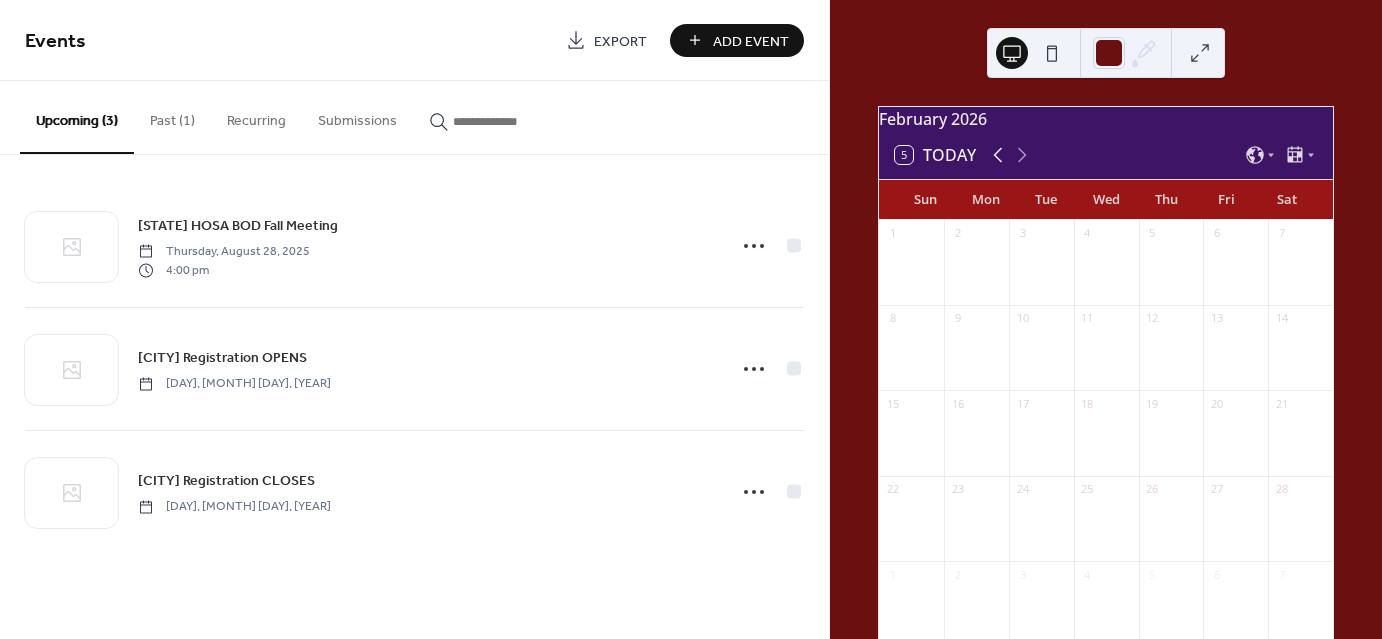 click 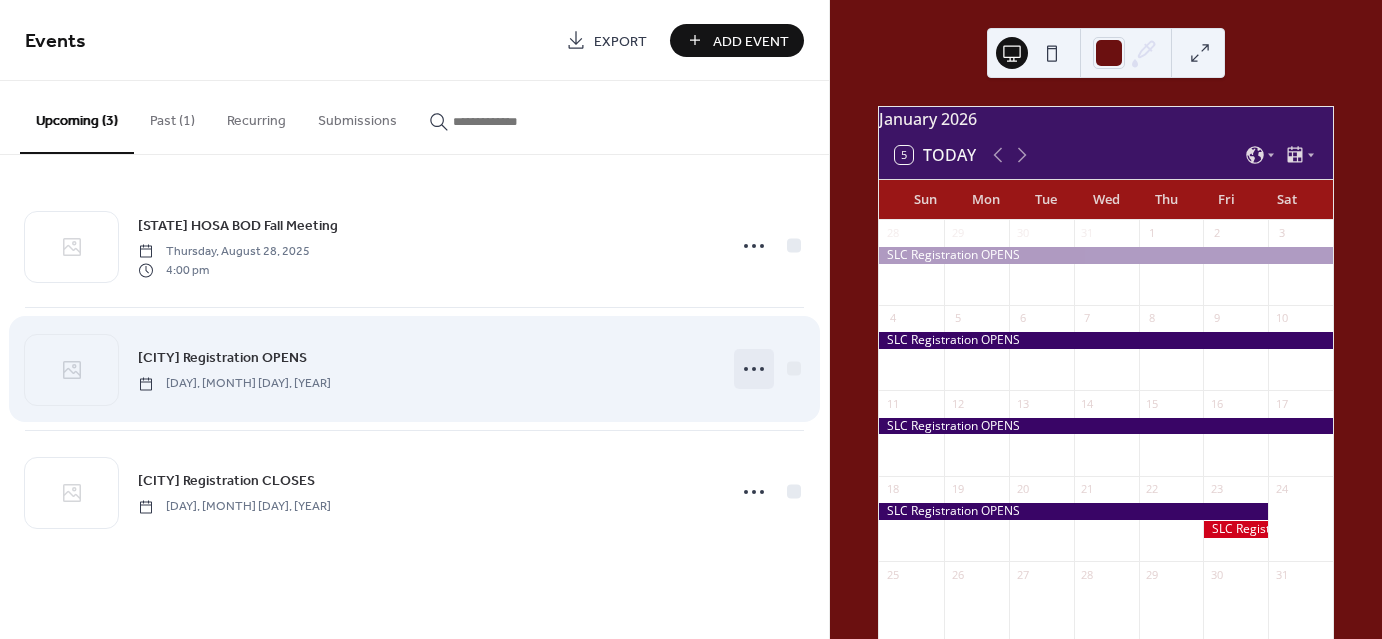 click 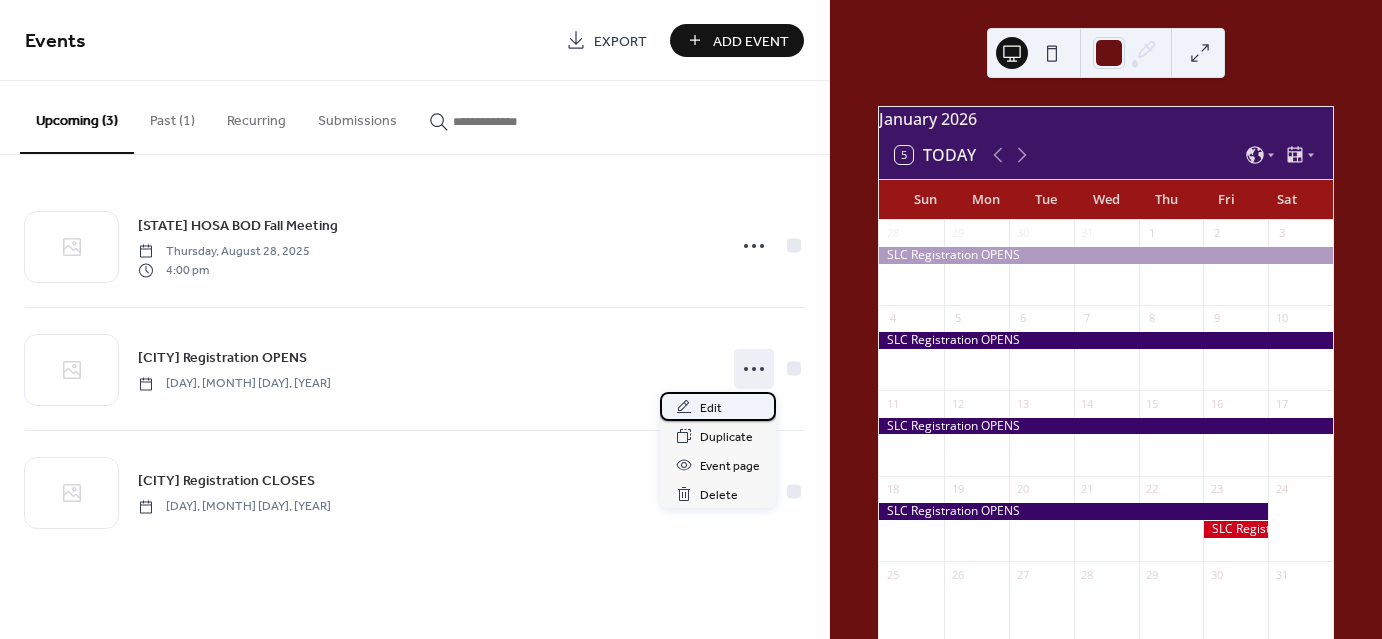 click on "Edit" at bounding box center (718, 406) 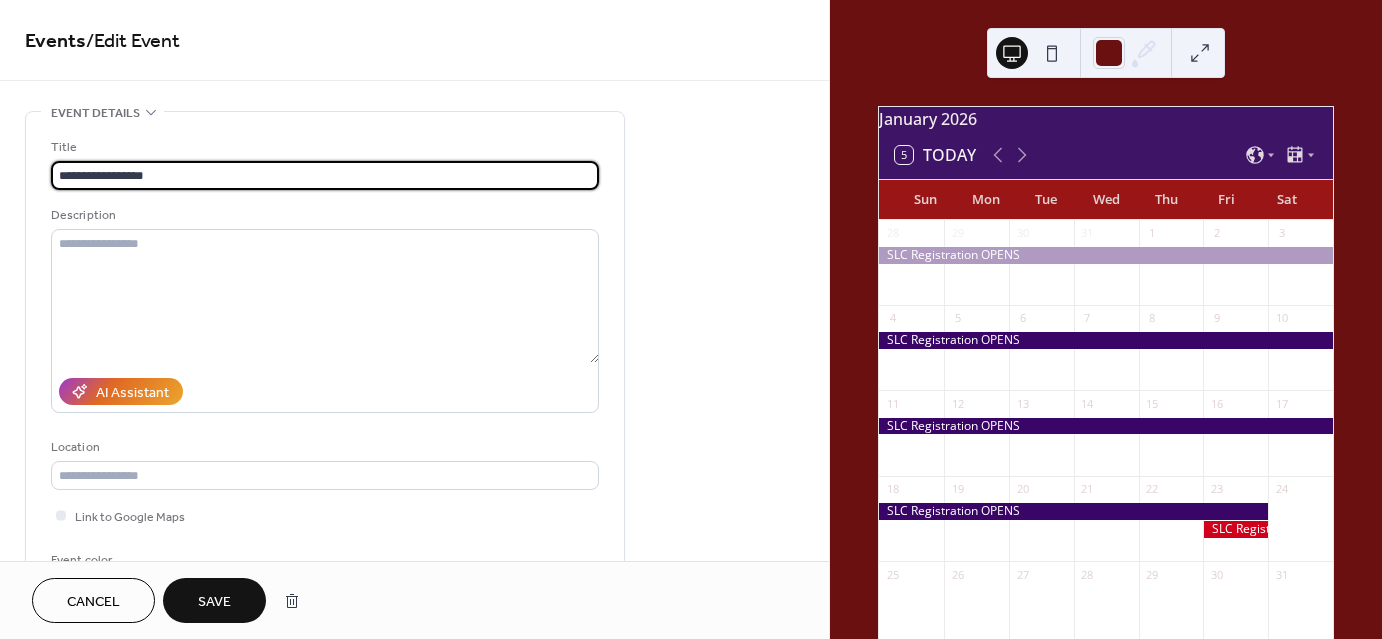 type on "**********" 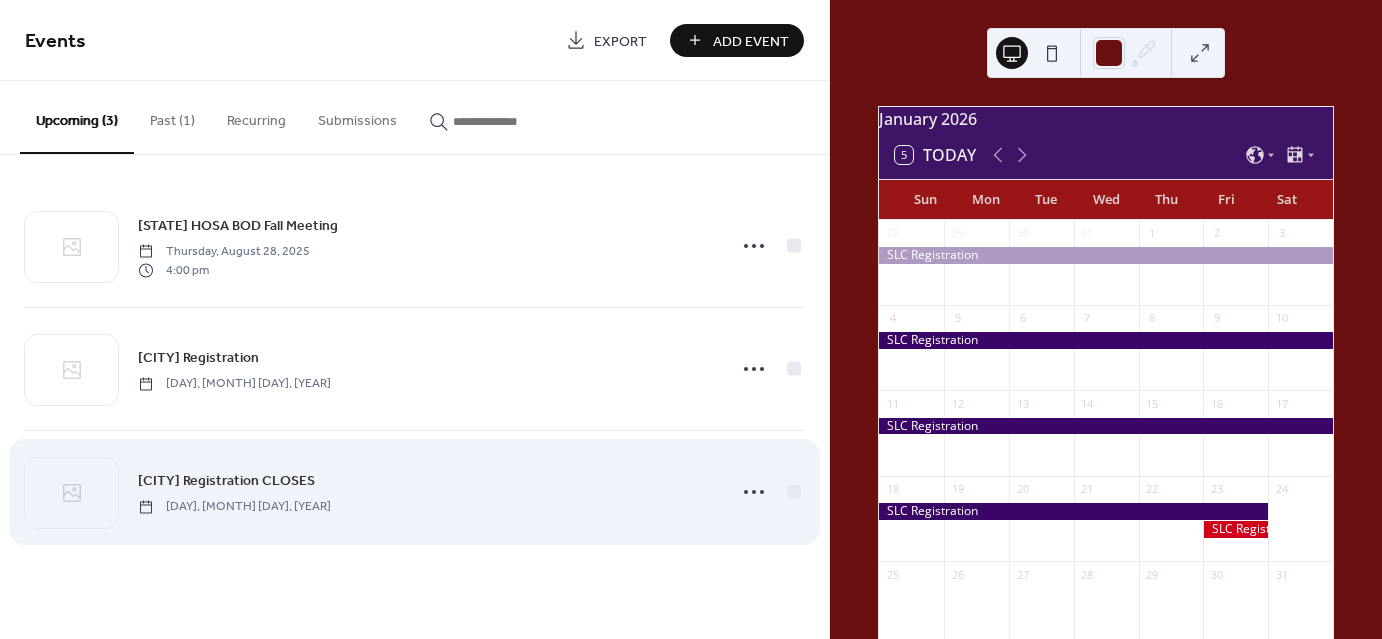 click on "SLC Registration CLOSES" at bounding box center [226, 481] 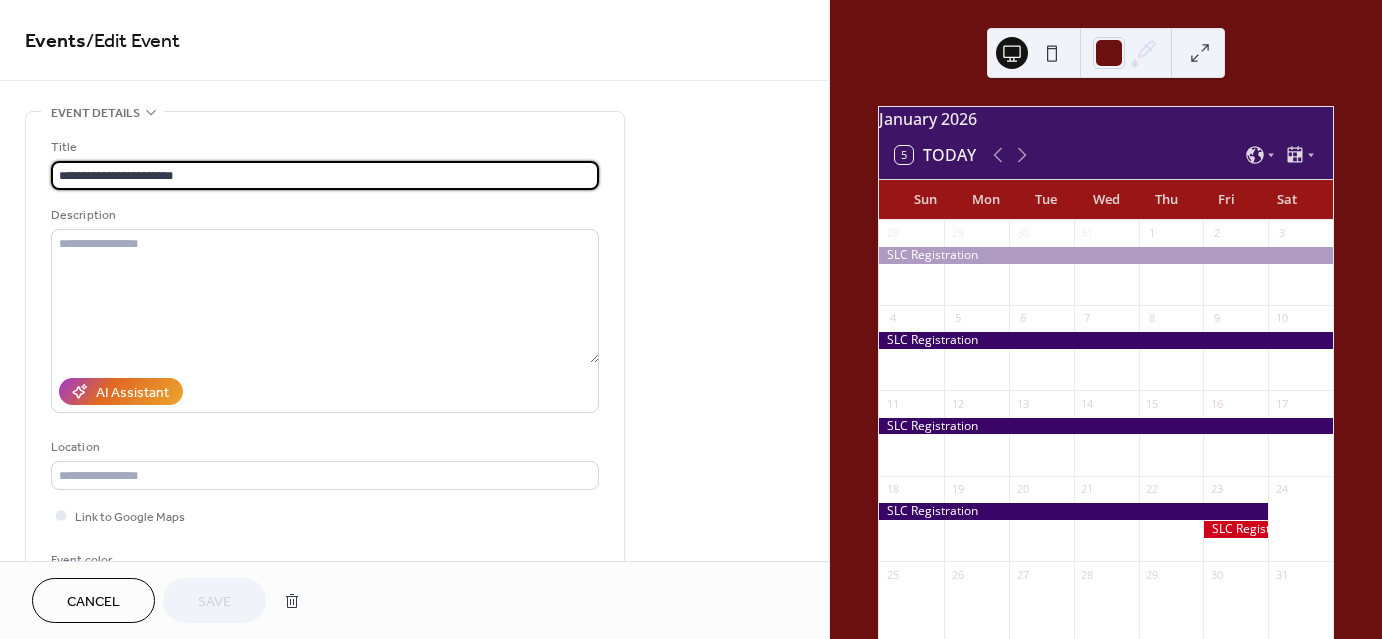 click on "Cancel" at bounding box center [93, 602] 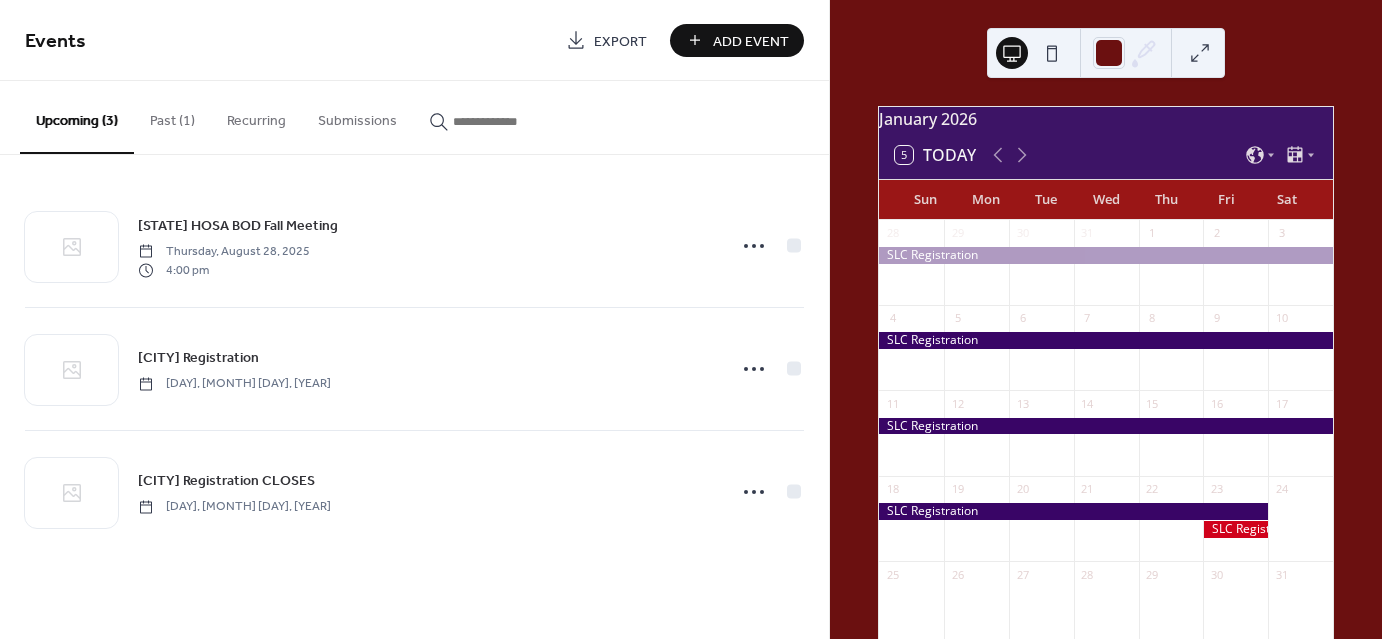 click on "Add Event" at bounding box center (751, 41) 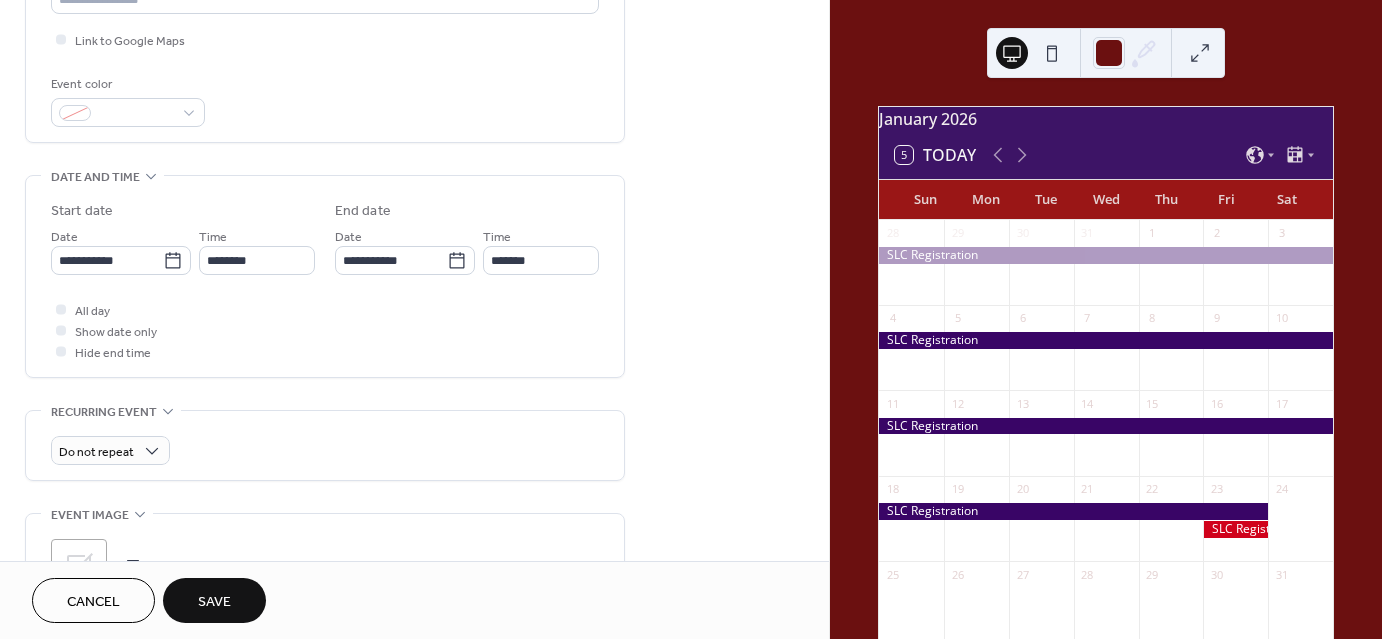 scroll, scrollTop: 486, scrollLeft: 0, axis: vertical 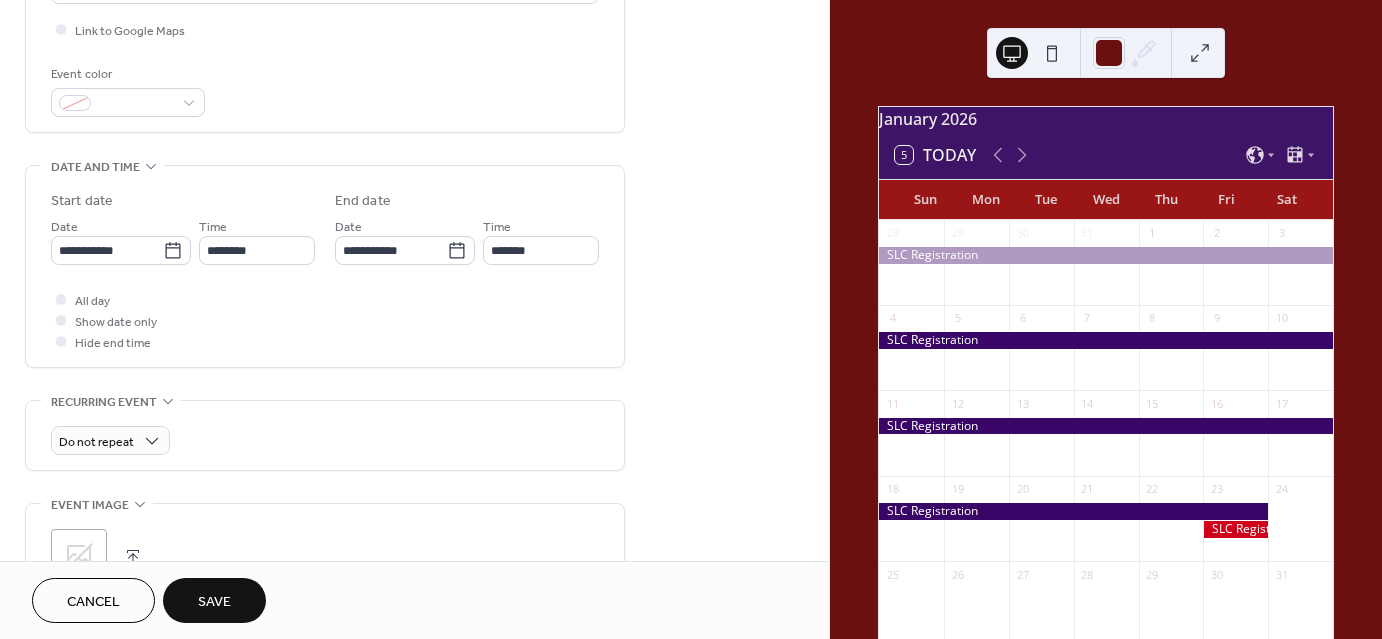 type on "**********" 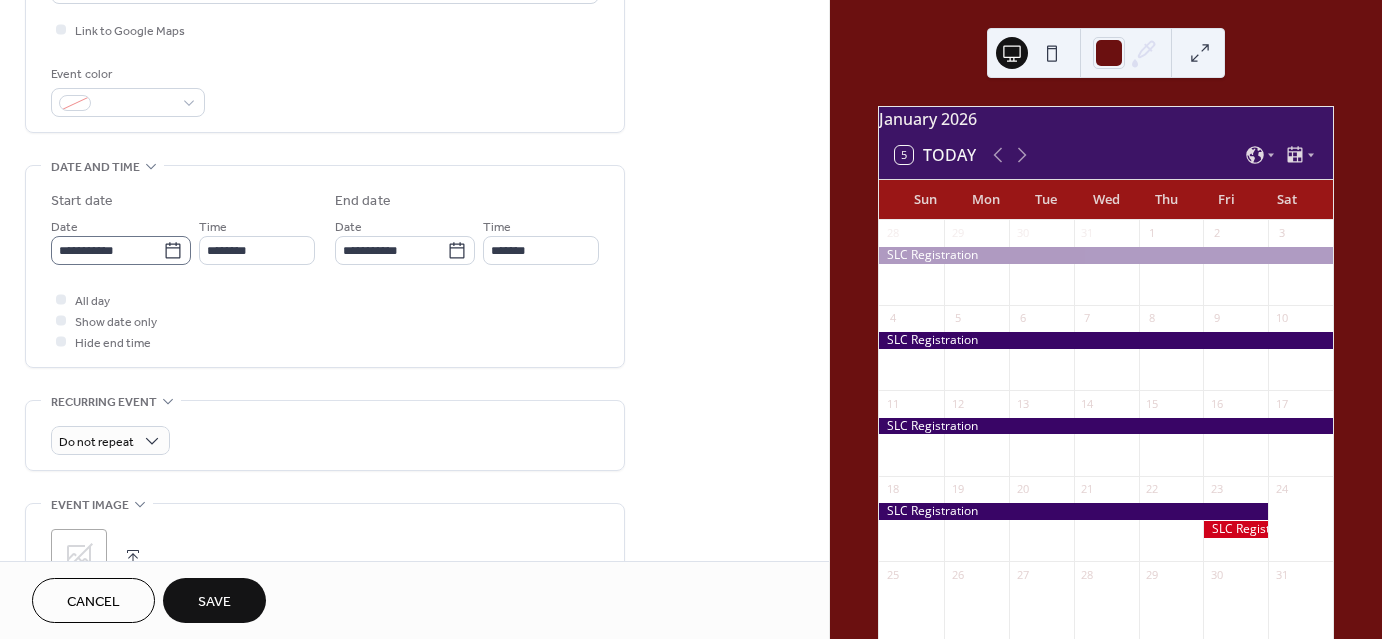 click 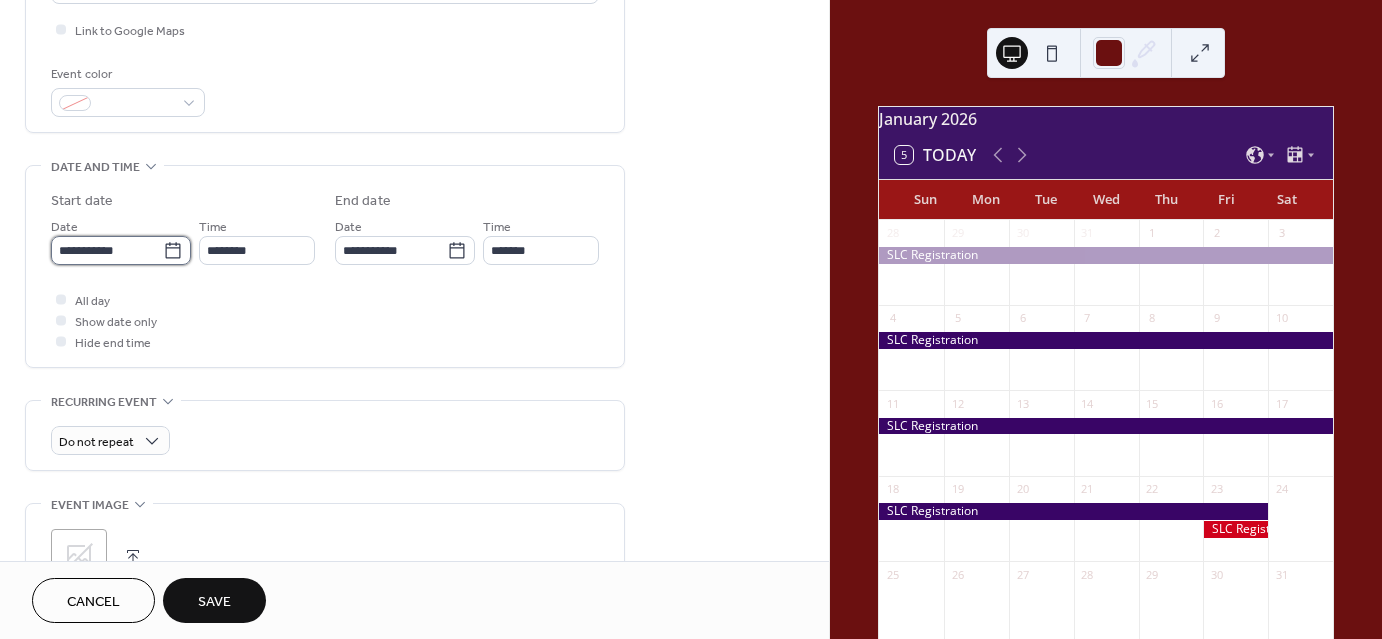 click on "**********" at bounding box center [107, 250] 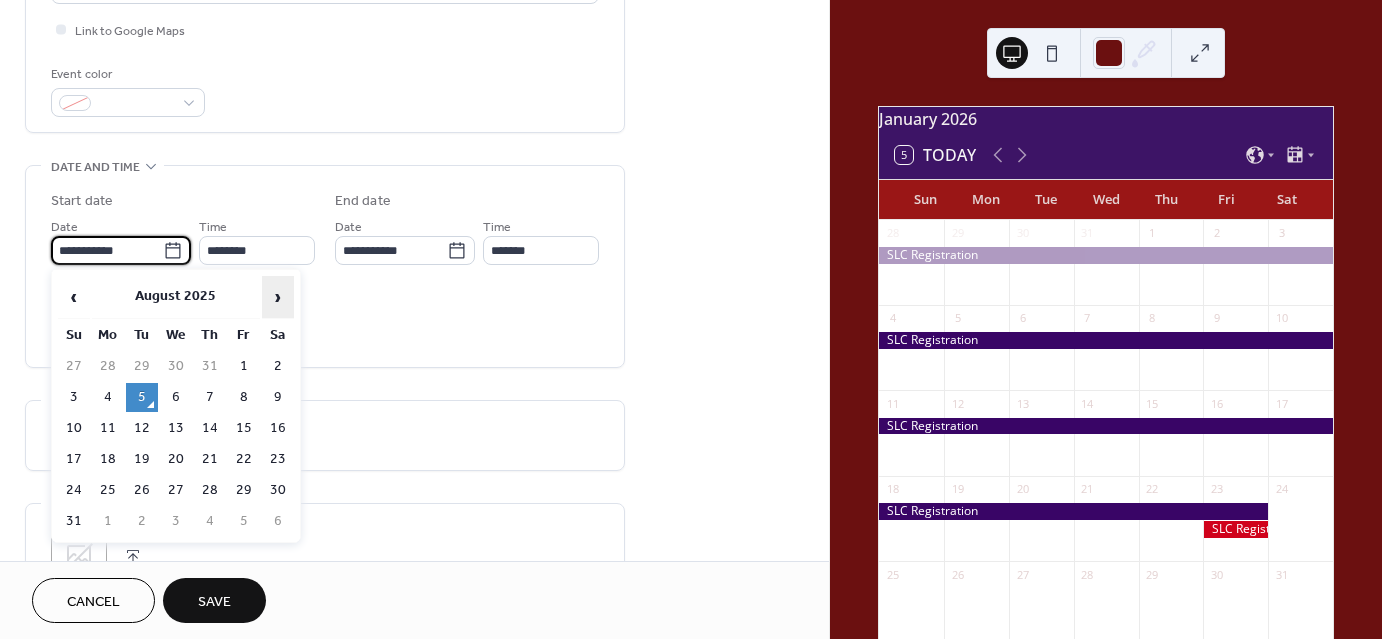 click on "›" at bounding box center (278, 297) 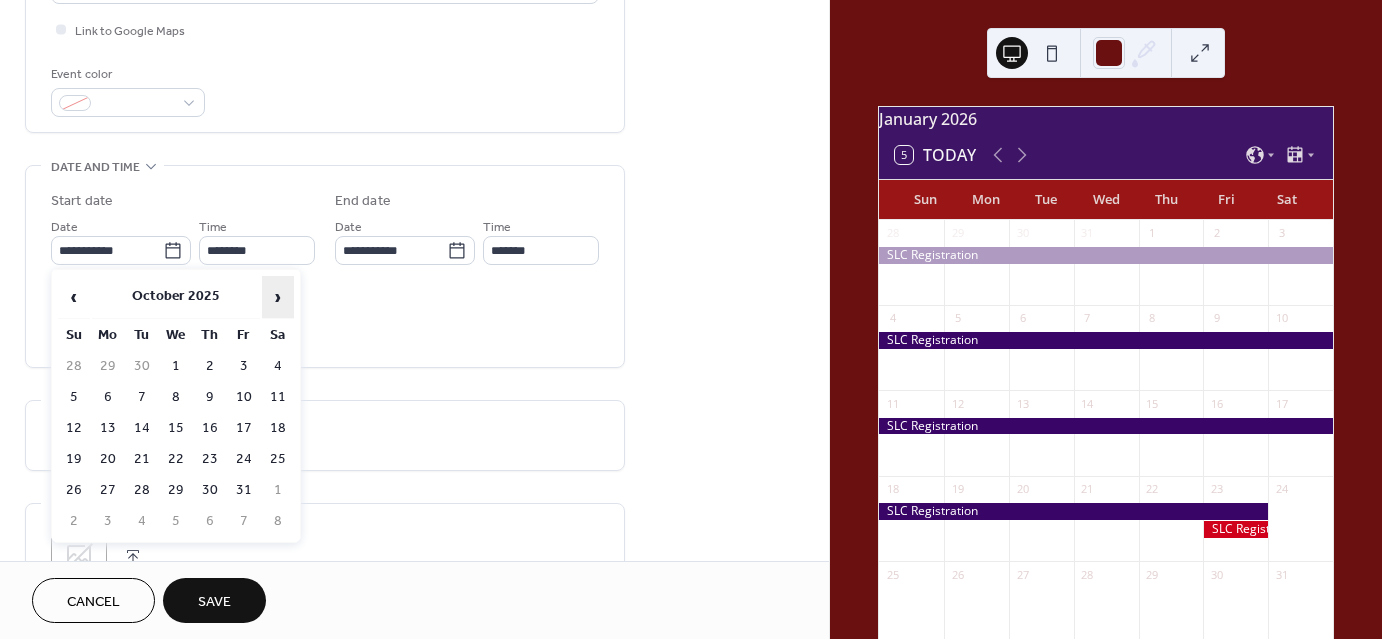 click on "›" at bounding box center [278, 297] 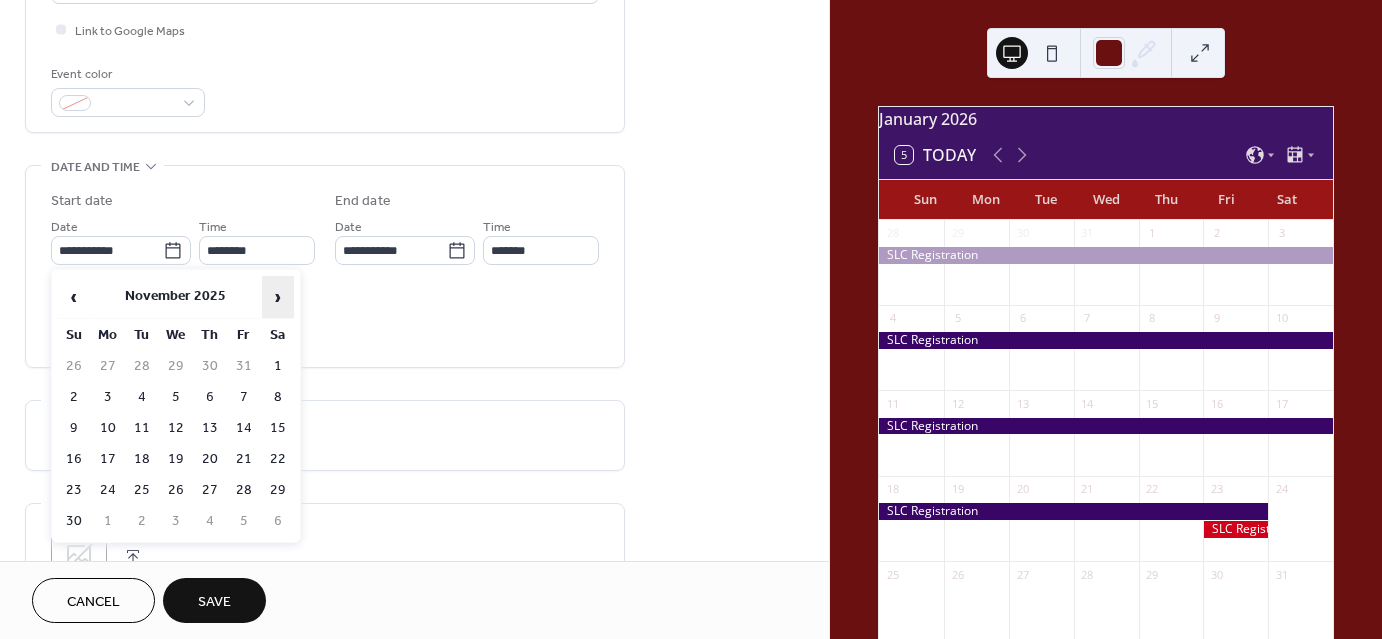 click on "›" at bounding box center (278, 297) 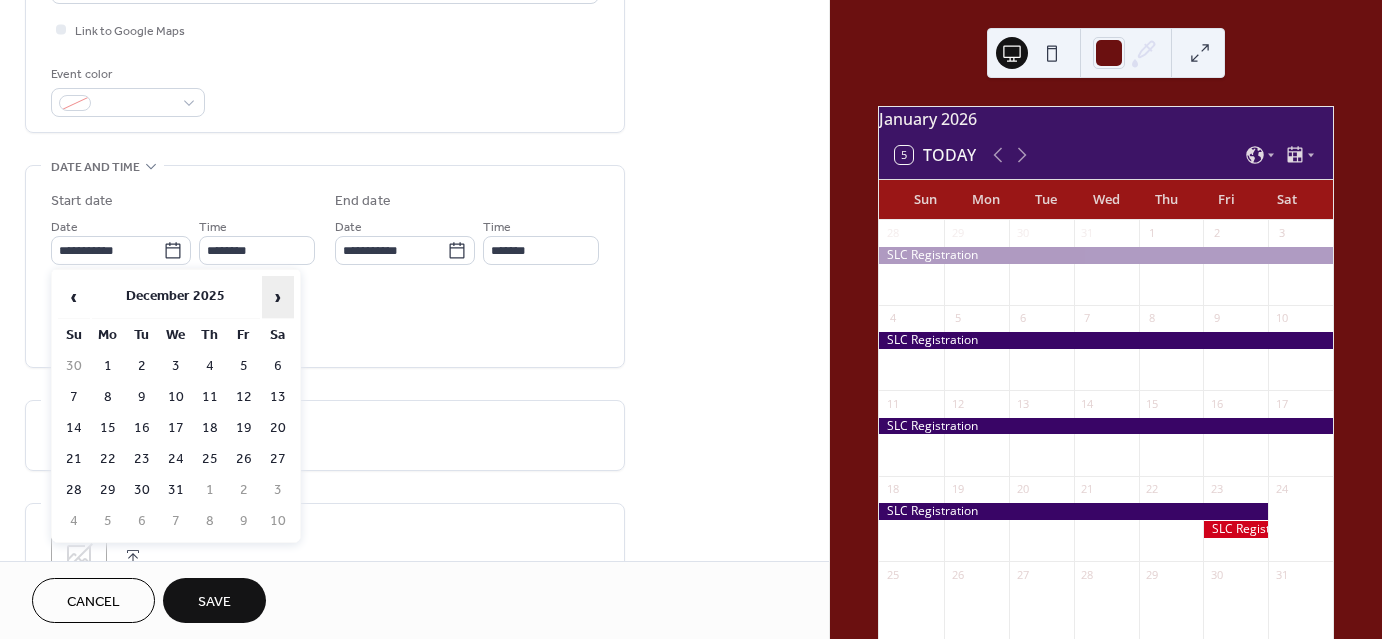 click on "›" at bounding box center (278, 297) 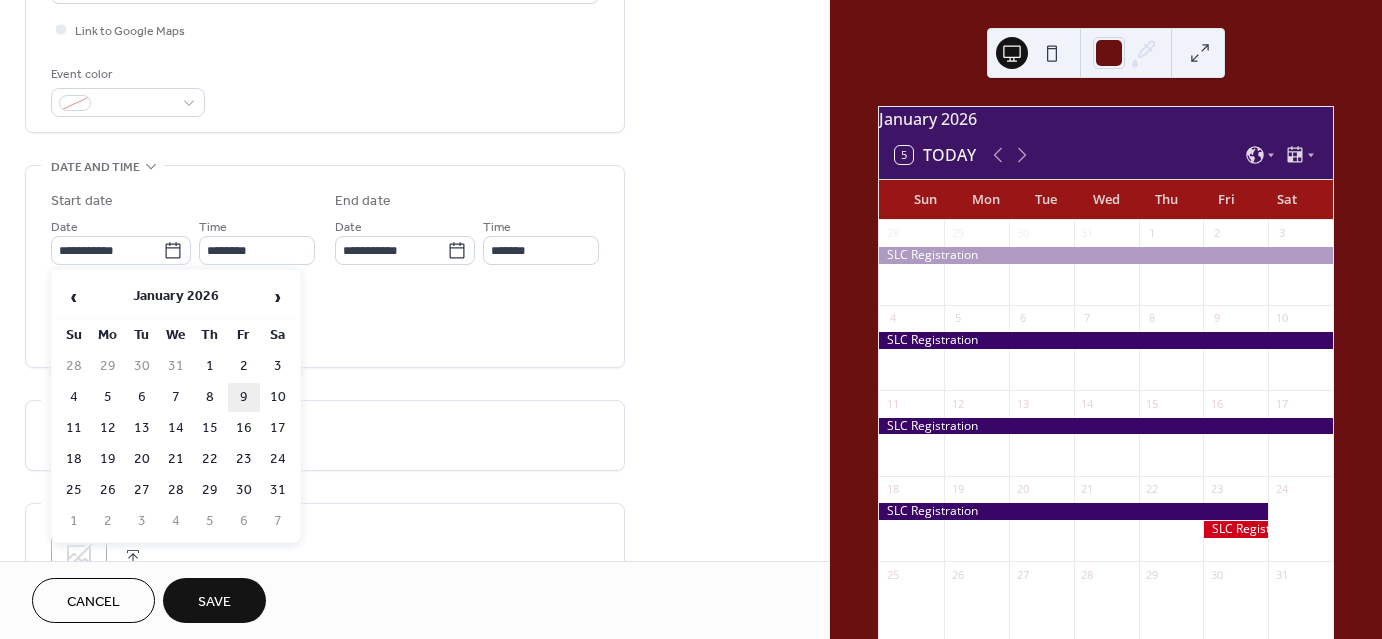 click on "9" at bounding box center (244, 397) 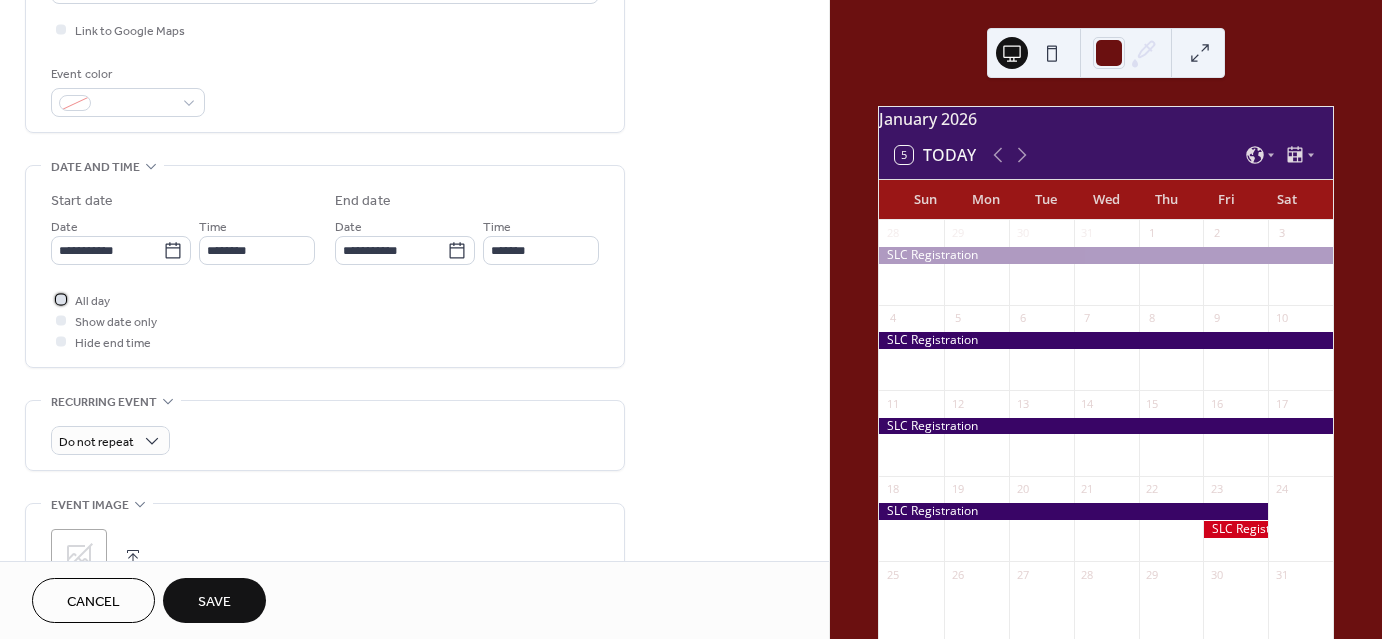 click at bounding box center (61, 299) 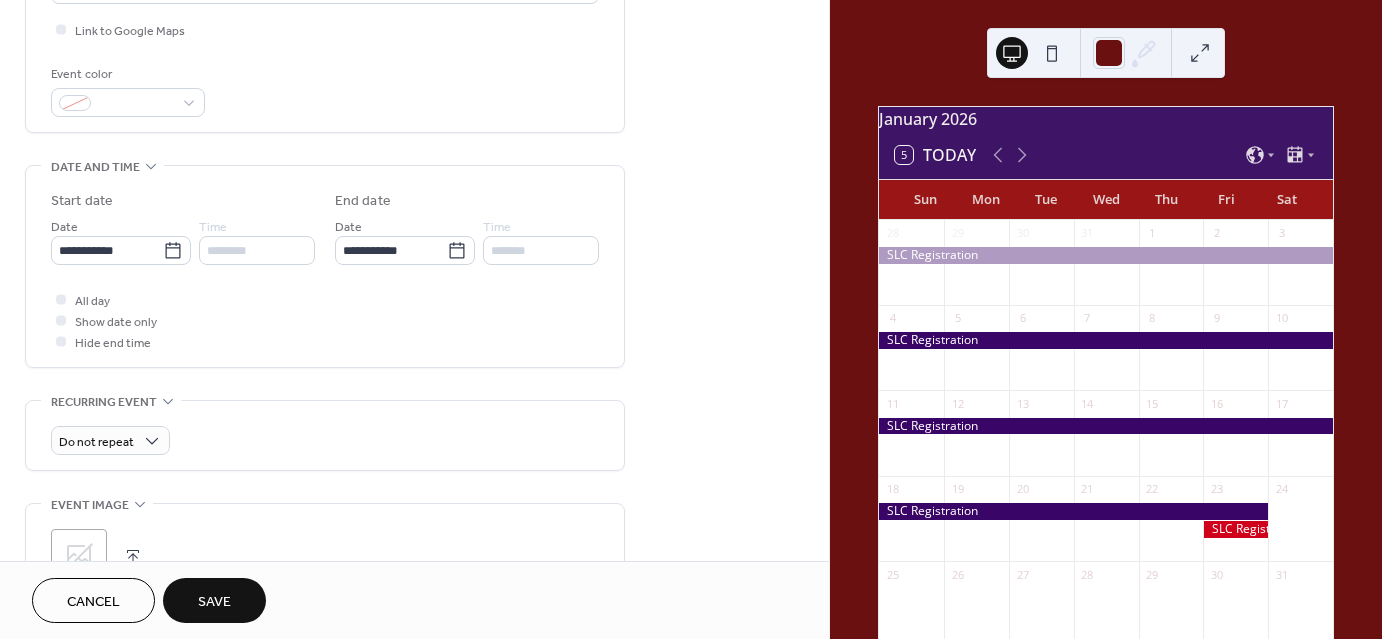 click on "Save" at bounding box center [214, 602] 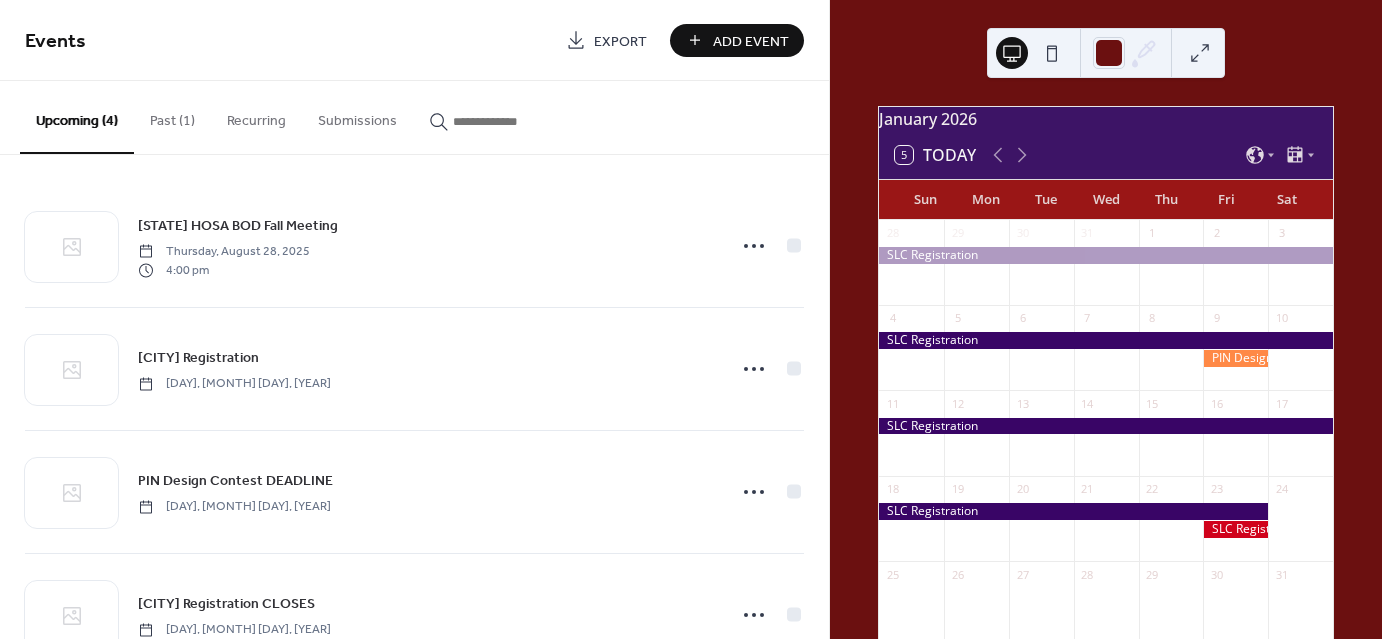 click on "Add Event" at bounding box center (751, 41) 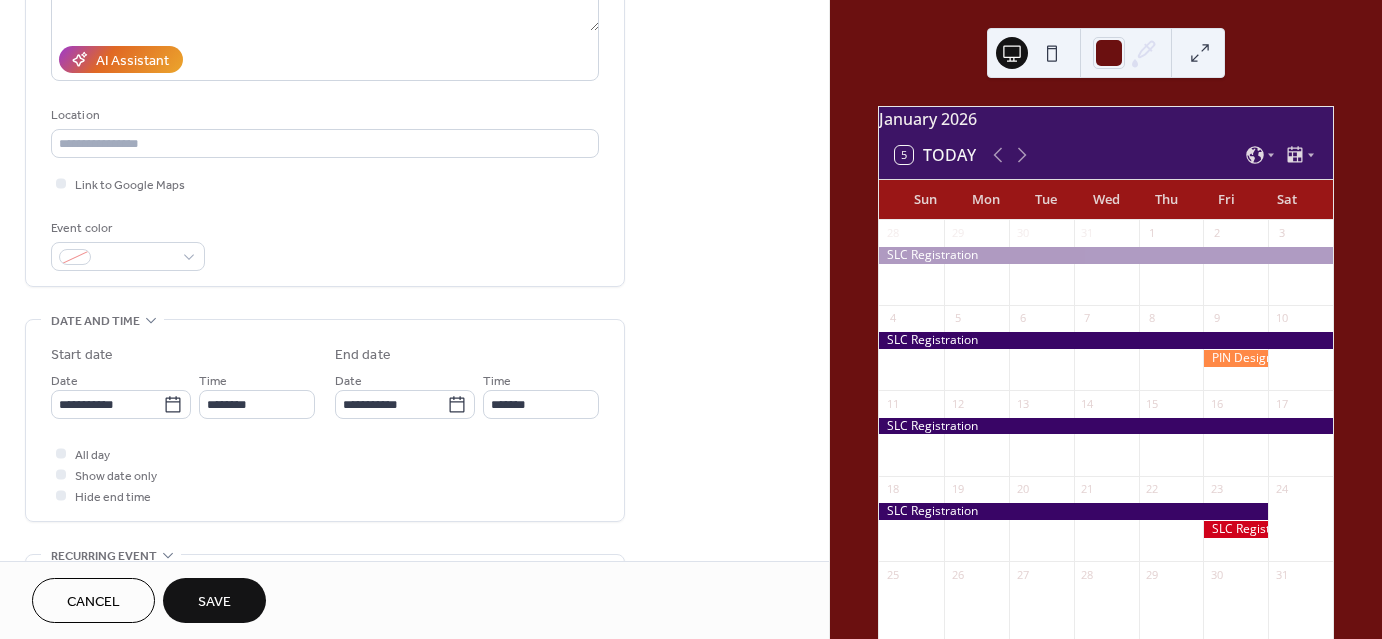 scroll, scrollTop: 344, scrollLeft: 0, axis: vertical 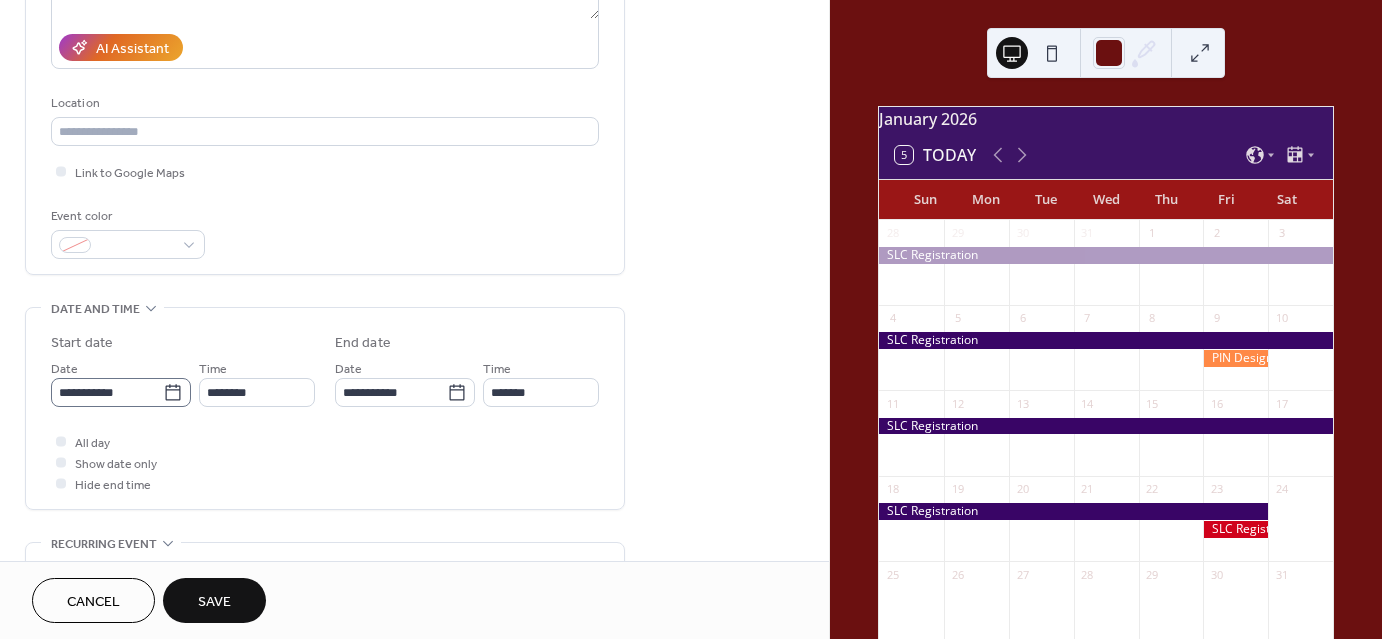 type on "**********" 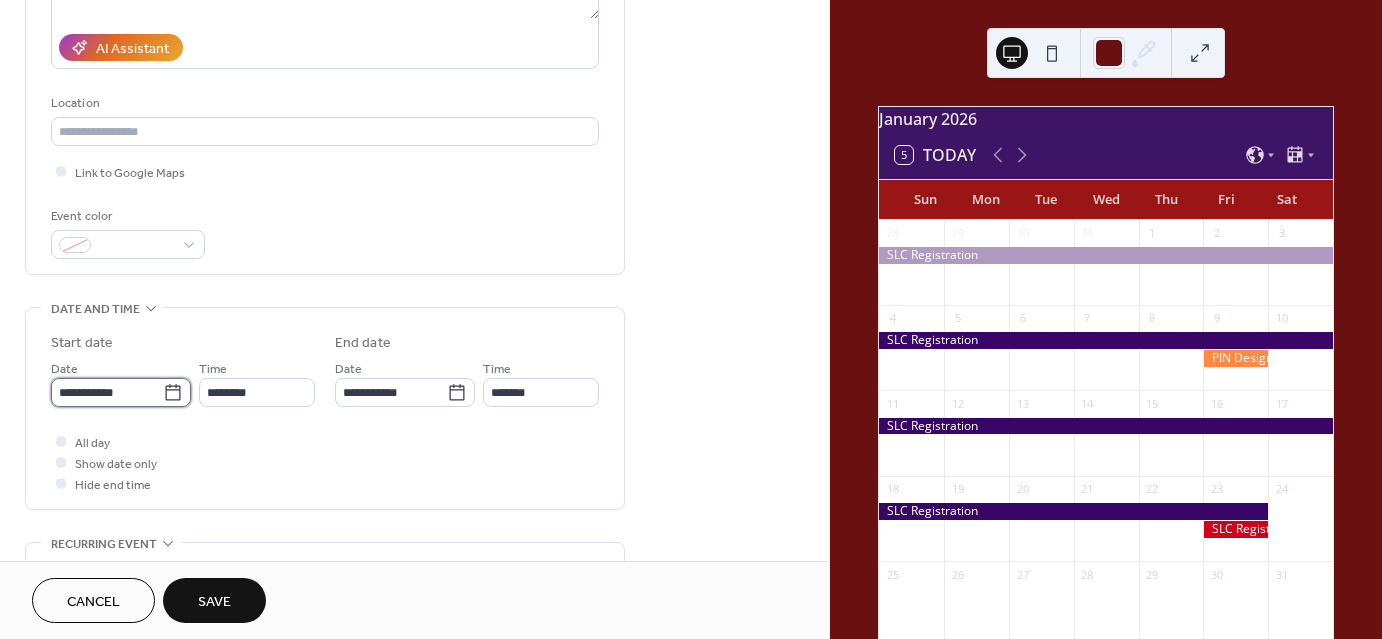 click on "**********" at bounding box center (107, 392) 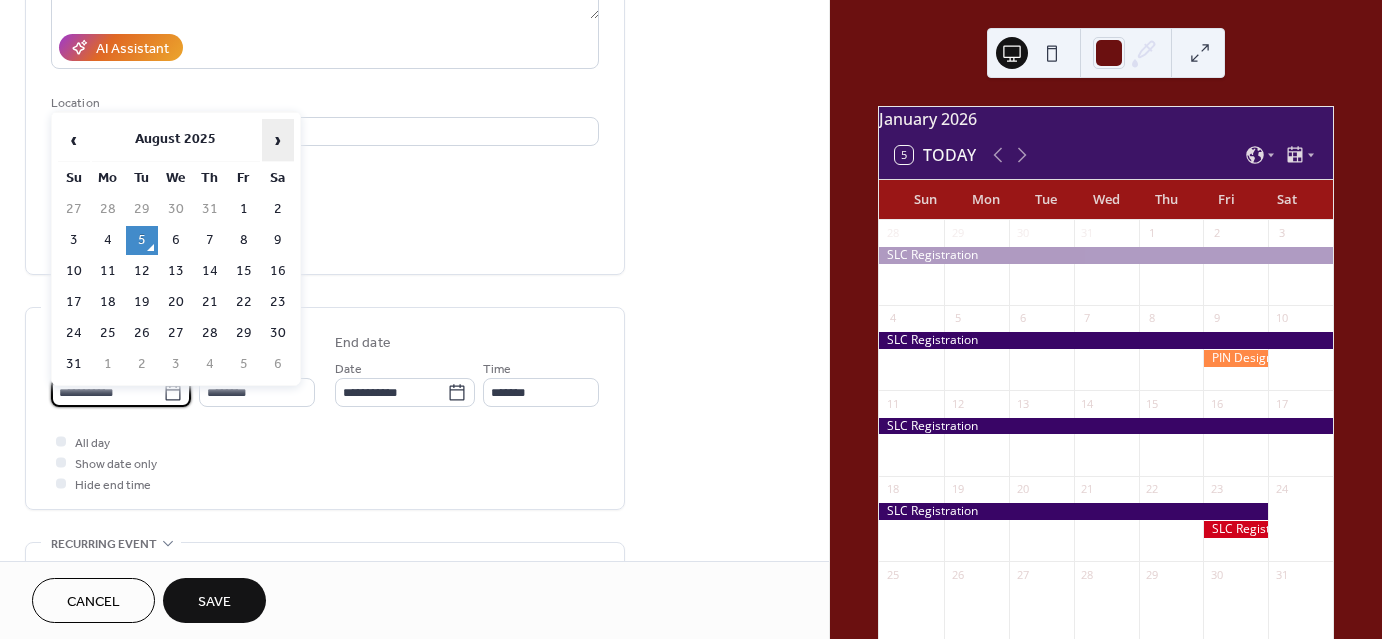 click on "›" at bounding box center (278, 140) 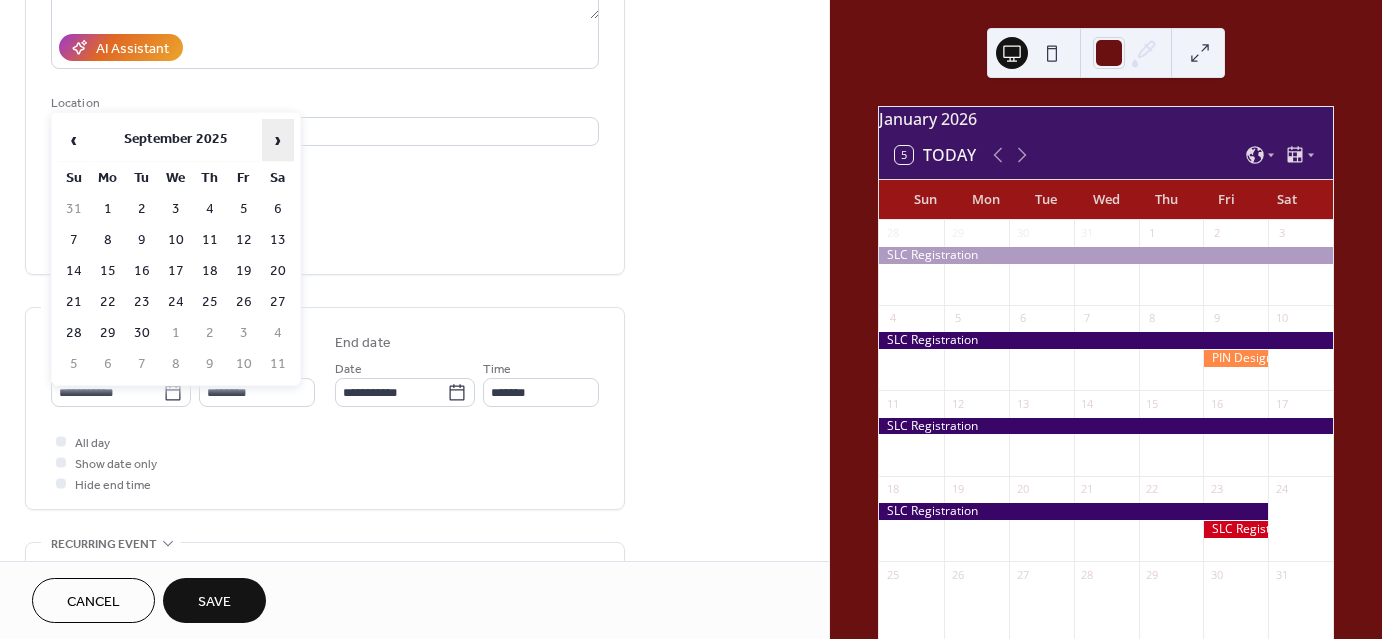 click on "›" at bounding box center (278, 140) 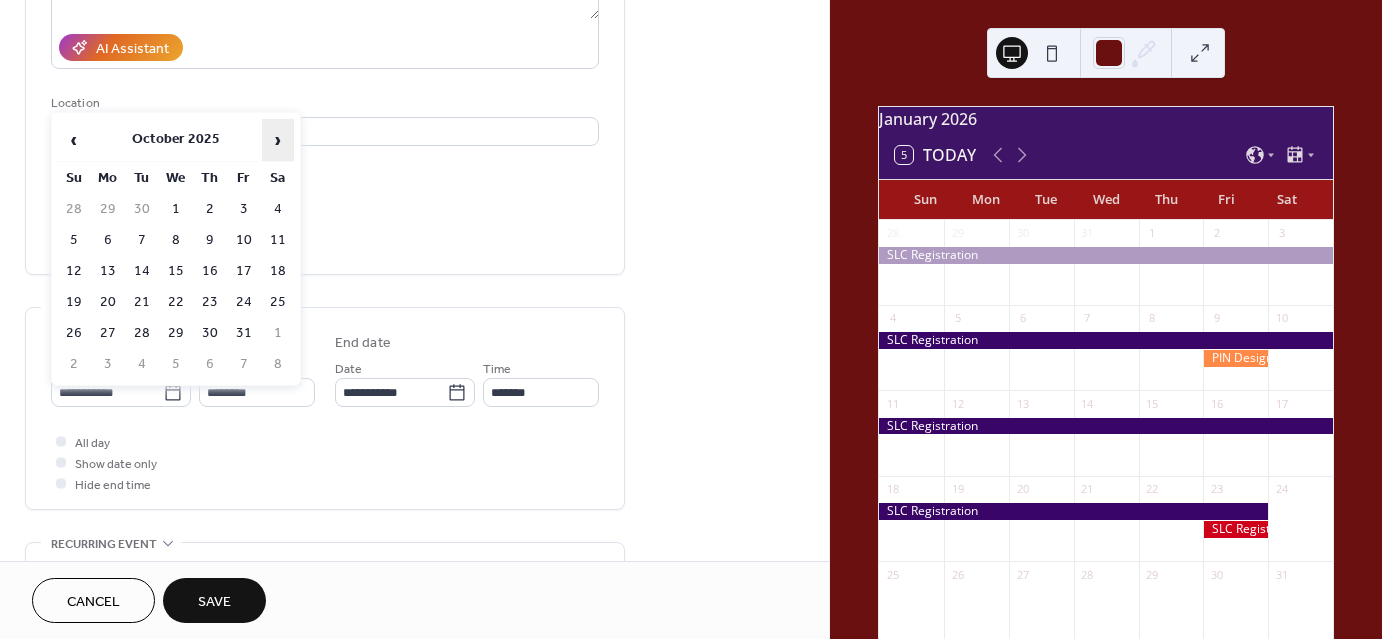 click on "›" at bounding box center [278, 140] 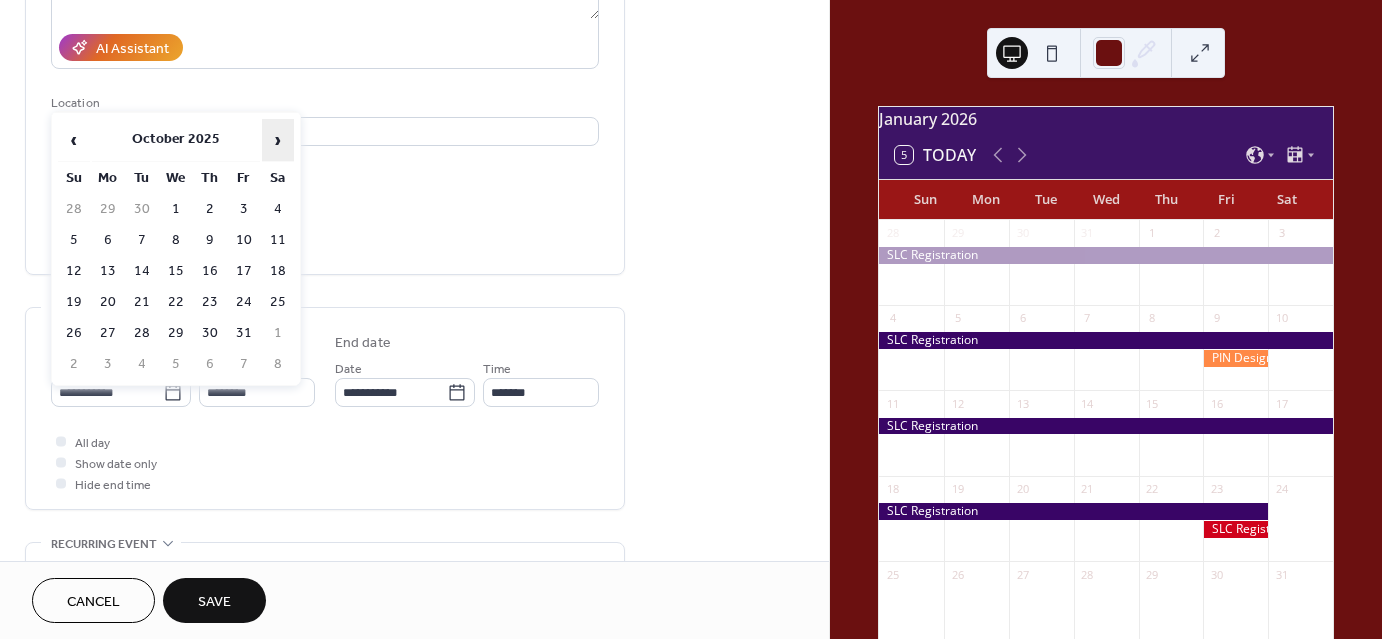 click on "›" at bounding box center [278, 140] 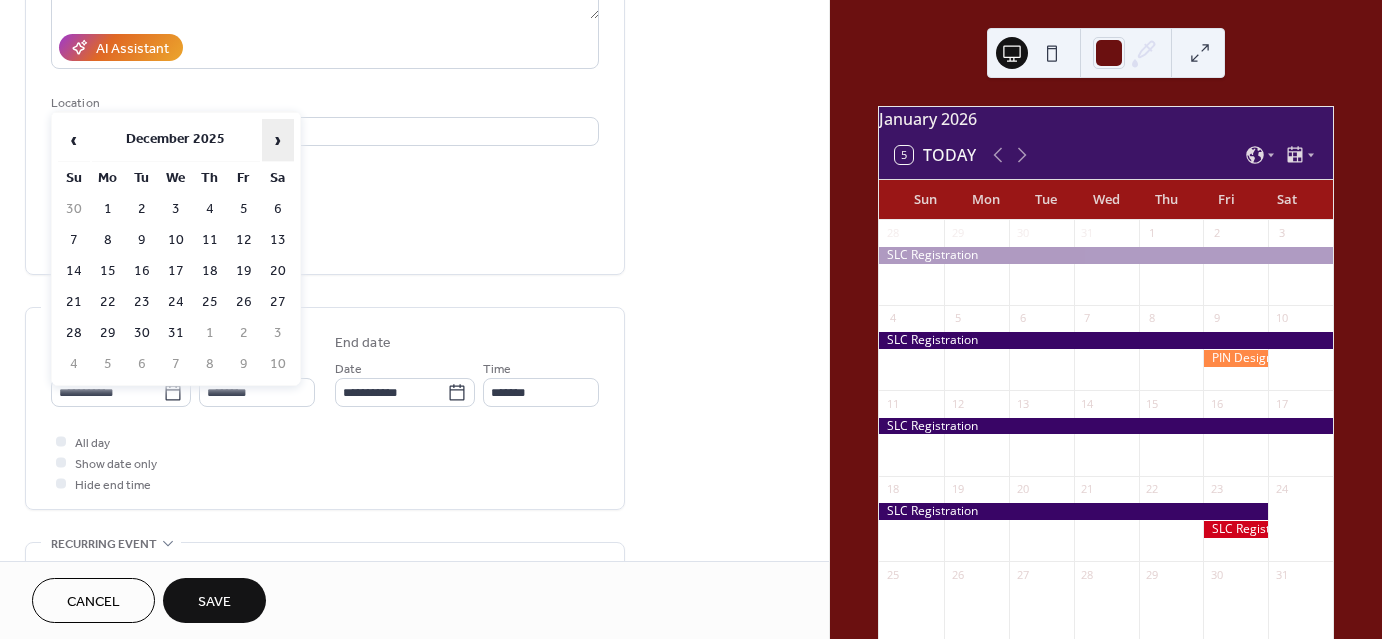 click on "›" at bounding box center (278, 140) 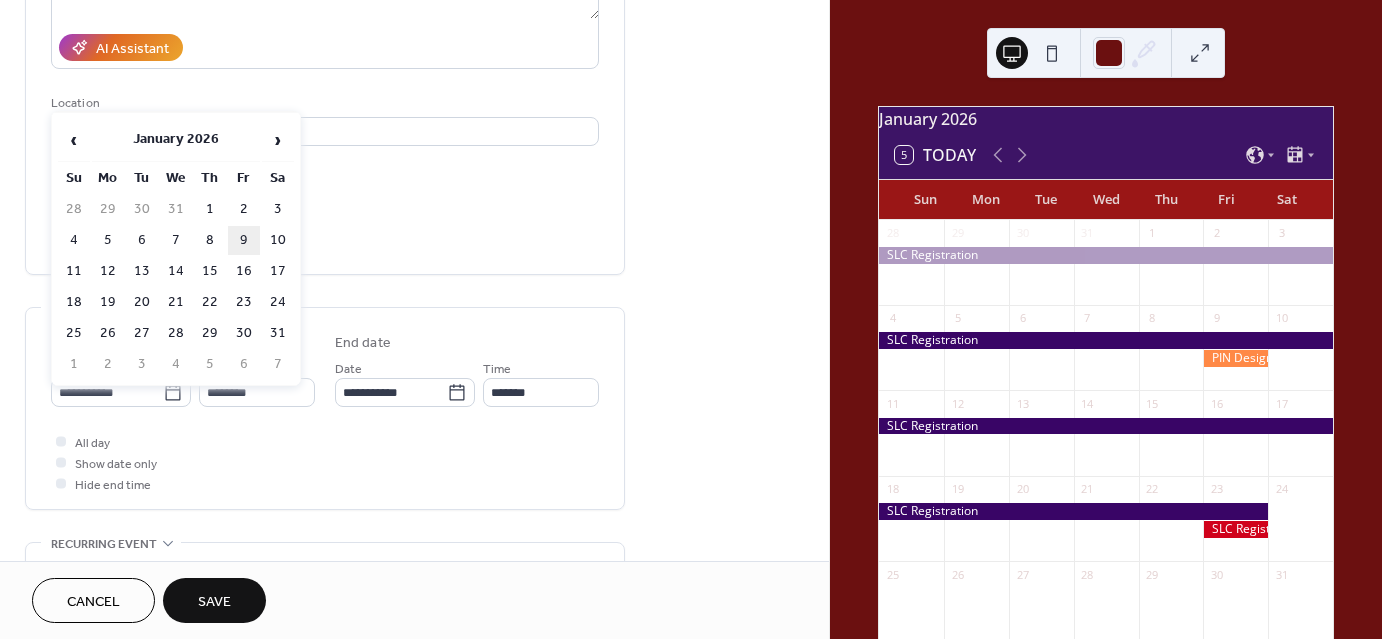 click on "9" at bounding box center (244, 240) 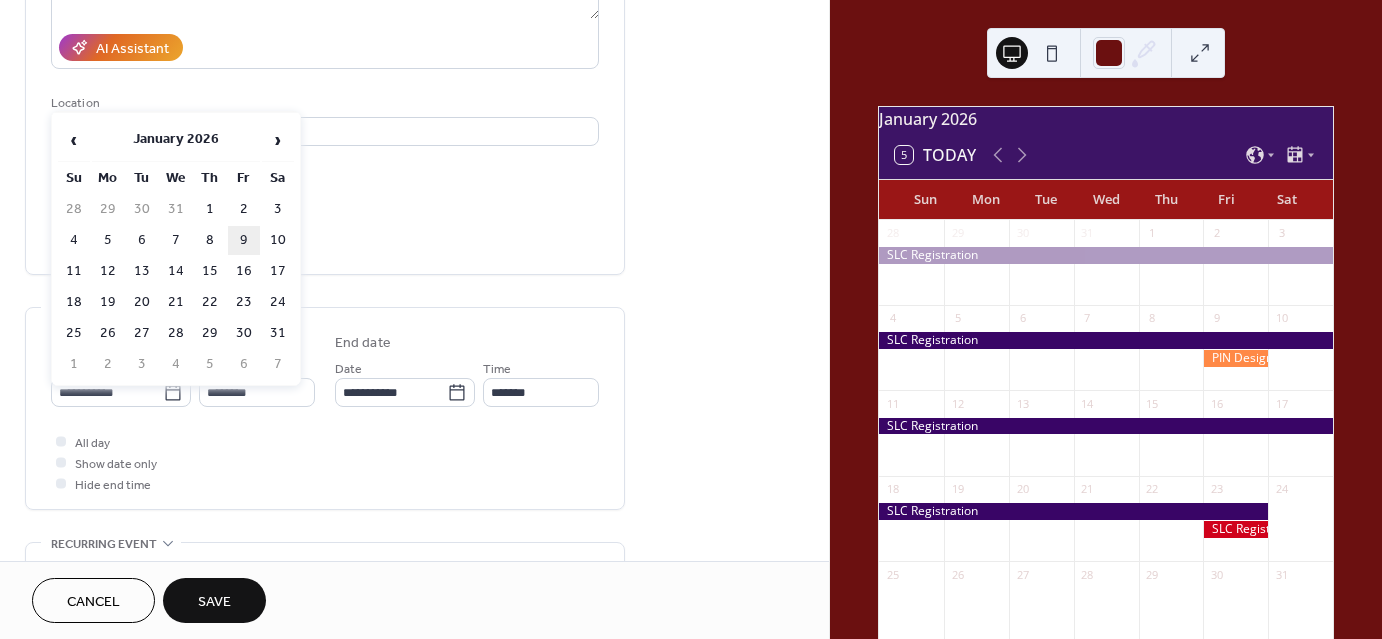 type on "**********" 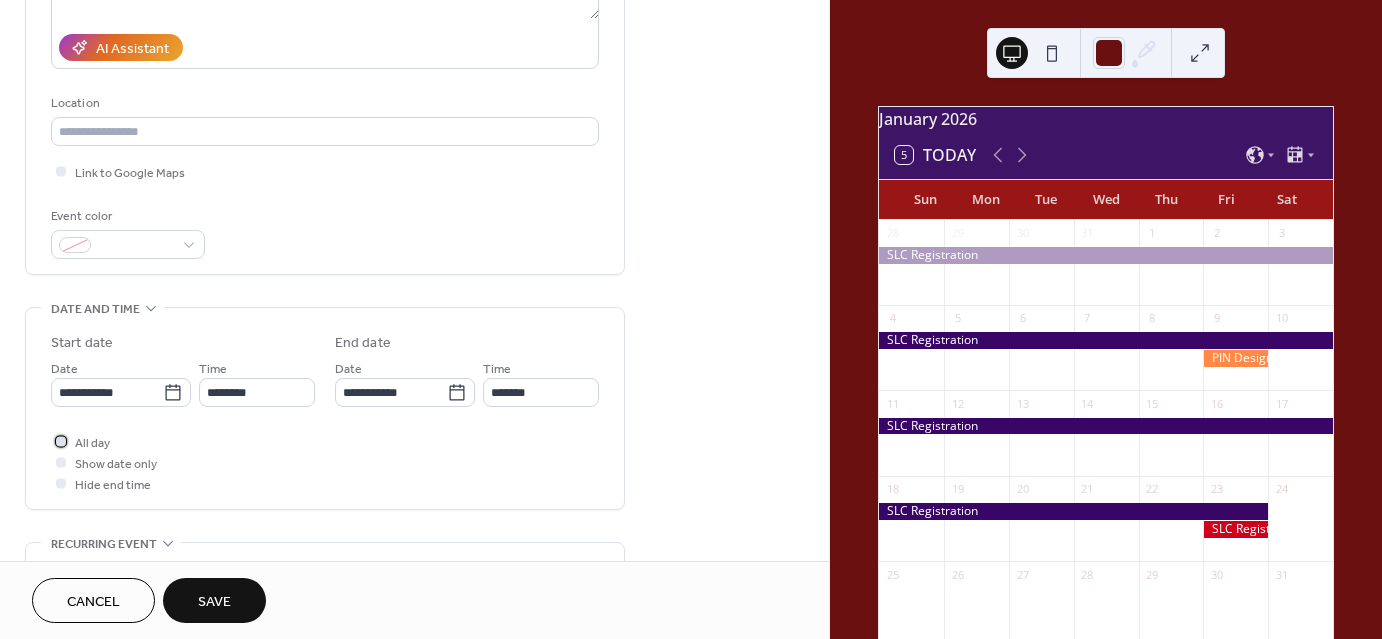 click at bounding box center (61, 441) 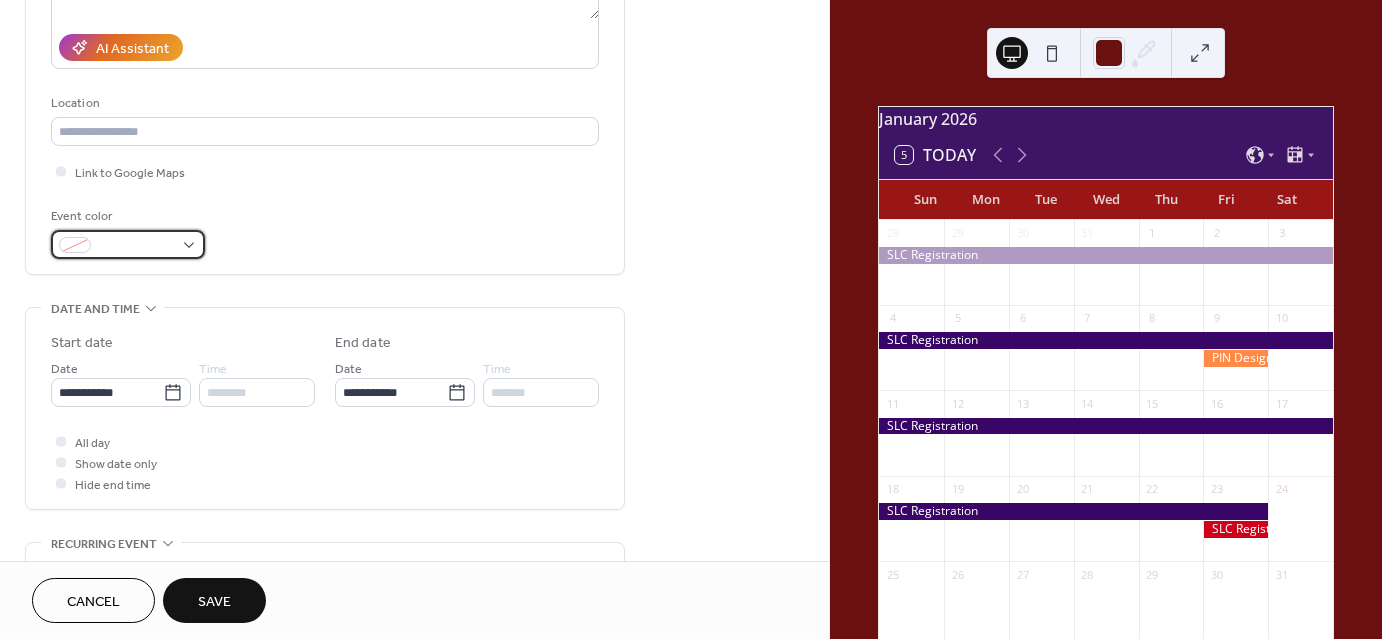 click at bounding box center [128, 244] 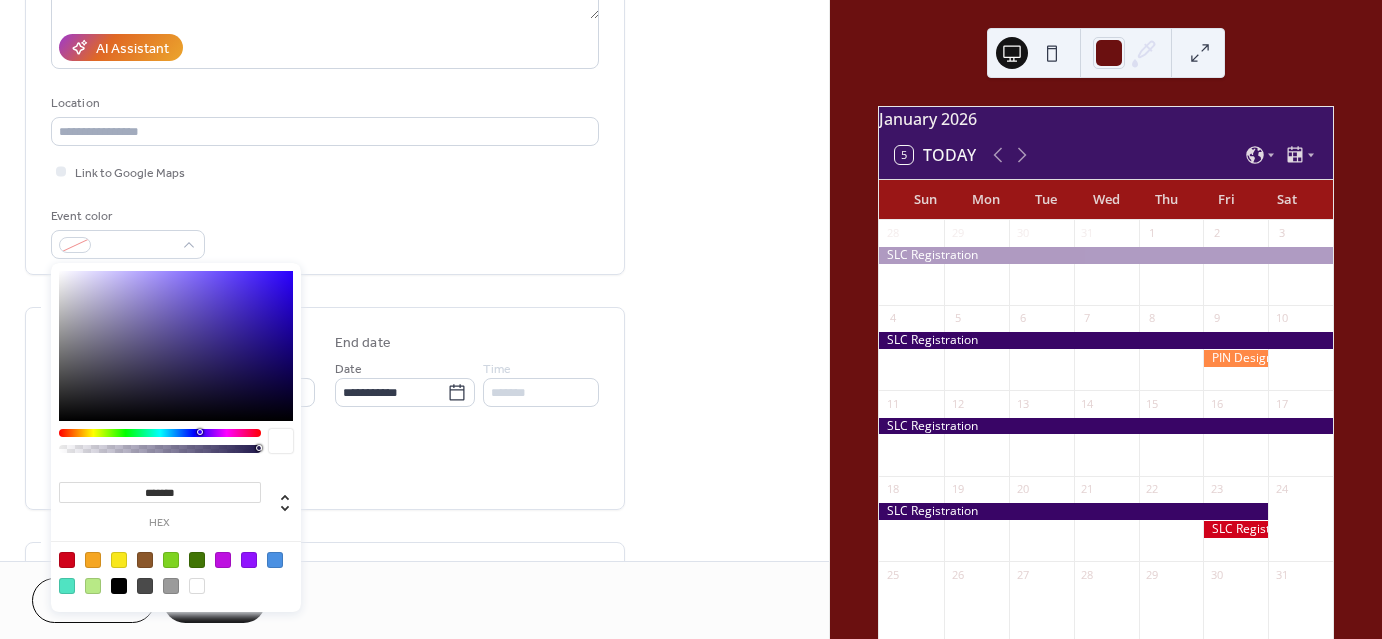 click at bounding box center [171, 560] 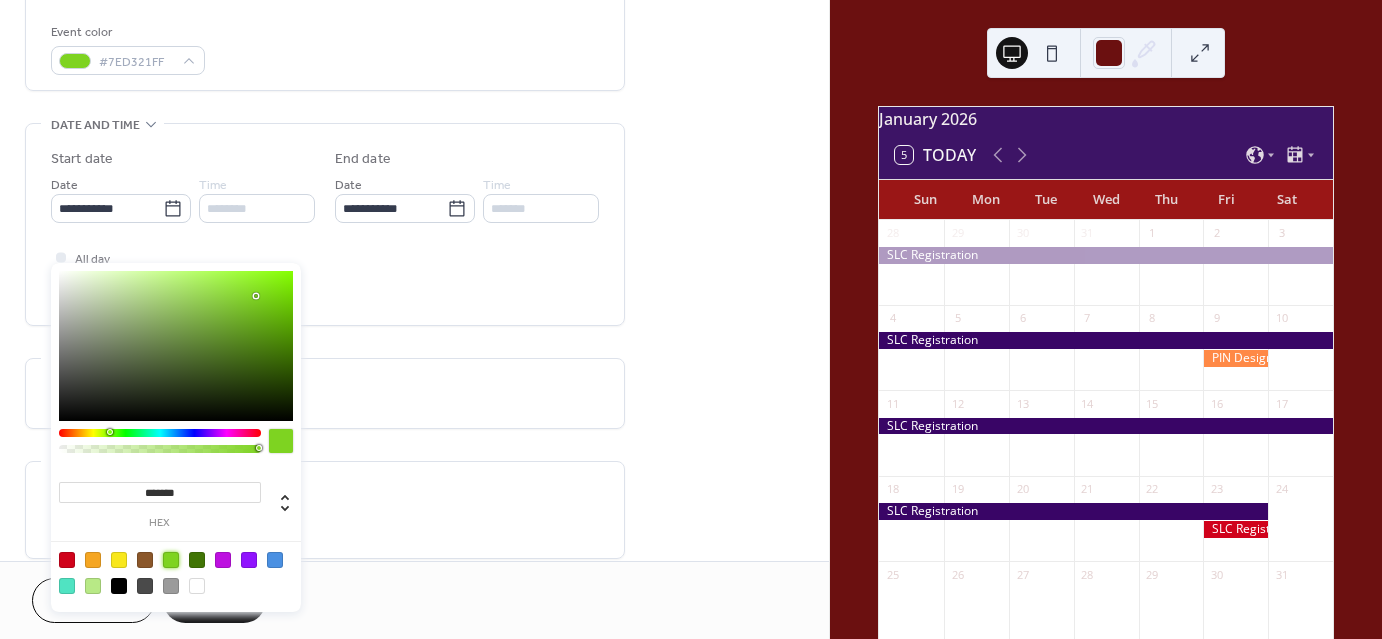 scroll, scrollTop: 528, scrollLeft: 0, axis: vertical 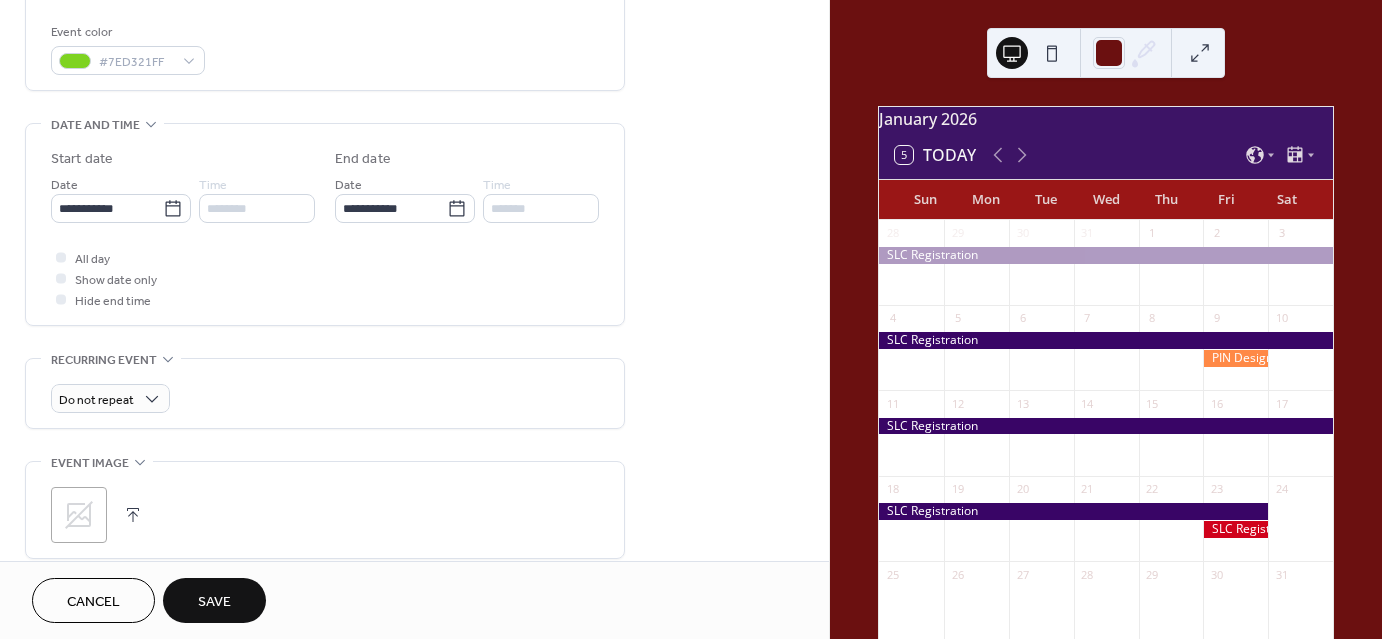 click on "Save" at bounding box center (214, 600) 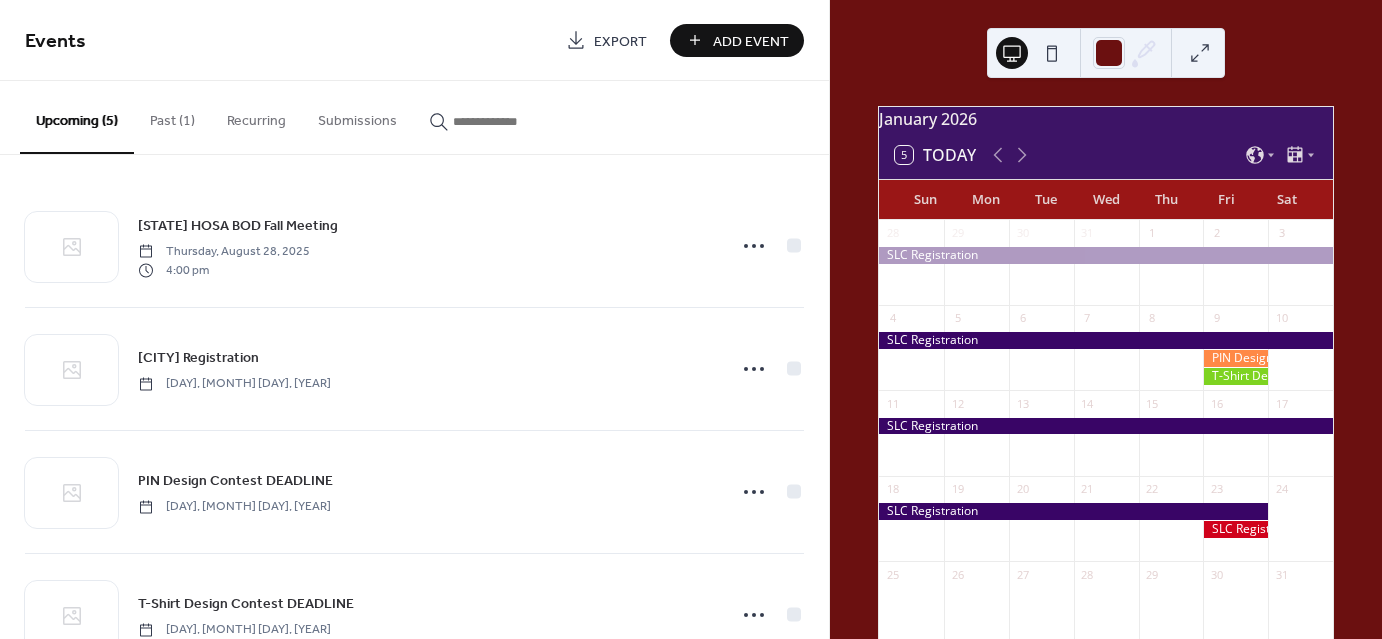 click on "Add Event" at bounding box center (751, 41) 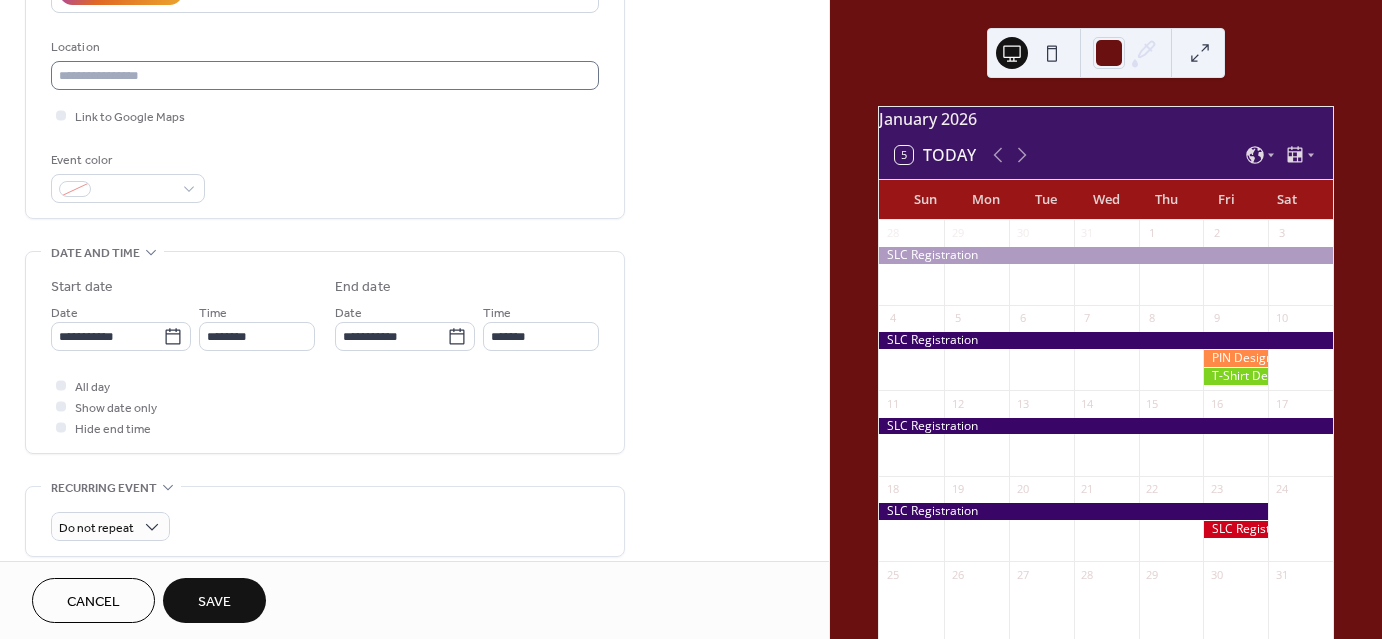 scroll, scrollTop: 416, scrollLeft: 0, axis: vertical 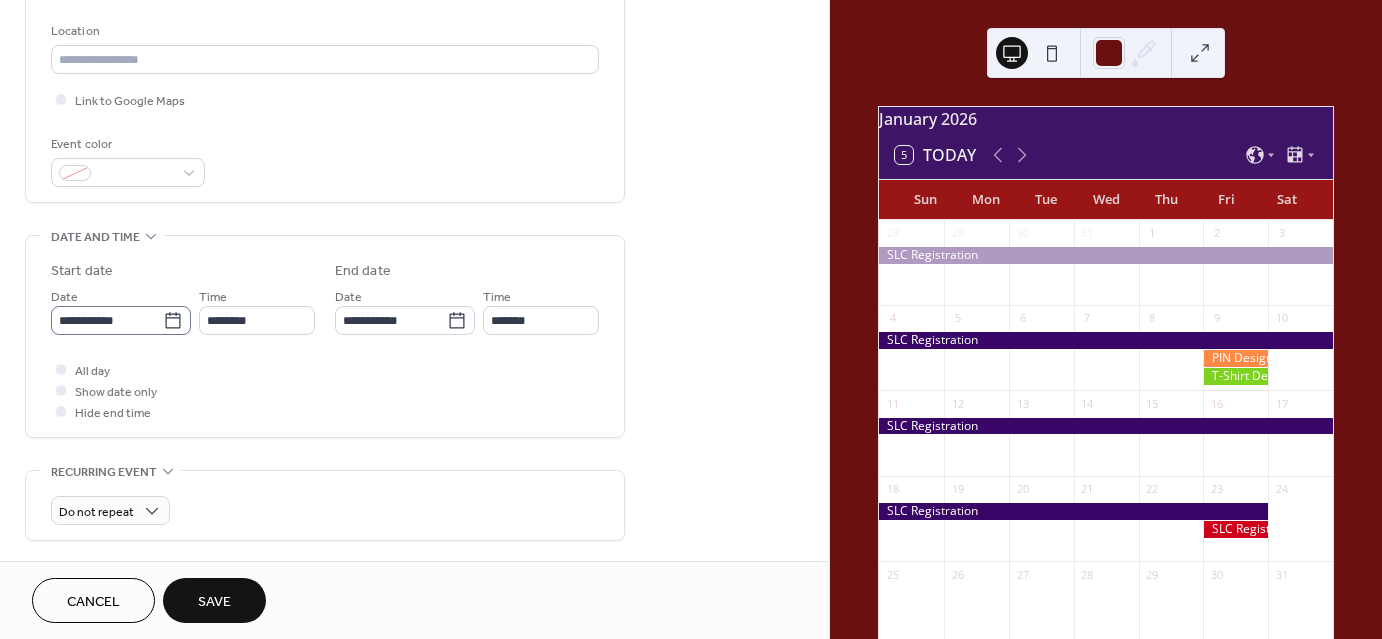 type on "**********" 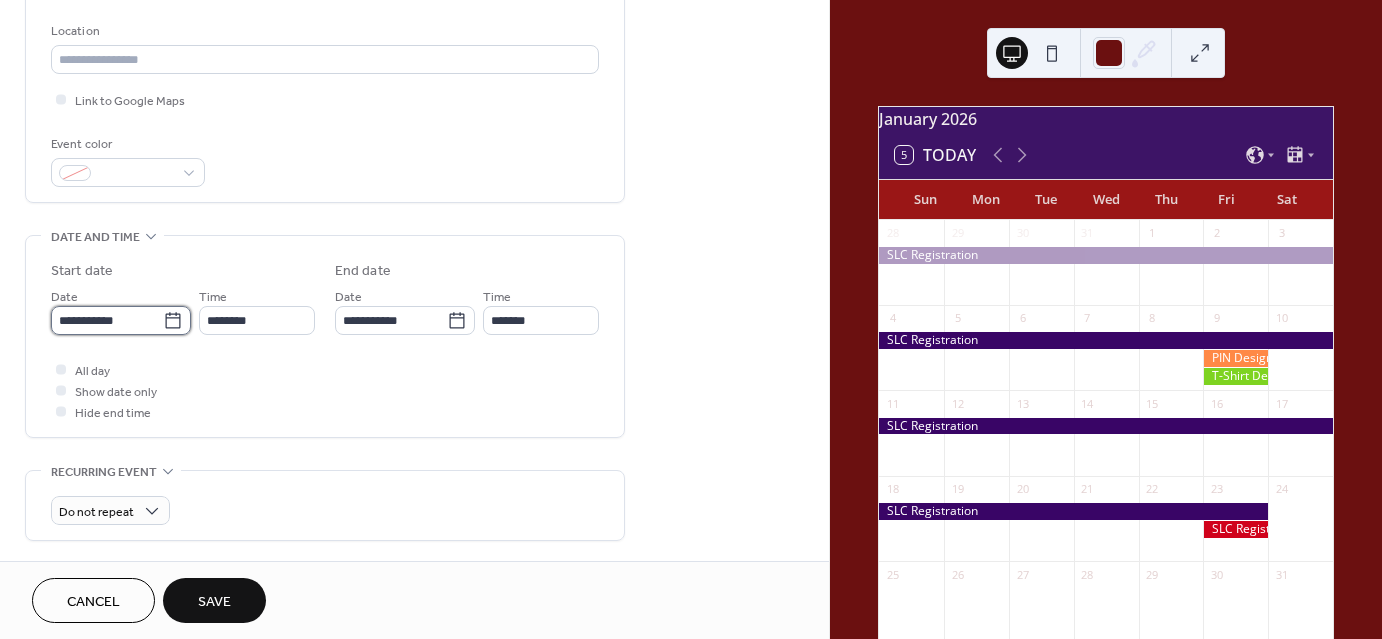 click on "**********" at bounding box center [107, 320] 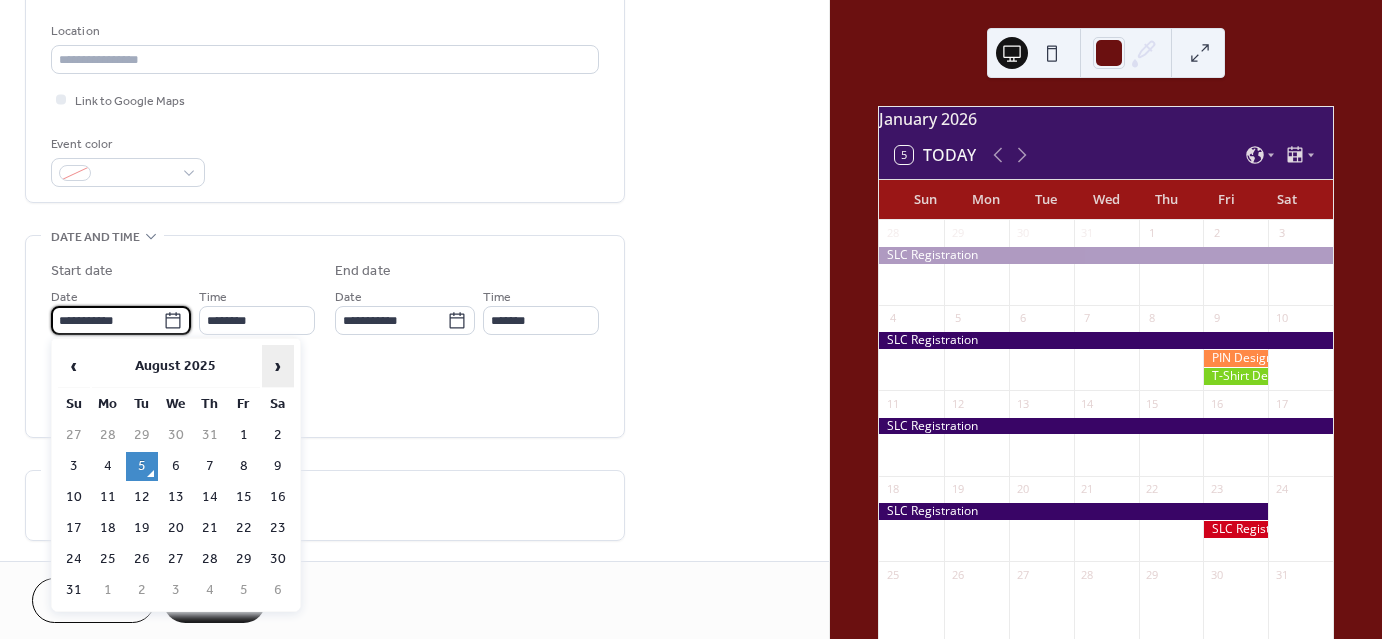 click on "›" at bounding box center (278, 366) 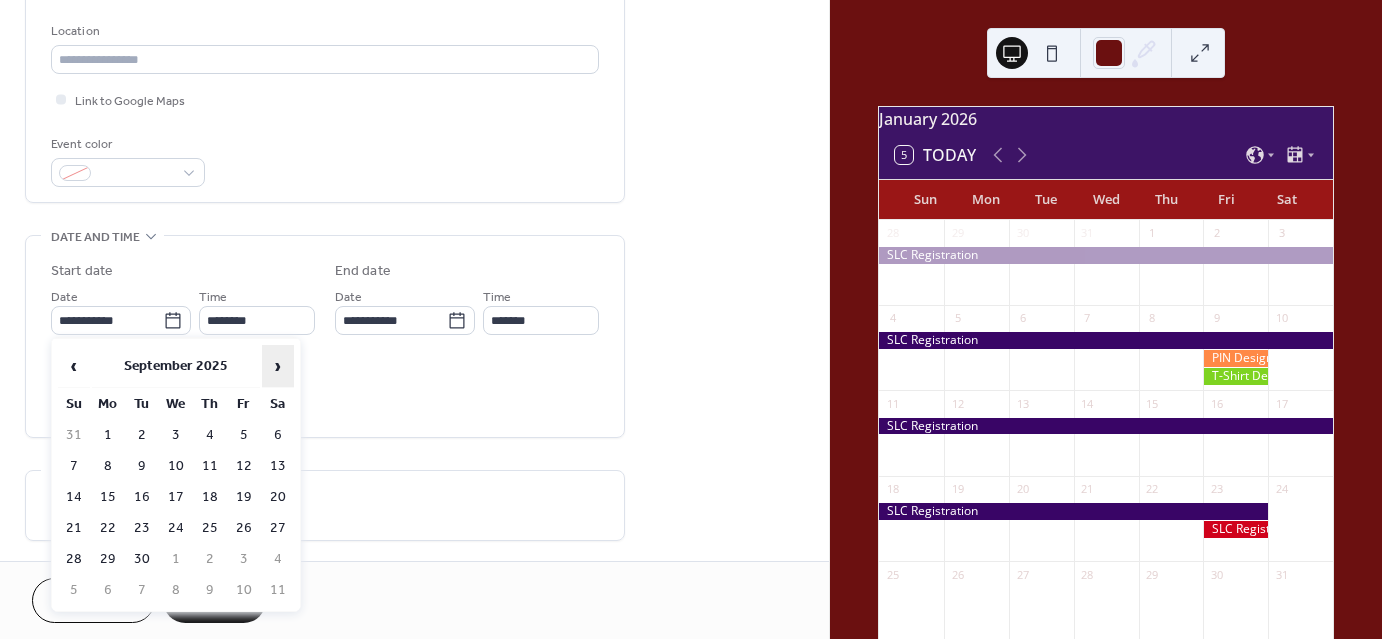 click on "›" at bounding box center (278, 366) 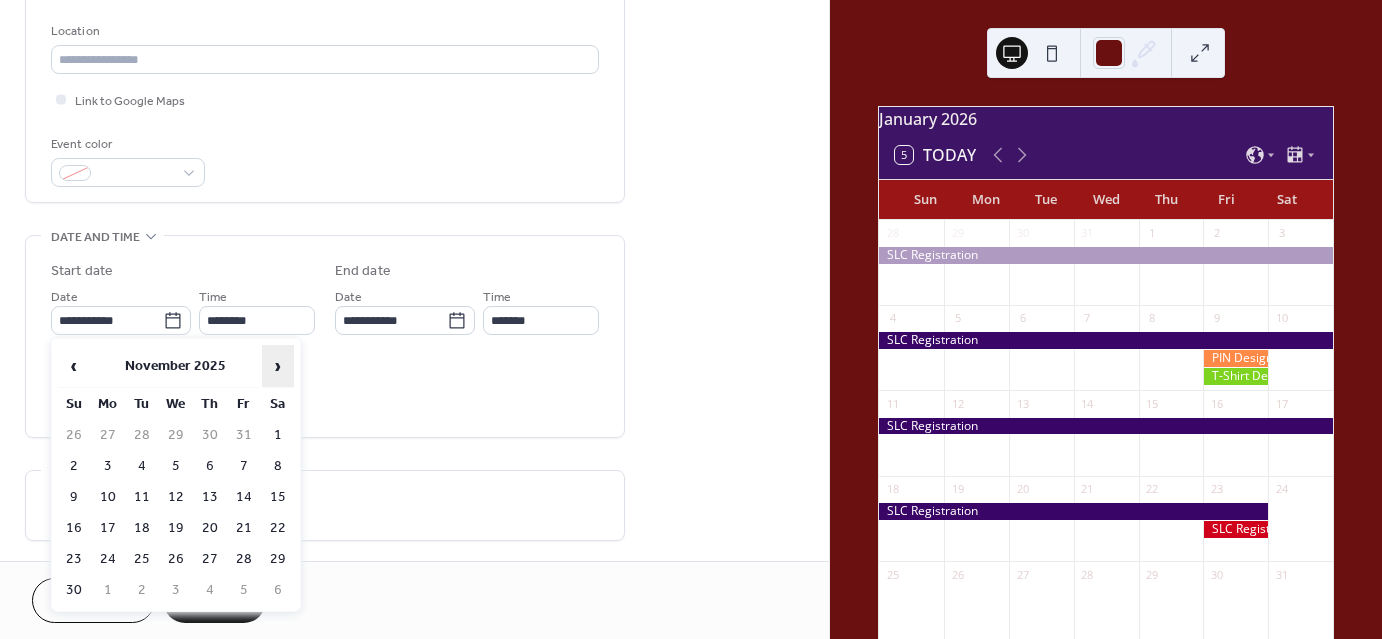 click on "›" at bounding box center (278, 366) 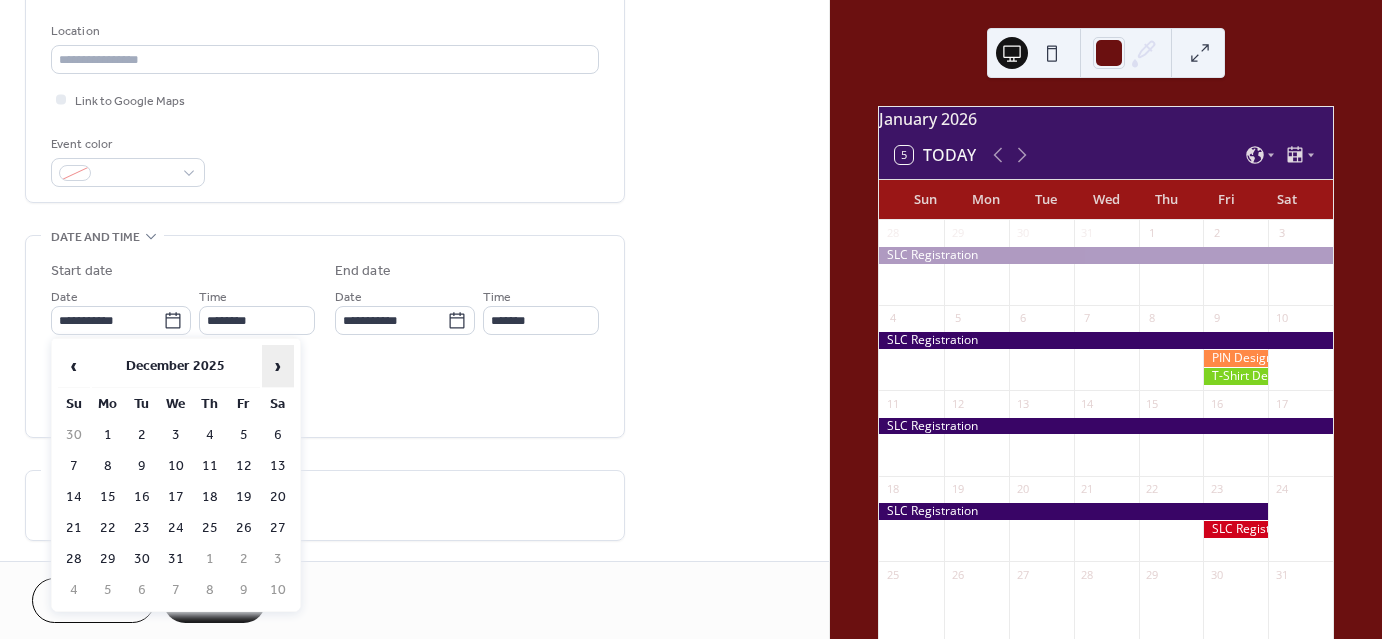 click on "›" at bounding box center [278, 366] 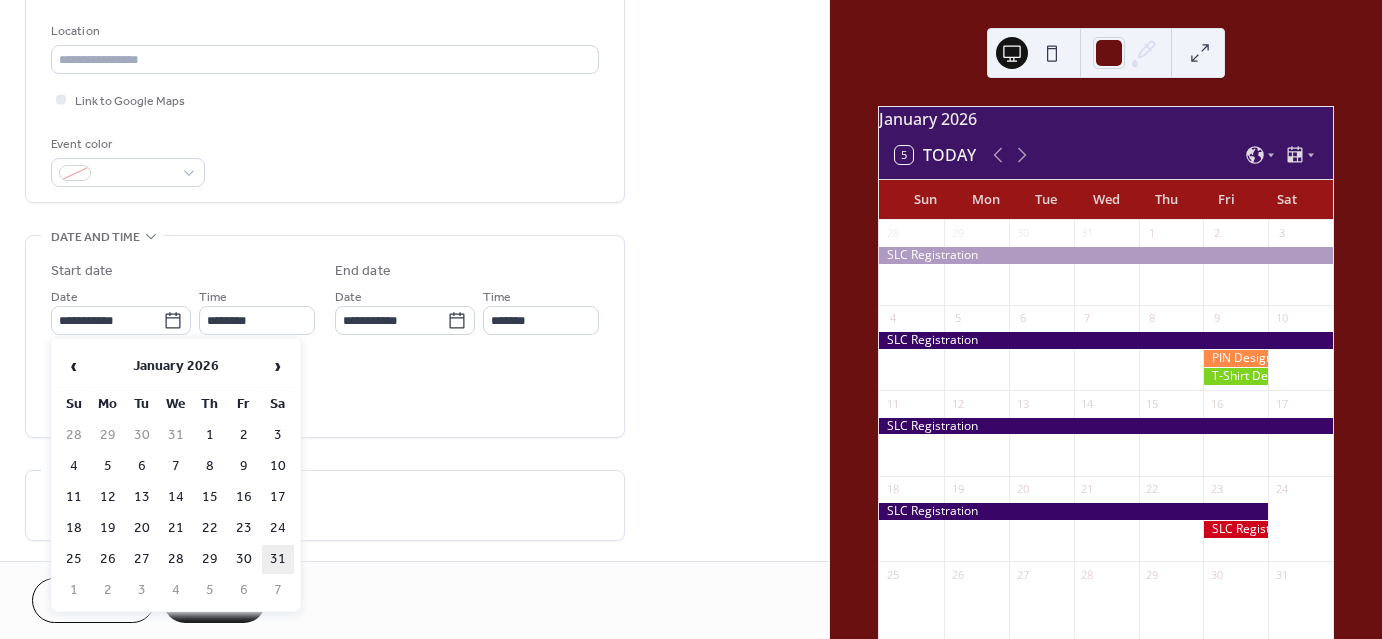 click on "31" at bounding box center (278, 559) 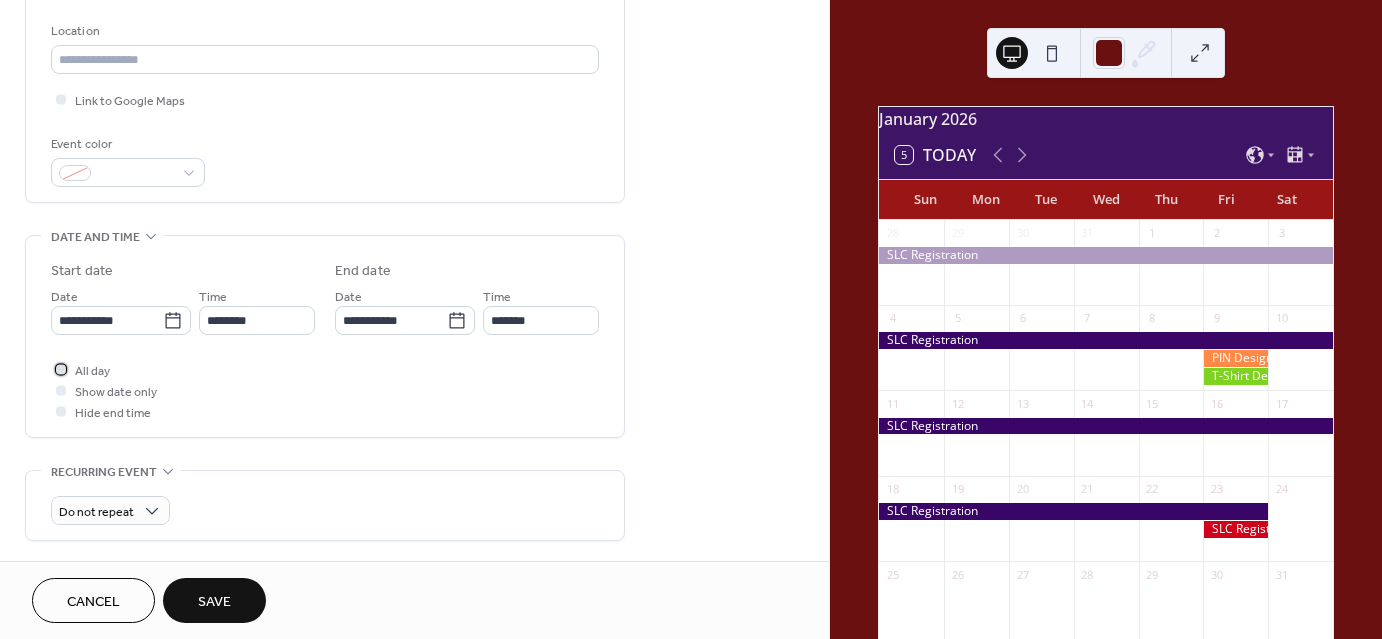 click on "All day" at bounding box center [80, 369] 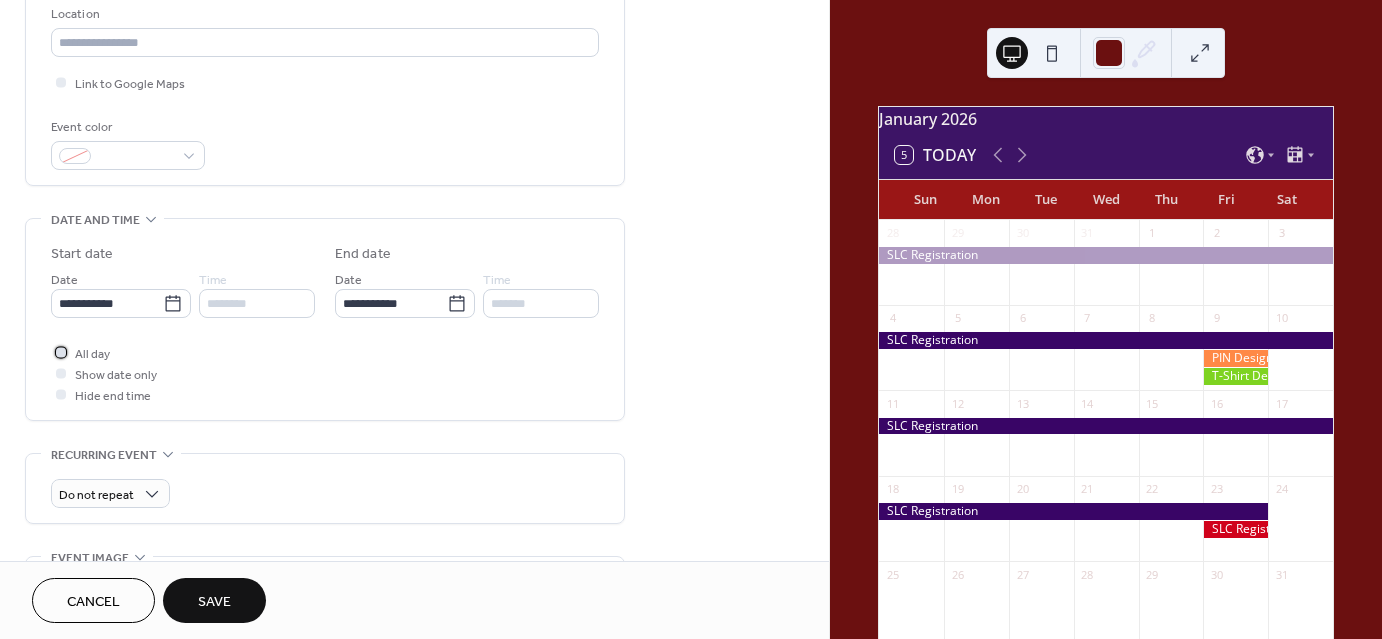 scroll, scrollTop: 441, scrollLeft: 0, axis: vertical 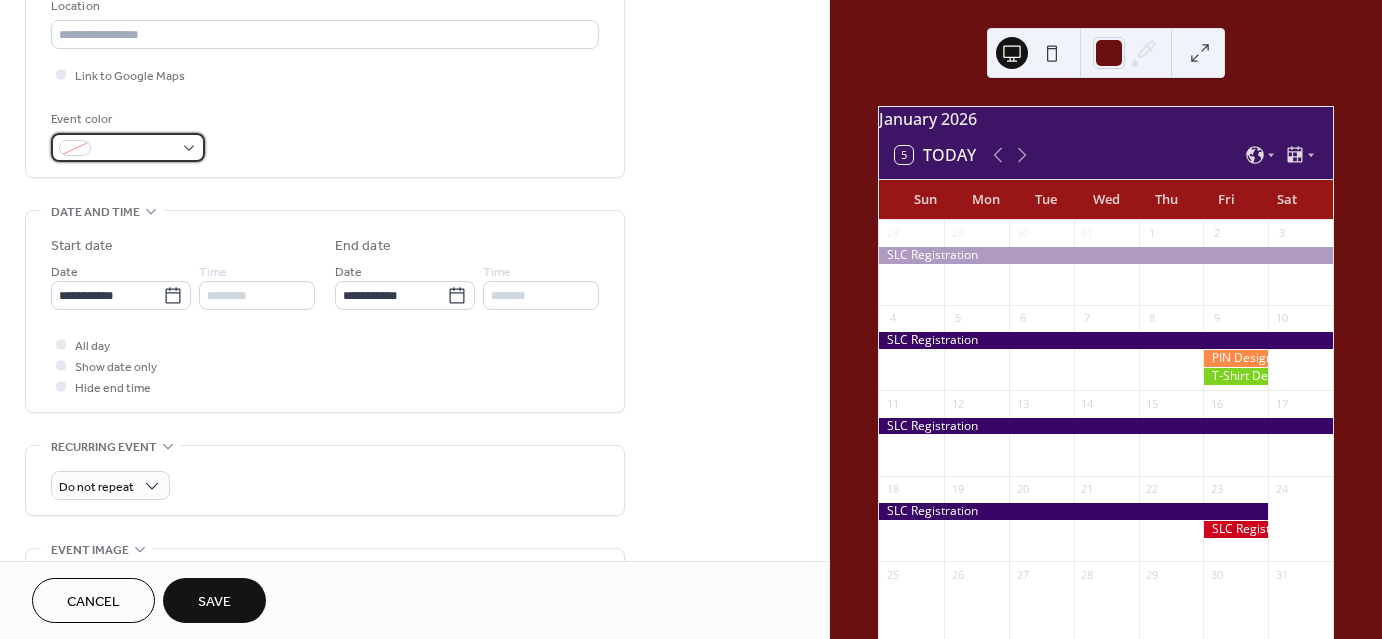 click at bounding box center [128, 147] 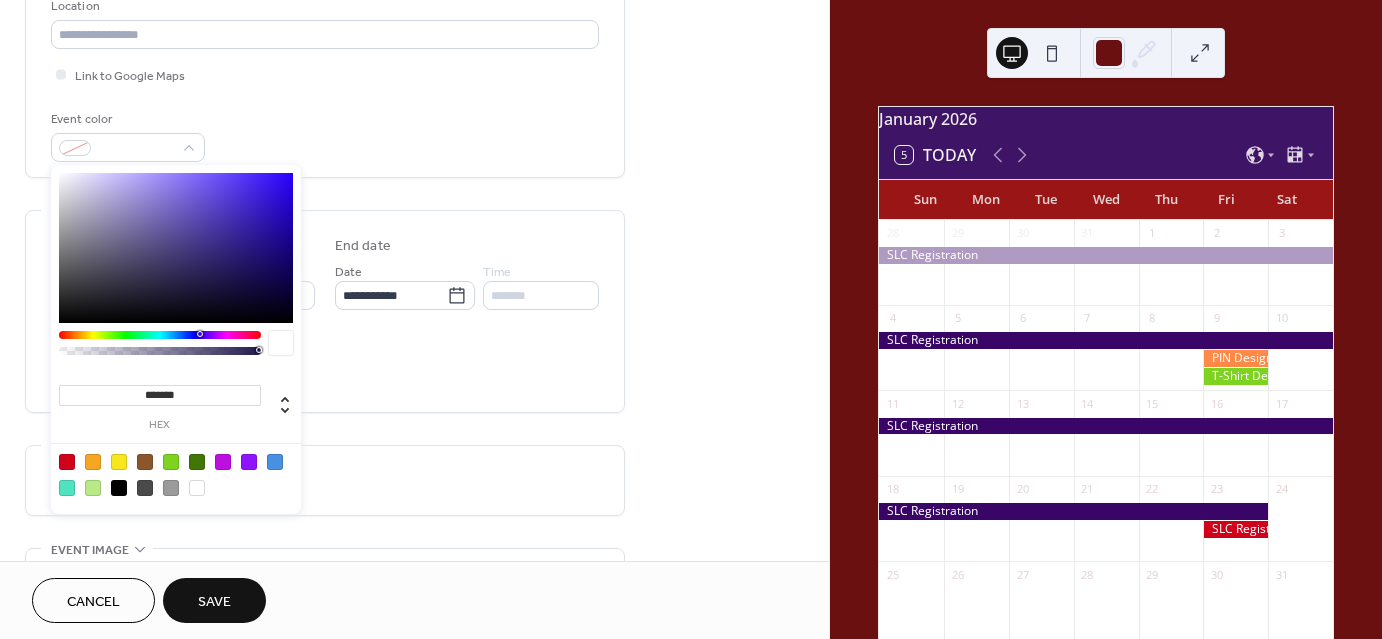 click at bounding box center [223, 462] 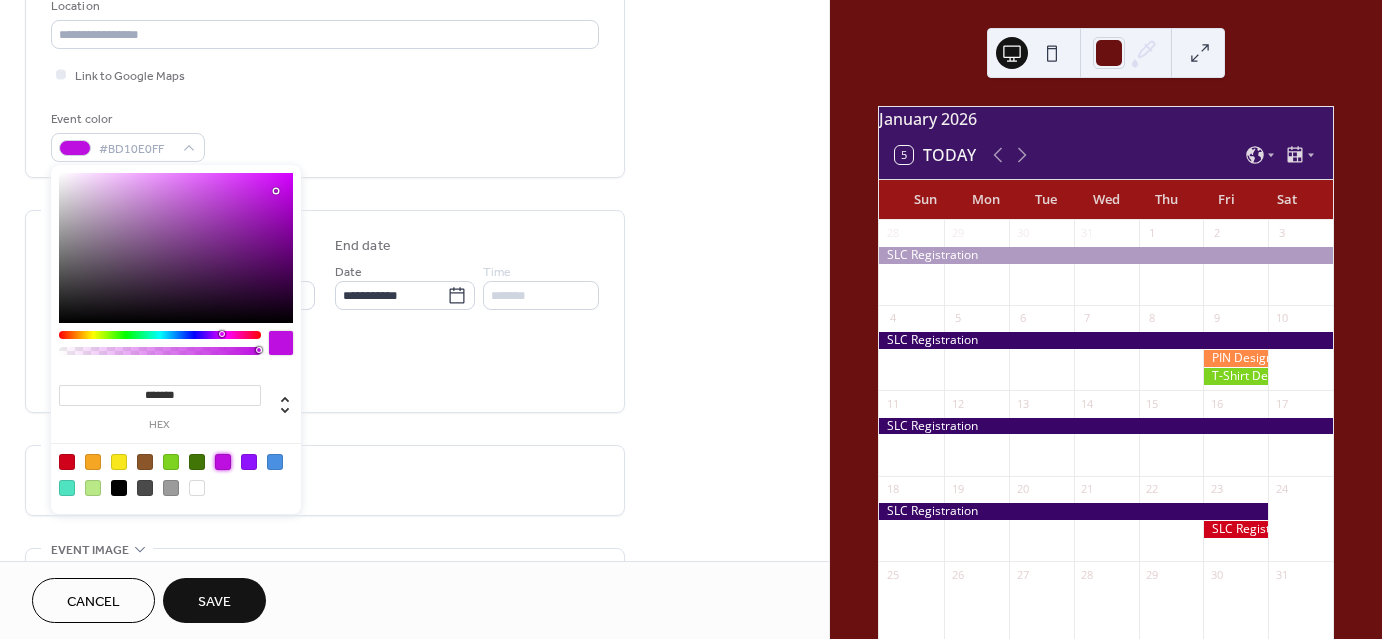 click on "Save" at bounding box center [214, 602] 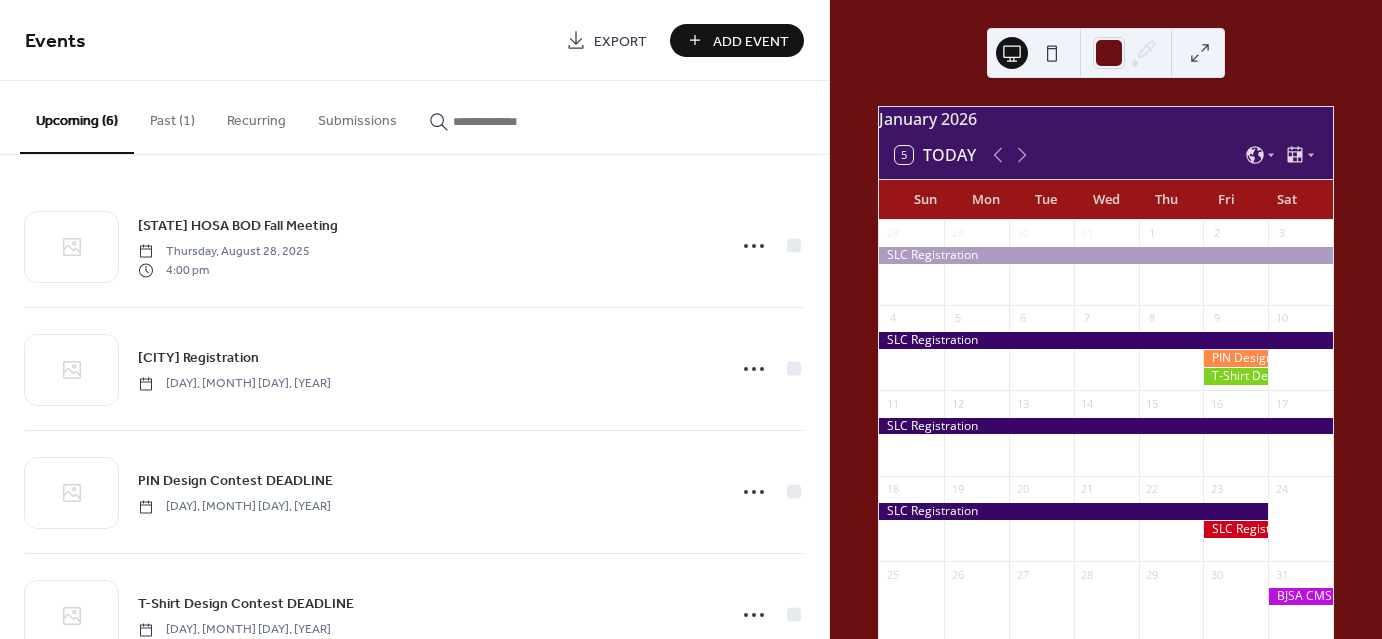 click on "Add Event" at bounding box center [751, 41] 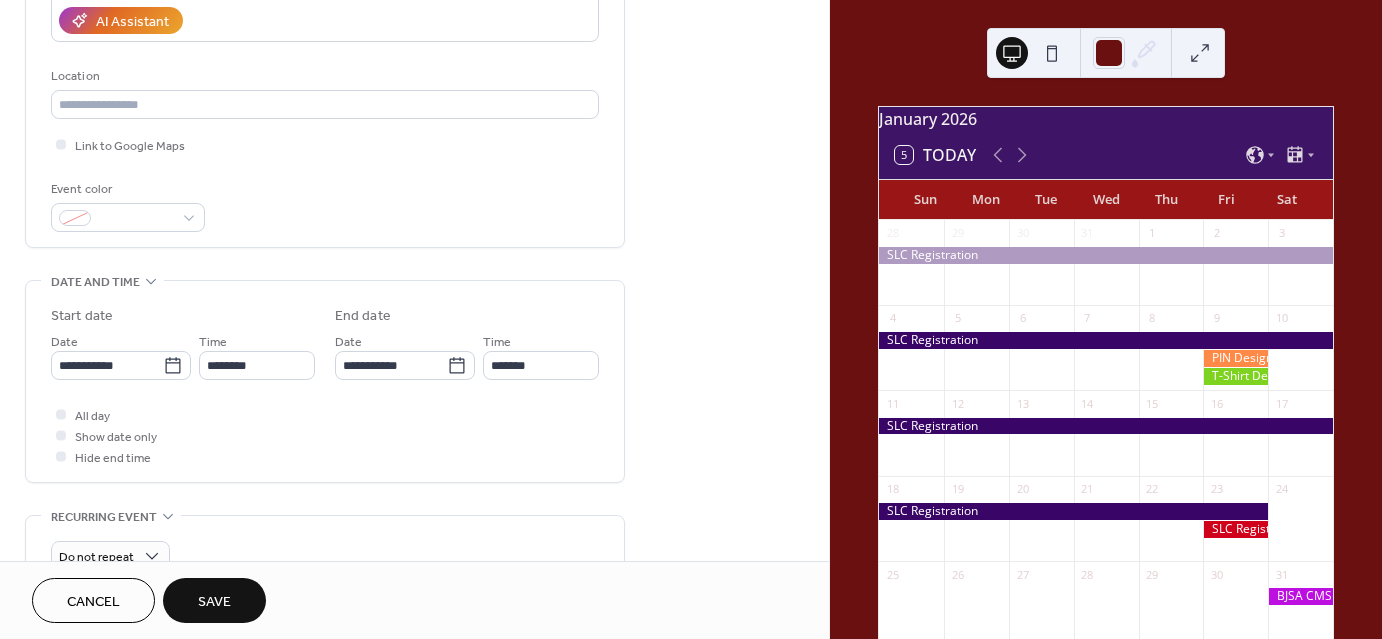 scroll, scrollTop: 372, scrollLeft: 0, axis: vertical 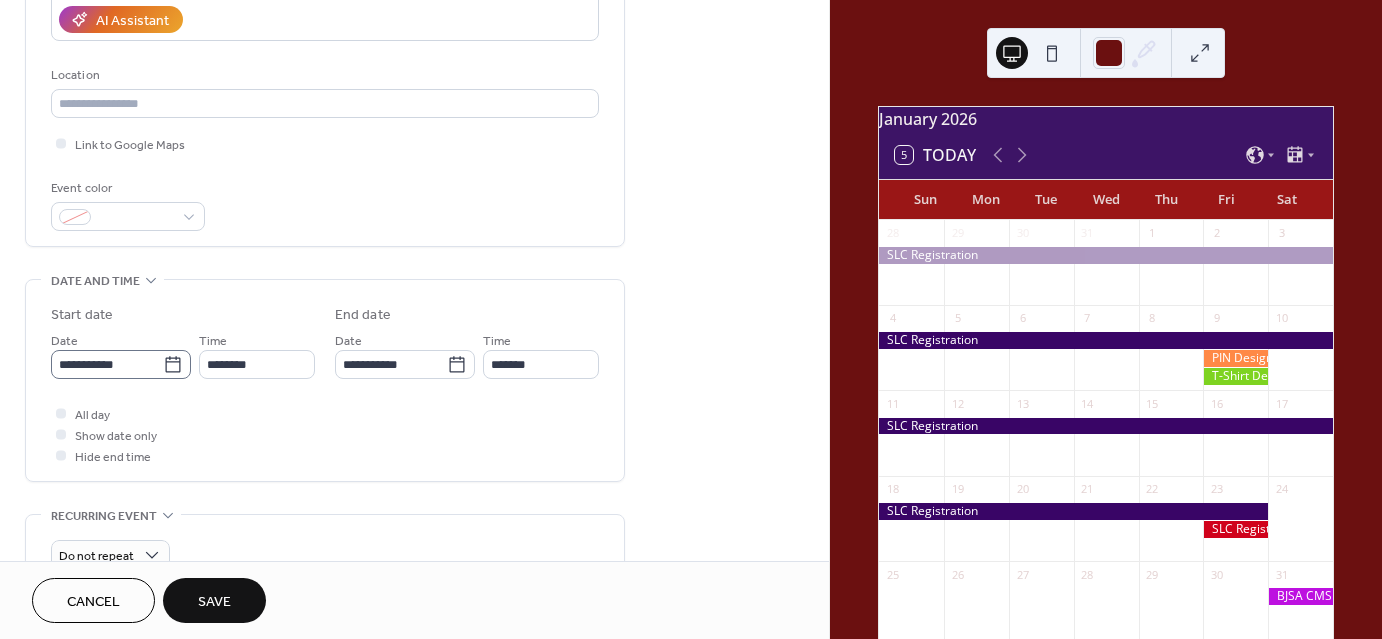 type on "**********" 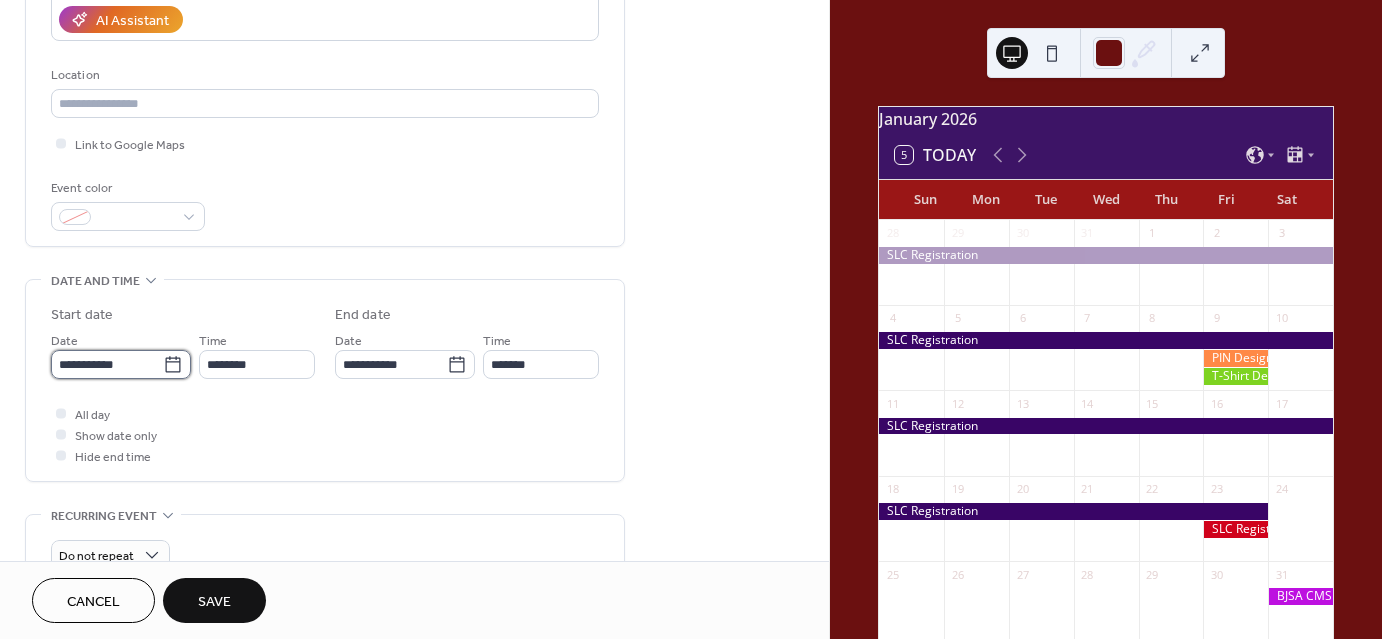 click on "**********" at bounding box center [107, 364] 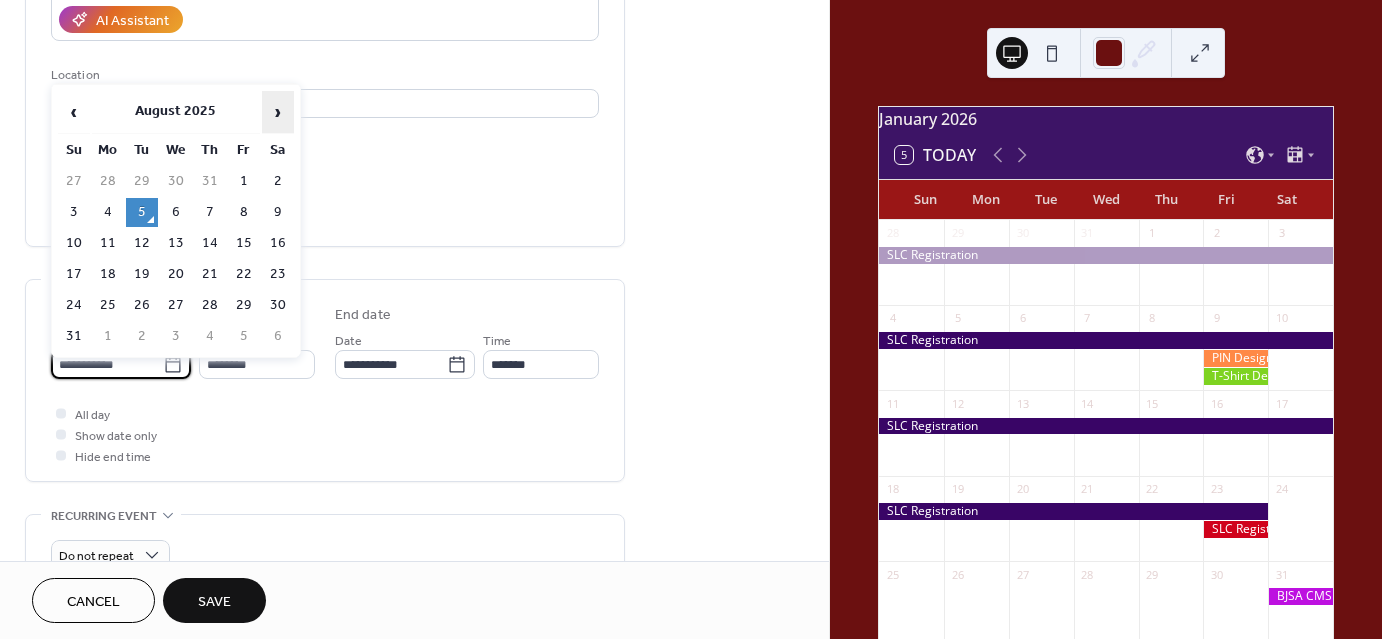 click on "›" at bounding box center [278, 112] 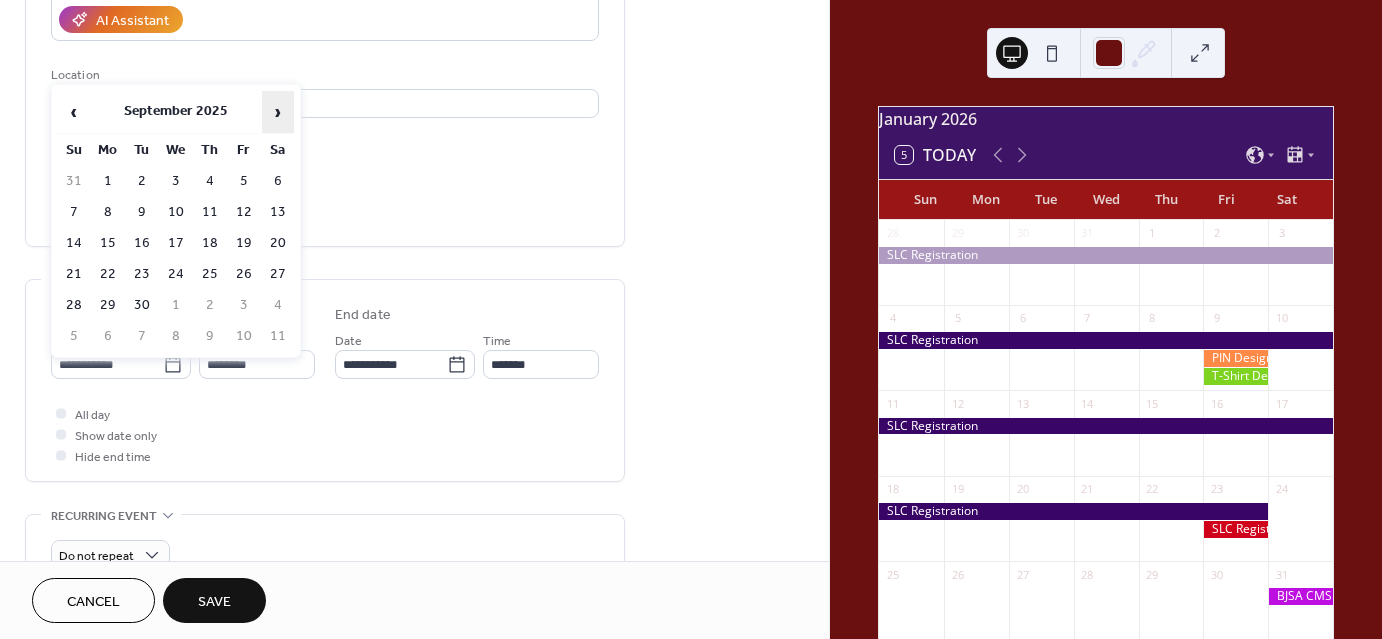 click on "›" at bounding box center [278, 112] 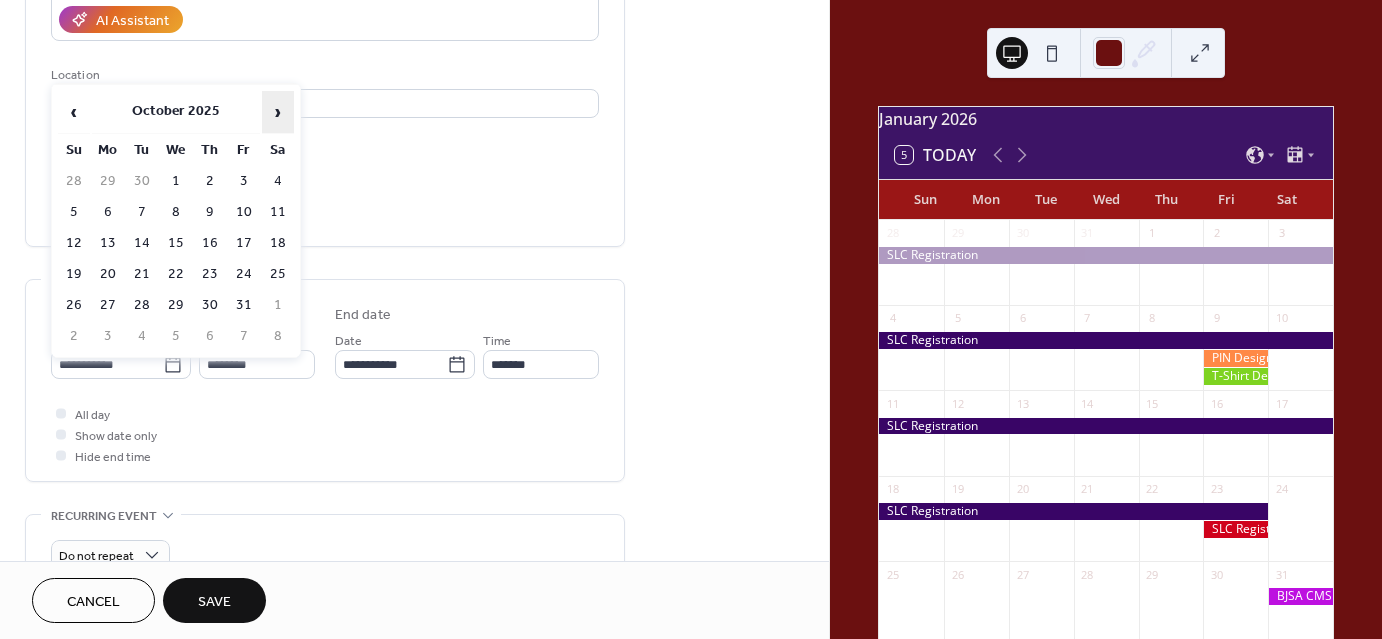 click on "›" at bounding box center [278, 112] 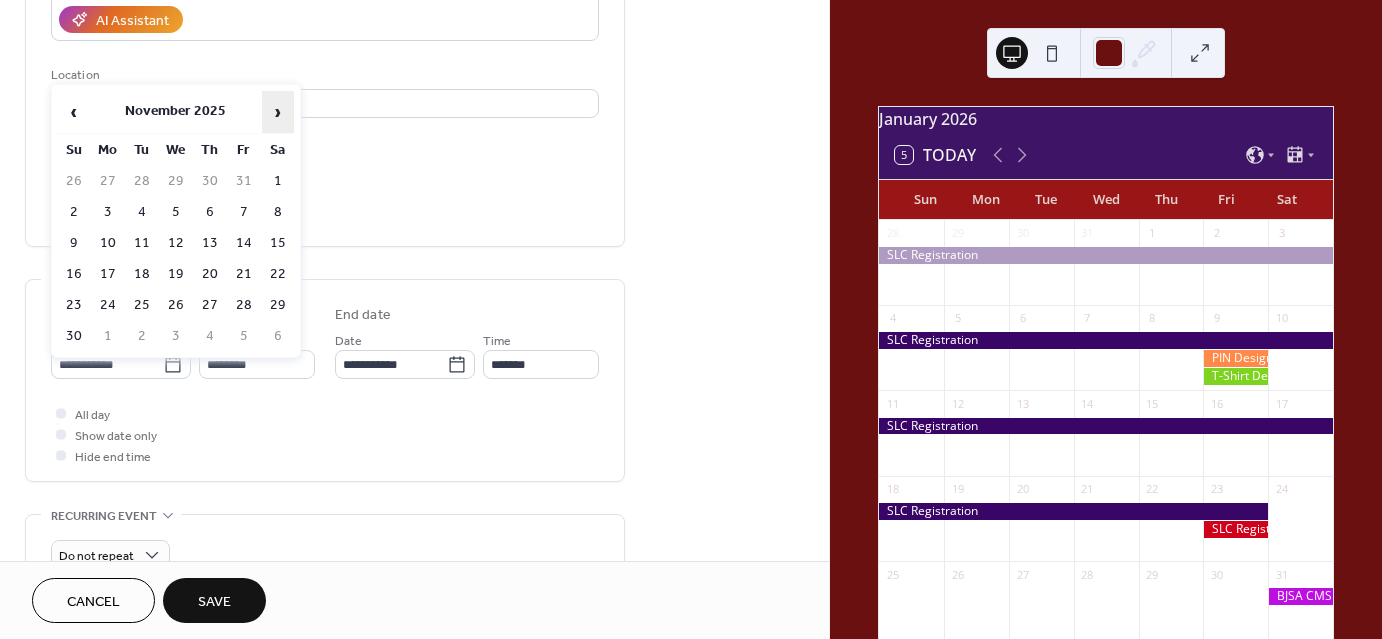 click on "›" at bounding box center (278, 112) 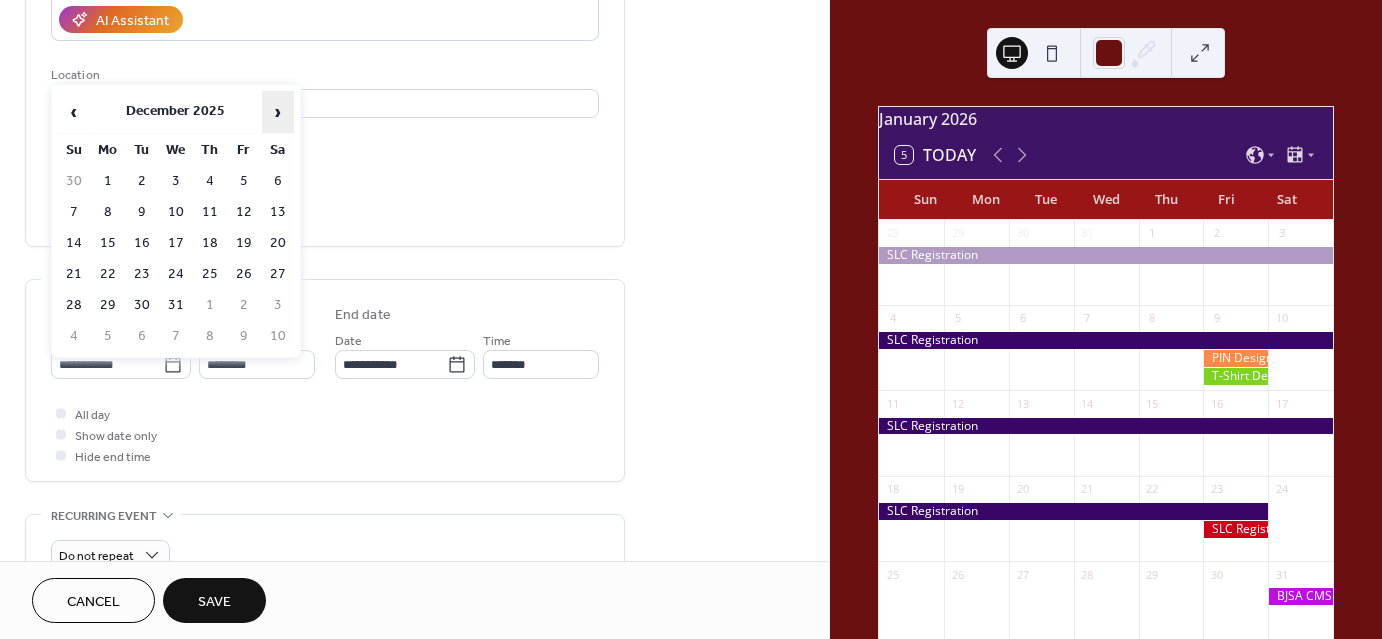 click on "›" at bounding box center [278, 112] 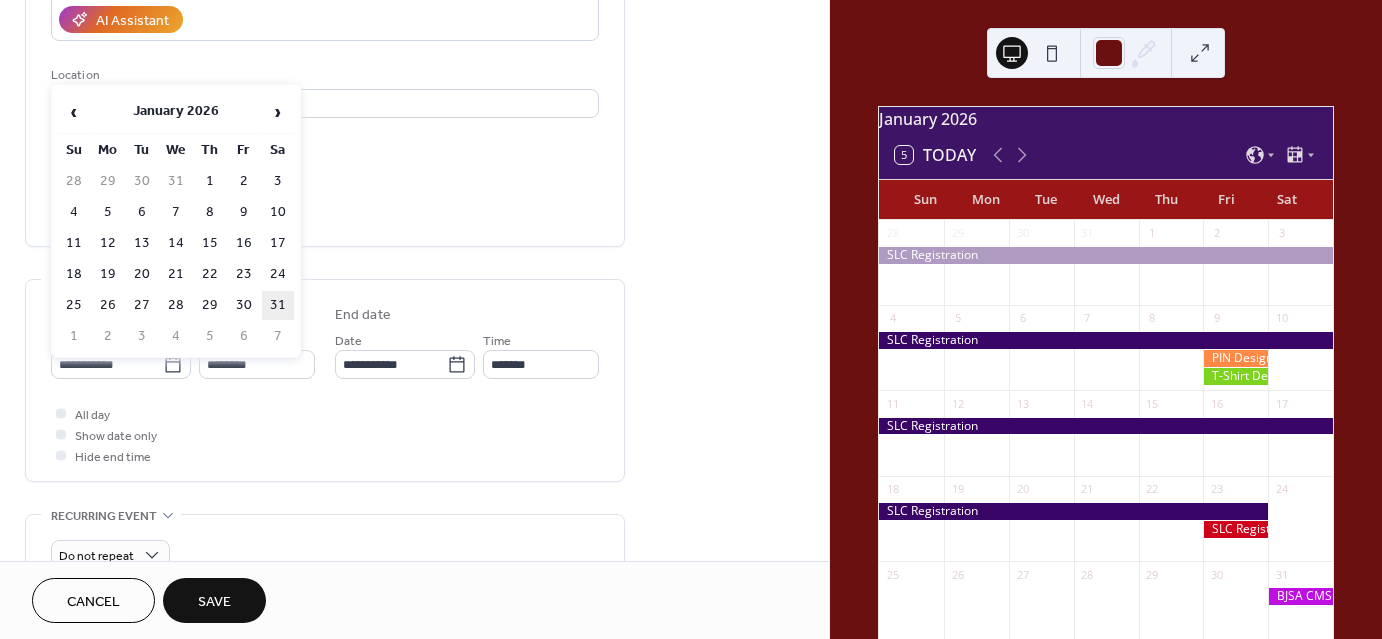click on "31" at bounding box center [278, 305] 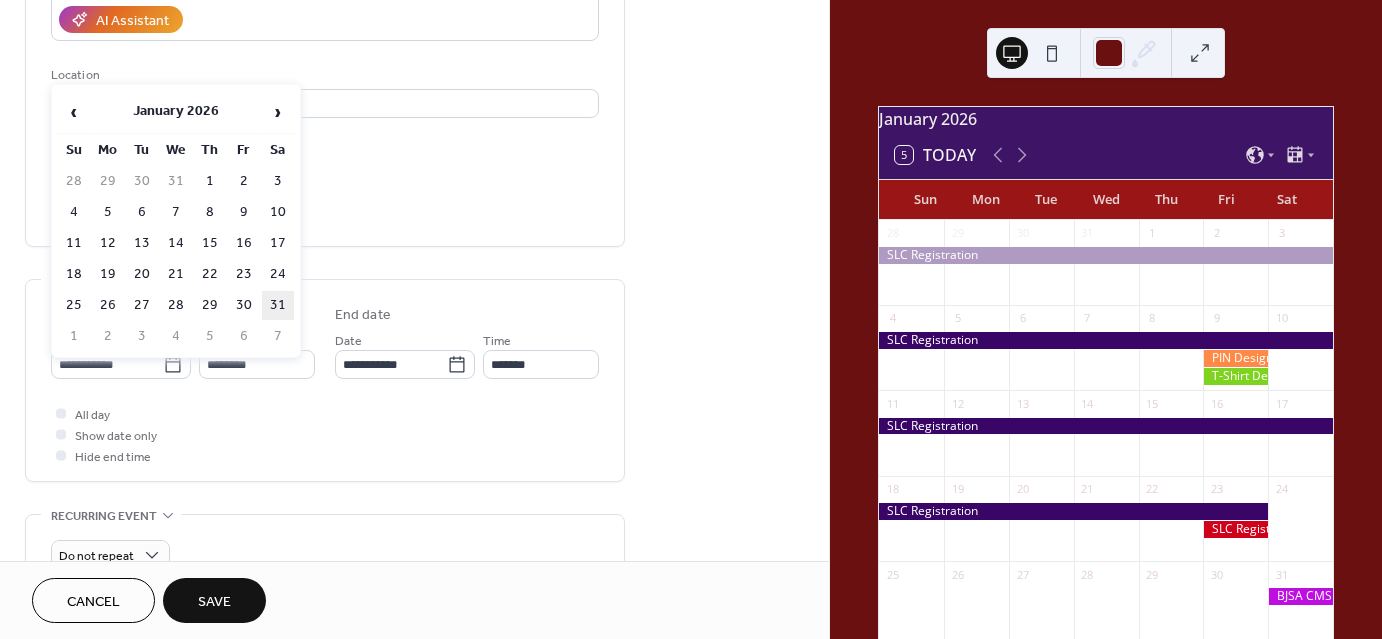 type on "**********" 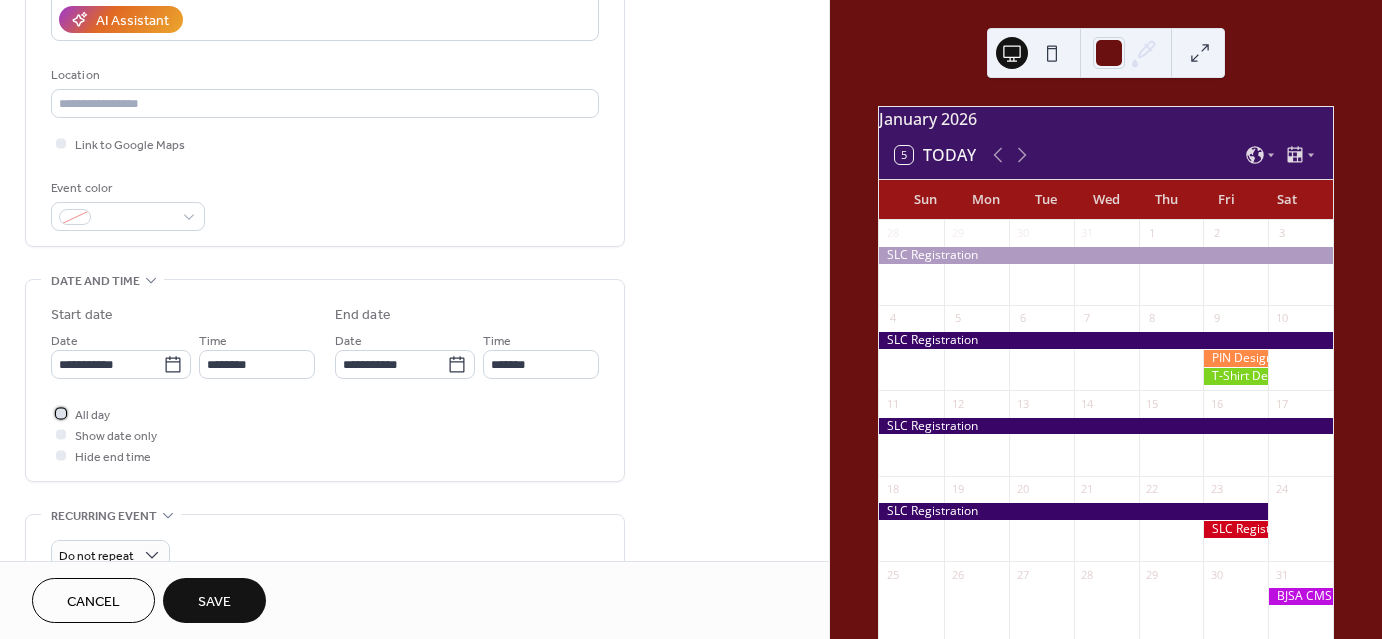 click at bounding box center [61, 413] 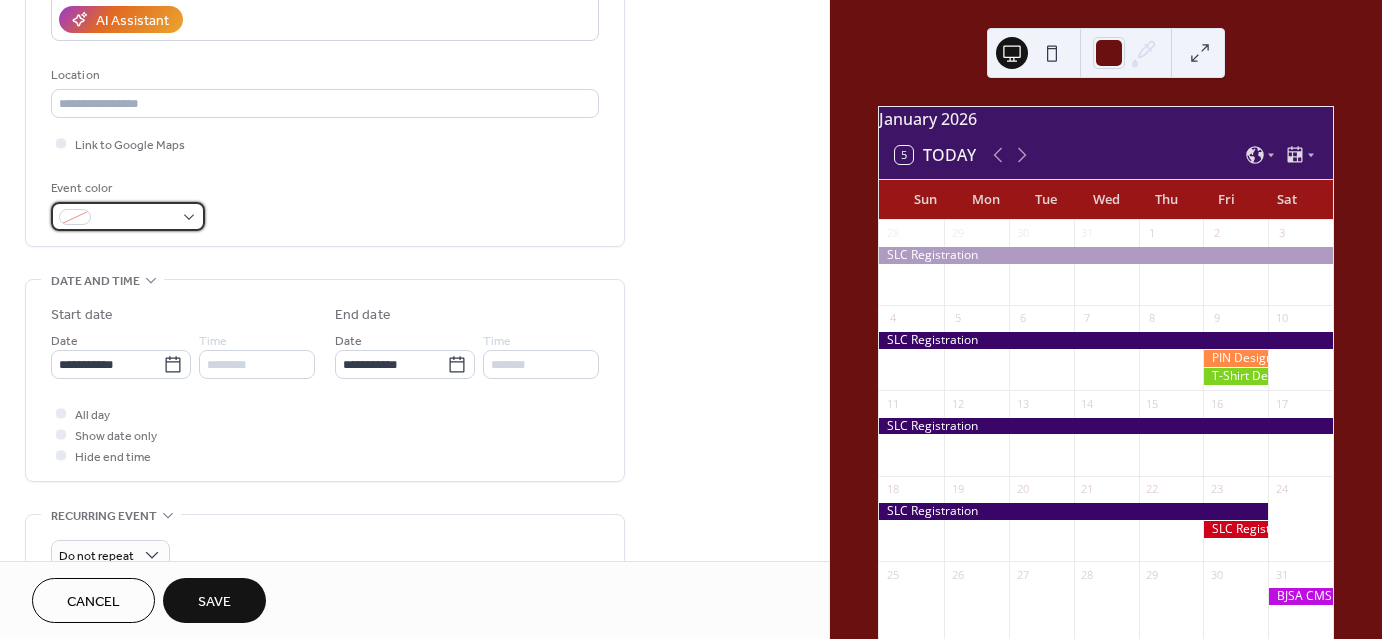 click at bounding box center (128, 216) 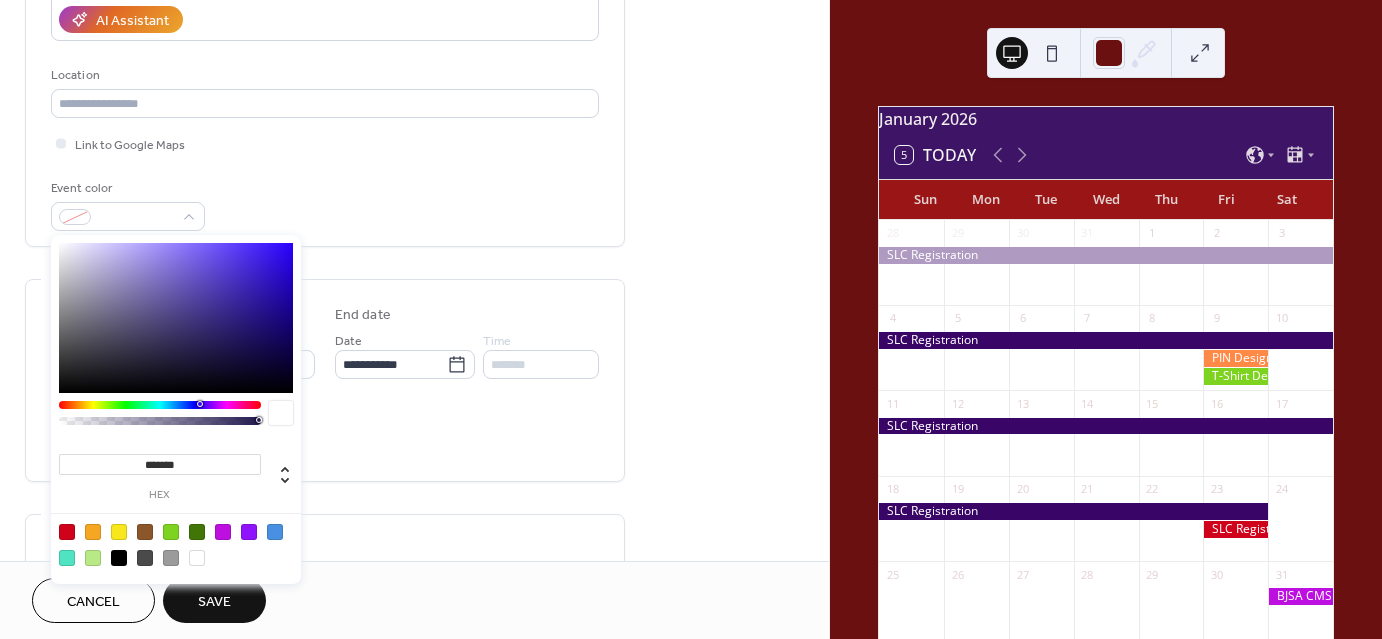 click at bounding box center (249, 532) 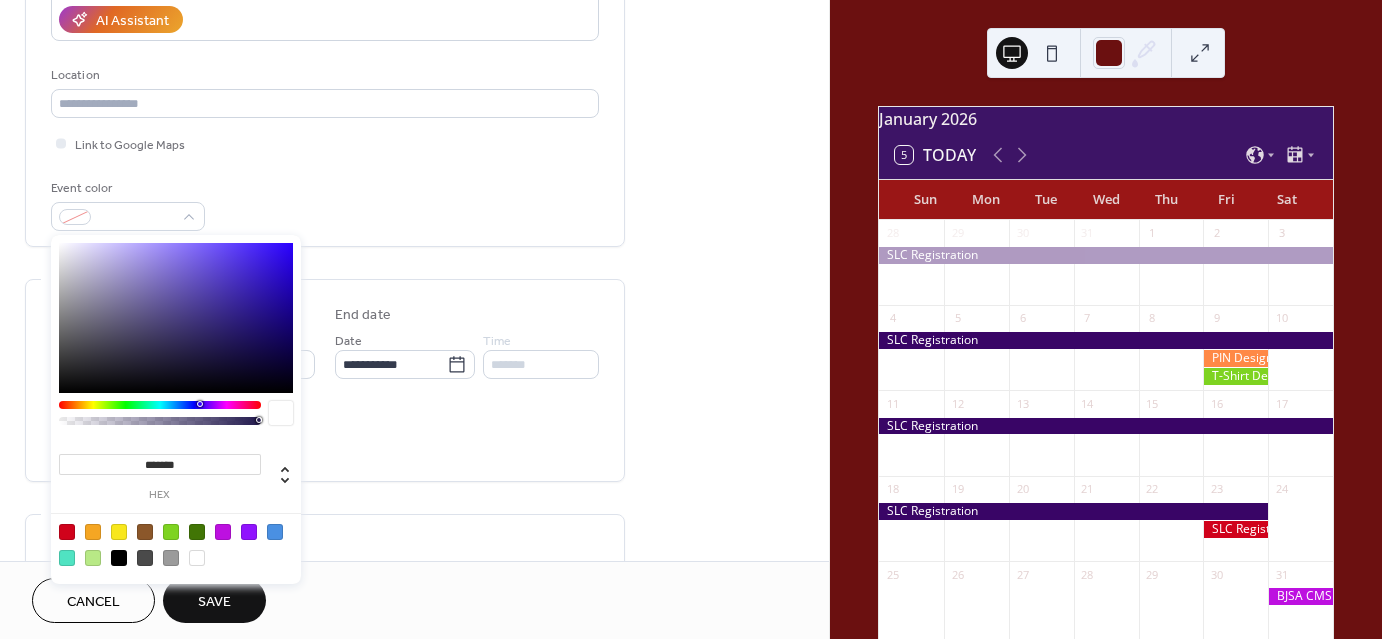type on "*******" 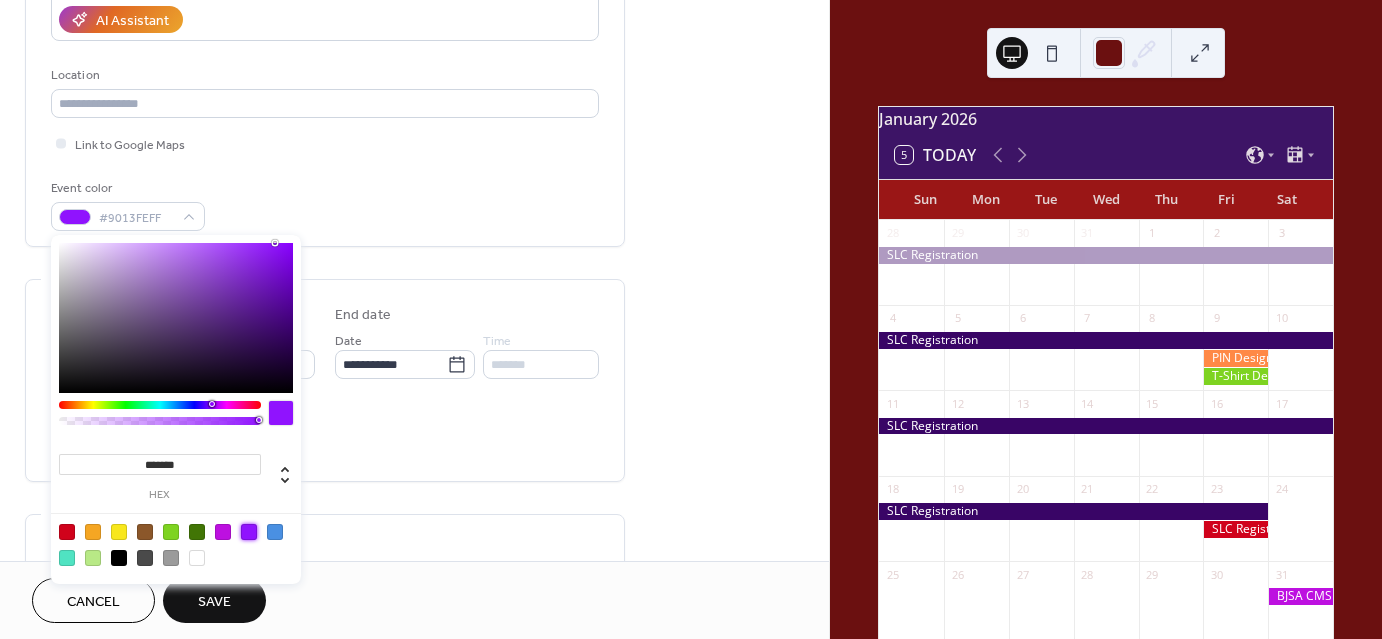 click on "Save" at bounding box center [214, 600] 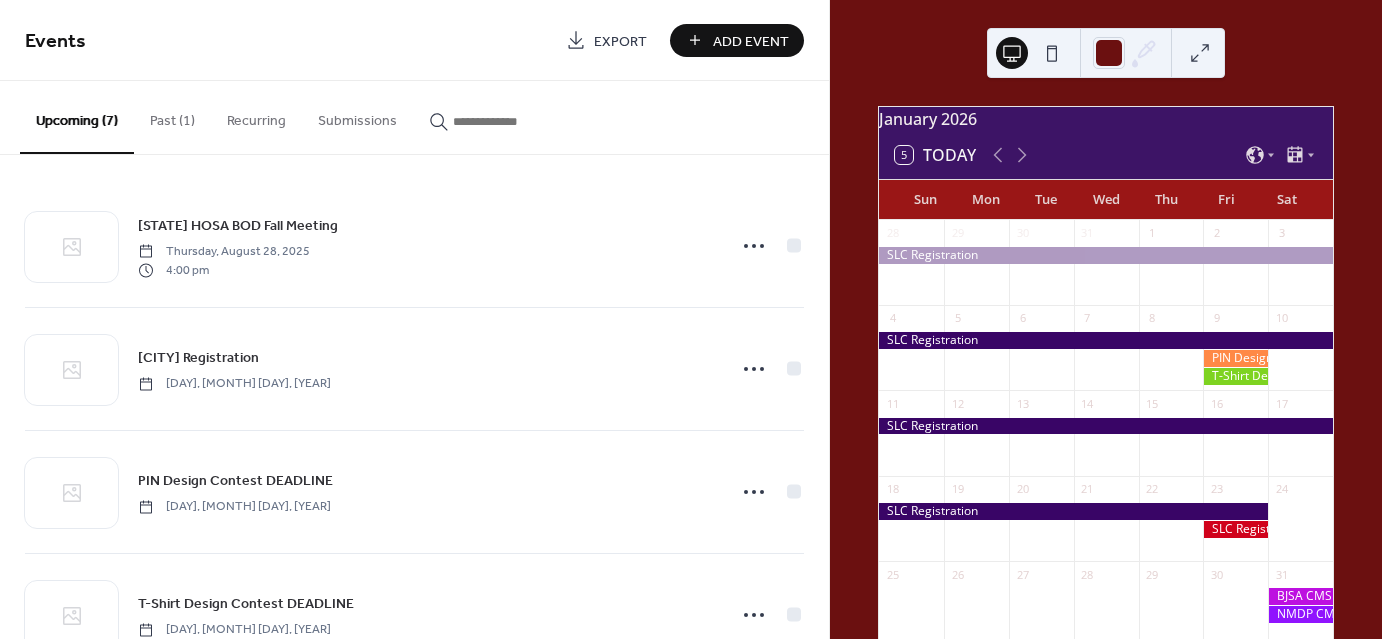 click on "Add Event" at bounding box center (751, 41) 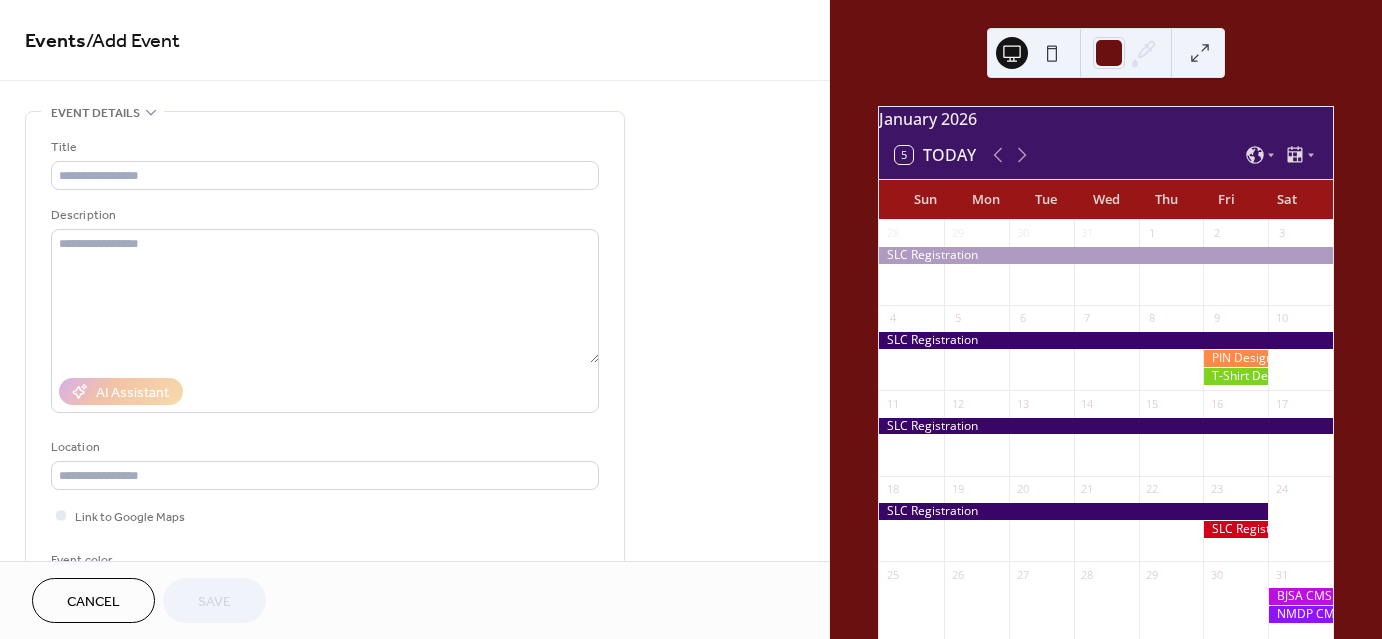 click on "**********" at bounding box center [414, 280] 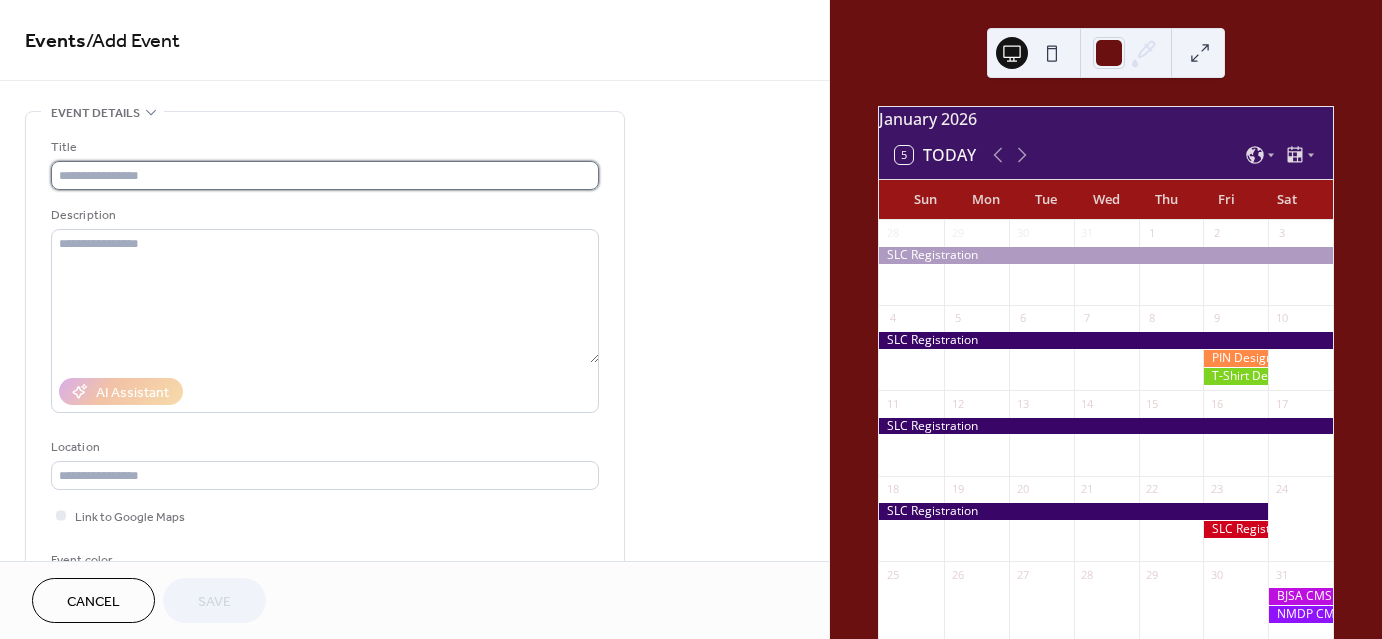 click at bounding box center (325, 175) 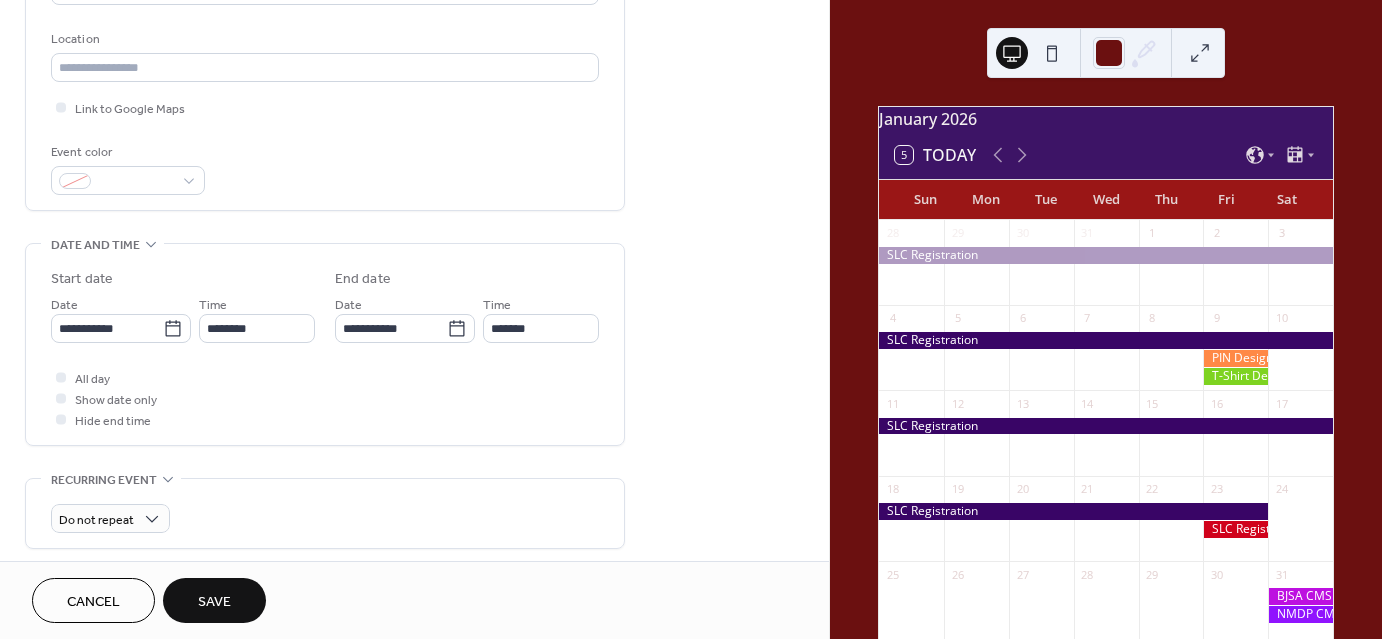 scroll, scrollTop: 442, scrollLeft: 0, axis: vertical 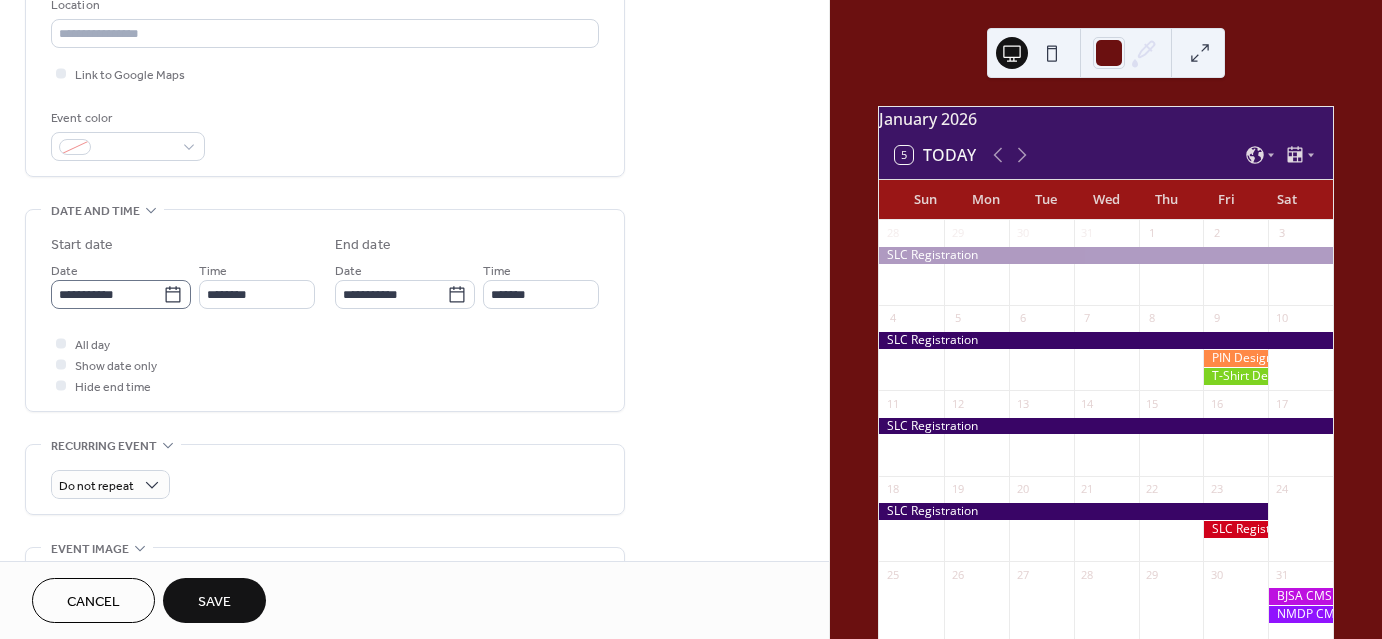 type on "**********" 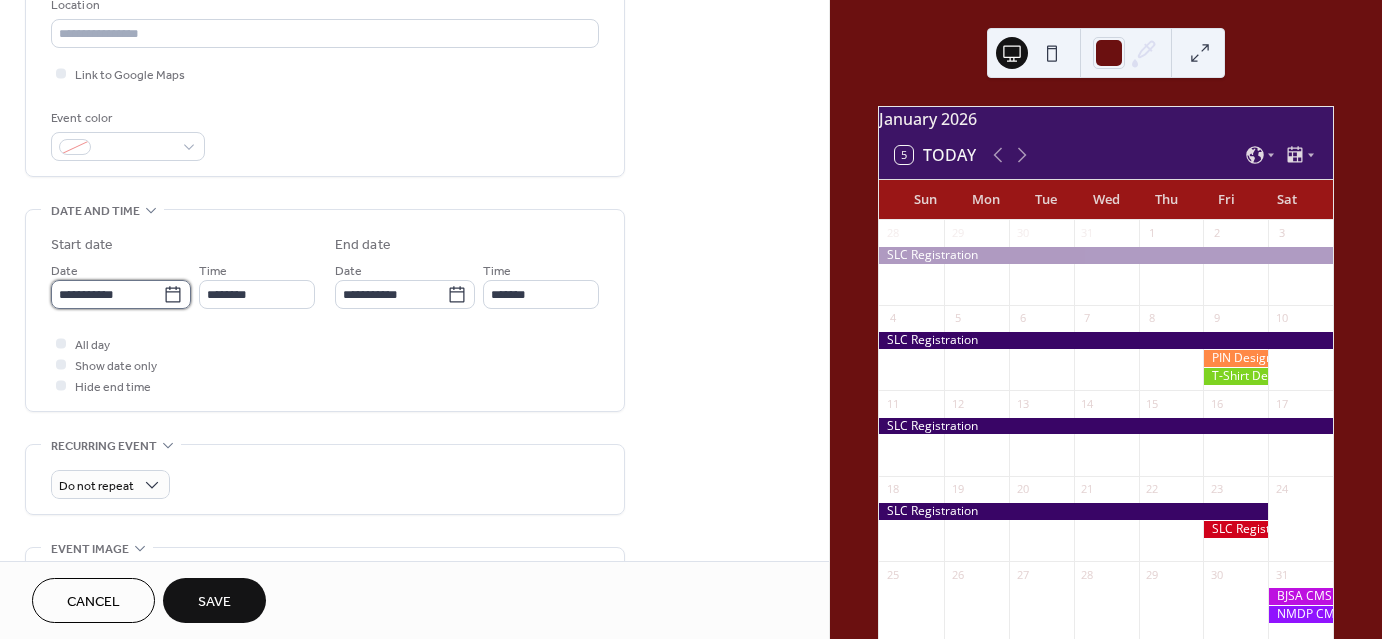 click on "**********" at bounding box center [107, 294] 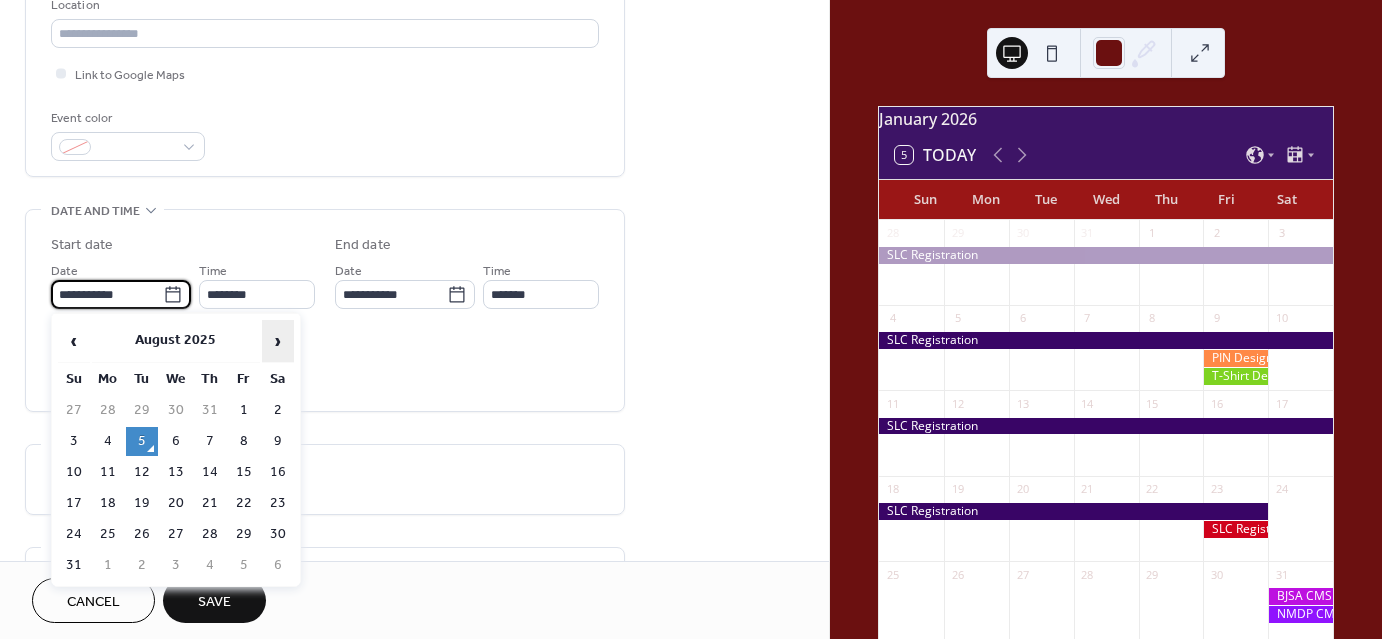 click on "›" at bounding box center [278, 341] 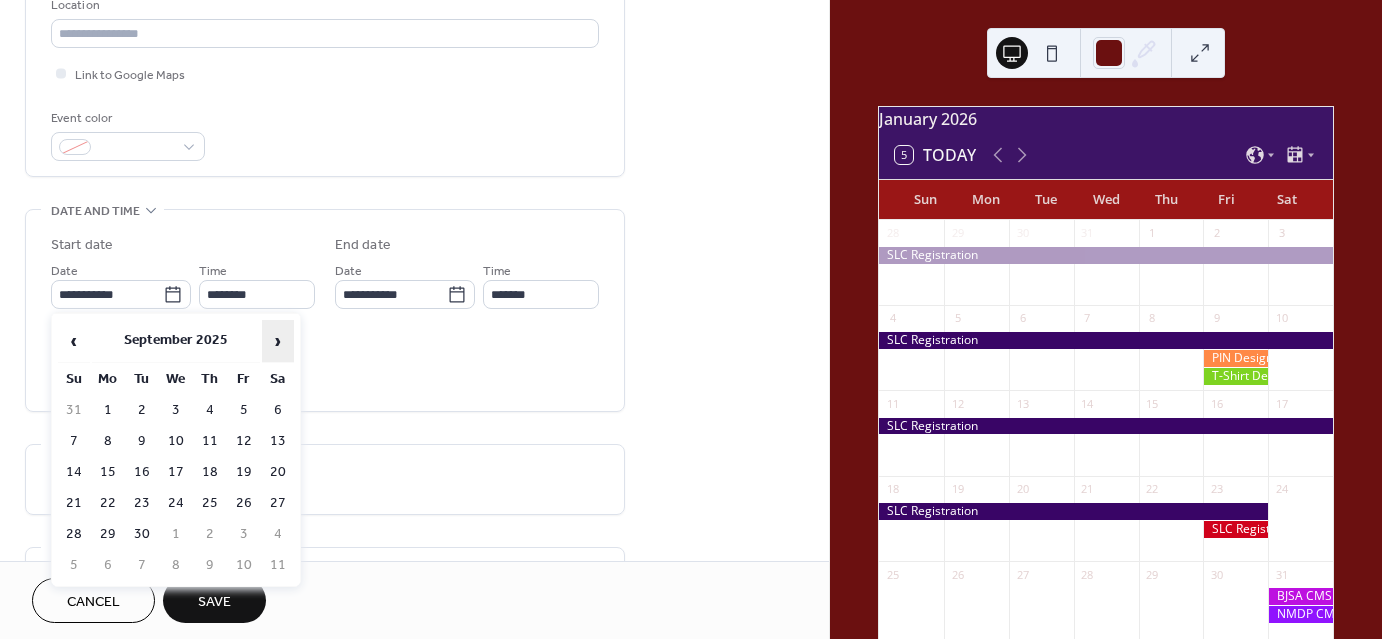 click on "›" at bounding box center [278, 341] 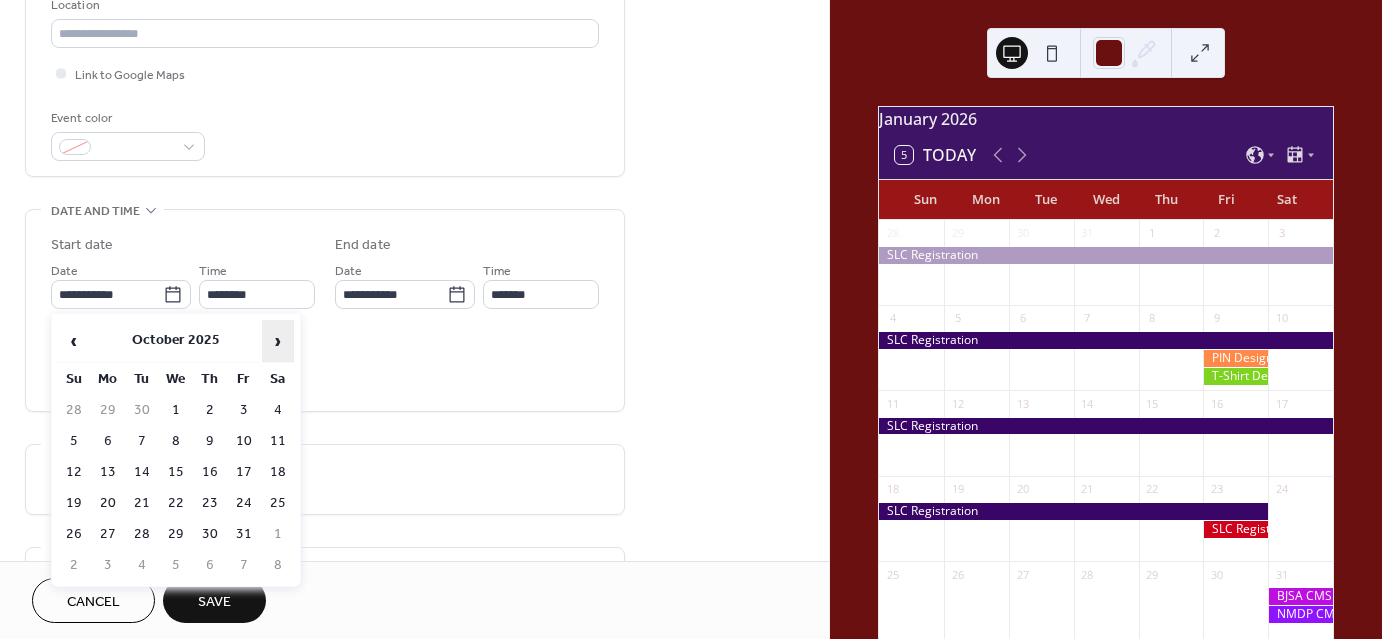 click on "›" at bounding box center (278, 341) 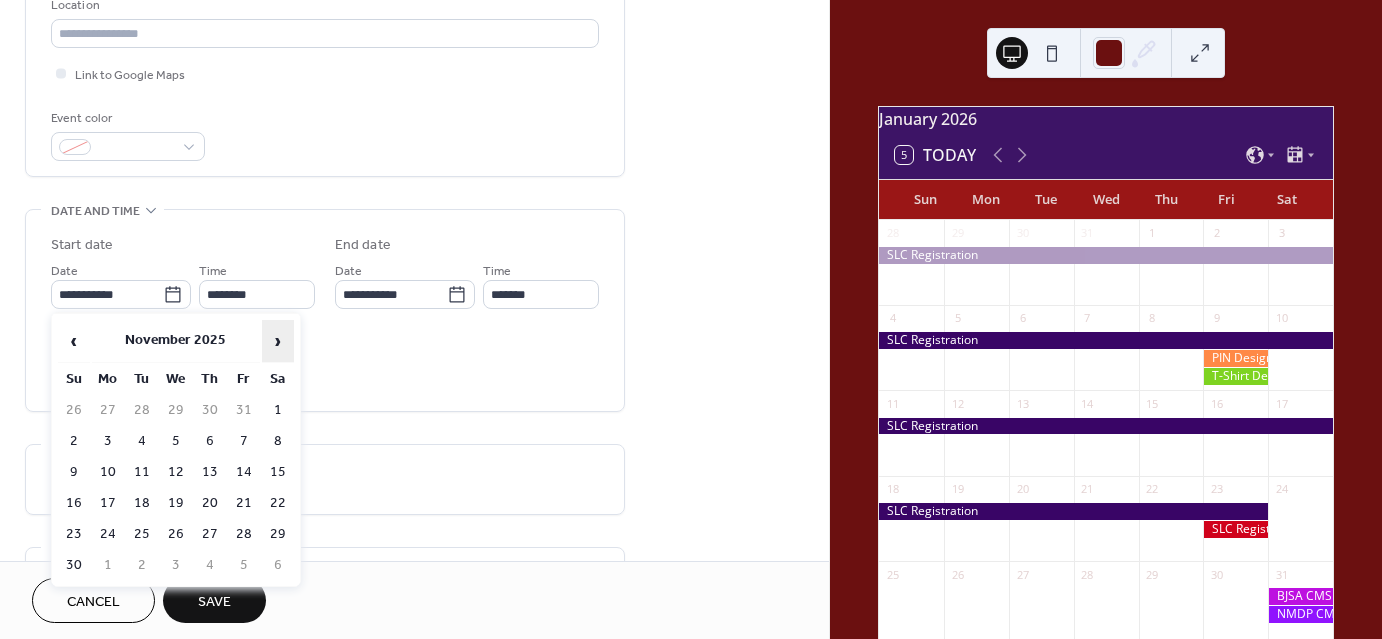 click on "›" at bounding box center (278, 341) 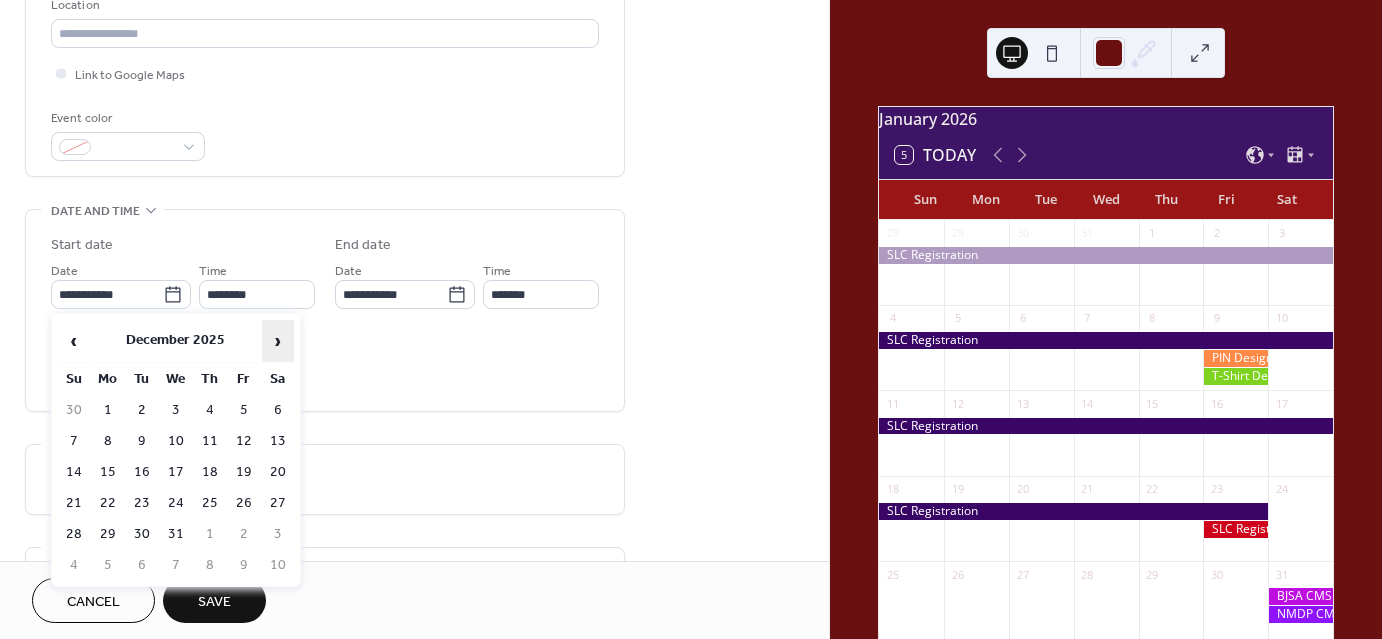 click on "›" at bounding box center [278, 341] 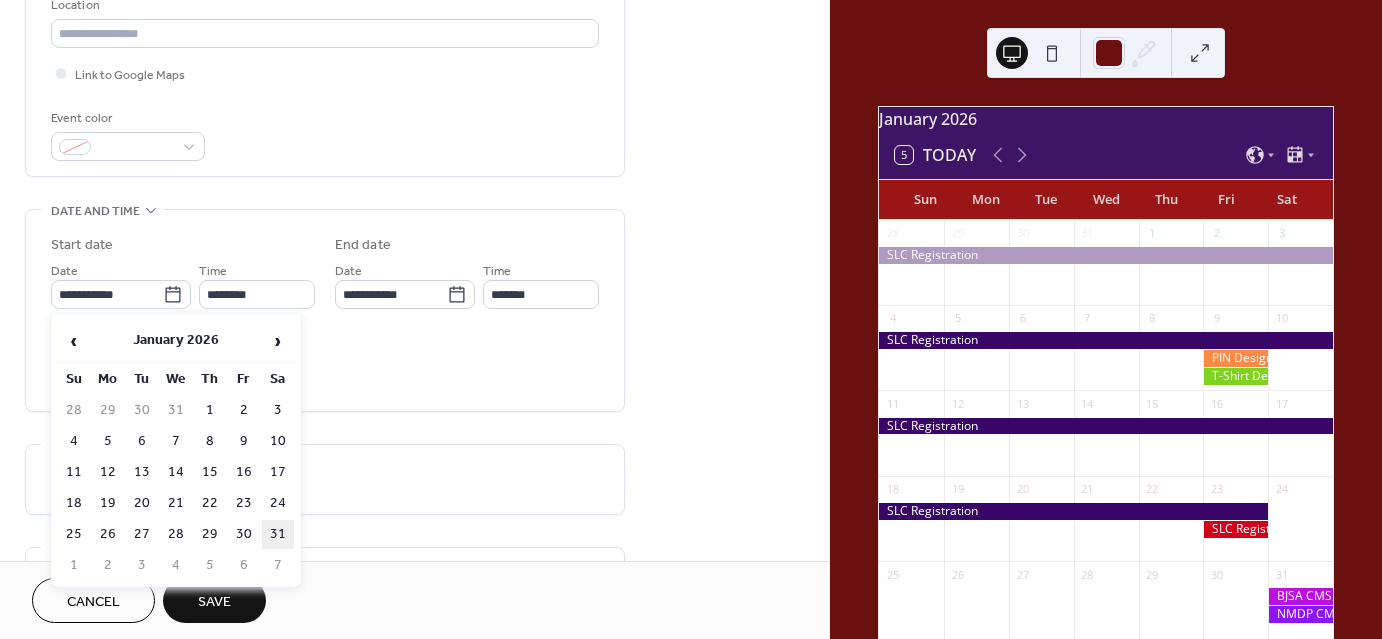 click on "31" at bounding box center (278, 534) 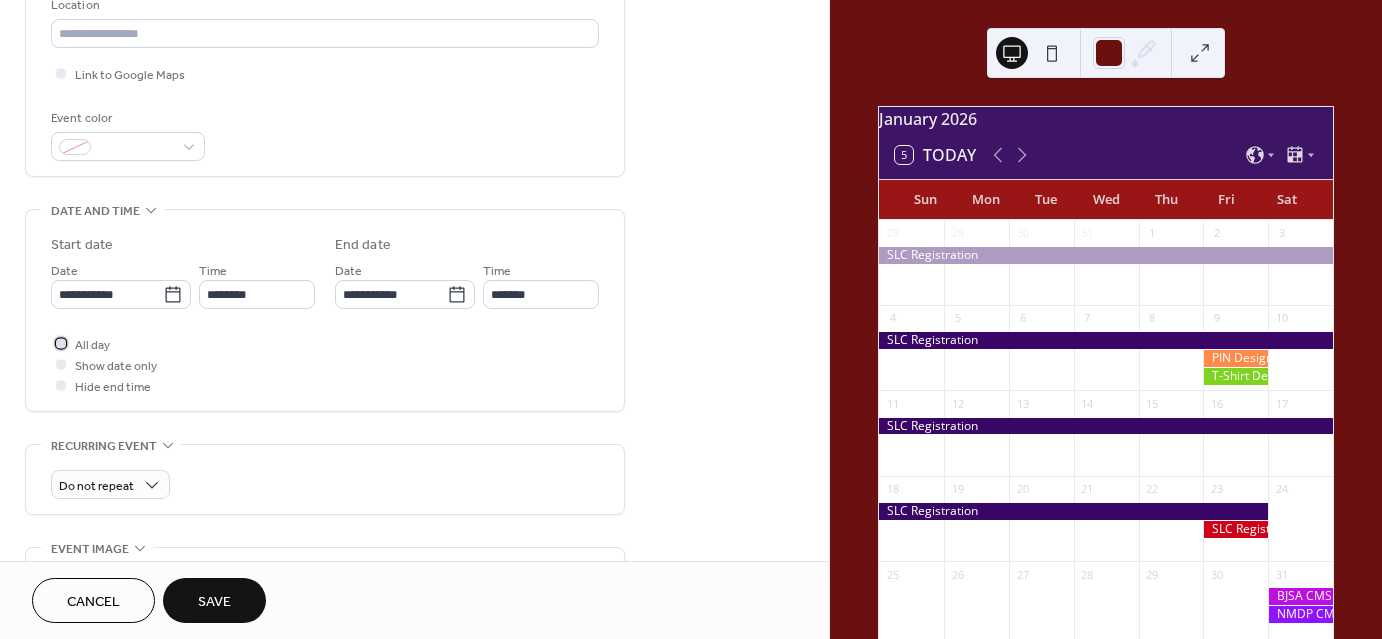 click at bounding box center (61, 343) 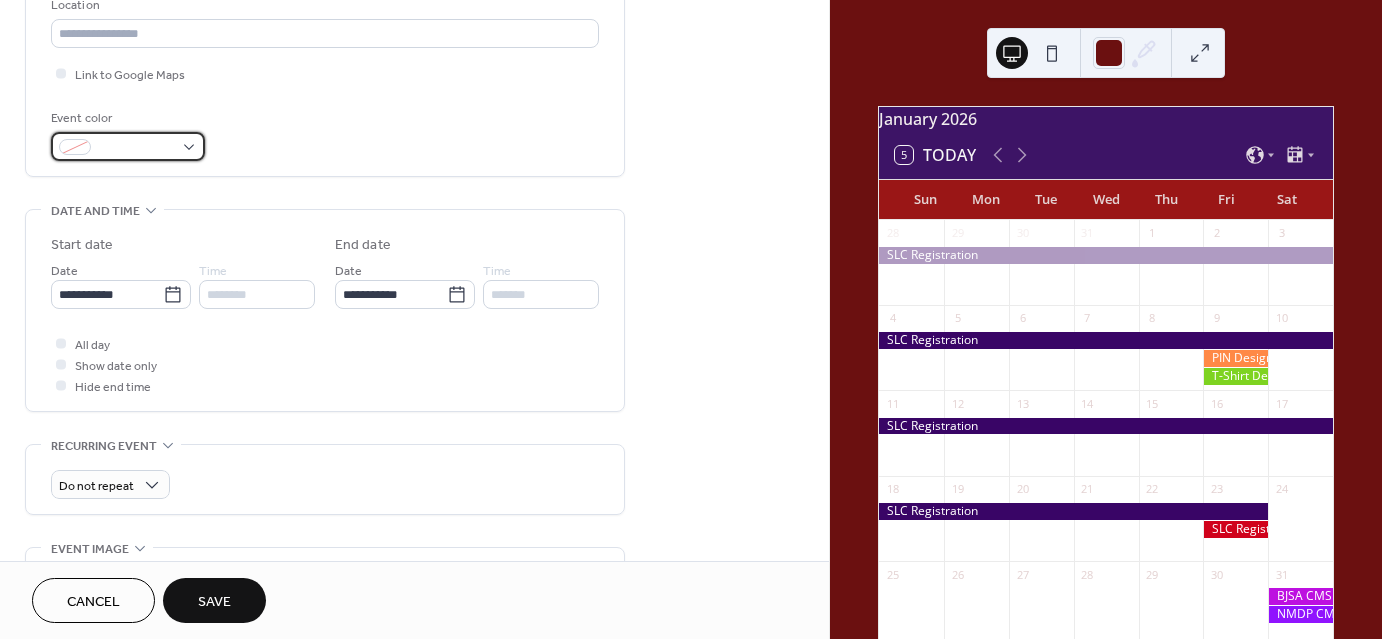 click at bounding box center [128, 146] 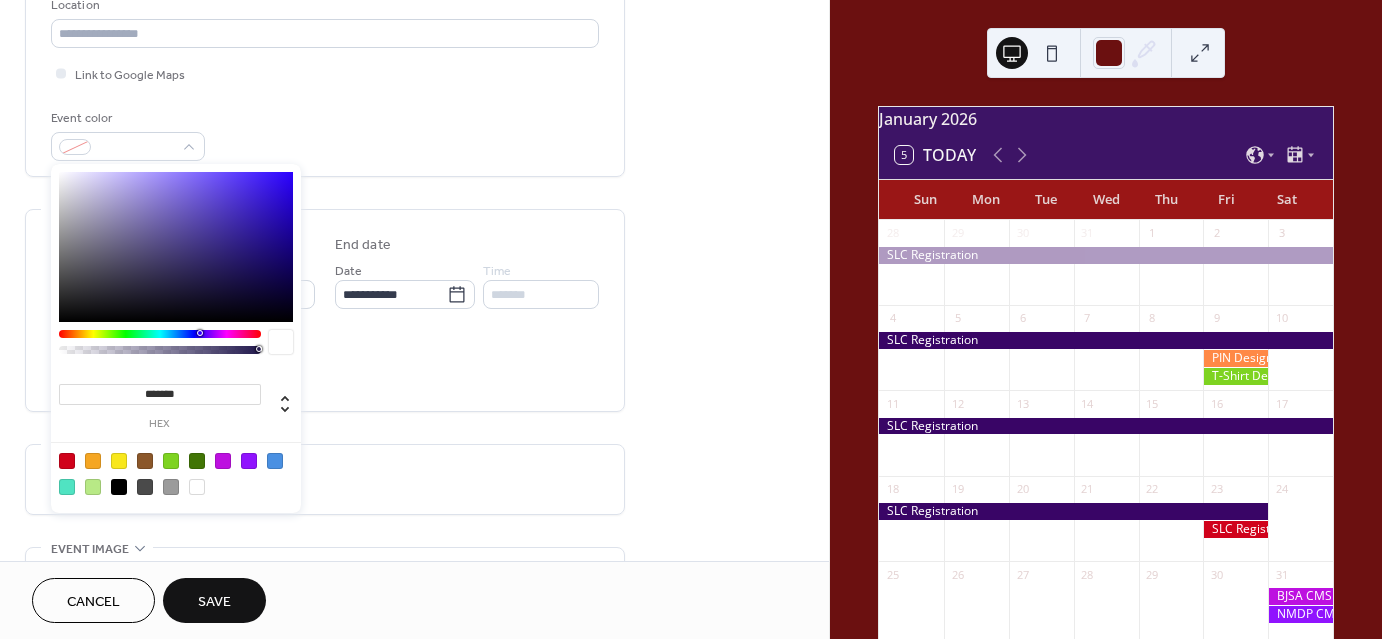 click at bounding box center [67, 461] 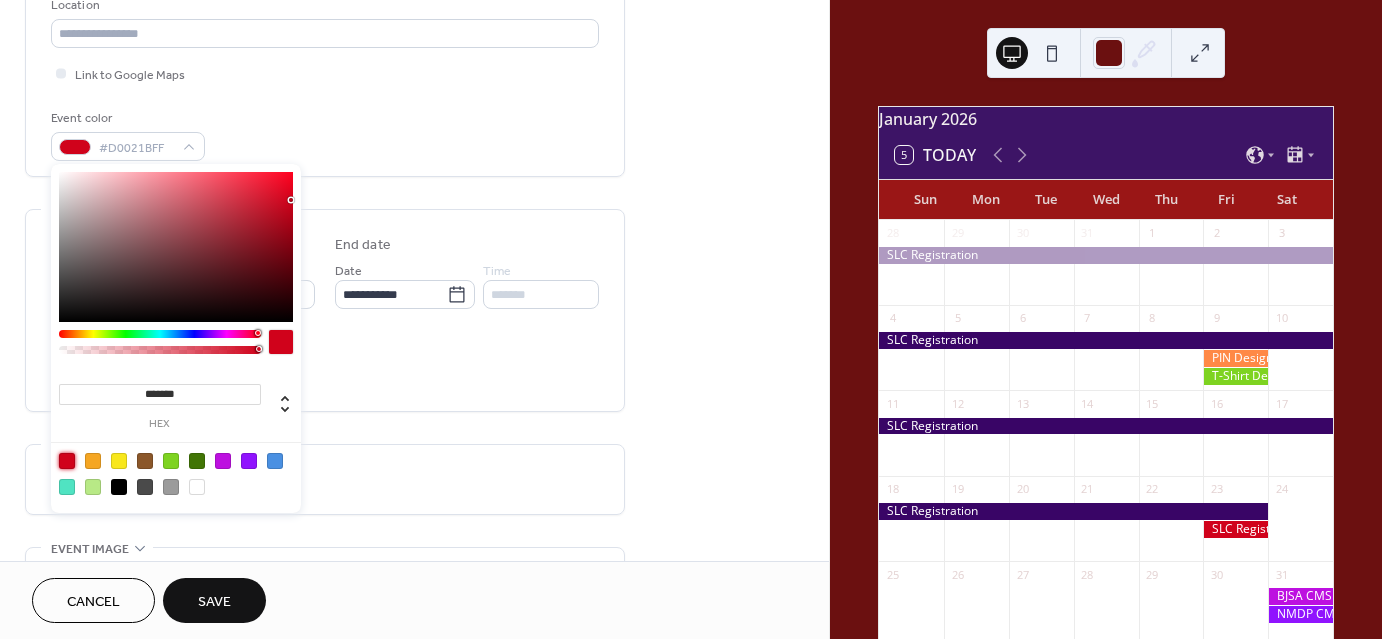 type on "*******" 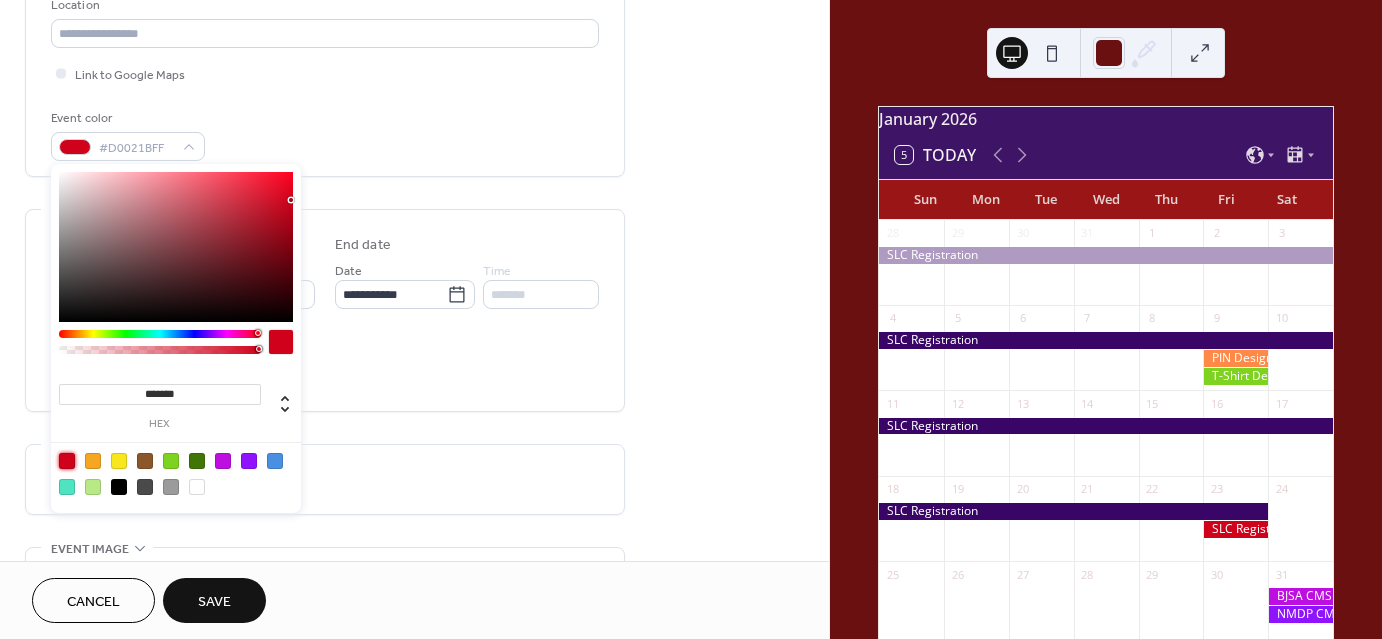 click on "Save" at bounding box center (214, 602) 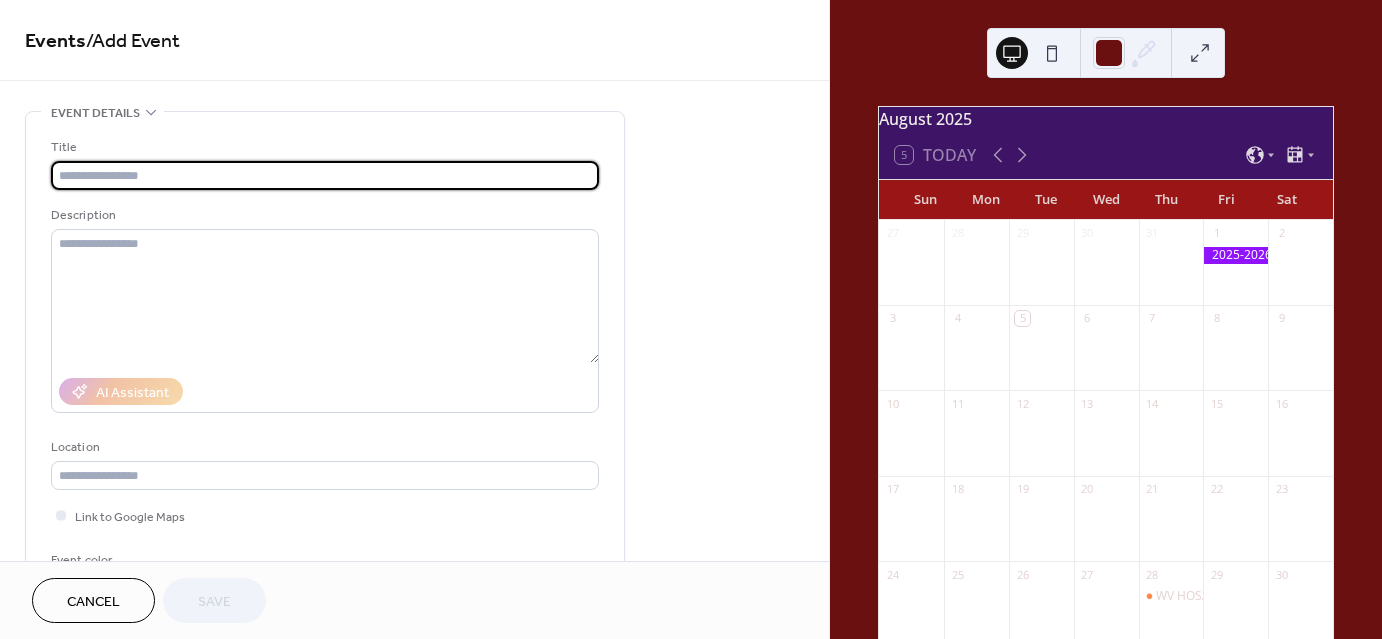 scroll, scrollTop: 0, scrollLeft: 0, axis: both 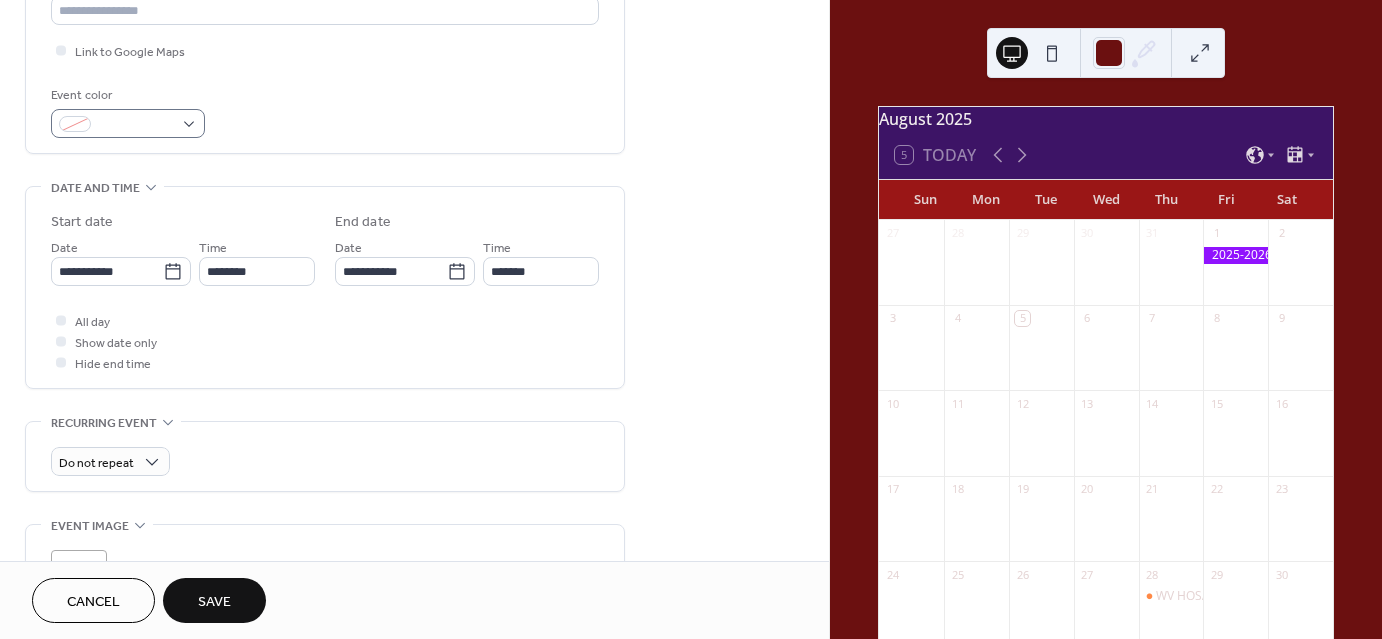 type on "**********" 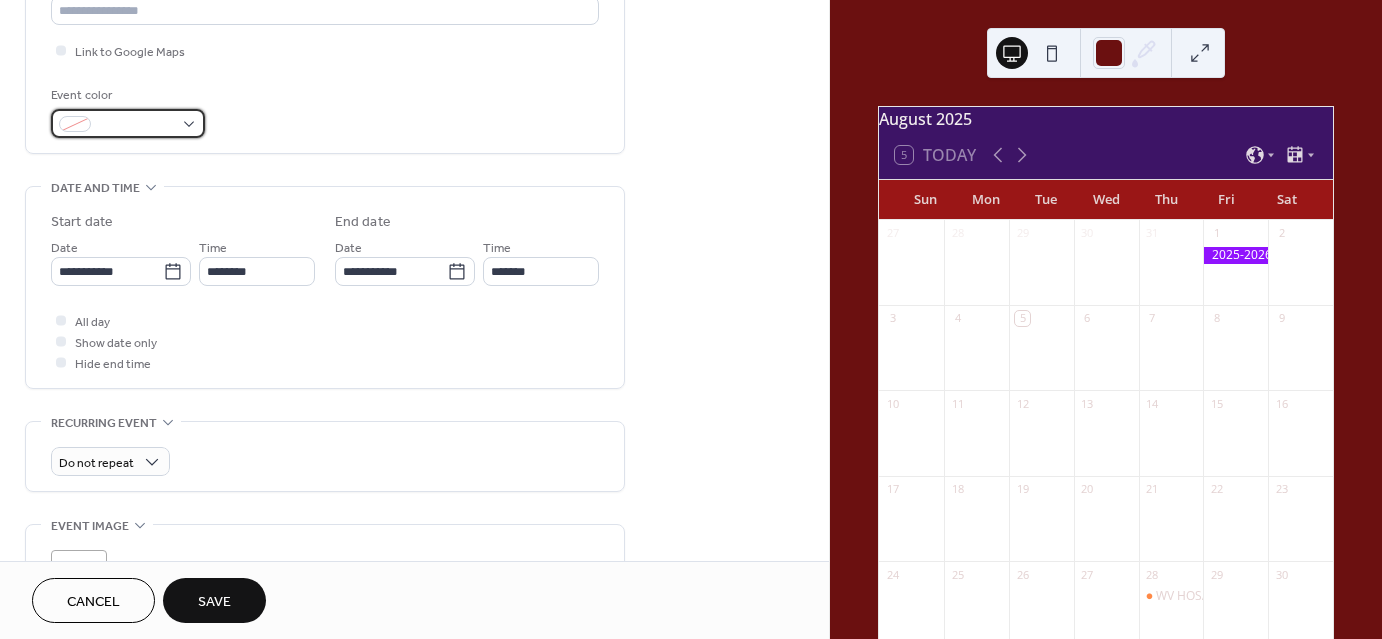 click at bounding box center [128, 123] 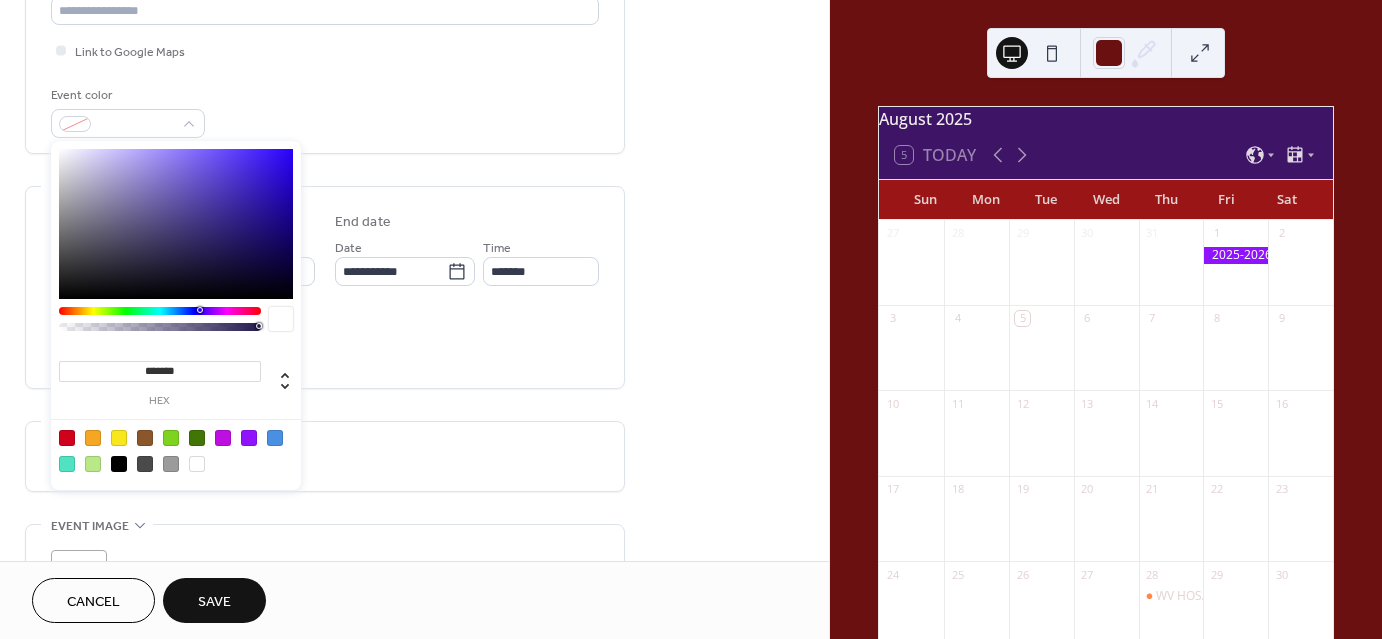click at bounding box center [67, 438] 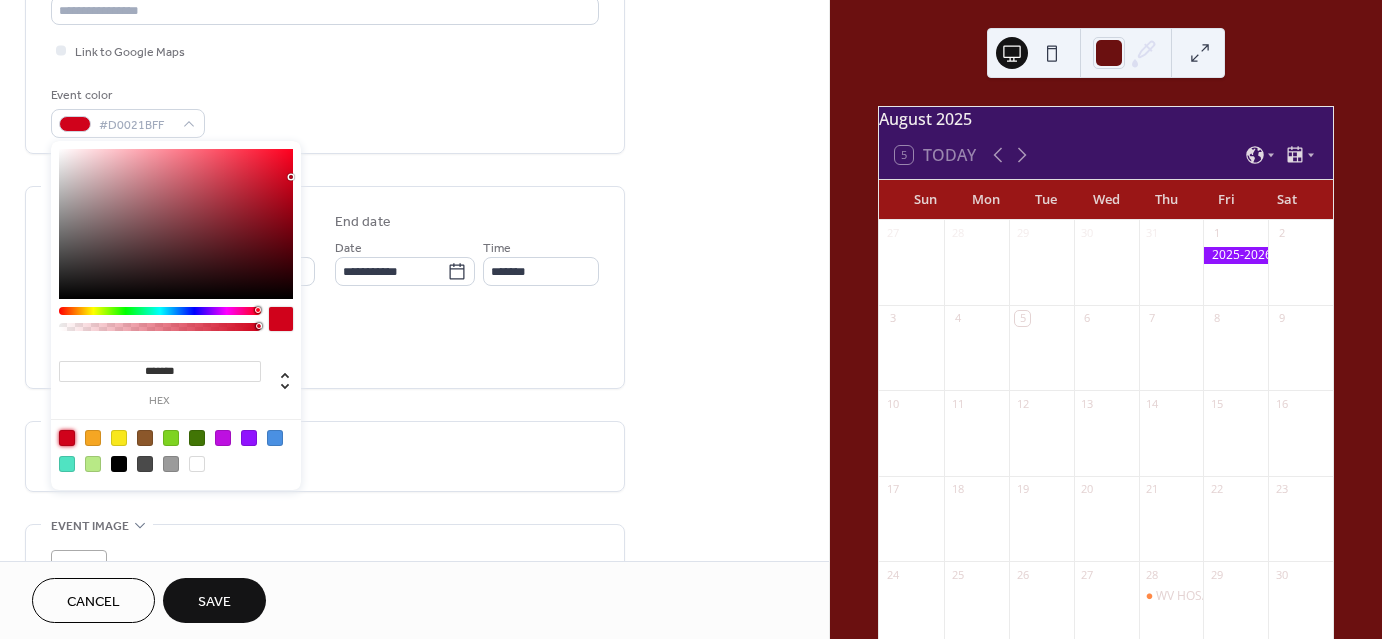 click on "**********" at bounding box center (325, 245) 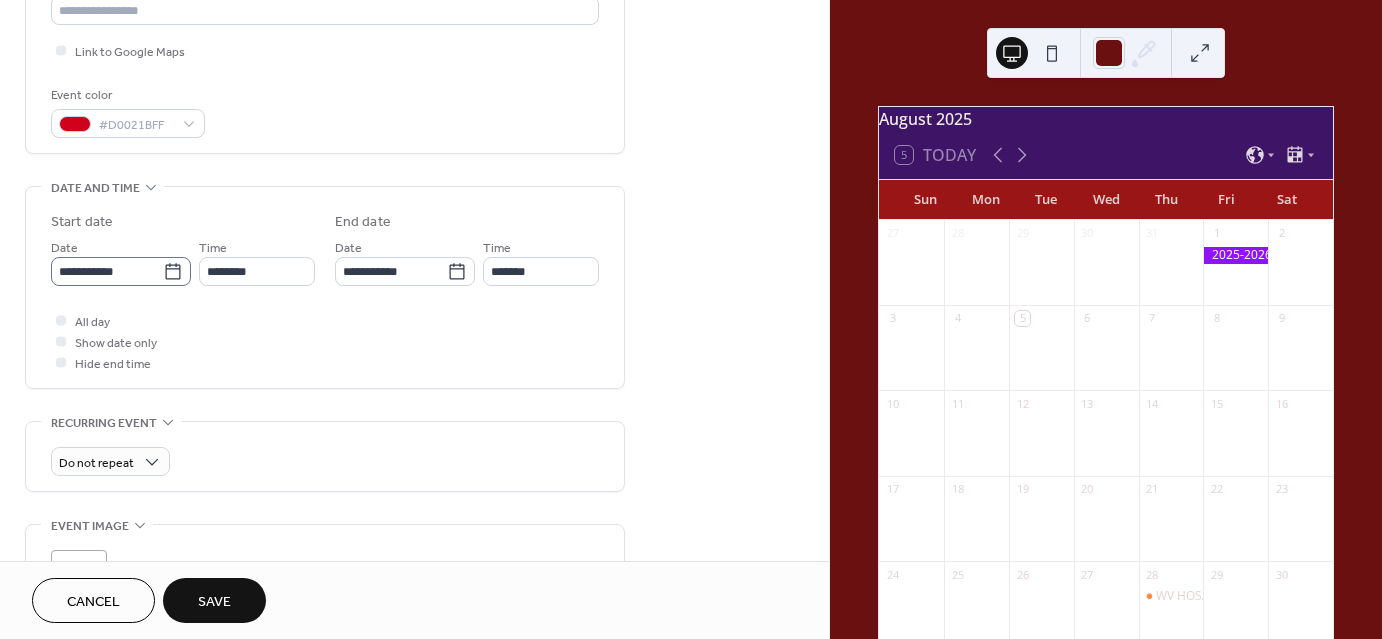 click on "**********" at bounding box center (121, 271) 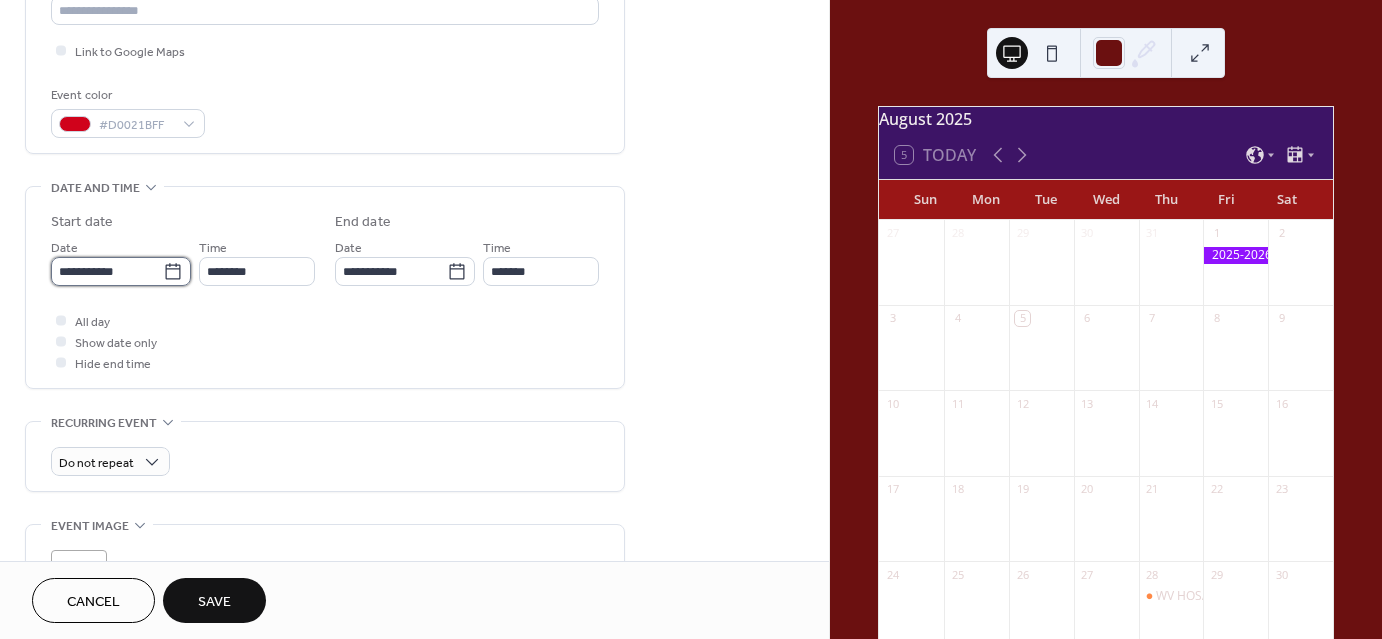 click on "**********" at bounding box center [107, 271] 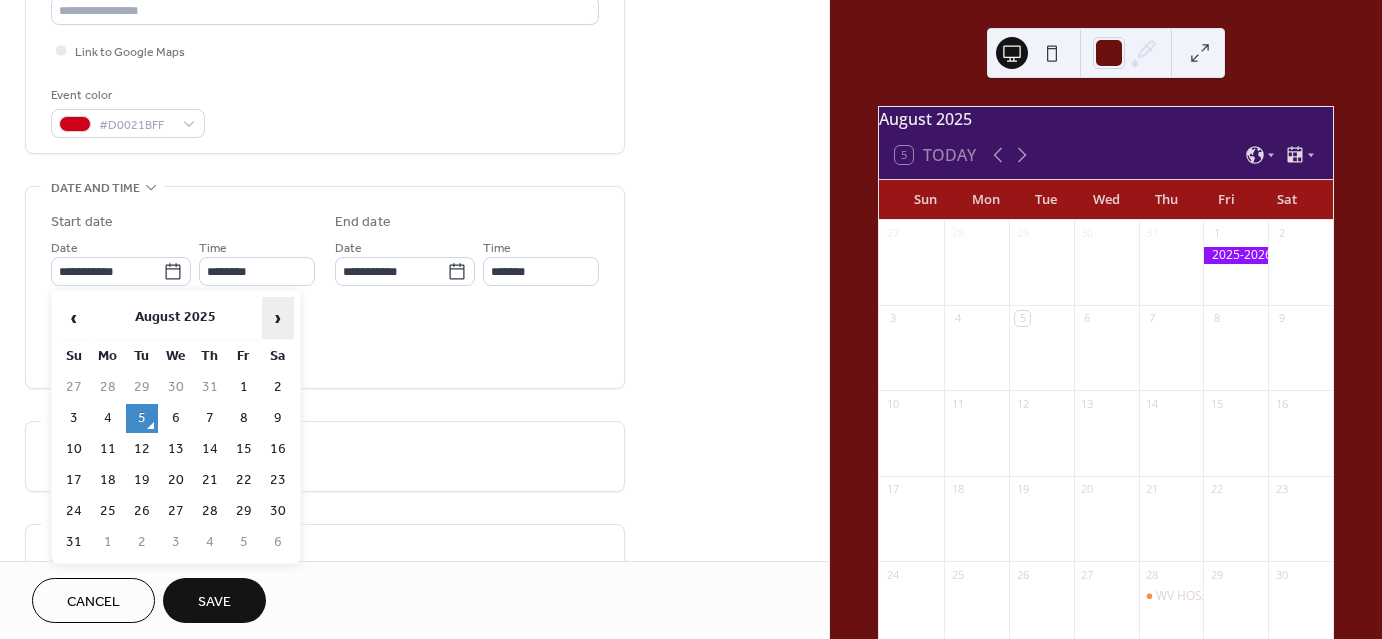 click on "›" at bounding box center (278, 318) 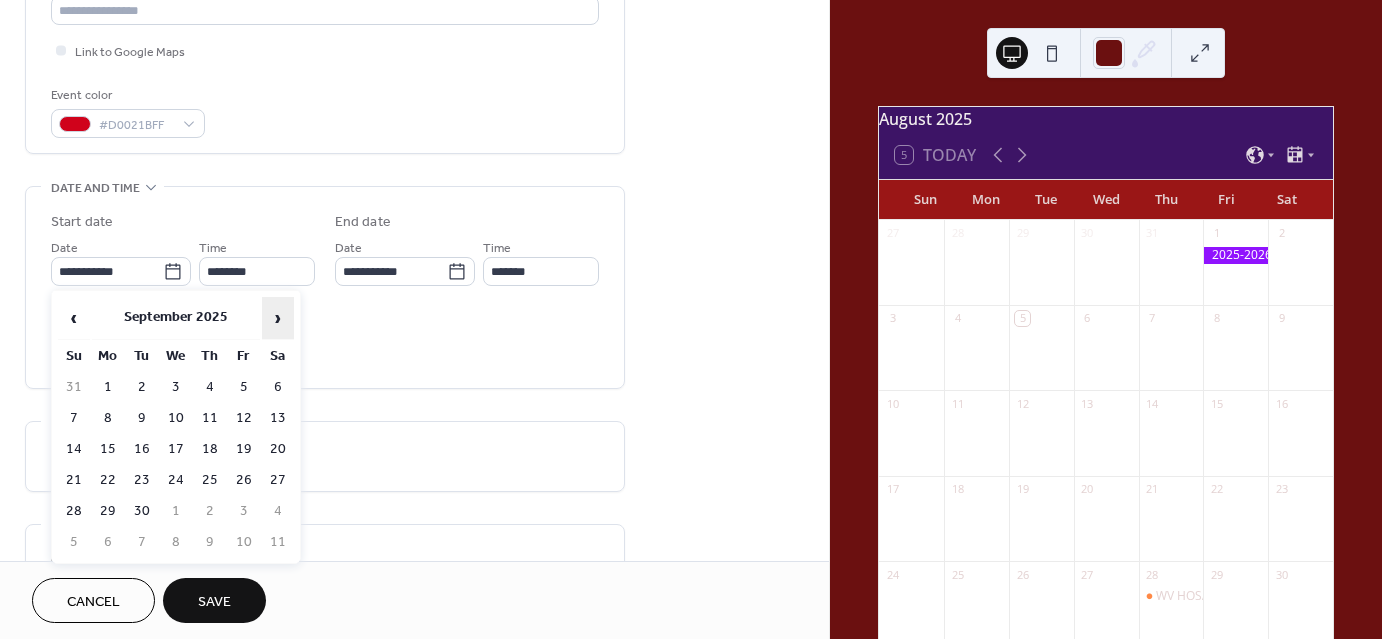 click on "›" at bounding box center [278, 318] 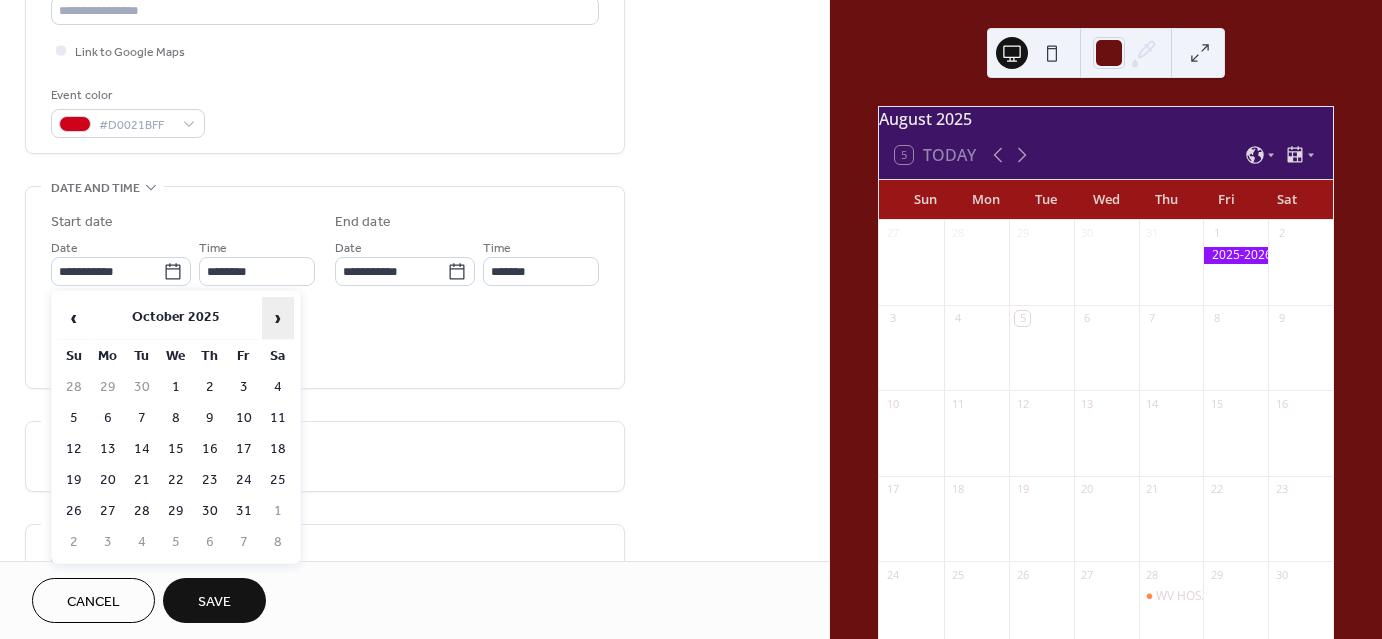 click on "›" at bounding box center (278, 318) 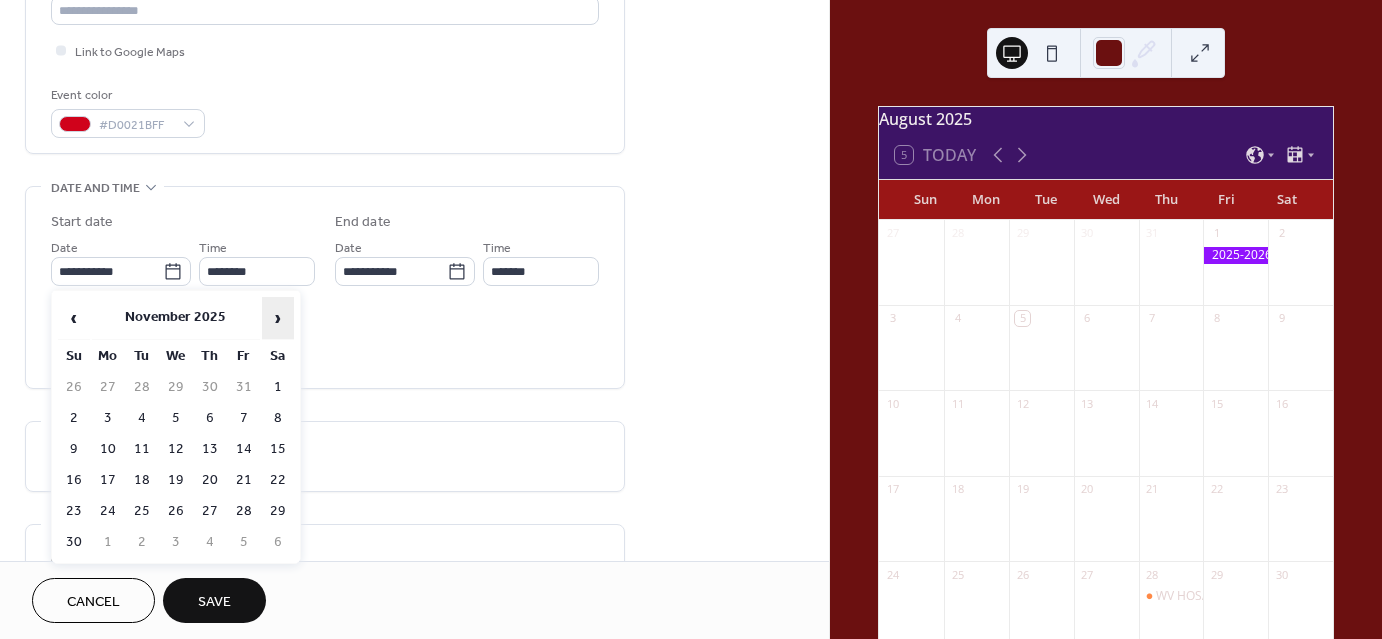 click on "›" at bounding box center (278, 318) 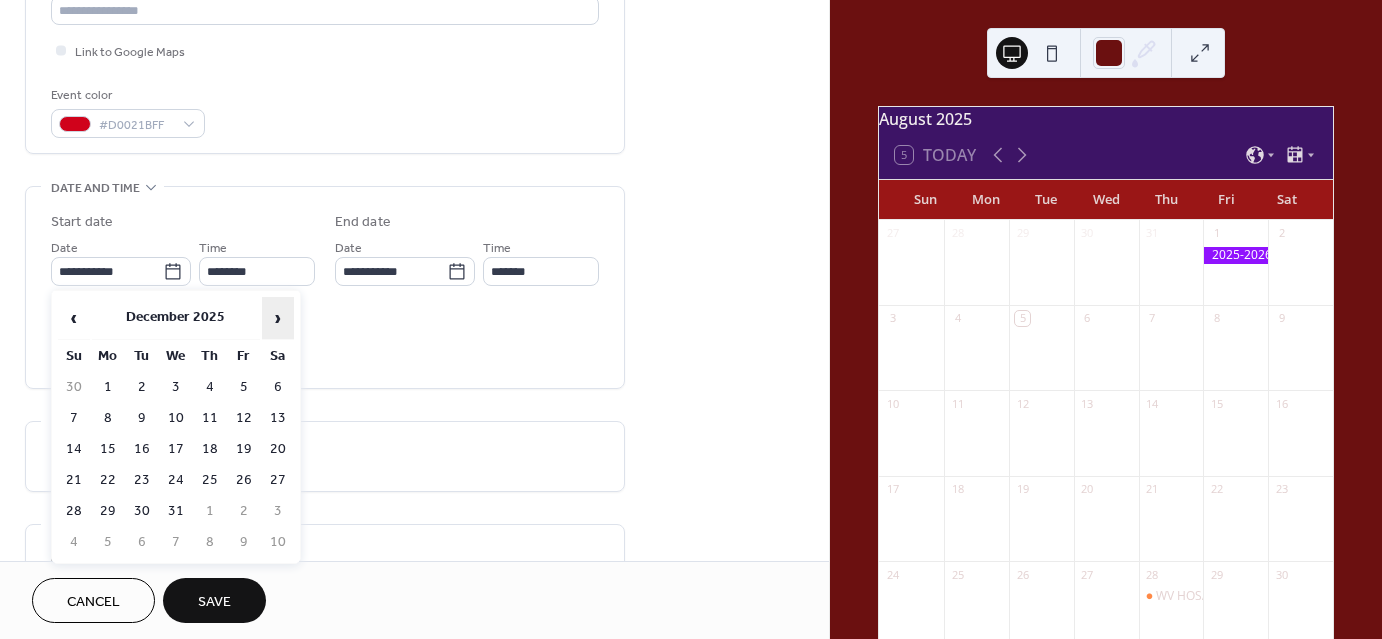 click on "›" at bounding box center [278, 318] 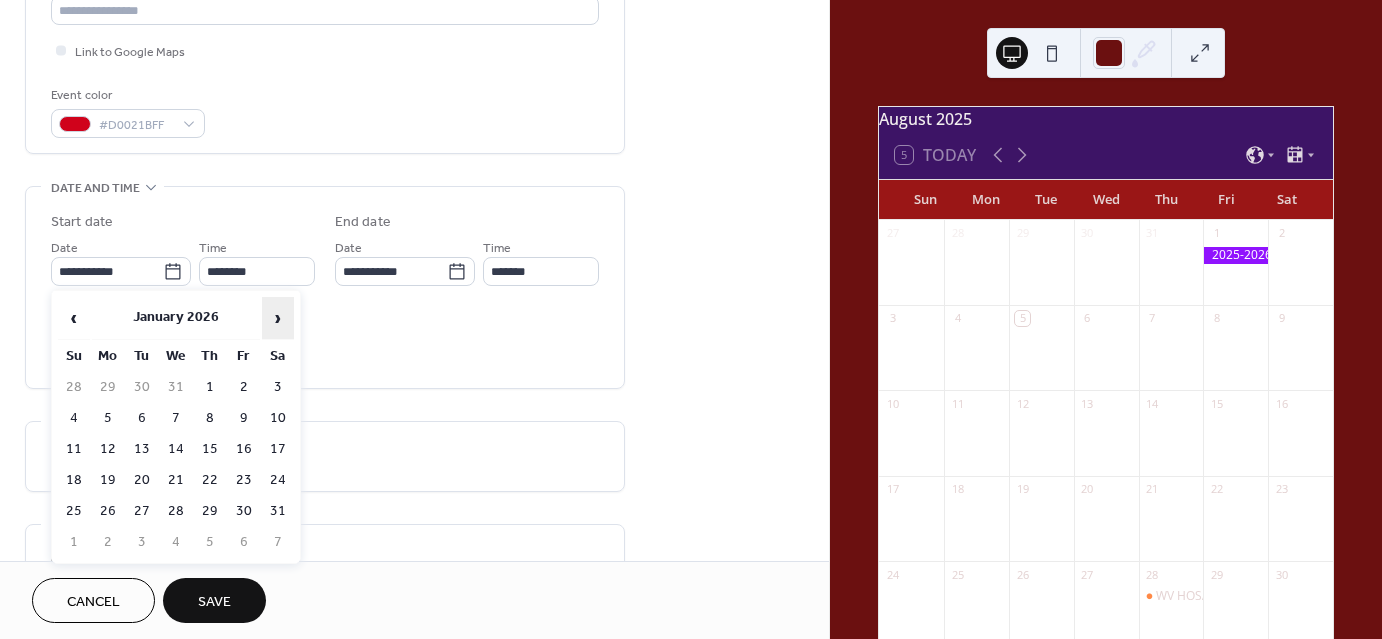 click on "›" at bounding box center [278, 318] 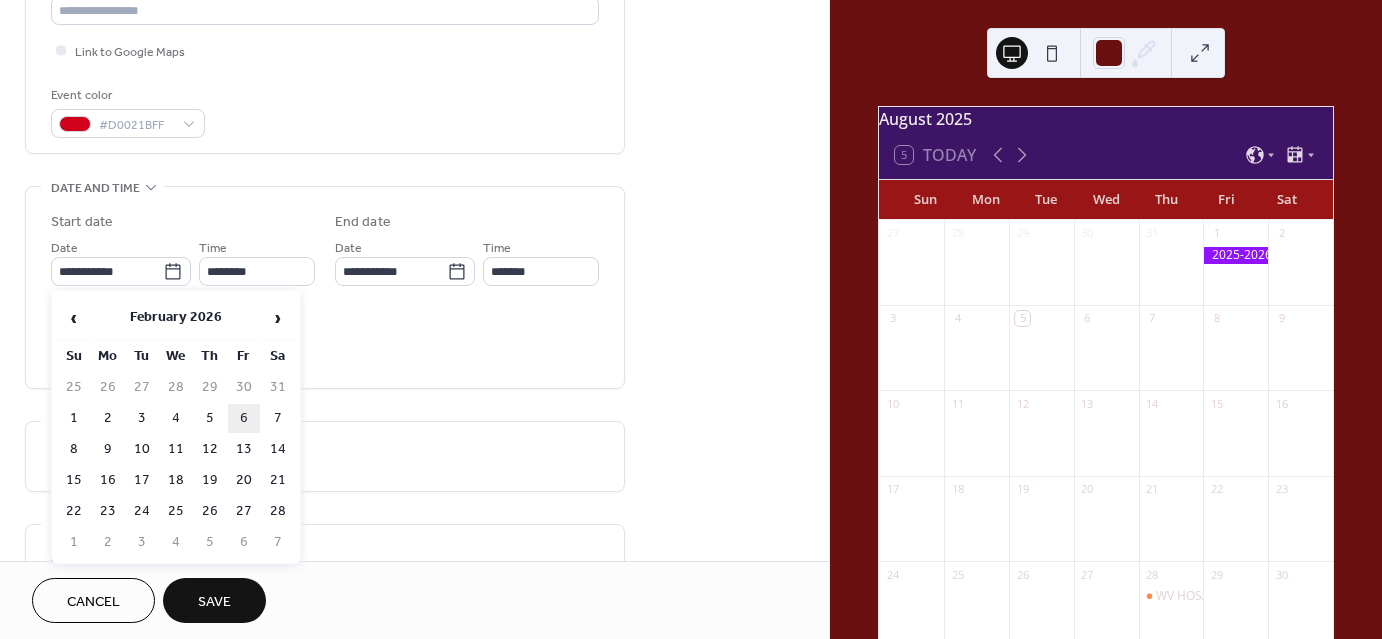 click on "6" at bounding box center (244, 418) 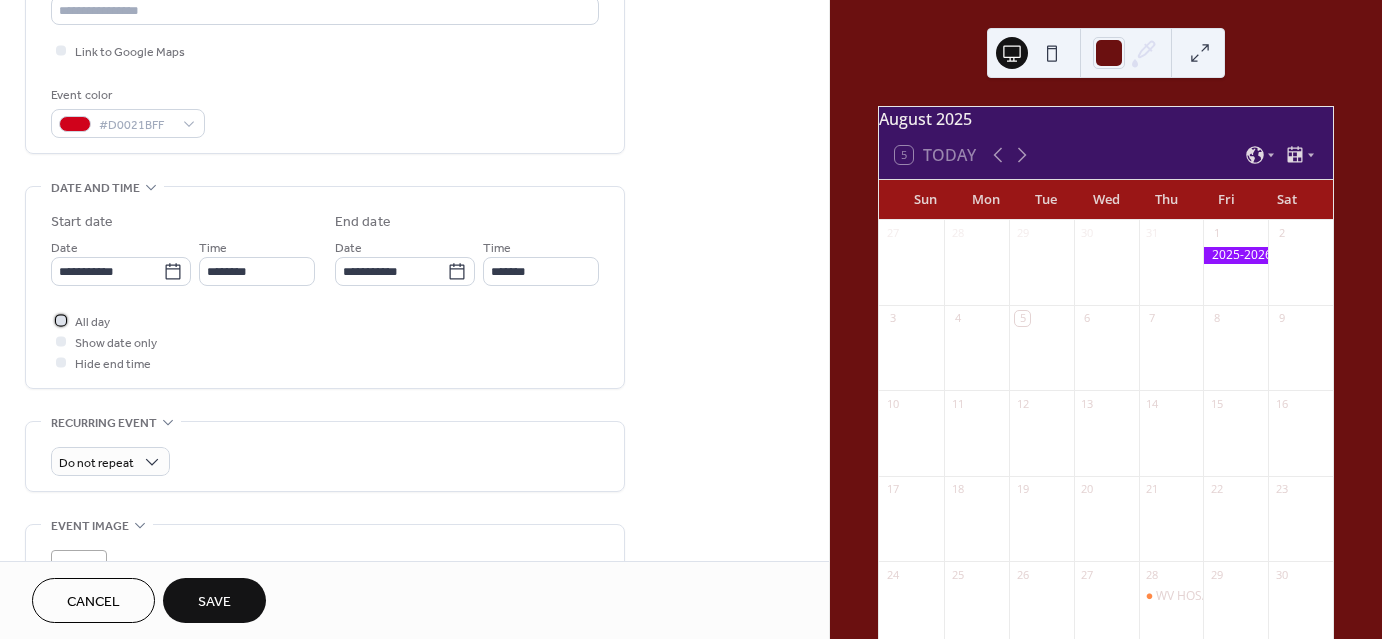 click at bounding box center (61, 320) 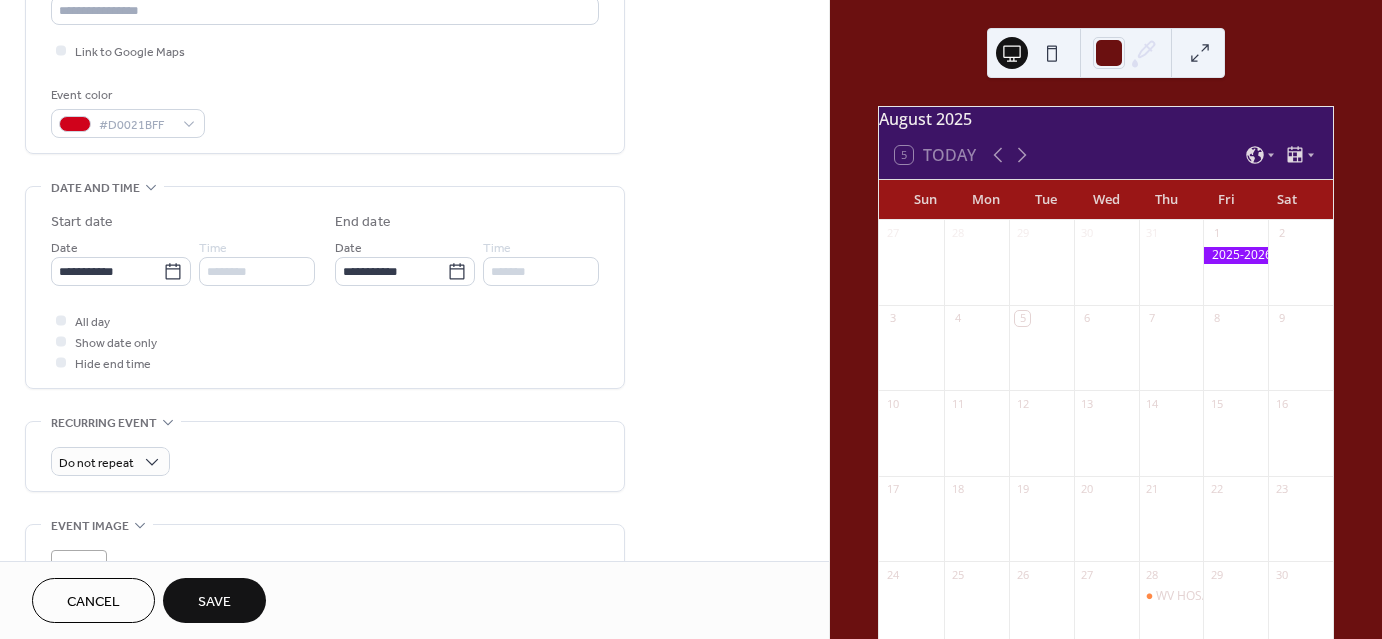 click on "Save" at bounding box center (214, 602) 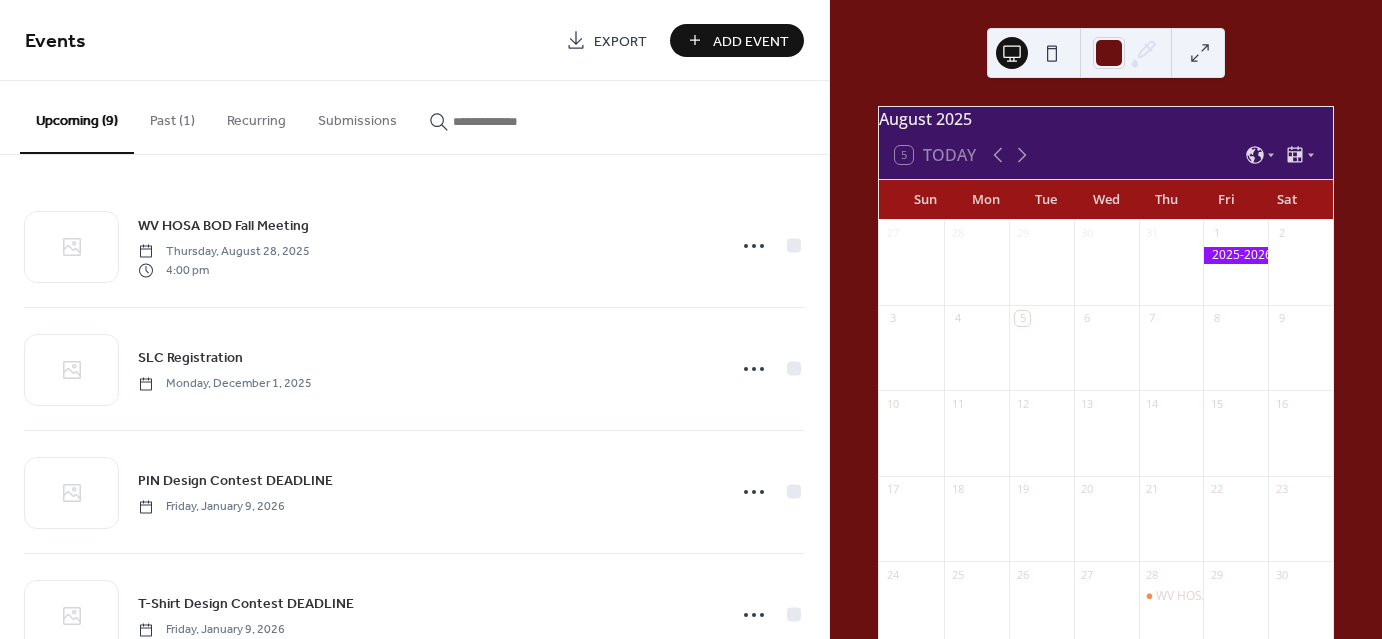 click on "Add Event" at bounding box center (751, 41) 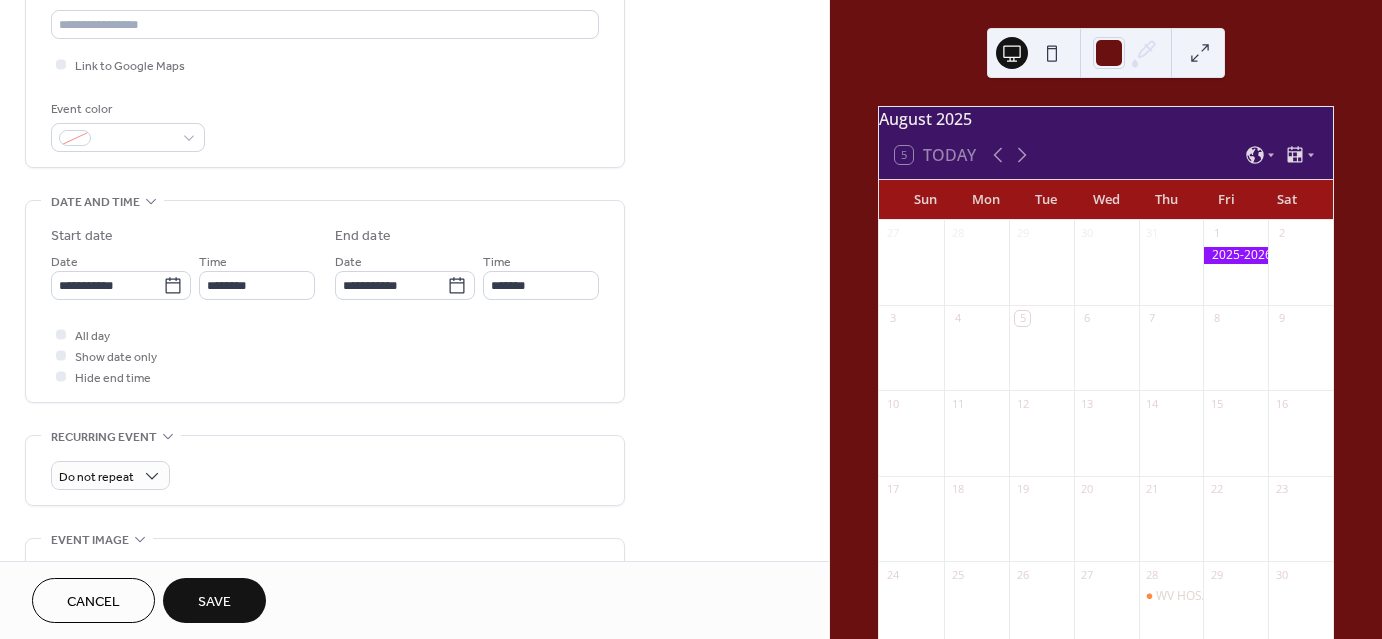 scroll, scrollTop: 464, scrollLeft: 0, axis: vertical 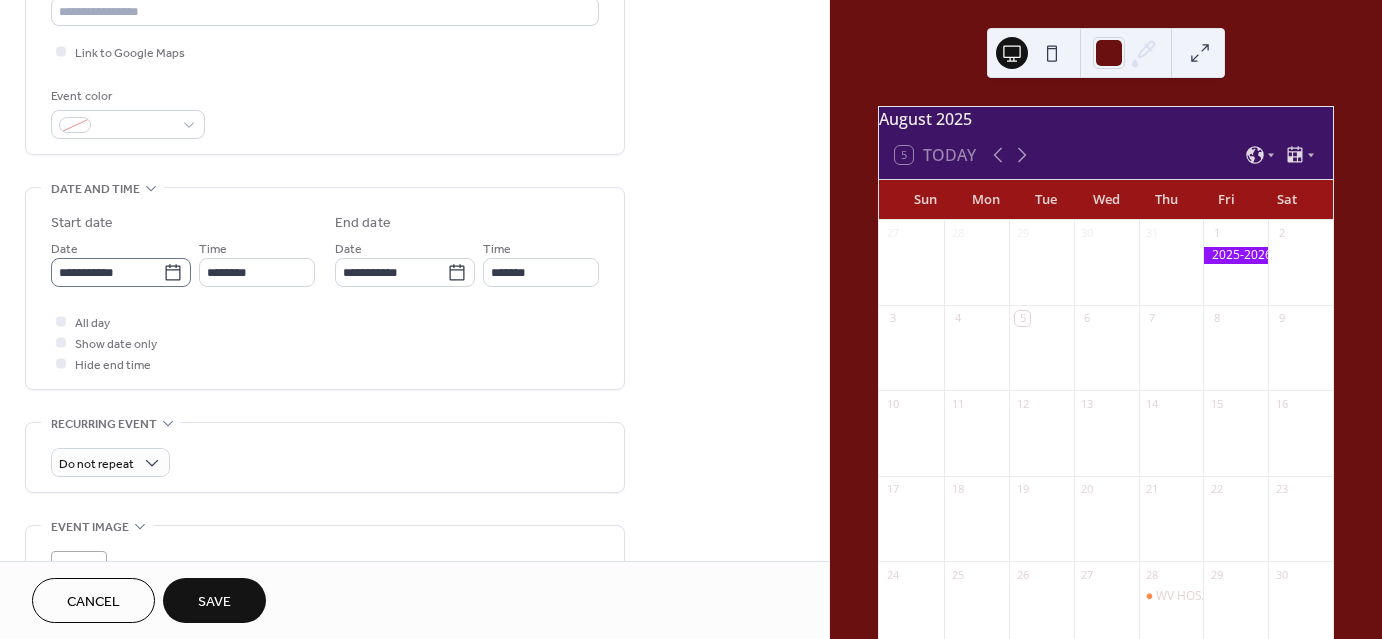 type on "**********" 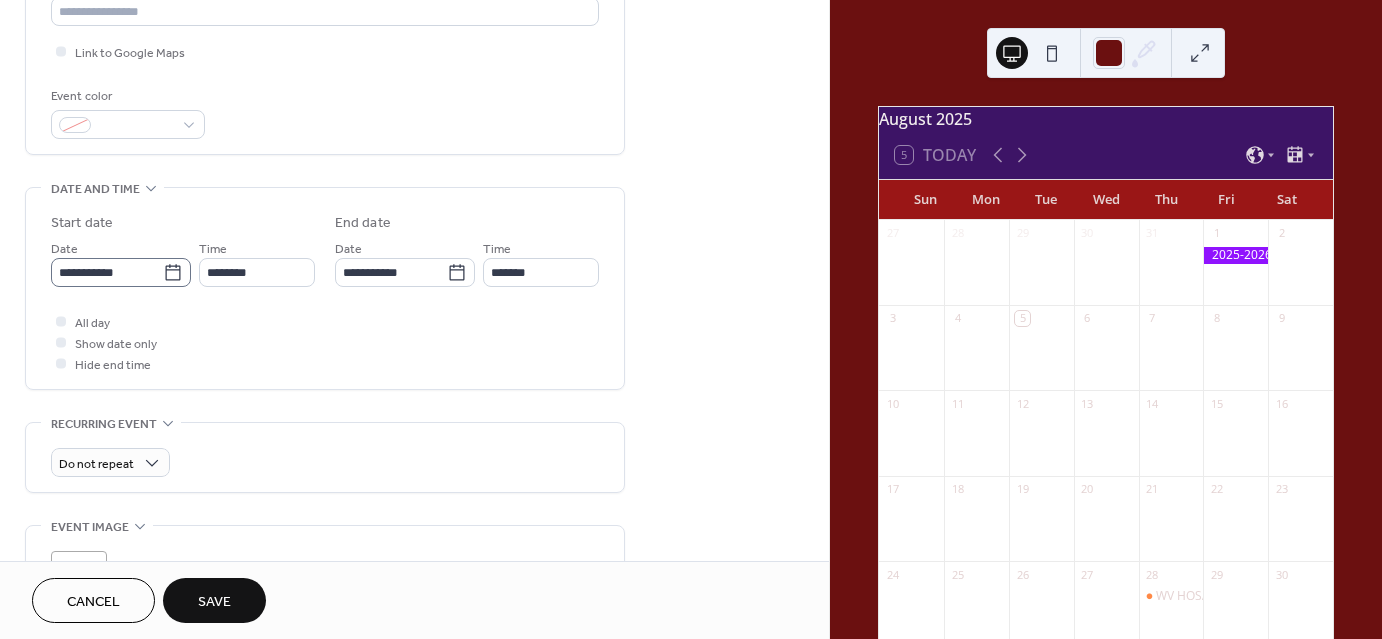 click 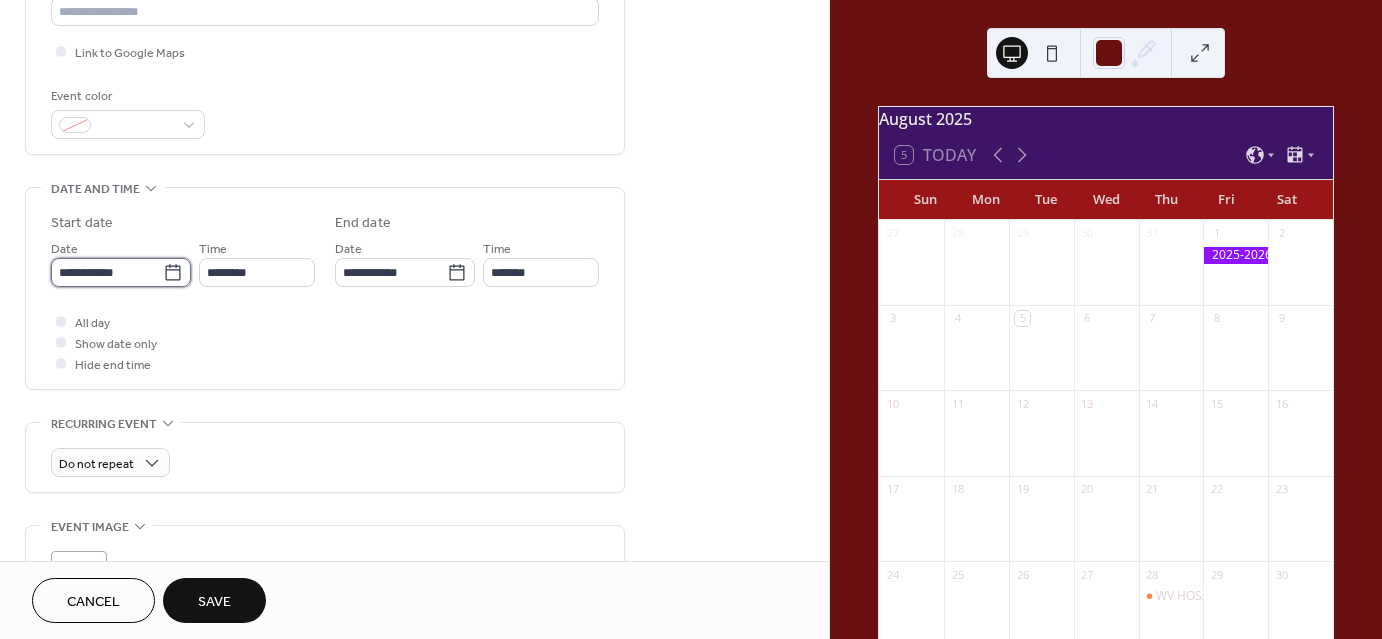 click on "**********" at bounding box center (107, 272) 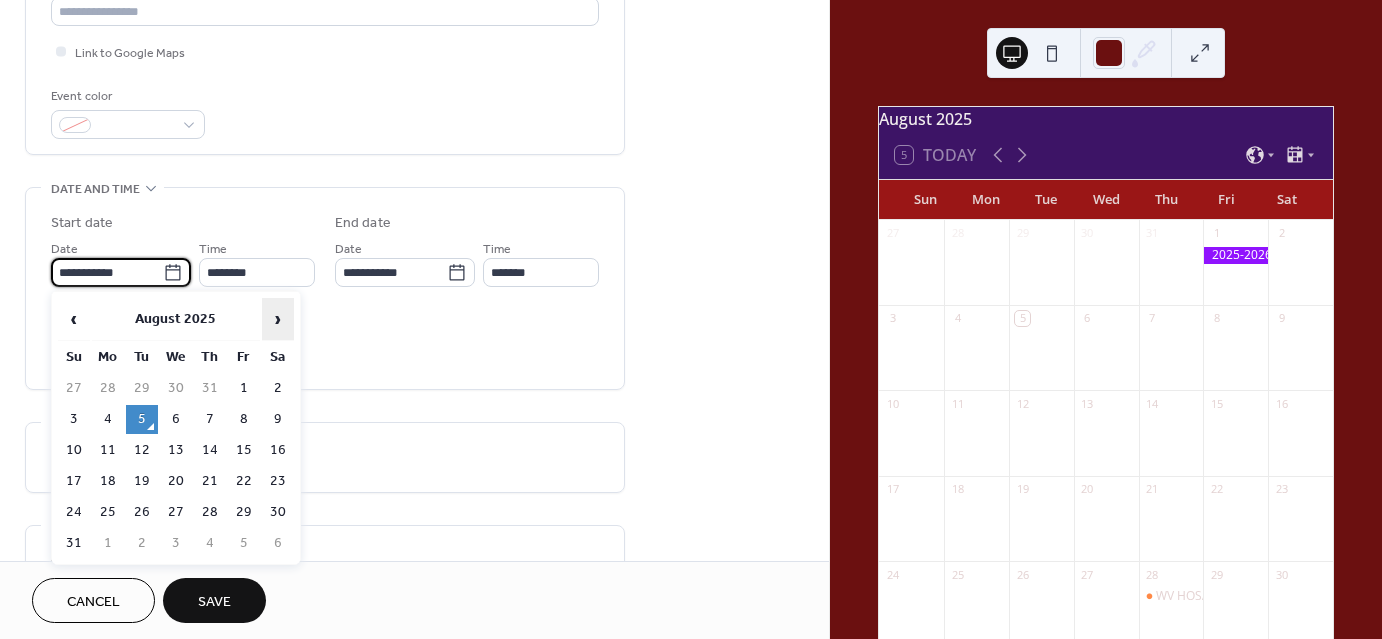 click on "›" at bounding box center [278, 319] 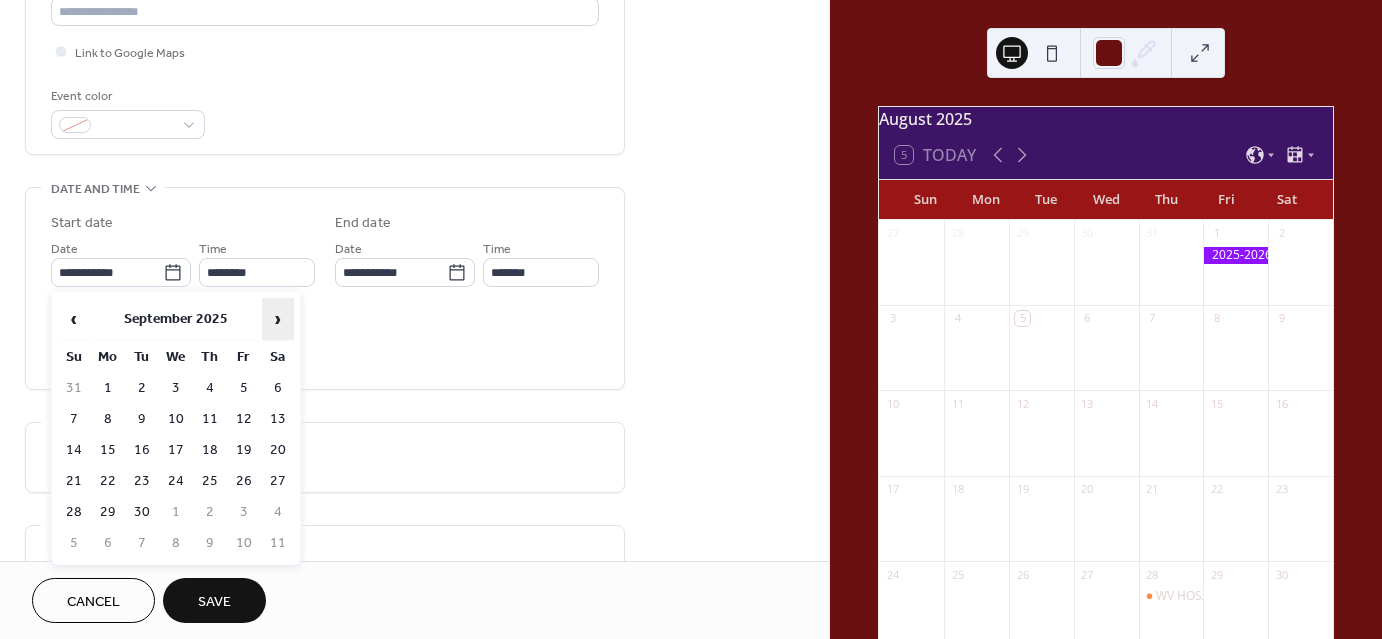 click on "›" at bounding box center (278, 319) 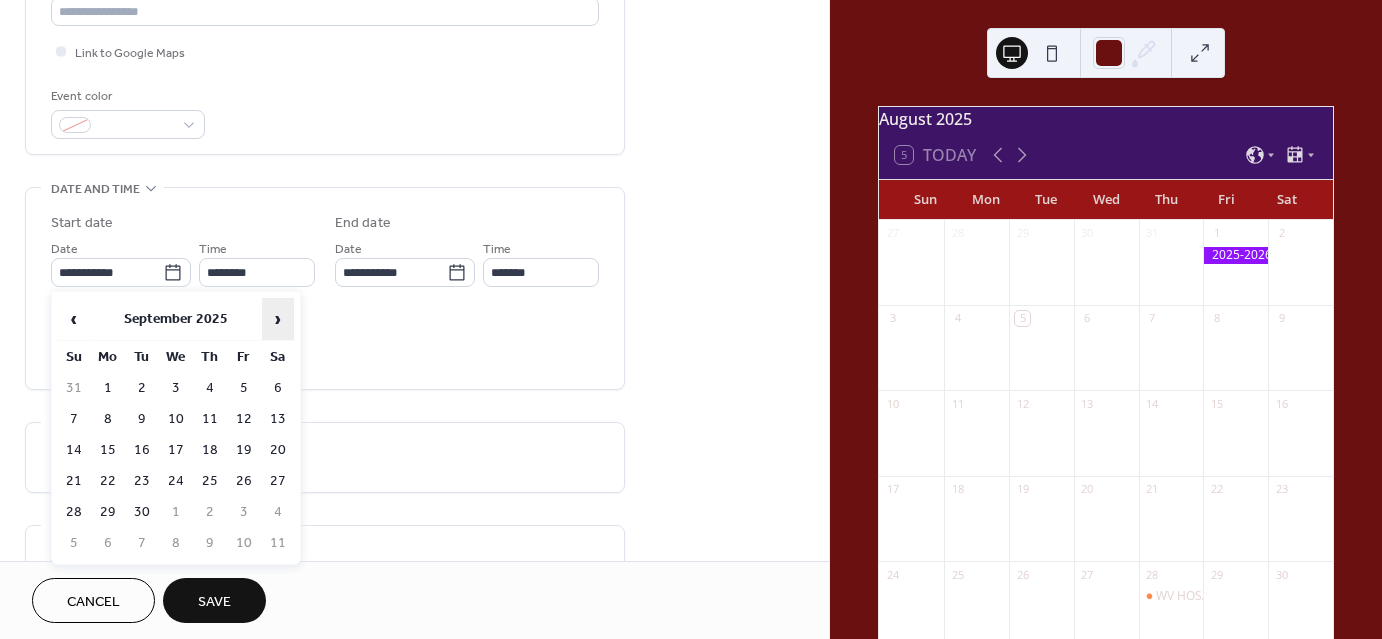 click on "›" at bounding box center (278, 319) 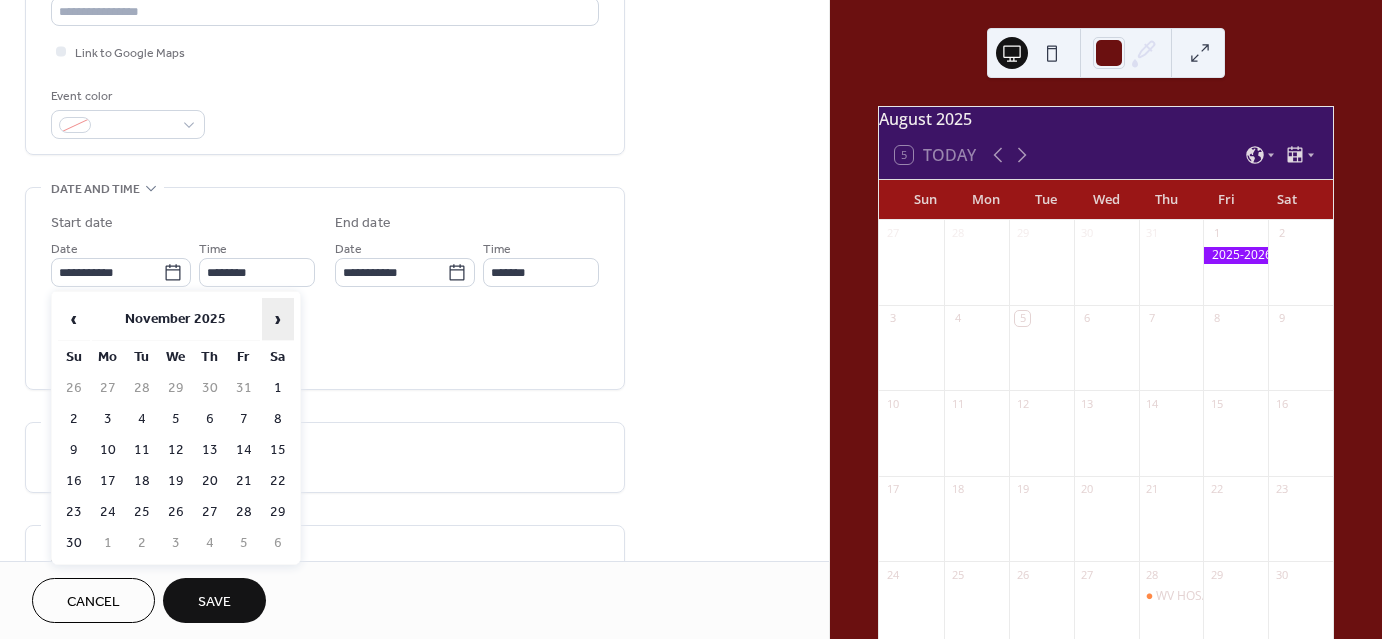click on "›" at bounding box center (278, 319) 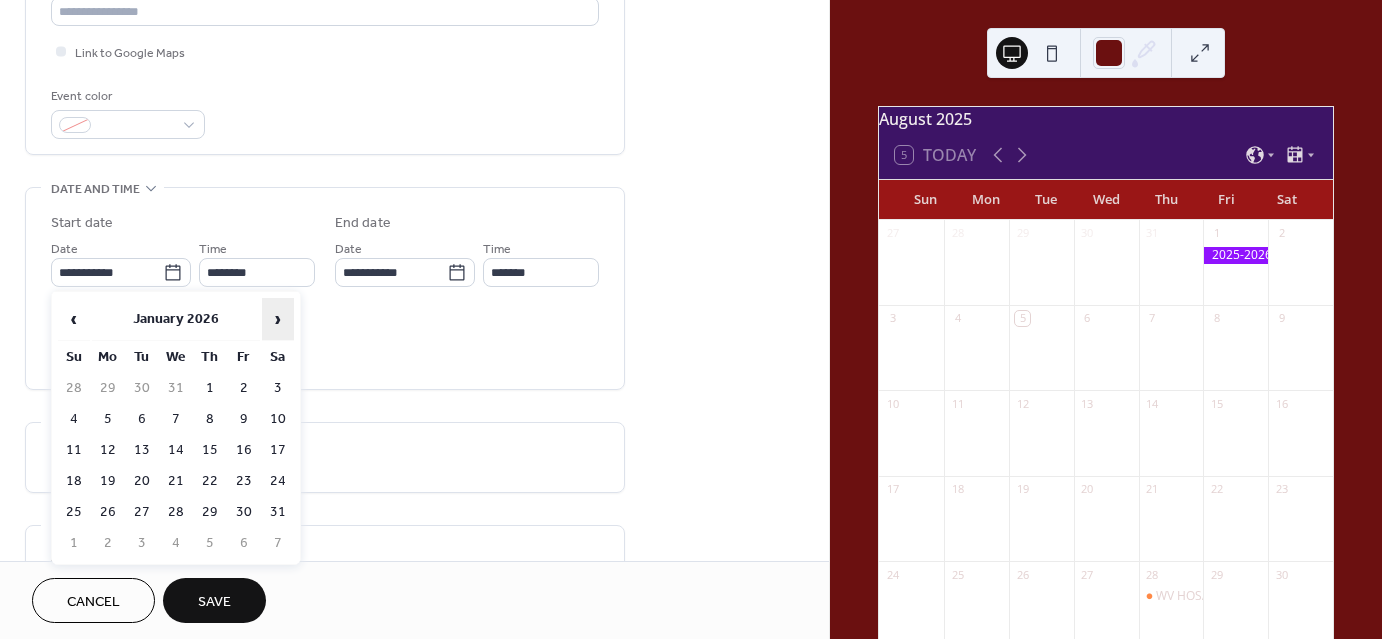click on "›" at bounding box center [278, 319] 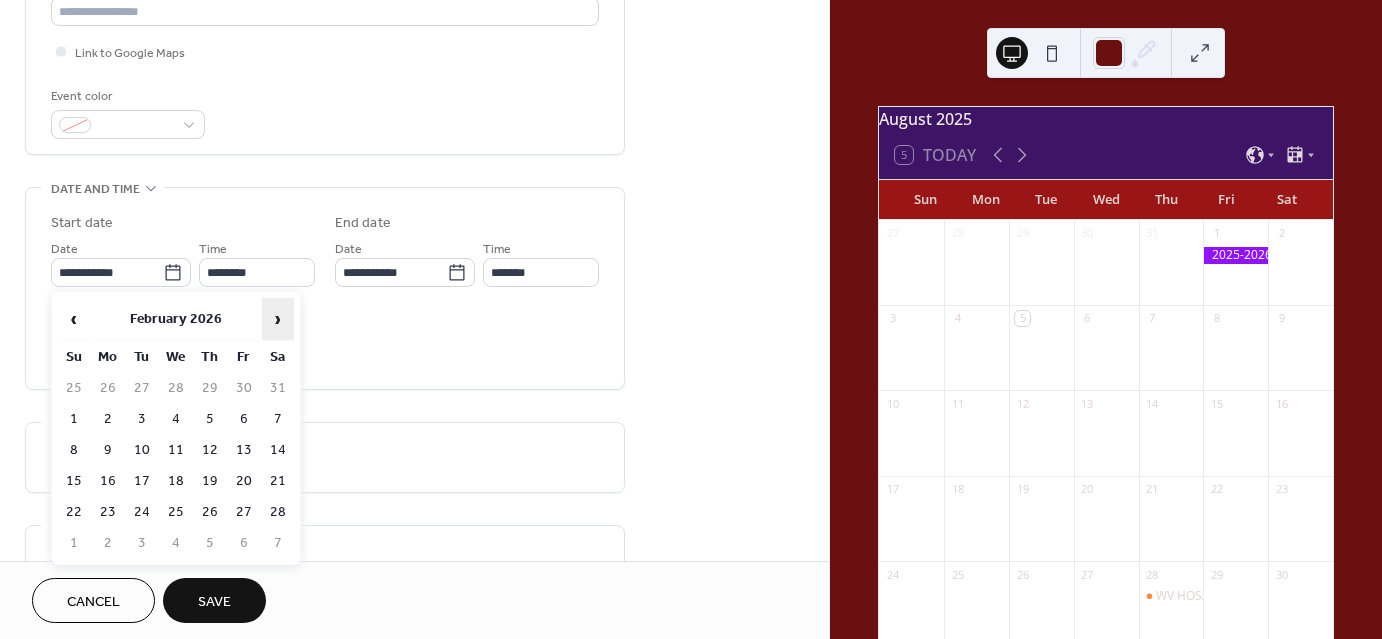 click on "6" at bounding box center (244, 419) 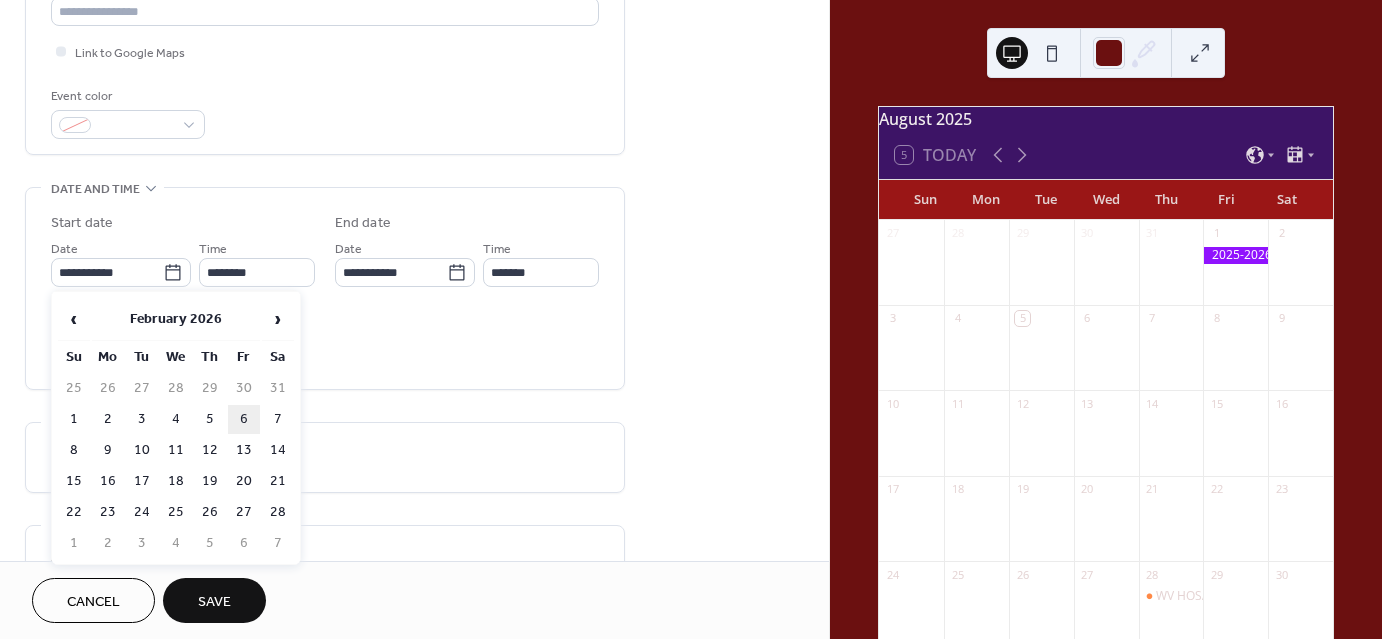 type on "**********" 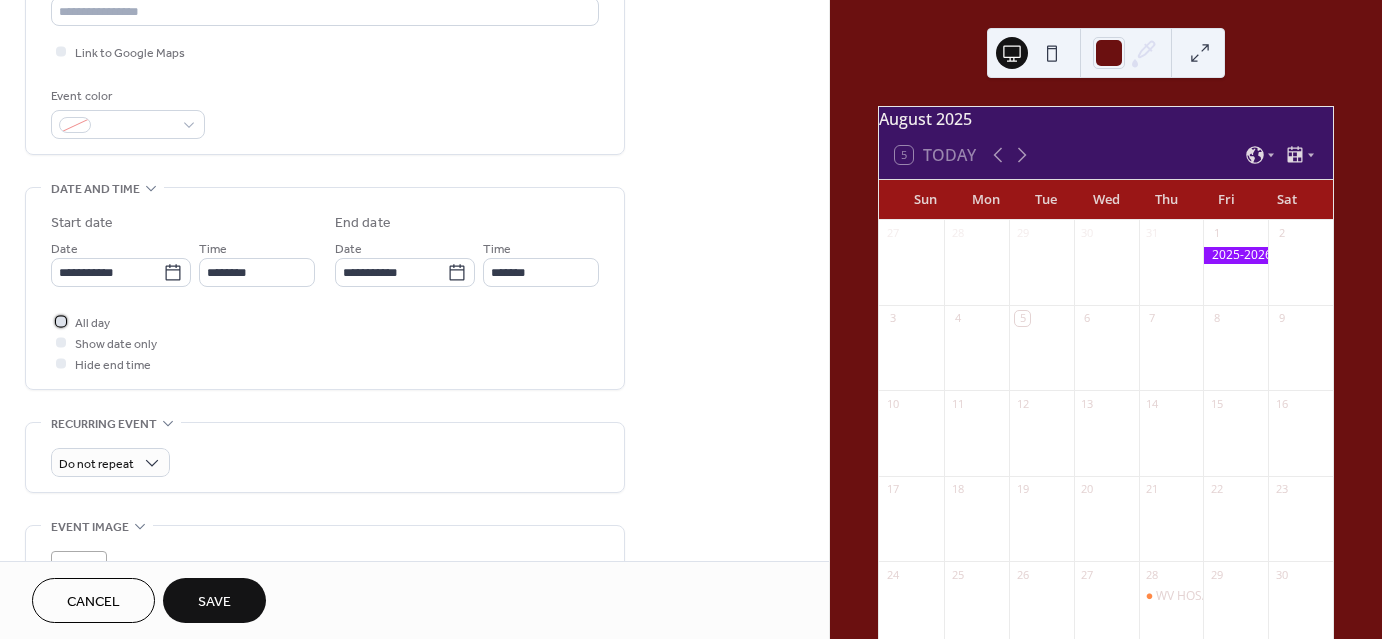 click at bounding box center [61, 321] 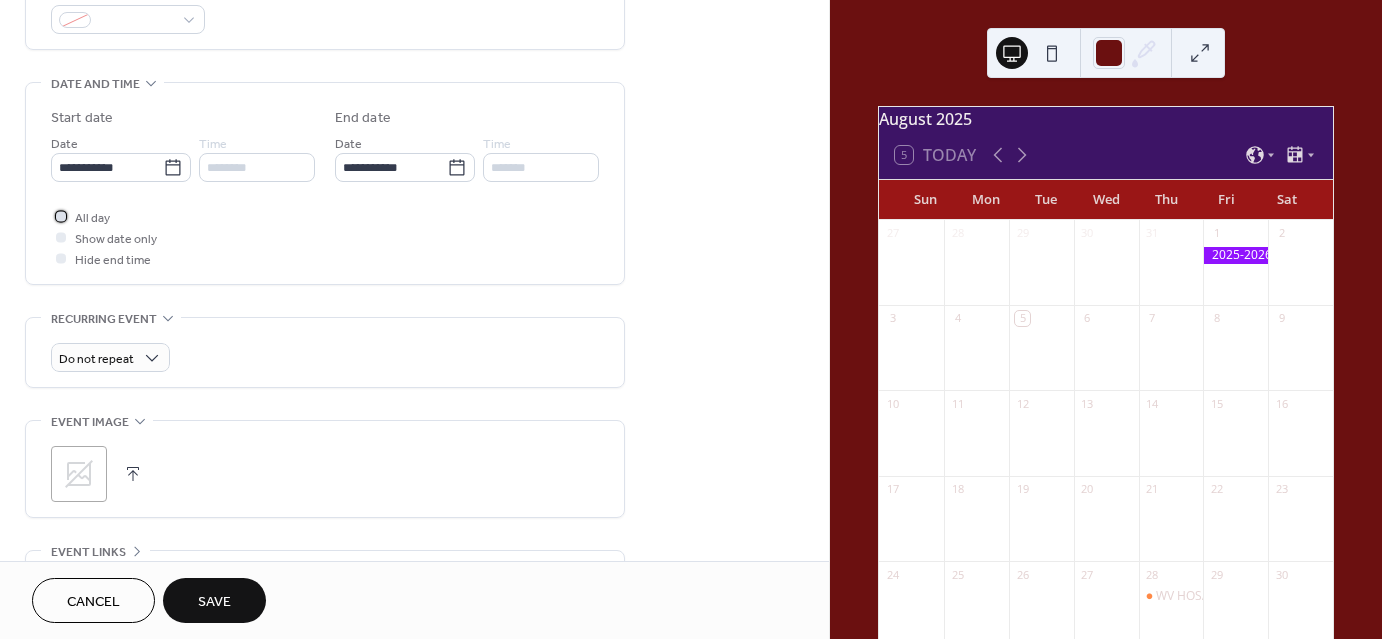 scroll, scrollTop: 579, scrollLeft: 0, axis: vertical 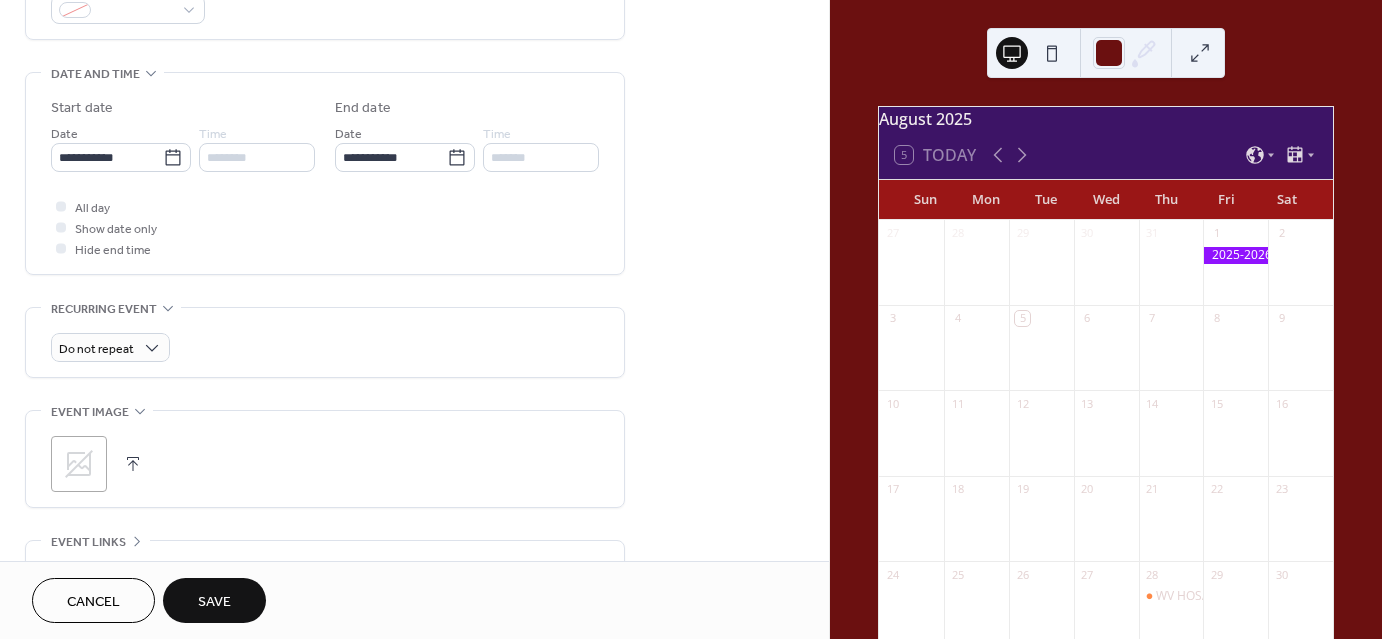 click on "Save" at bounding box center [214, 602] 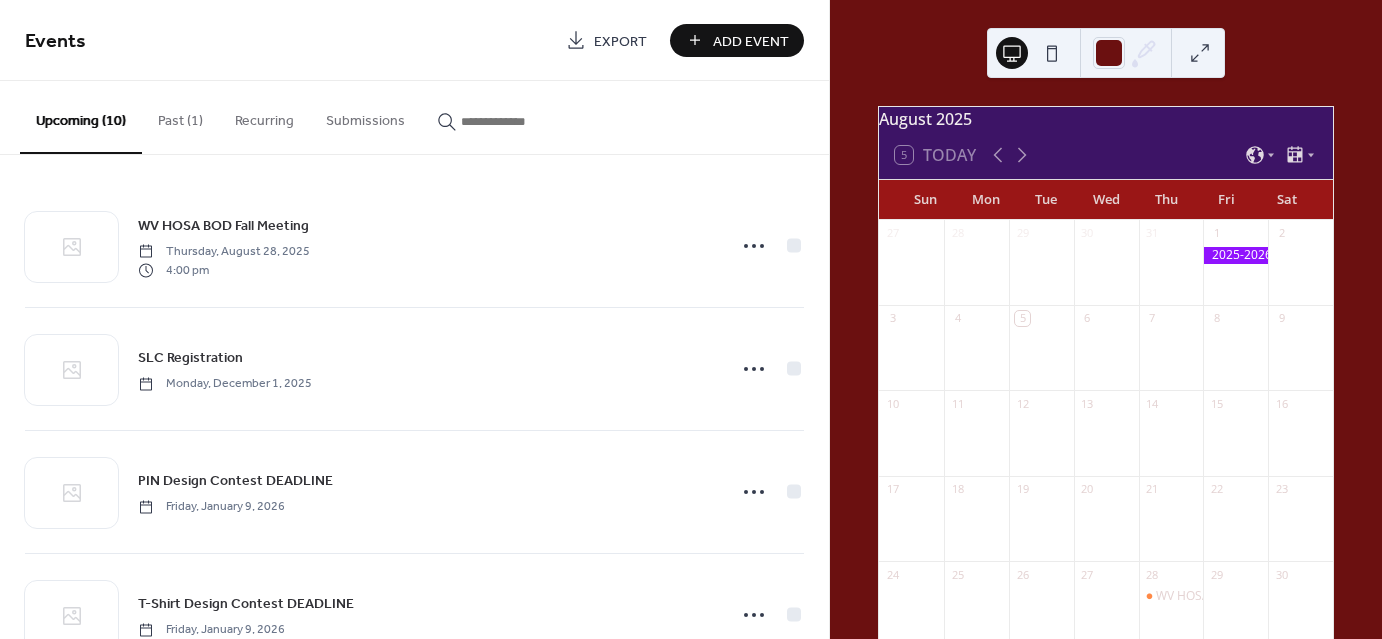 click on "Add Event" at bounding box center [751, 41] 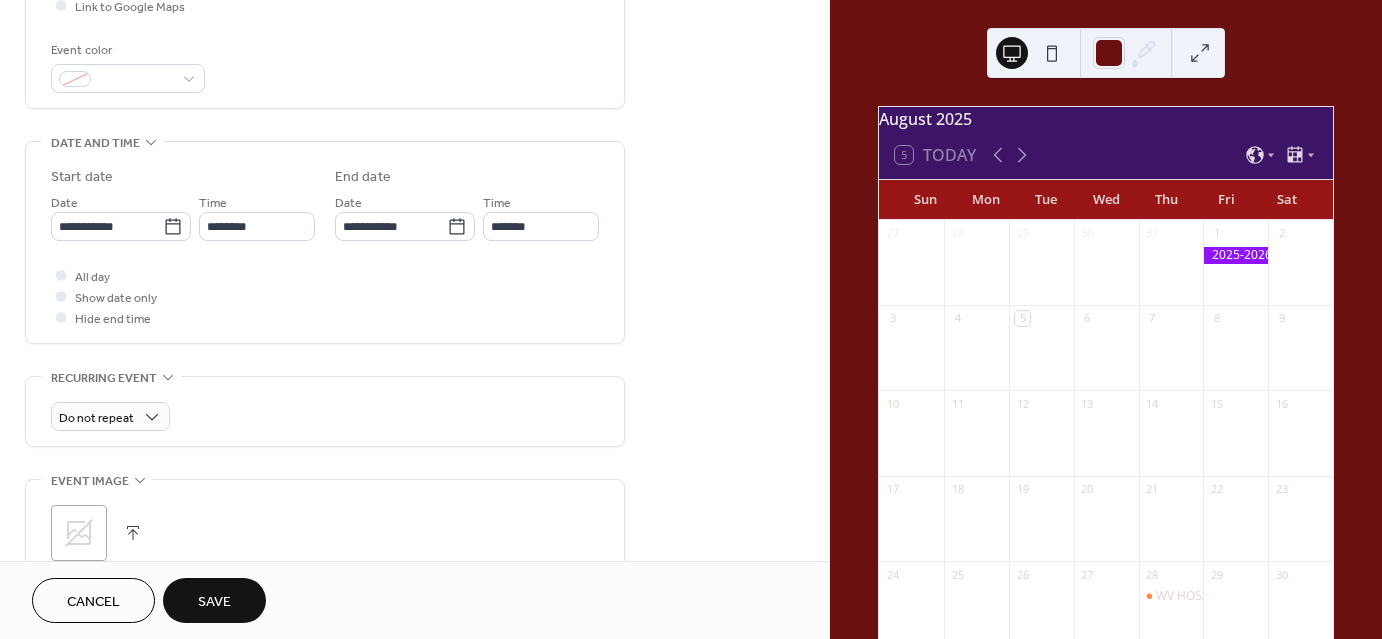 scroll, scrollTop: 512, scrollLeft: 0, axis: vertical 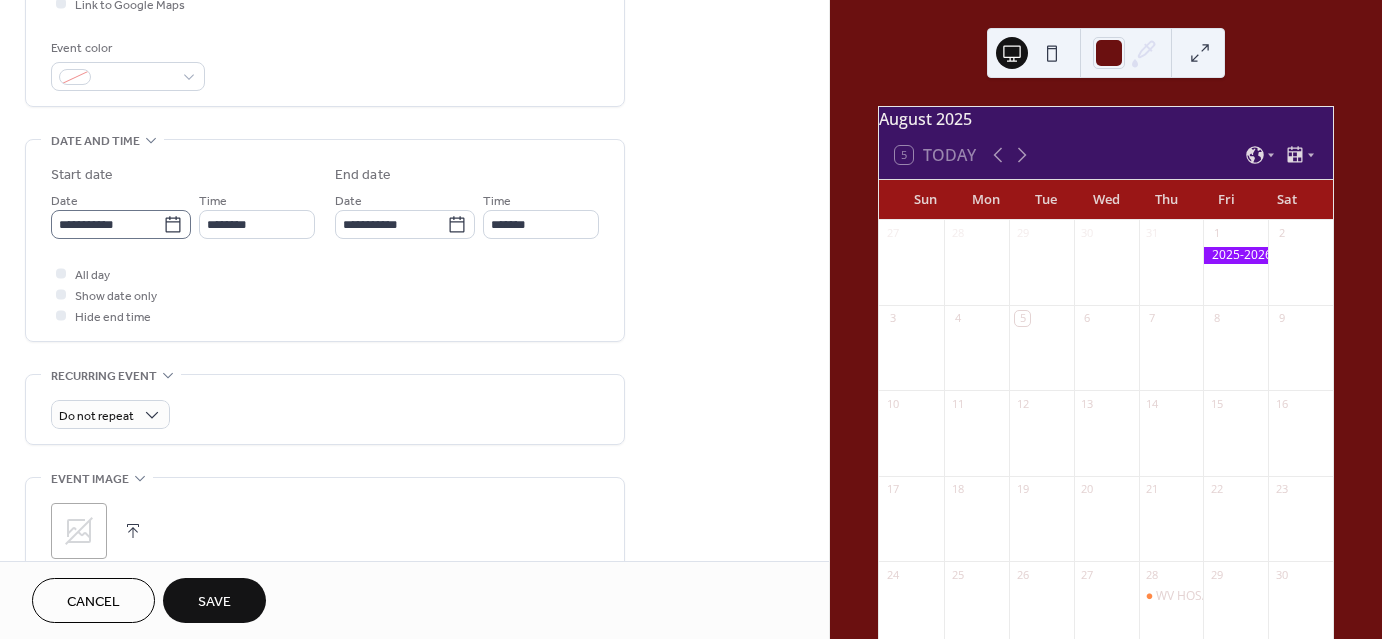 type on "**********" 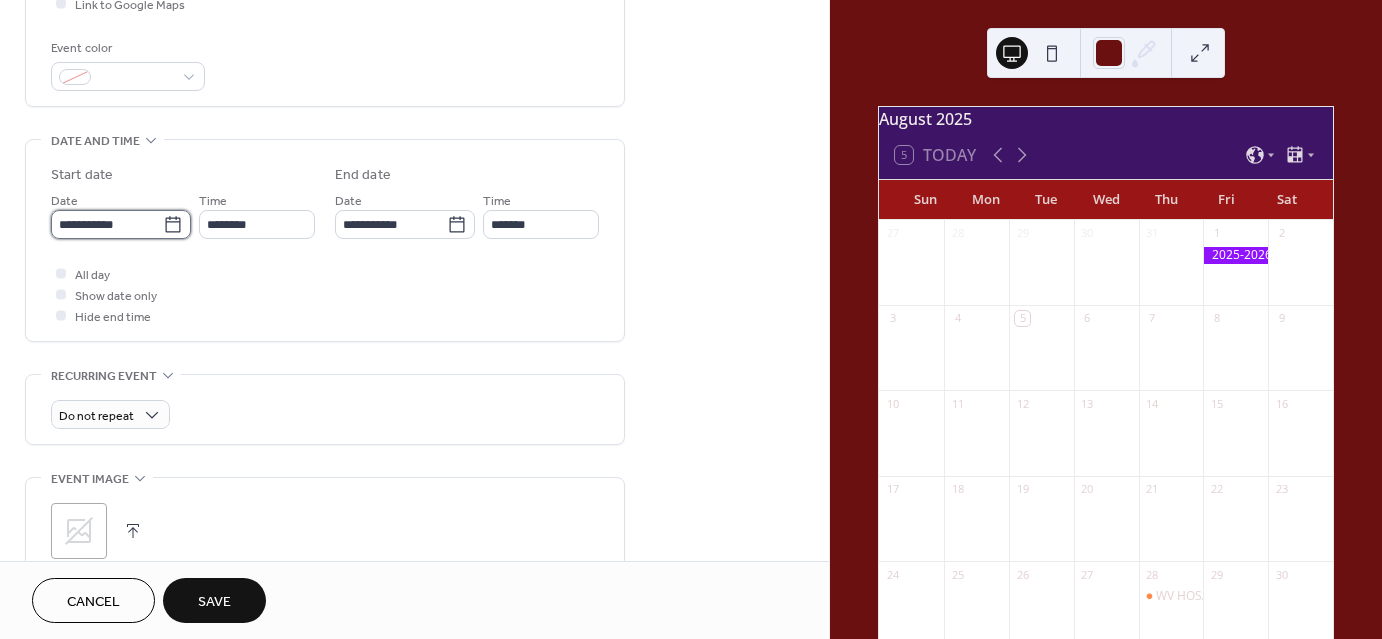 click on "**********" at bounding box center [107, 224] 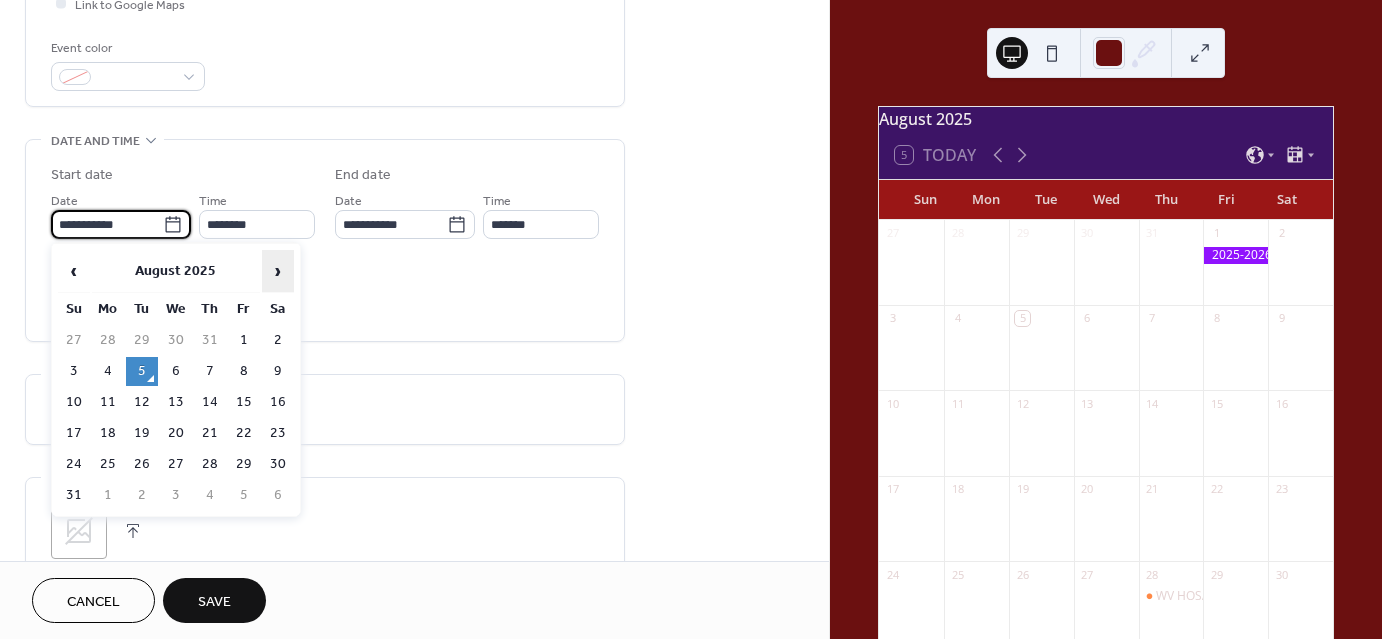 click on "›" at bounding box center [278, 271] 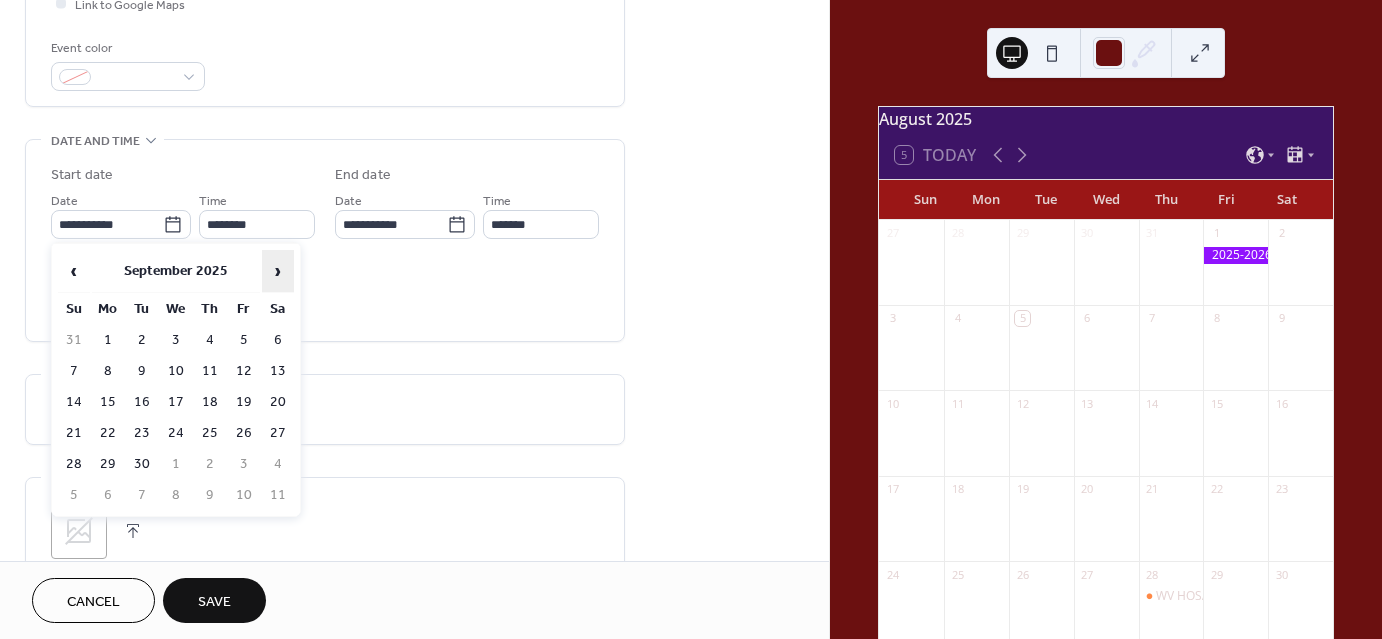 click on "›" at bounding box center [278, 271] 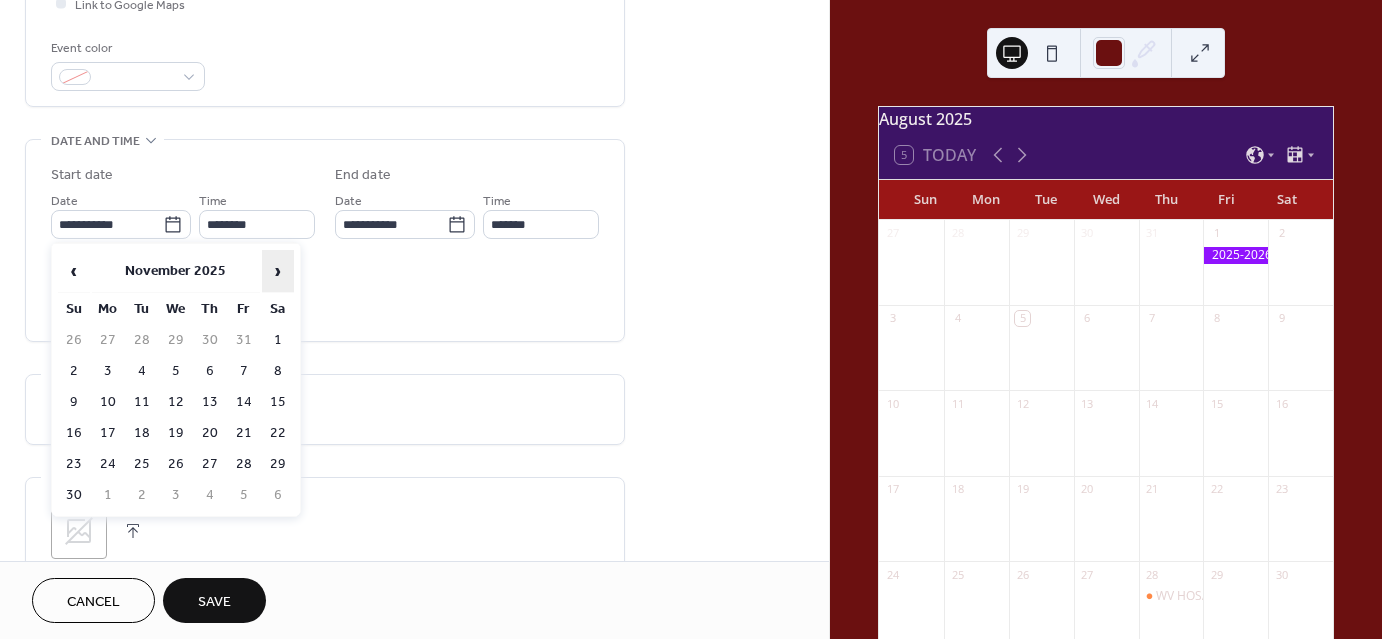 click on "›" at bounding box center [278, 271] 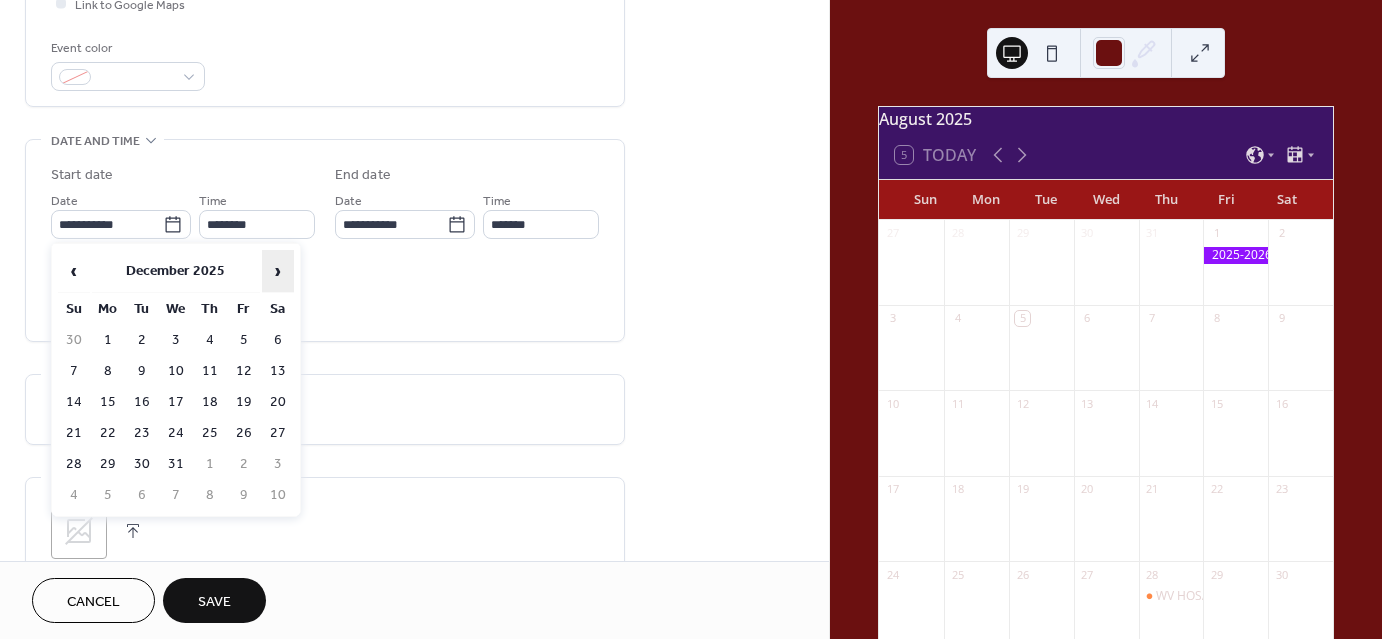 click on "›" at bounding box center [278, 271] 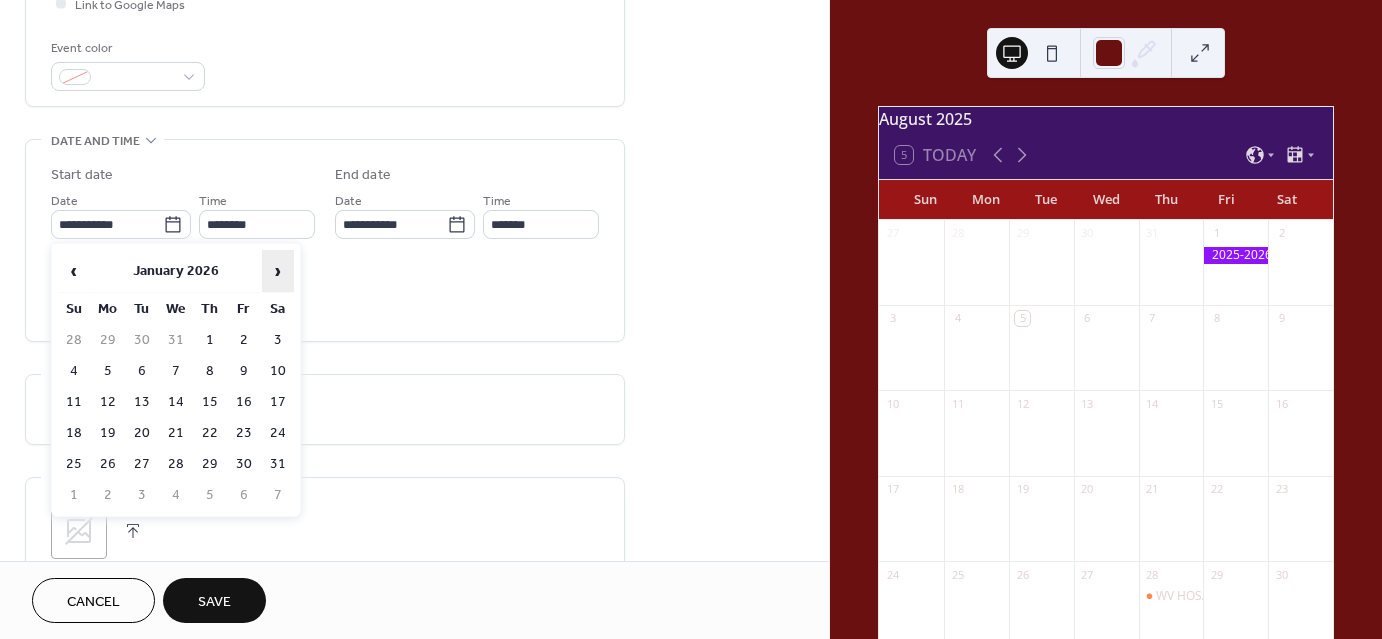 click on "›" at bounding box center [278, 271] 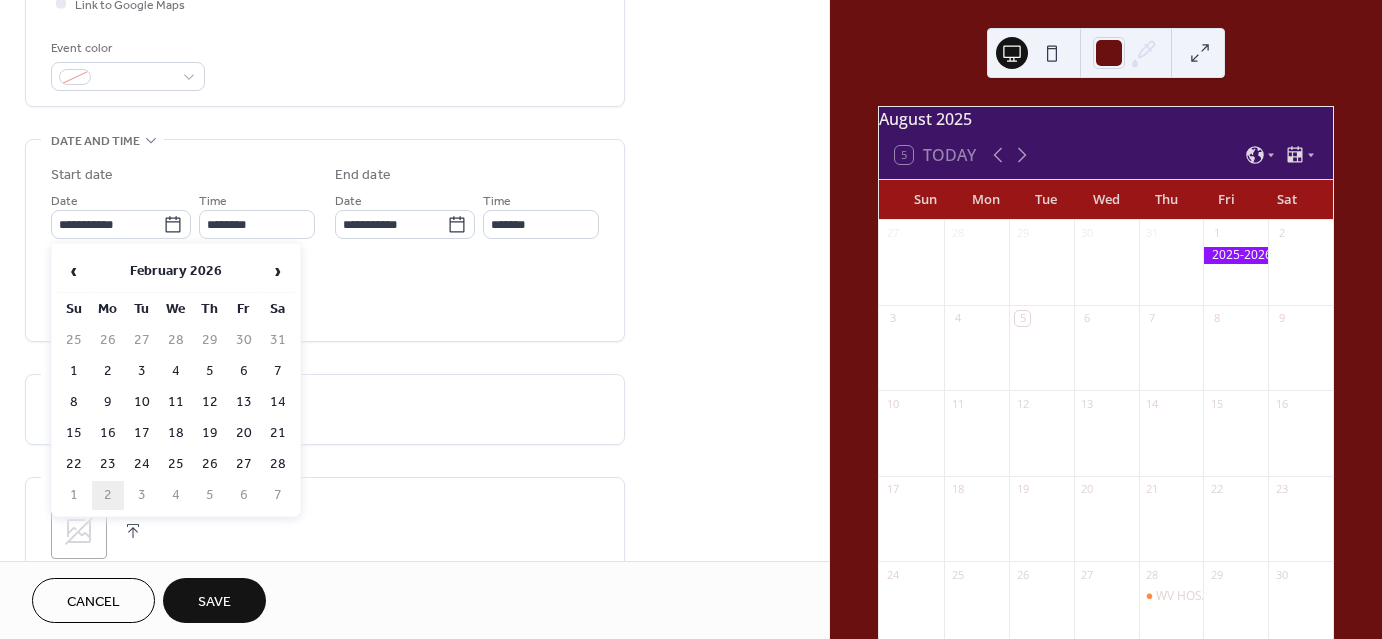 click on "2" at bounding box center (108, 495) 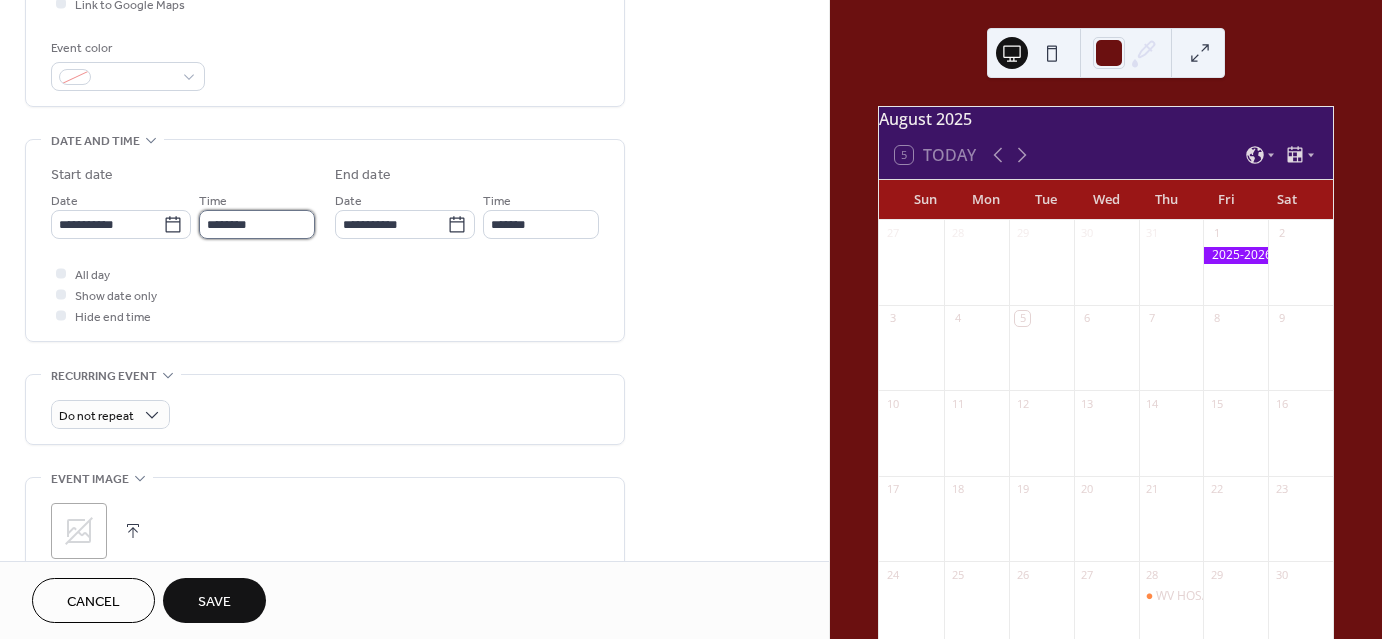 click on "********" at bounding box center (257, 224) 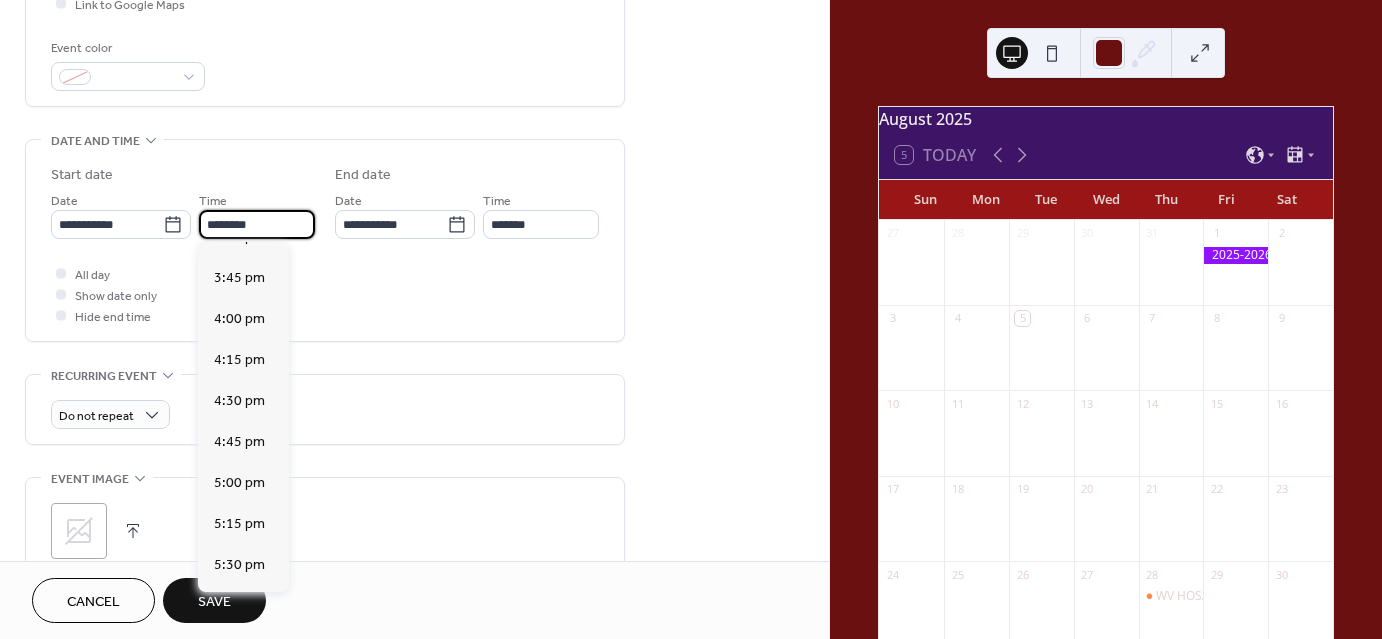 scroll, scrollTop: 2572, scrollLeft: 0, axis: vertical 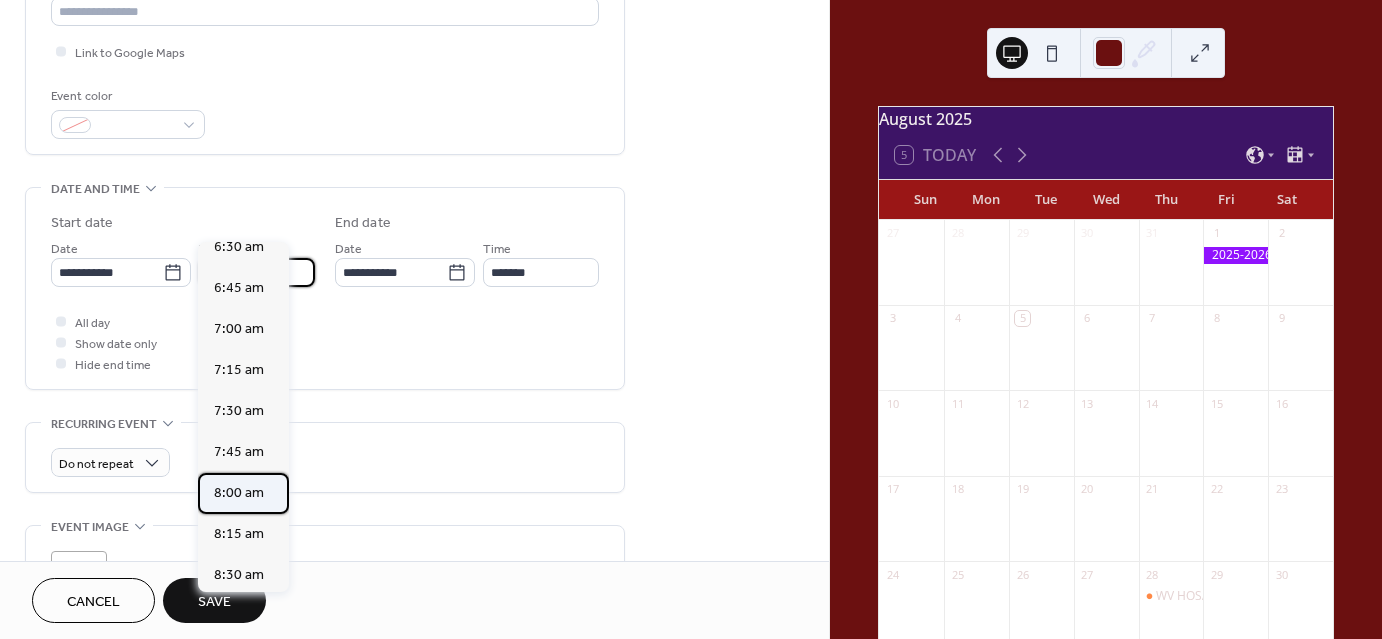 click on "8:00 am" at bounding box center (239, 493) 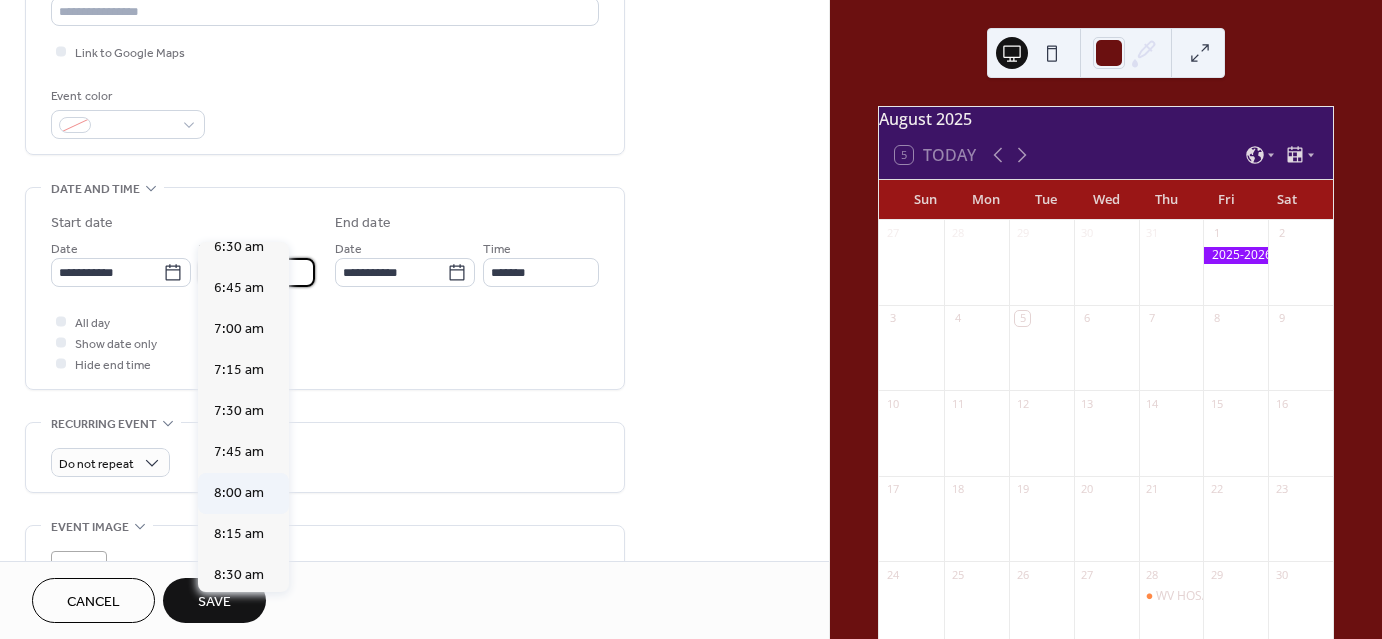 type on "*******" 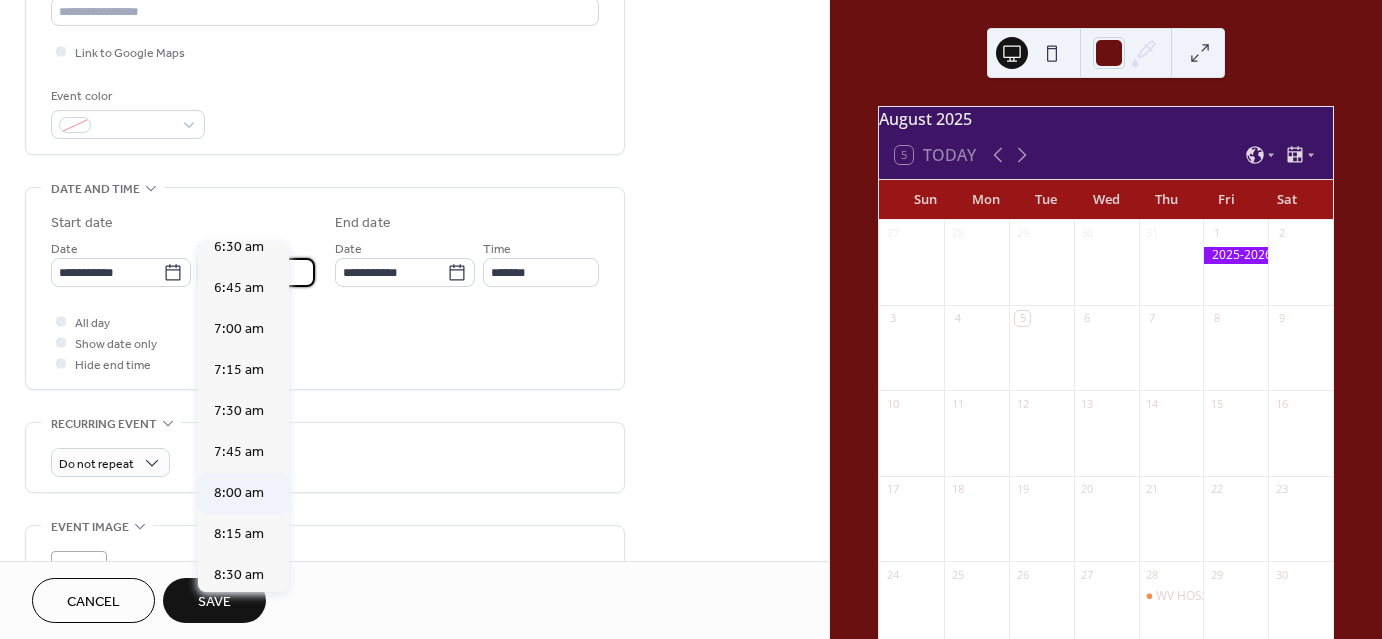 type on "*******" 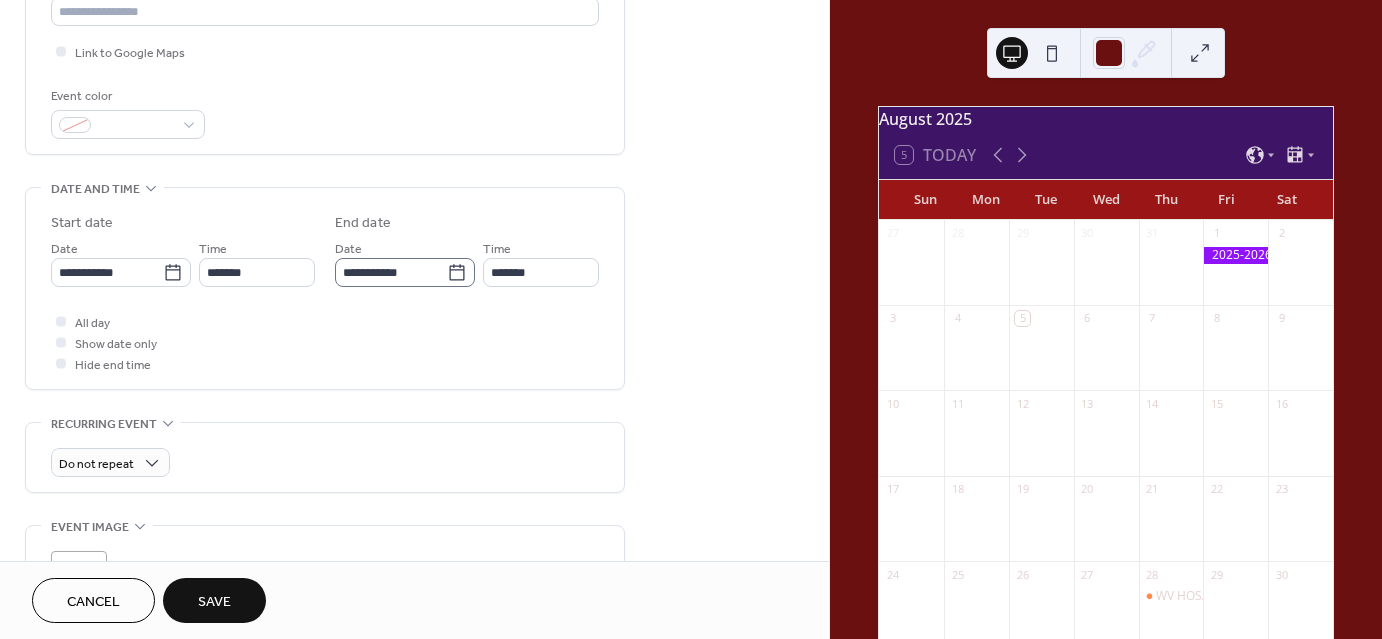 click 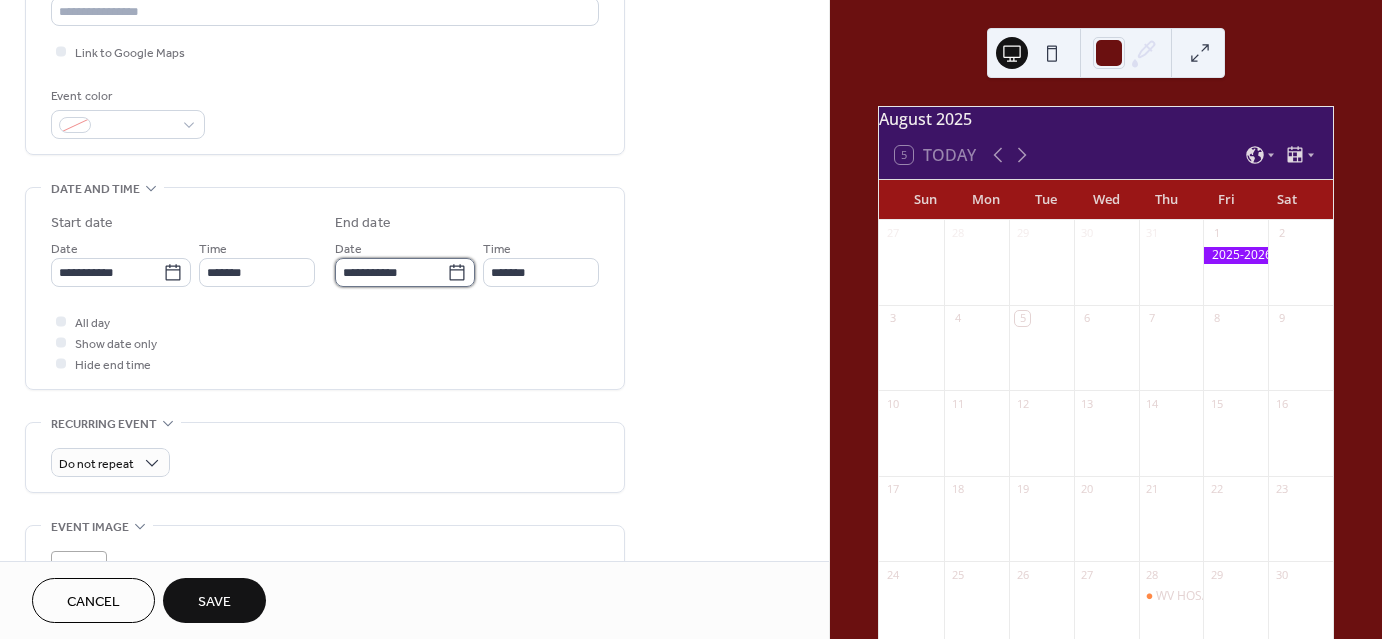 click on "**********" at bounding box center (391, 272) 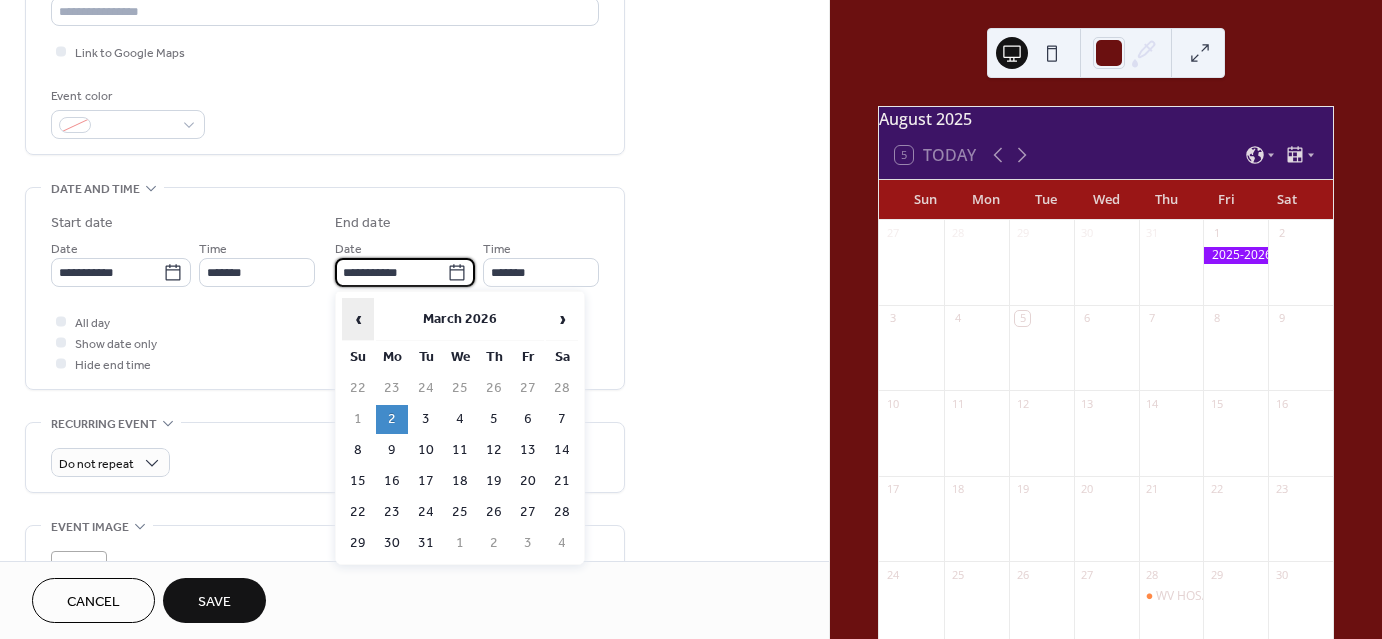 click on "‹" at bounding box center [358, 319] 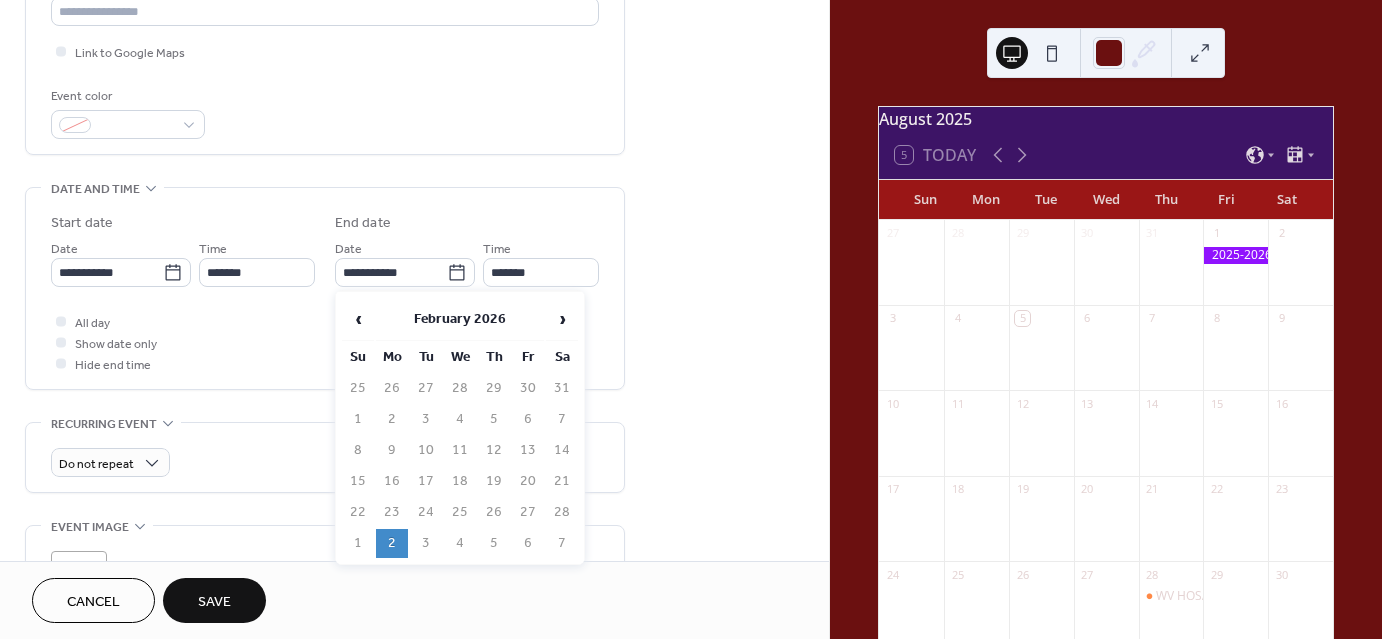 click on "27" at bounding box center [528, 512] 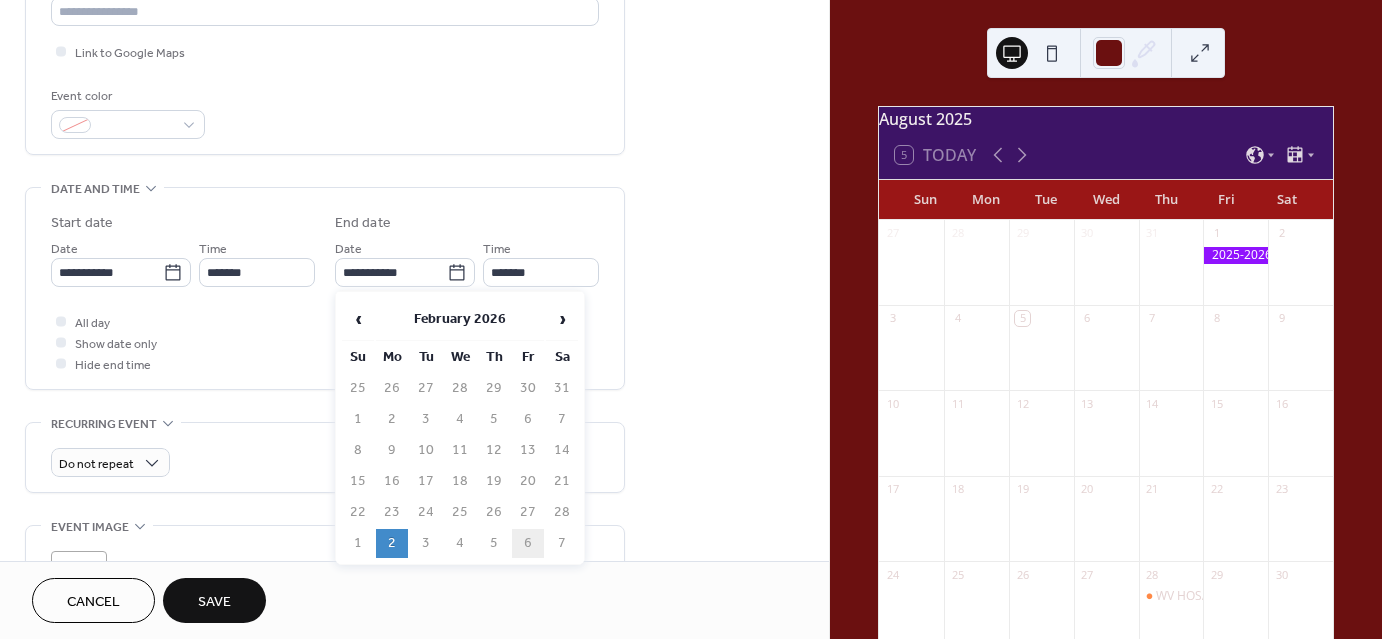 click on "6" at bounding box center [528, 543] 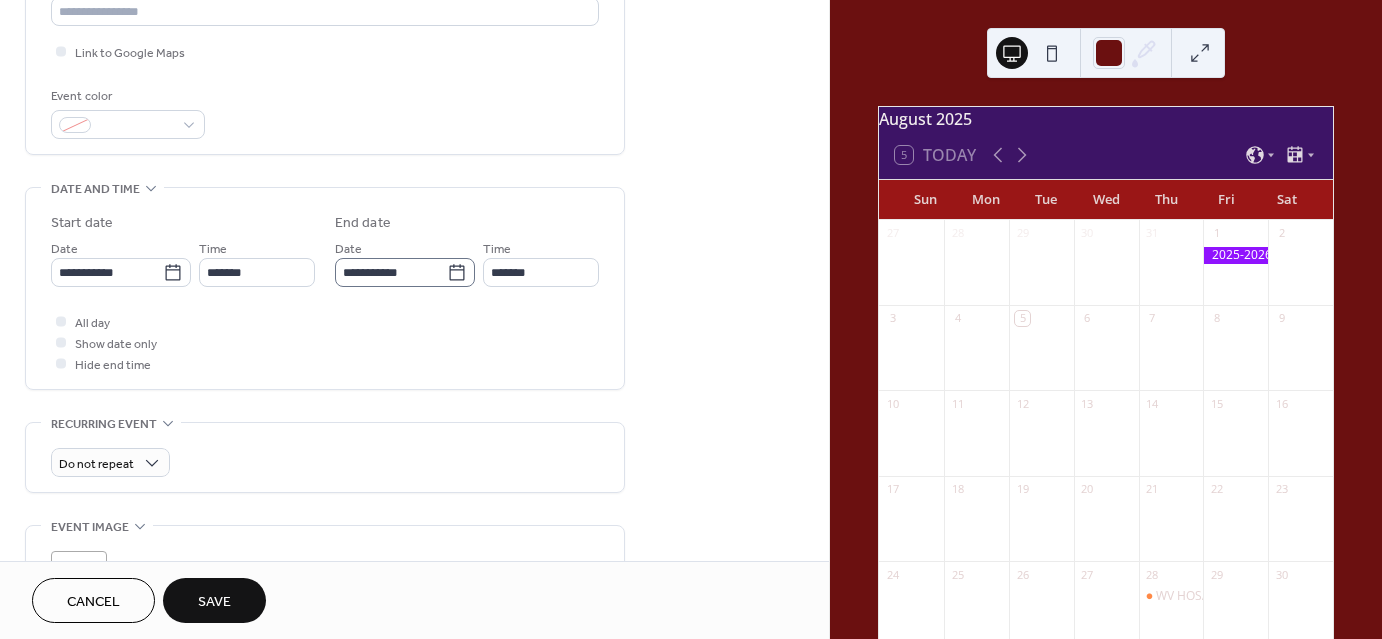 click 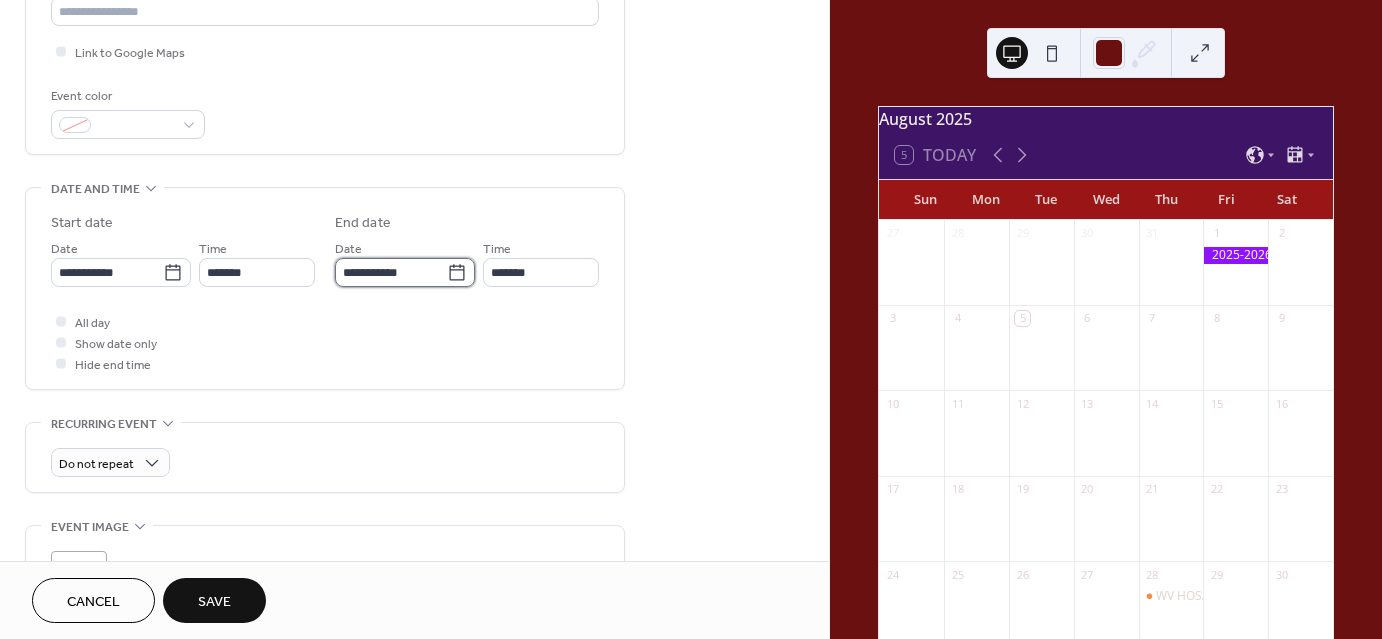 click on "**********" at bounding box center (391, 272) 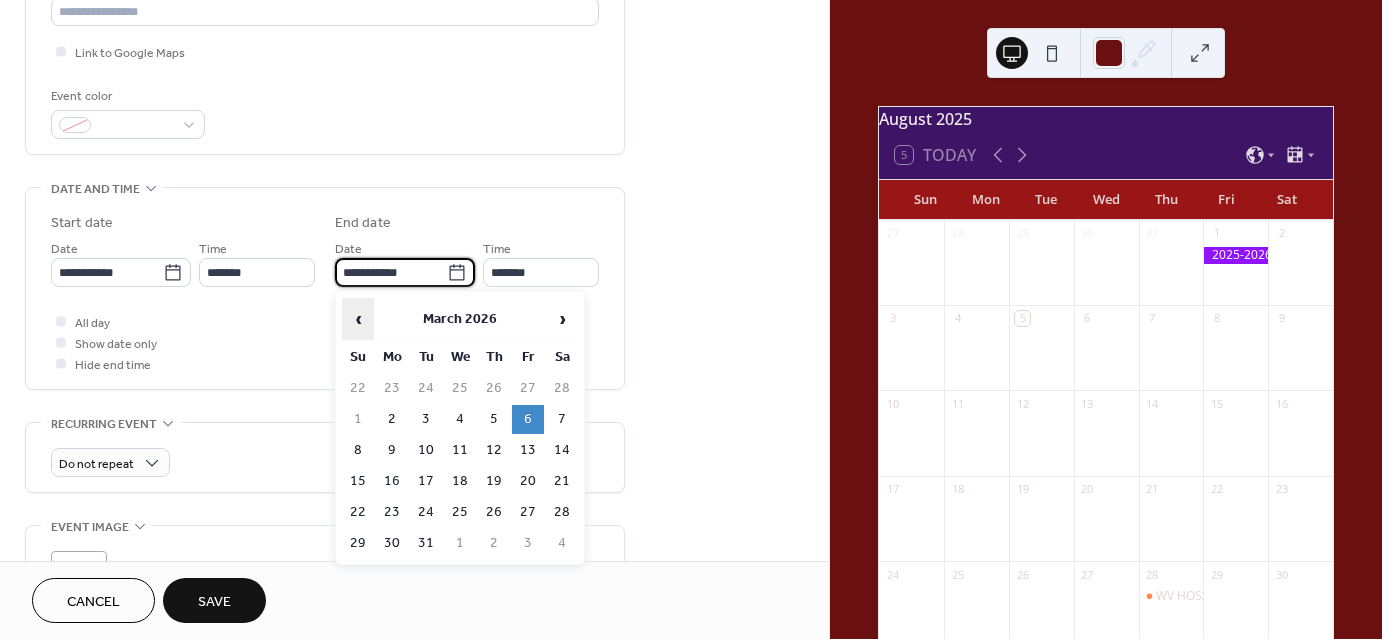 click on "‹" at bounding box center [358, 319] 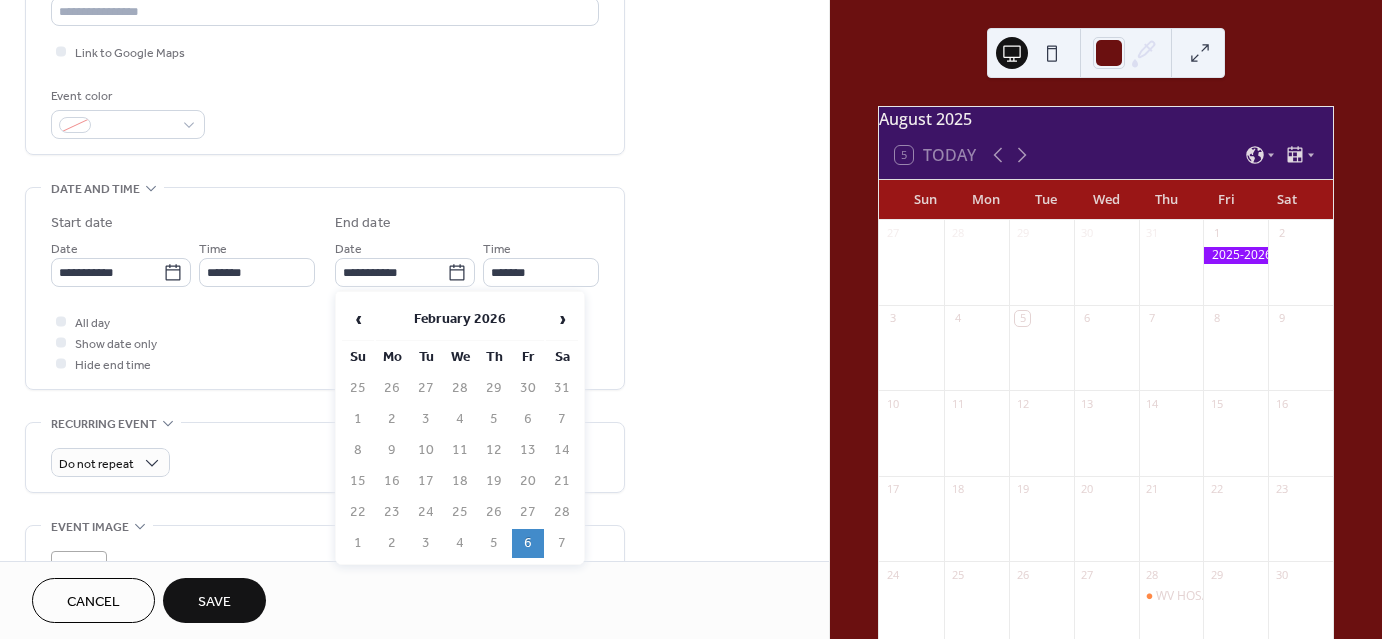 click on "27" at bounding box center (528, 512) 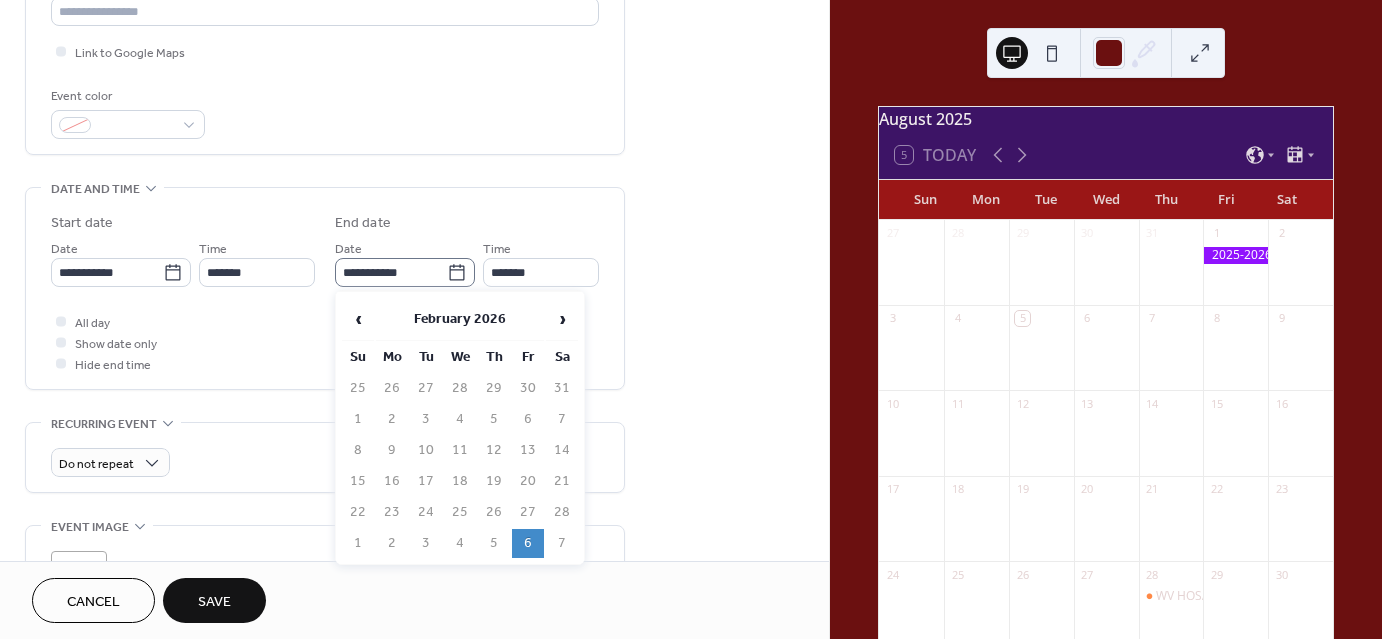 click 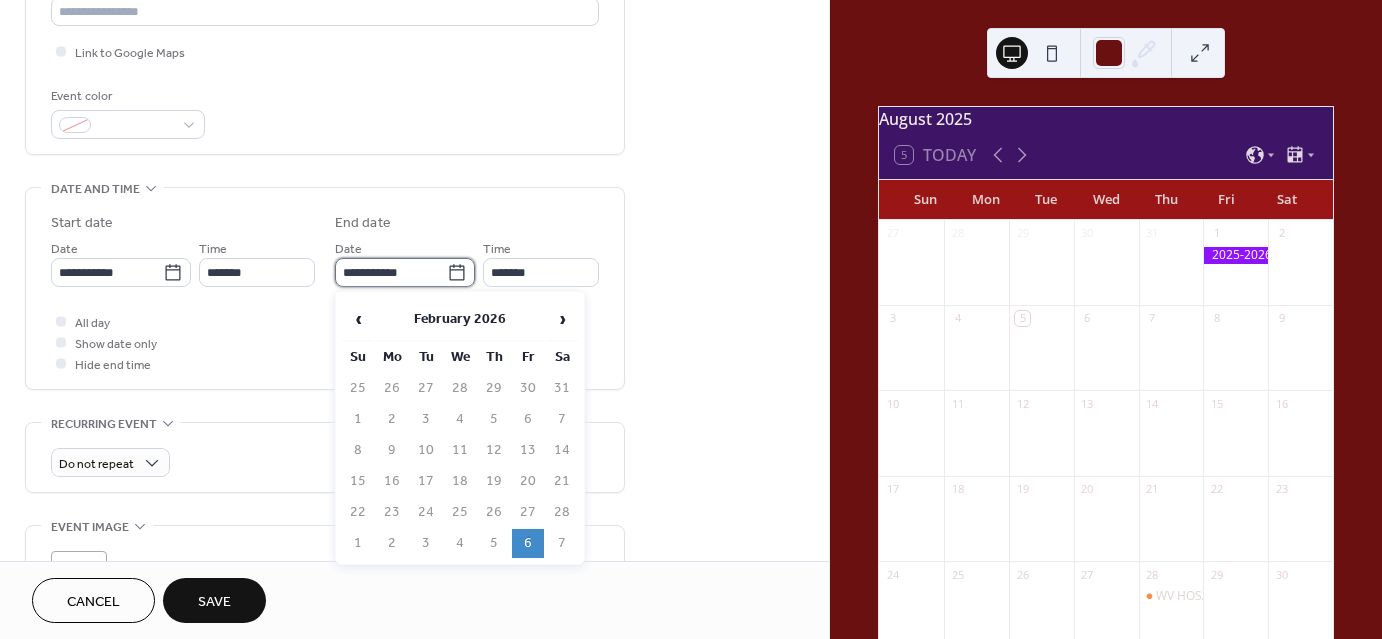 click on "**********" at bounding box center [391, 272] 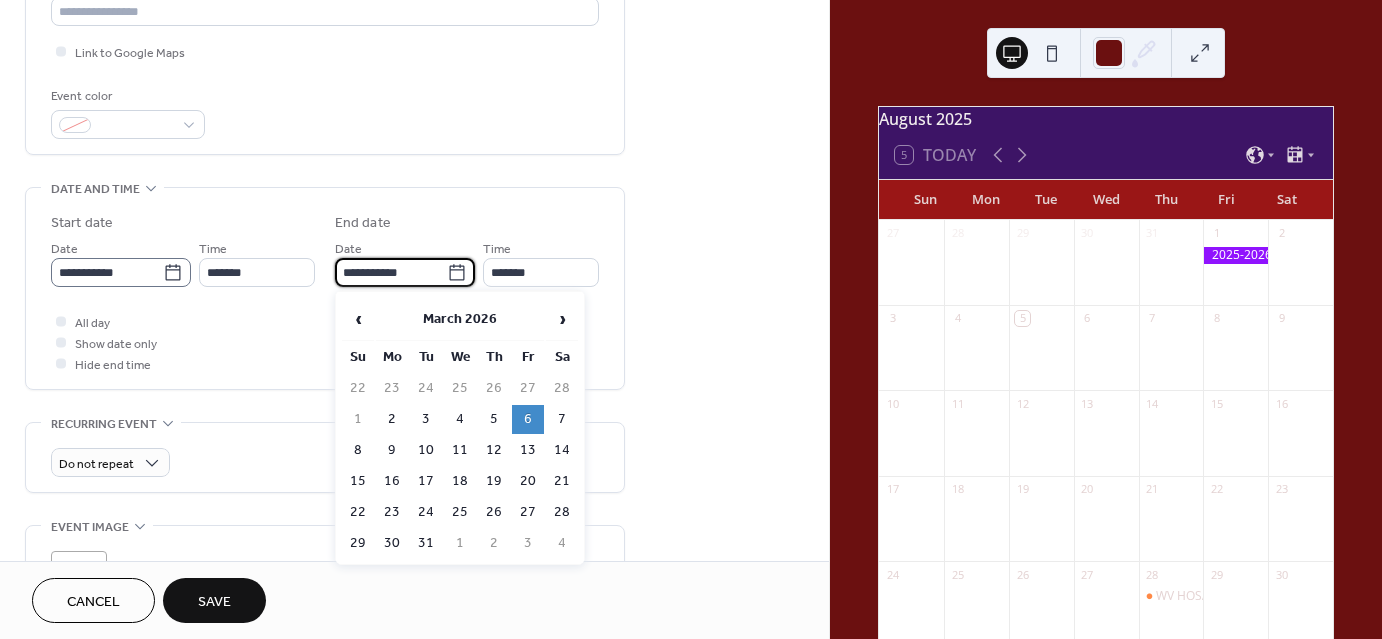 click 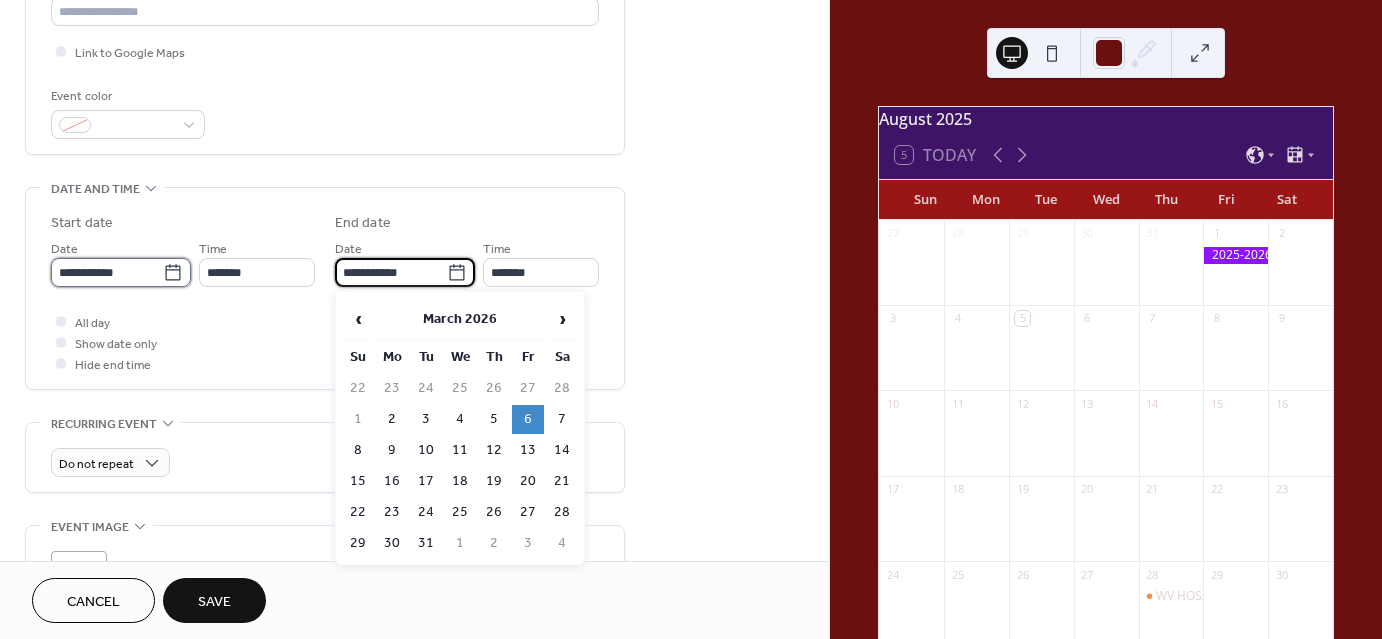 click on "**********" at bounding box center (107, 272) 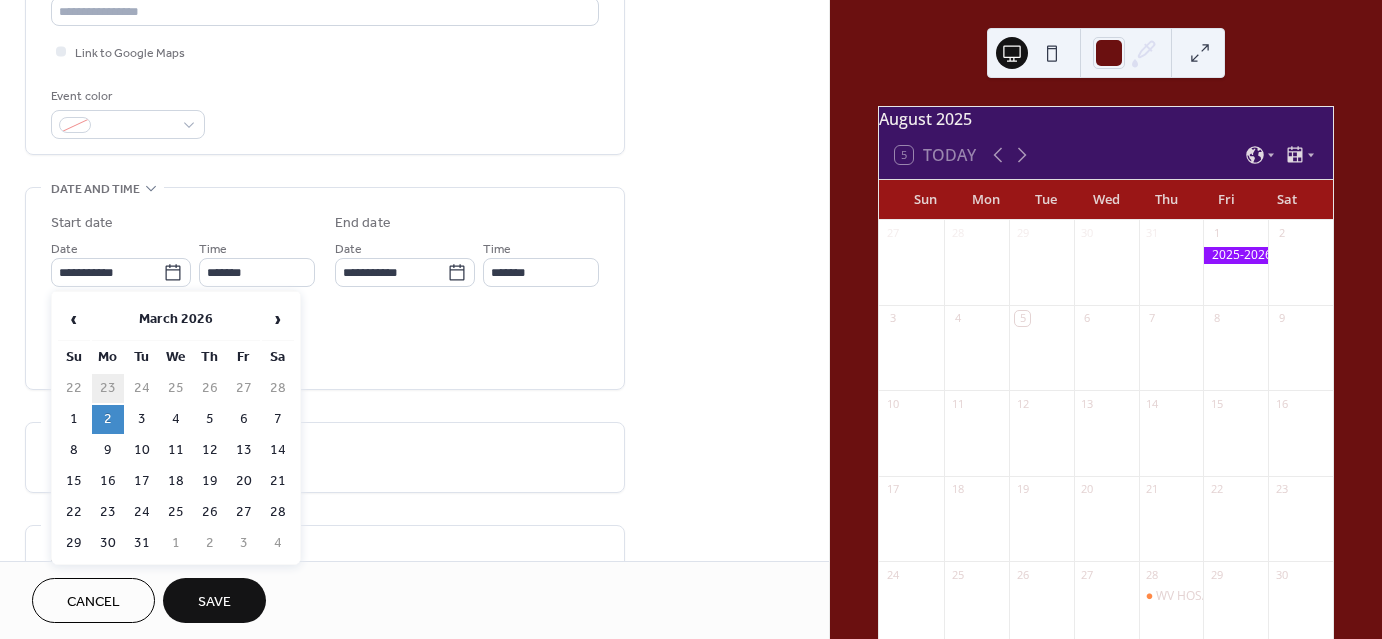 click on "23" at bounding box center [108, 388] 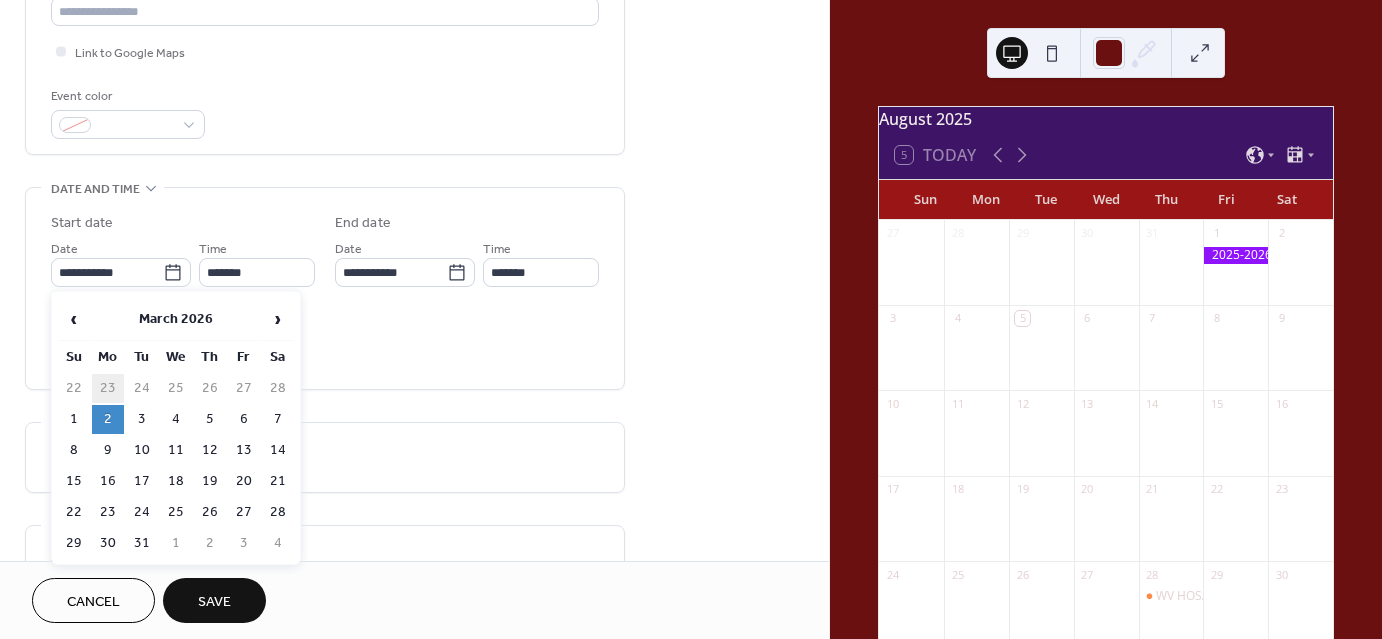 type on "**********" 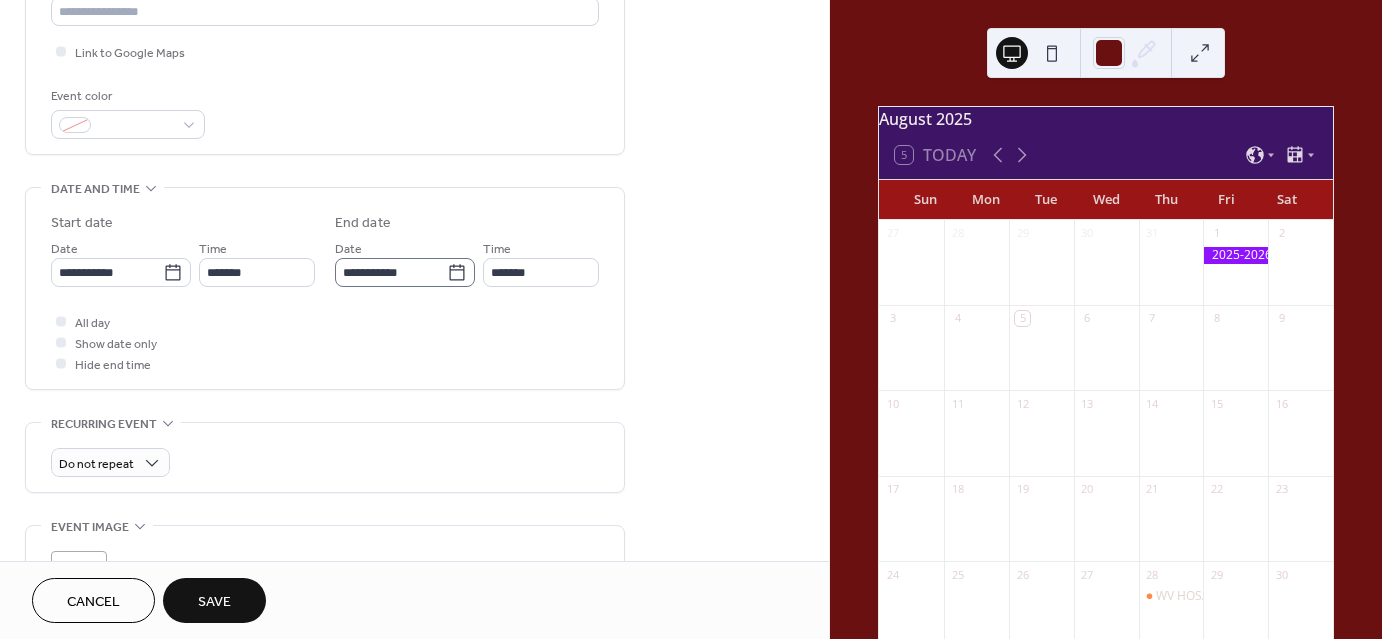 click 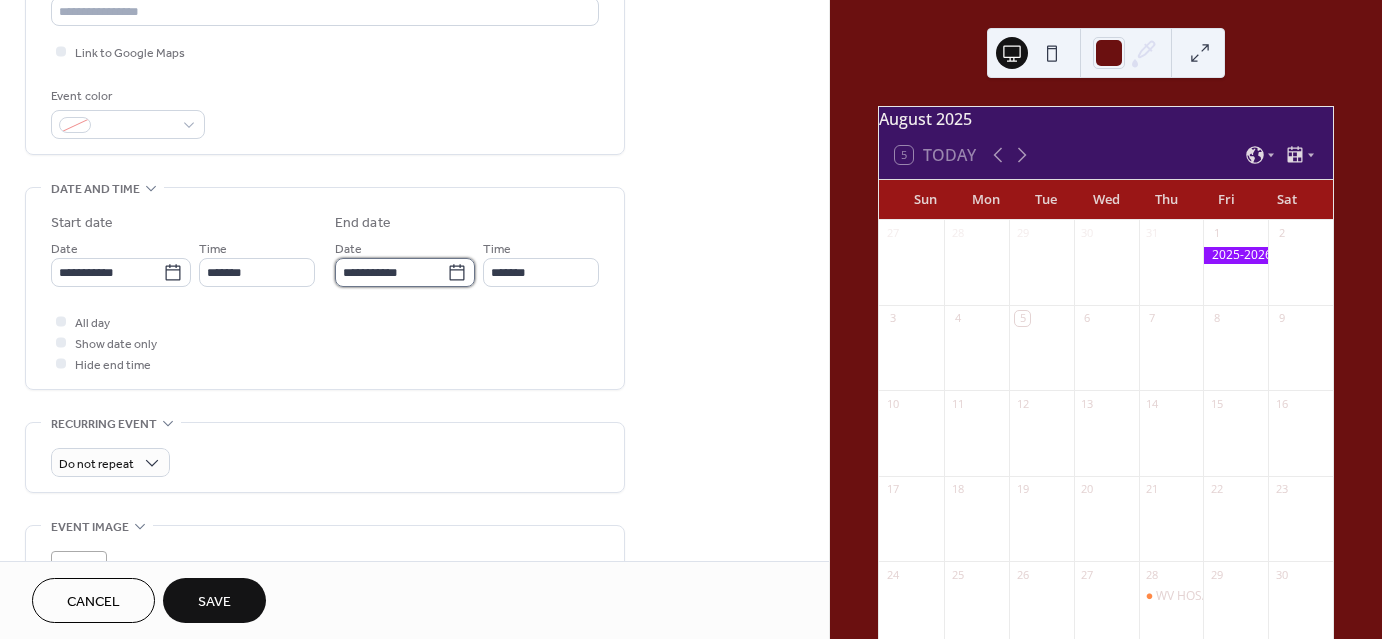 click on "**********" at bounding box center (391, 272) 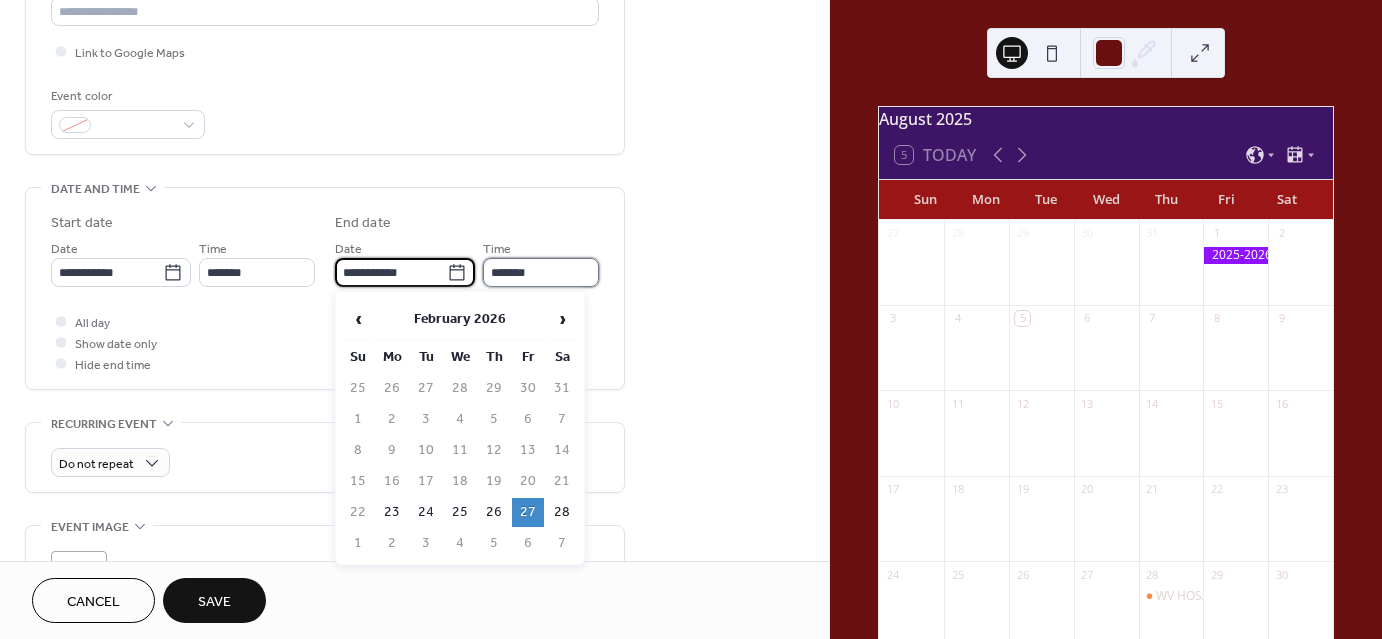click on "*******" at bounding box center [541, 272] 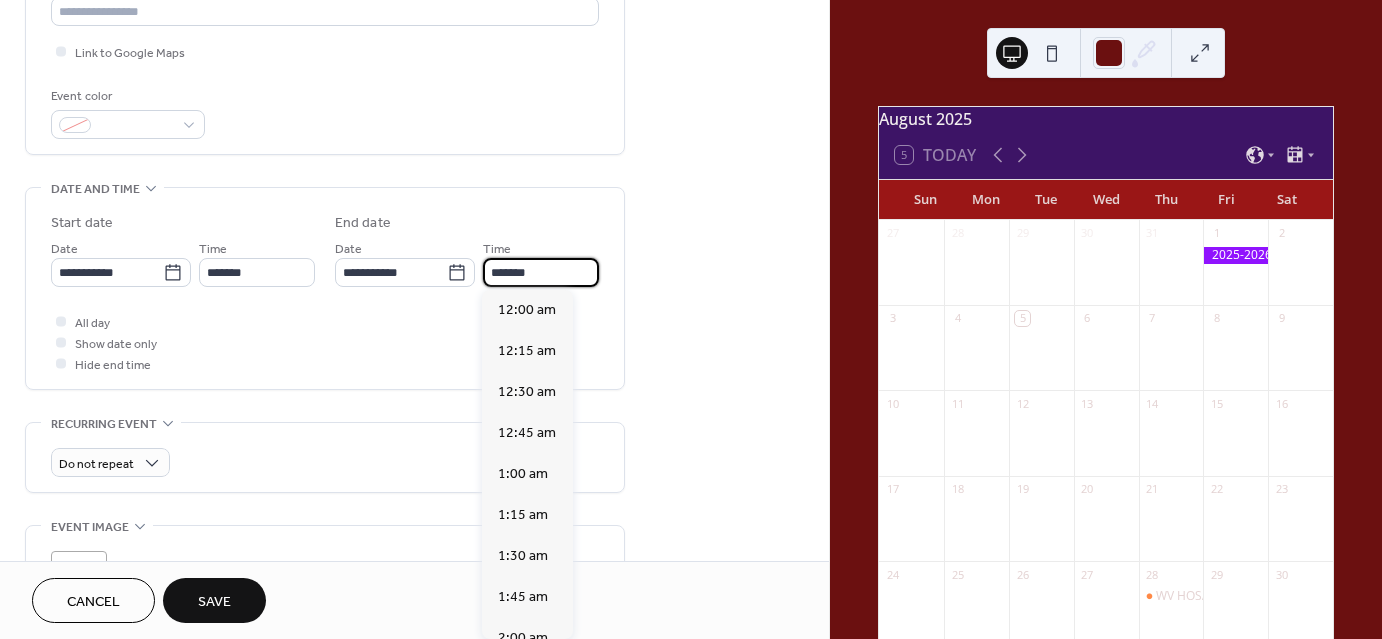 scroll, scrollTop: 1476, scrollLeft: 0, axis: vertical 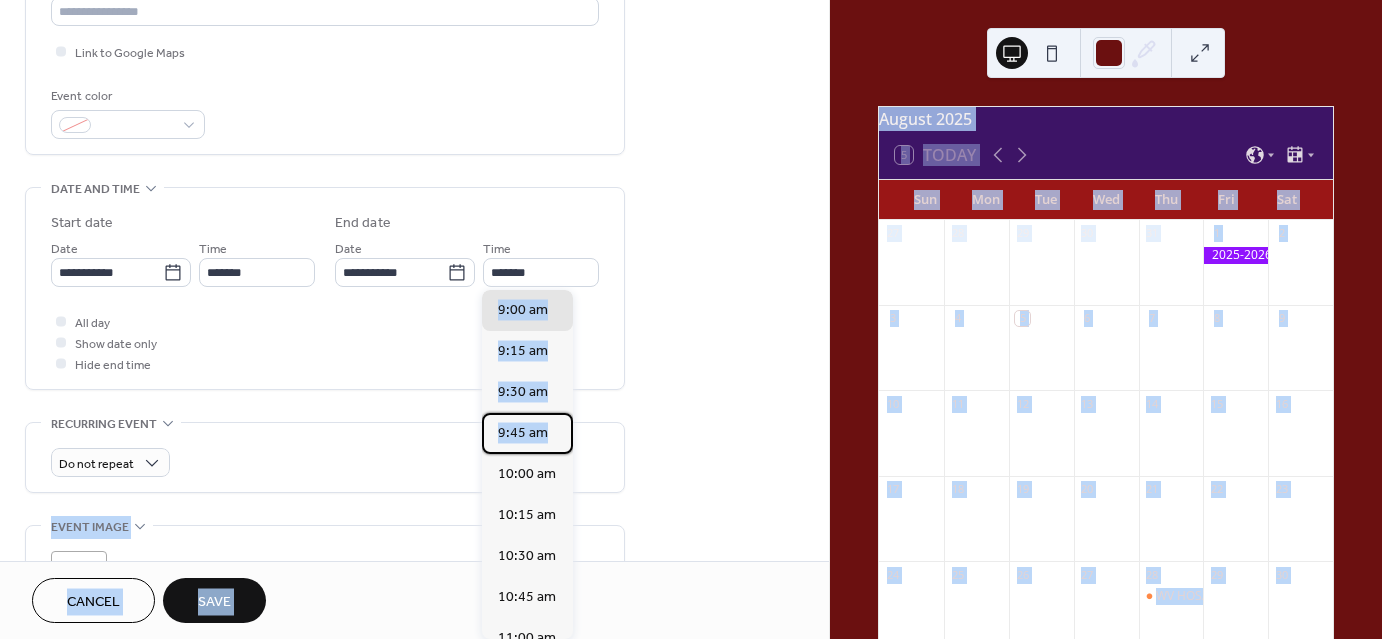 drag, startPoint x: 568, startPoint y: 433, endPoint x: 586, endPoint y: 475, distance: 45.694637 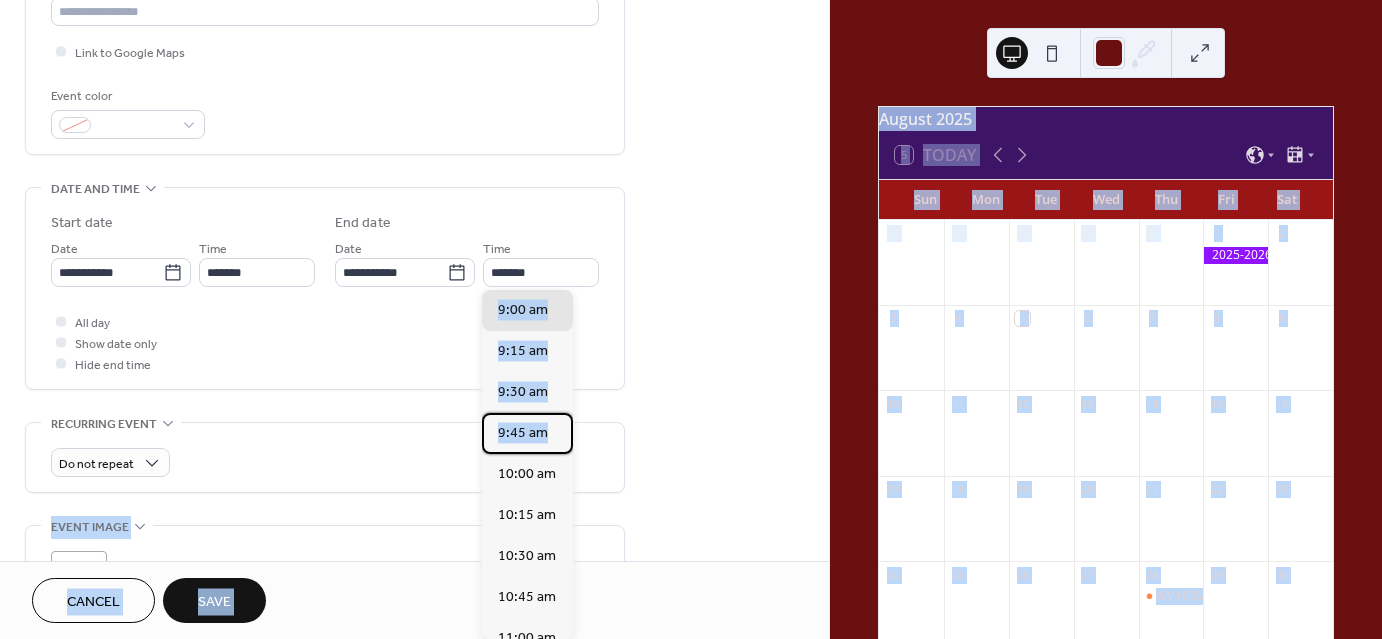 click on "**********" at bounding box center (691, 319) 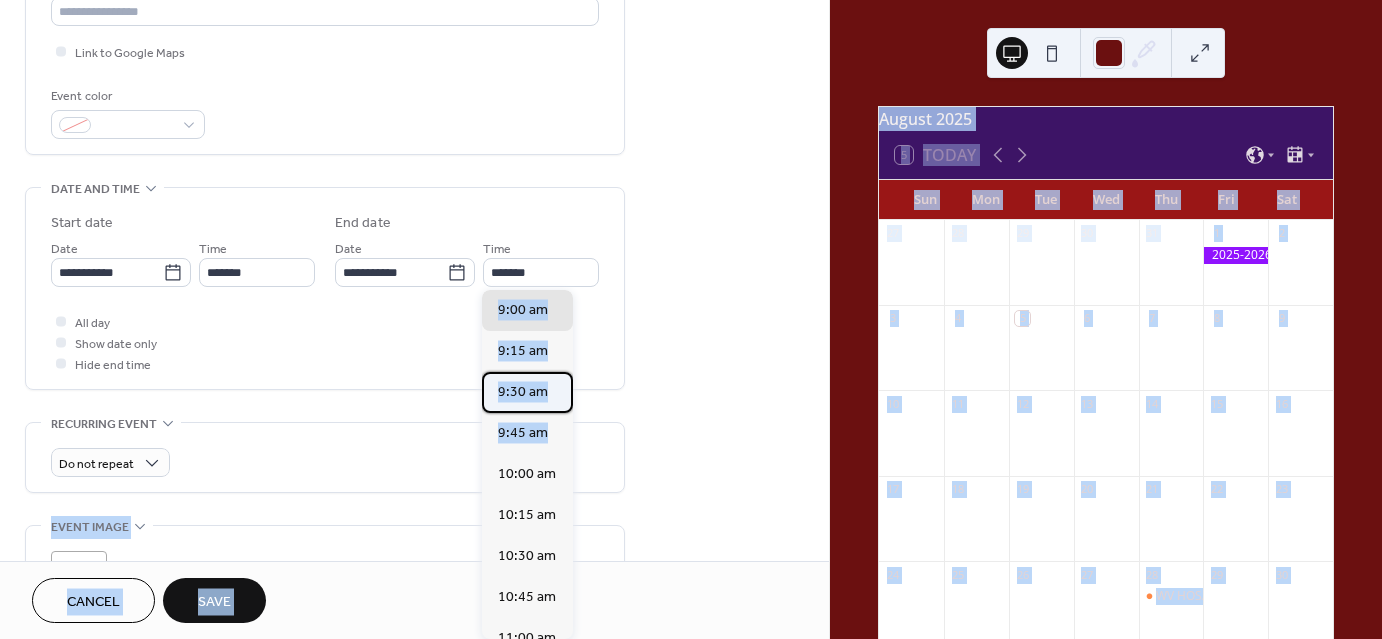 click on "9:30 am" at bounding box center [523, 392] 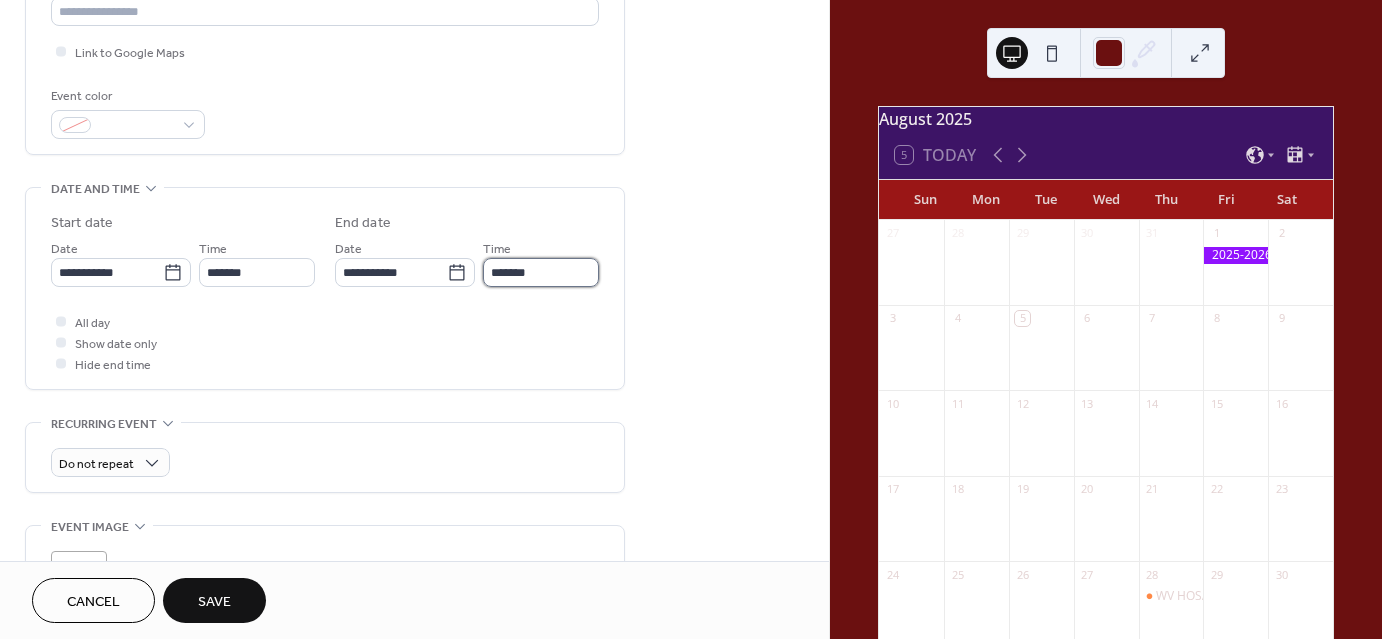 click on "*******" at bounding box center (541, 272) 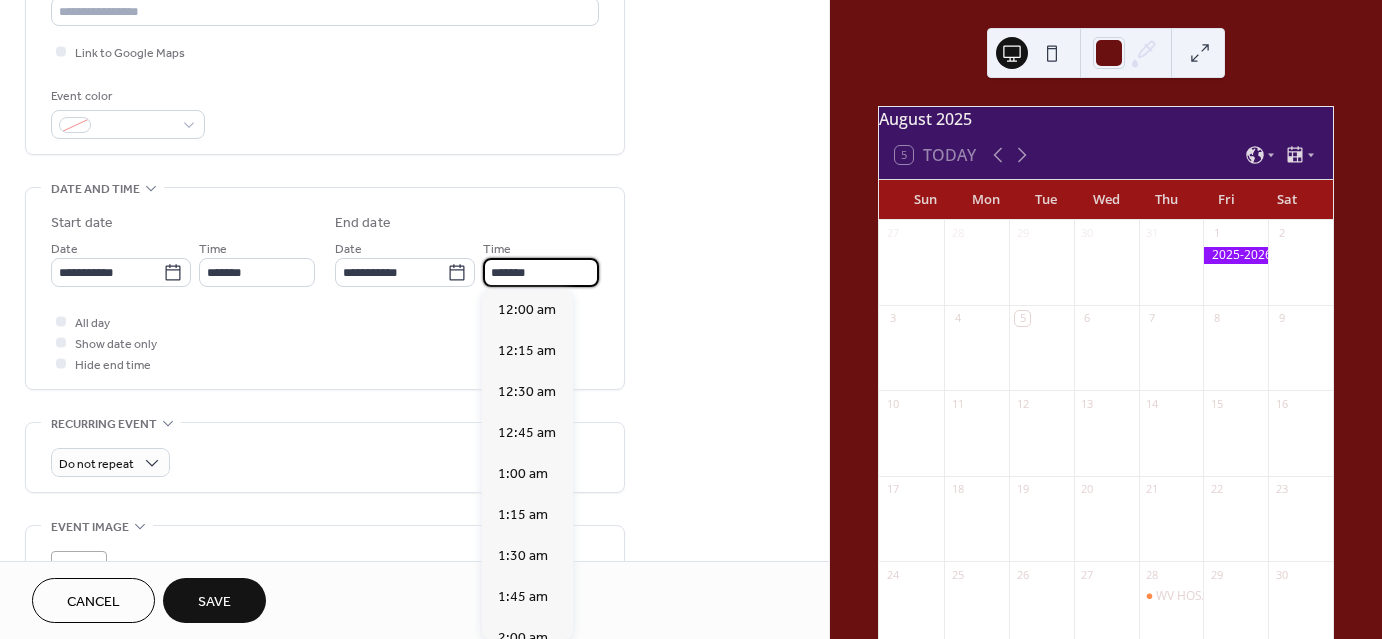 scroll, scrollTop: 1558, scrollLeft: 0, axis: vertical 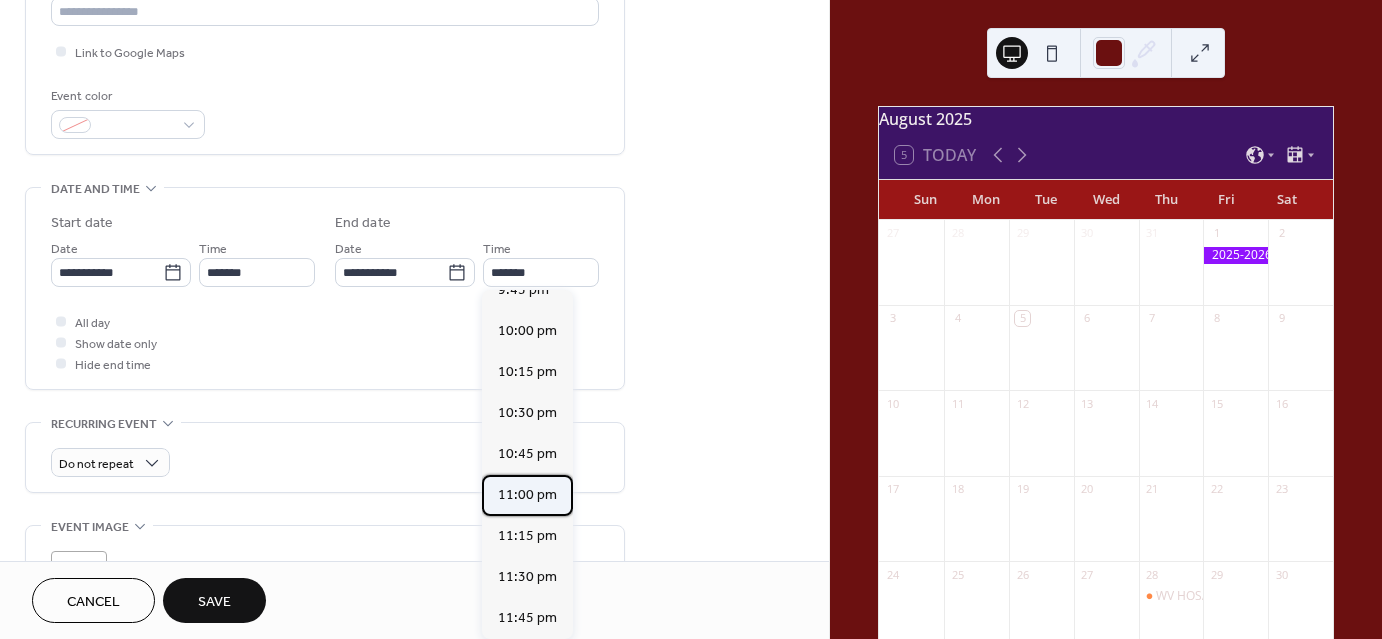 click on "11:00 pm" at bounding box center (527, 495) 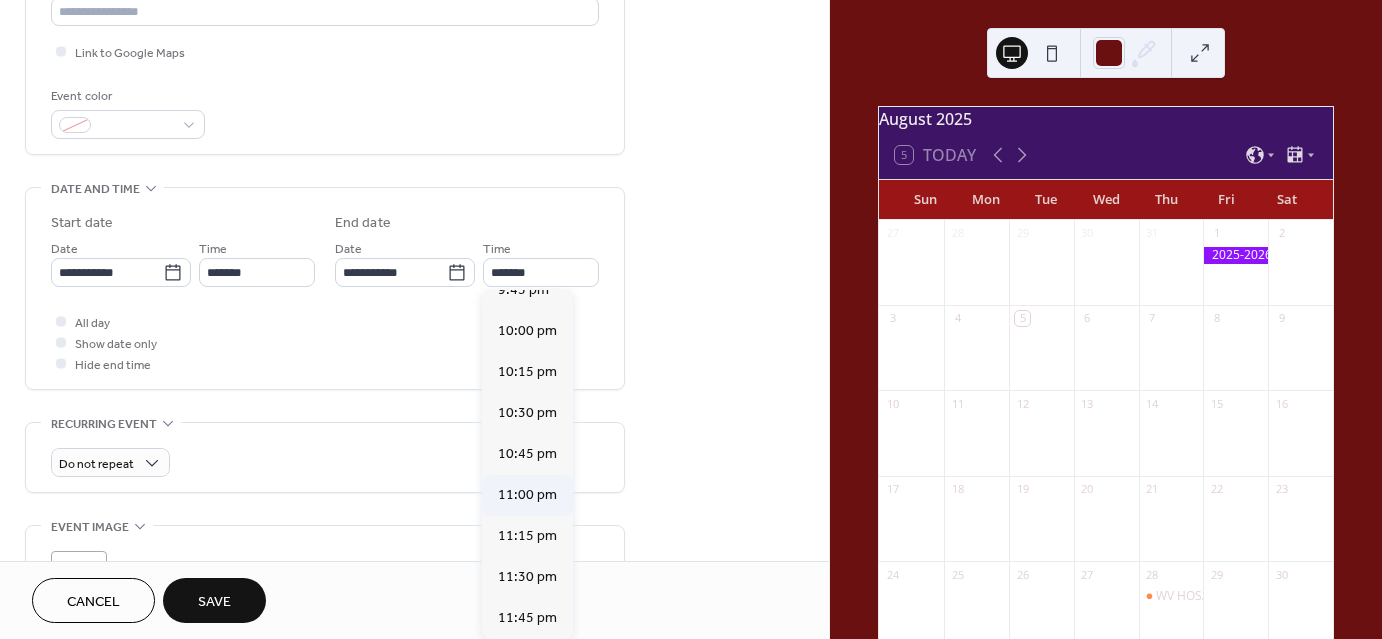 type on "********" 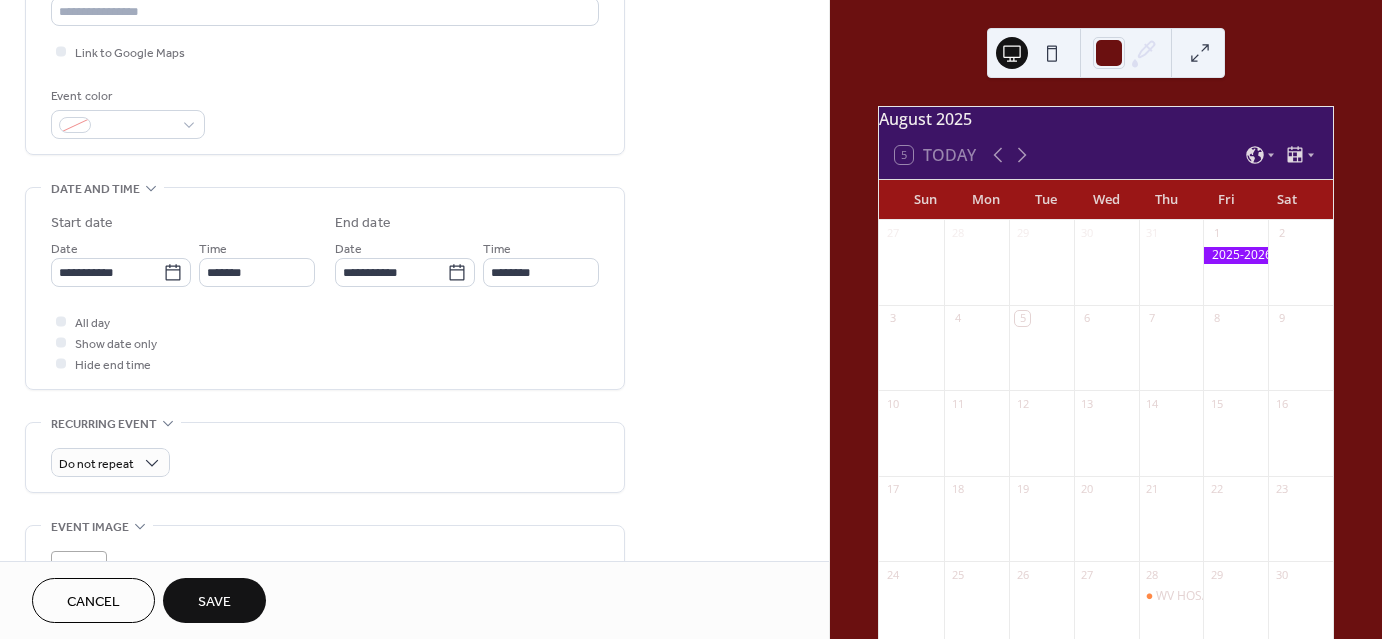 click on "Save" at bounding box center [214, 602] 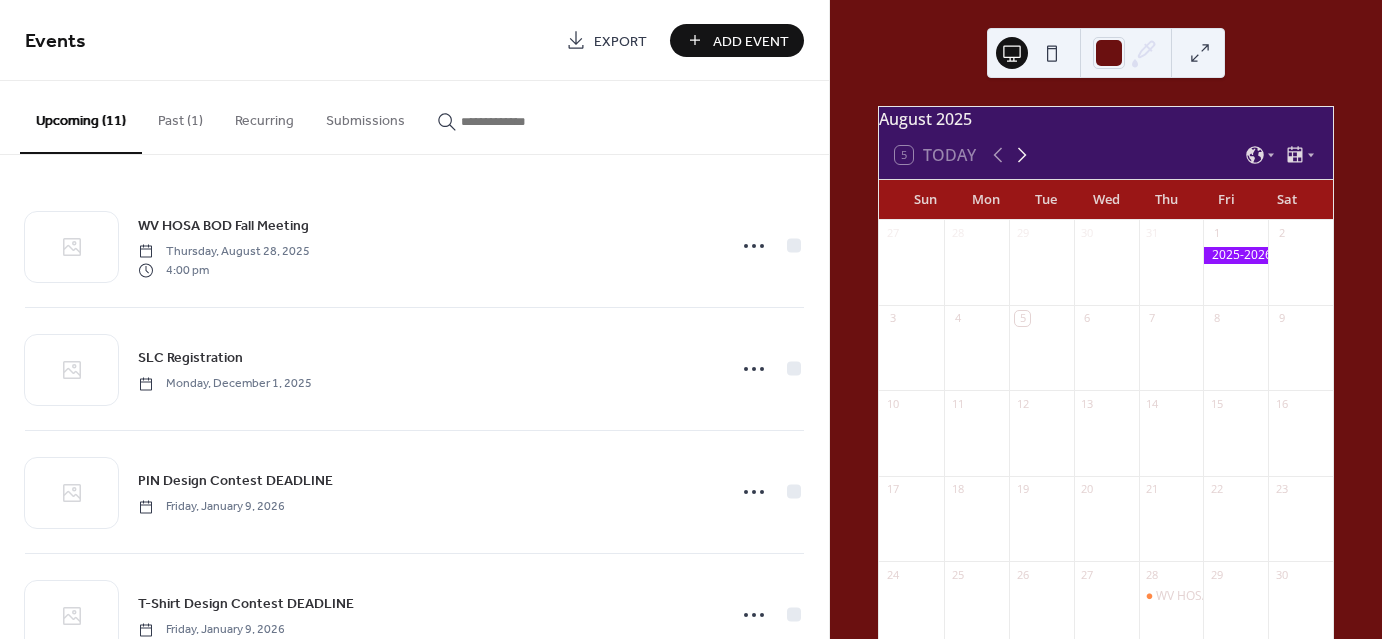 click 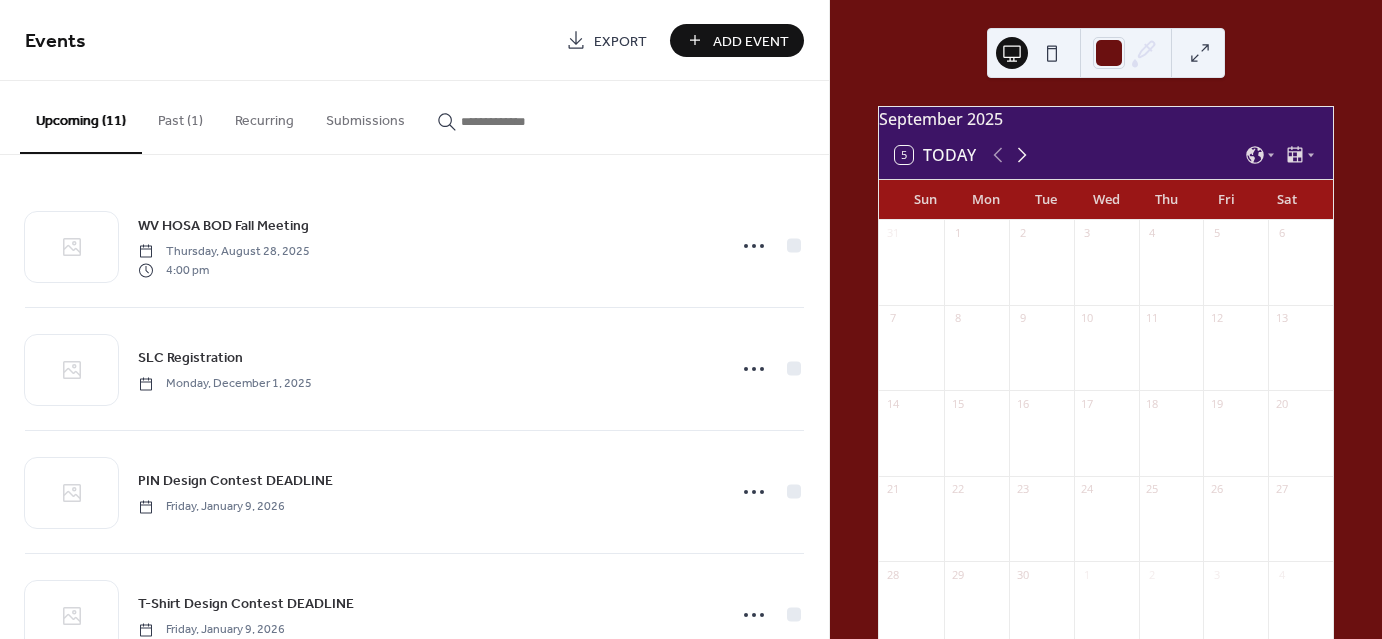 click 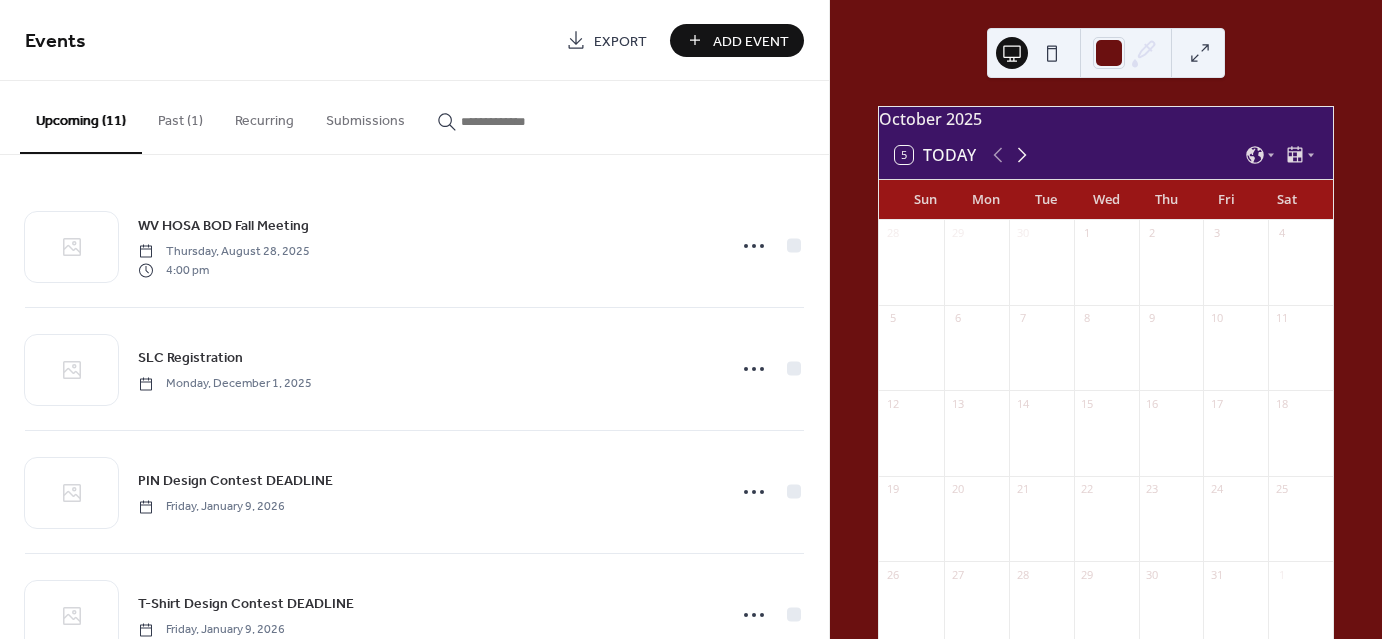 click 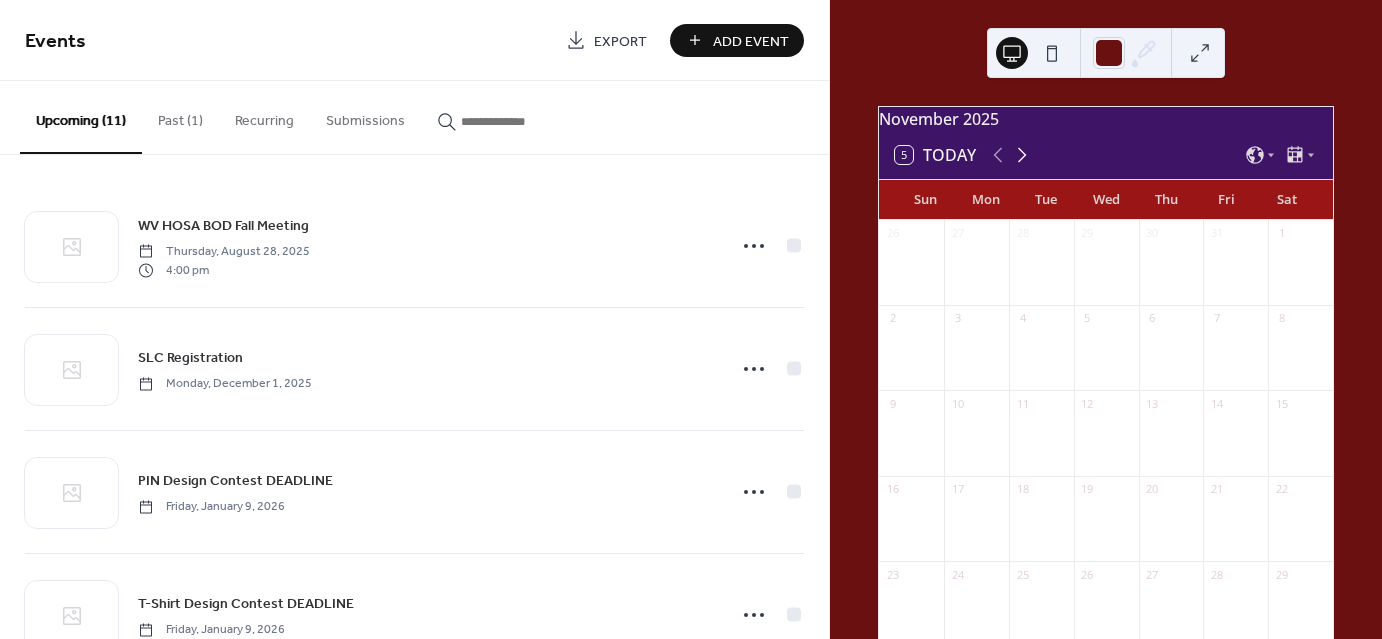 click 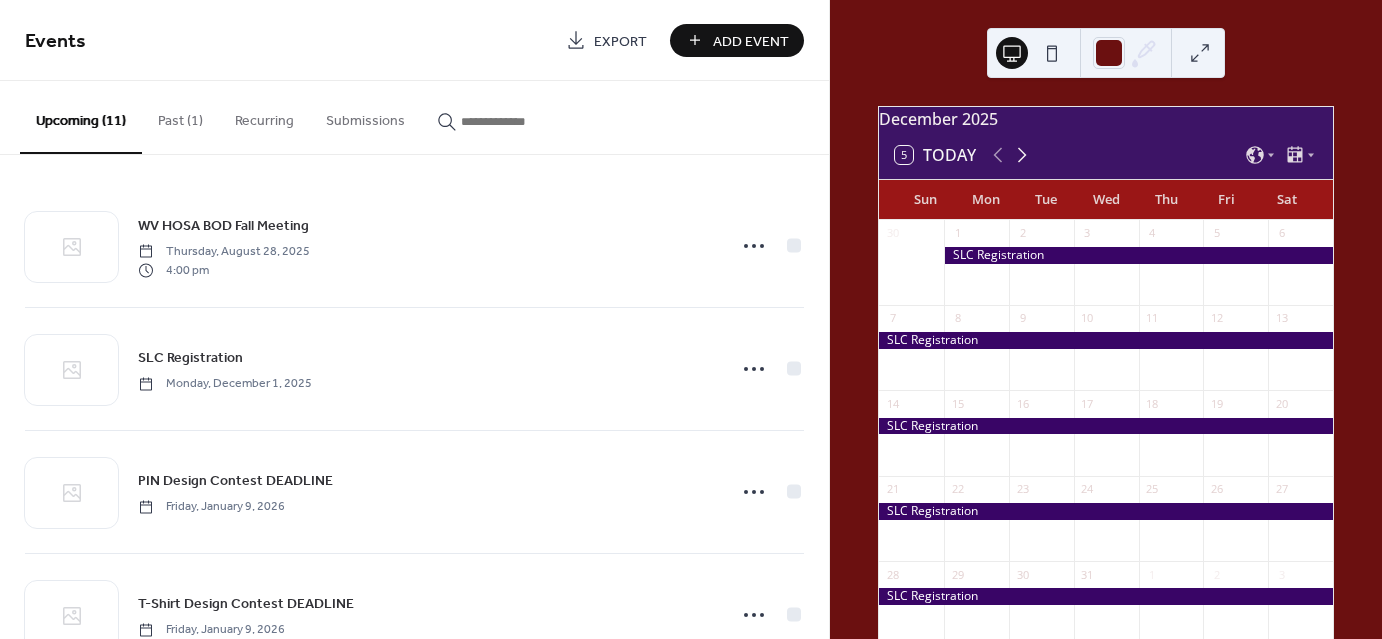 click 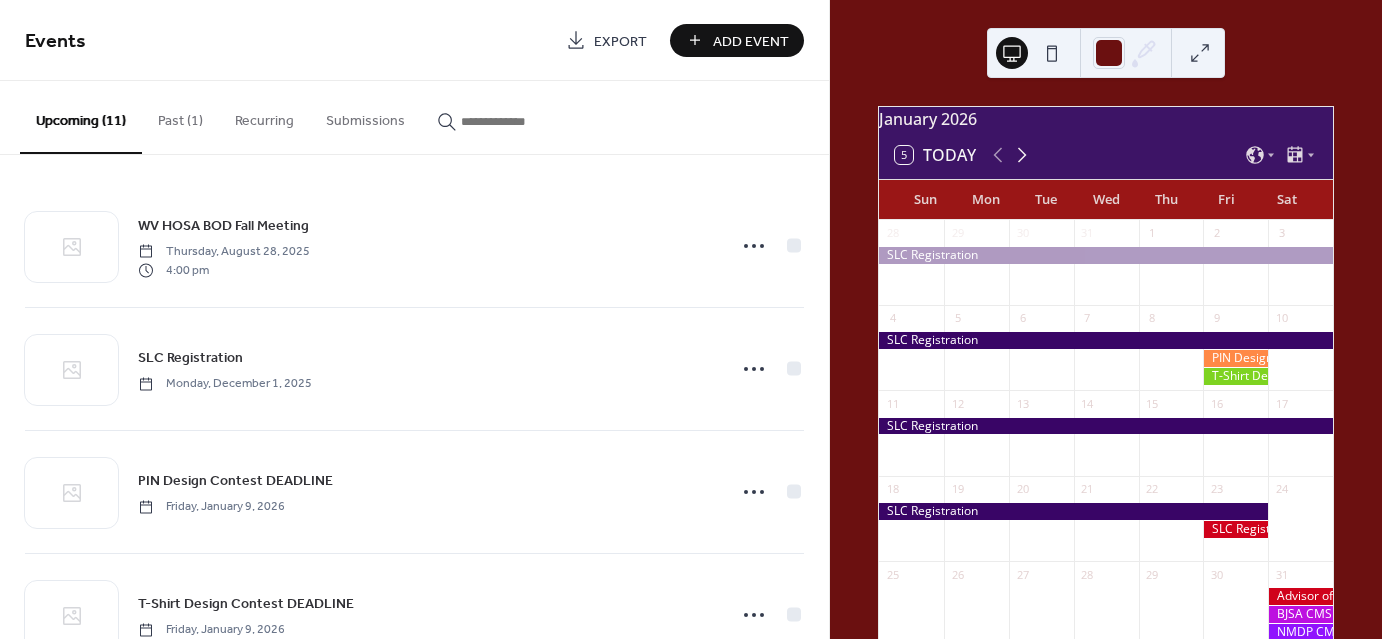 click 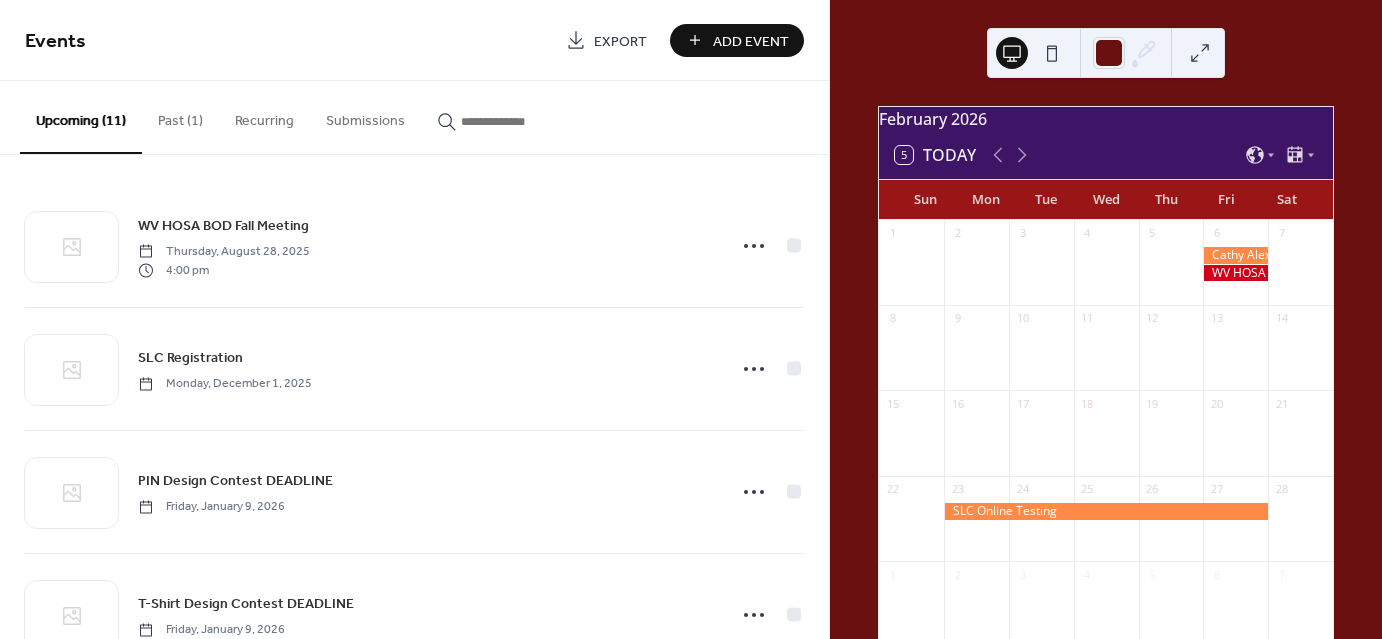 click at bounding box center (1106, 511) 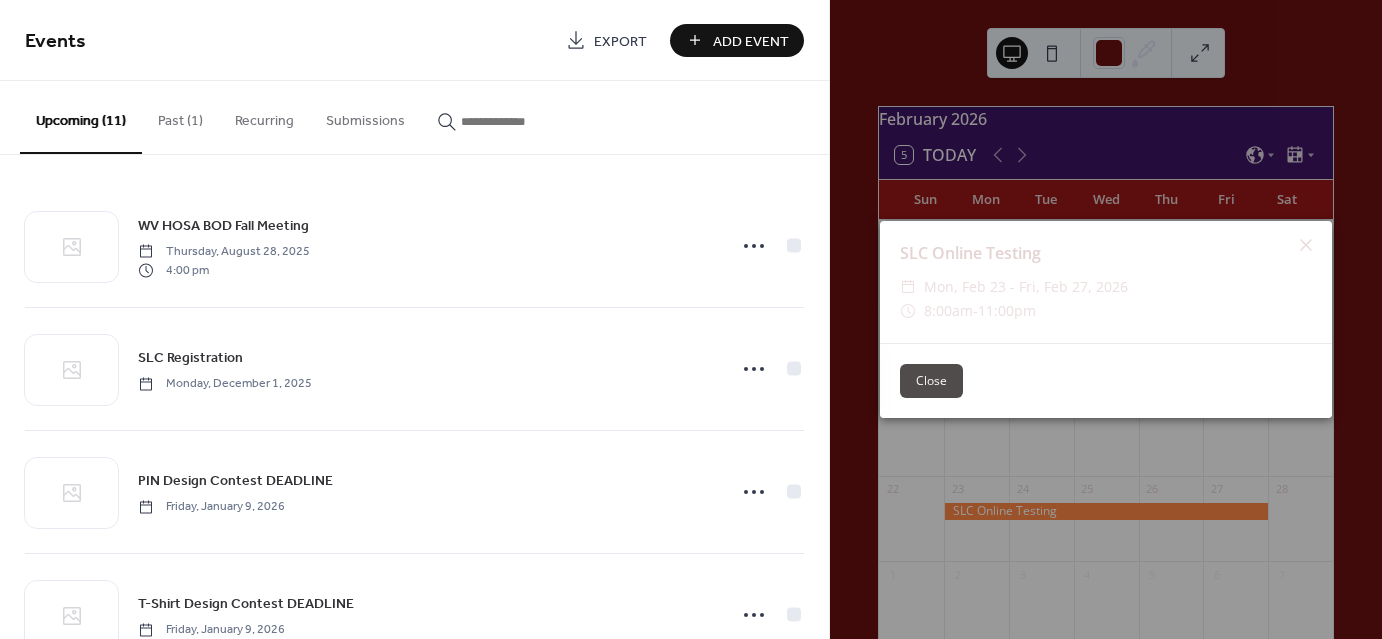 click on "Close" at bounding box center [931, 381] 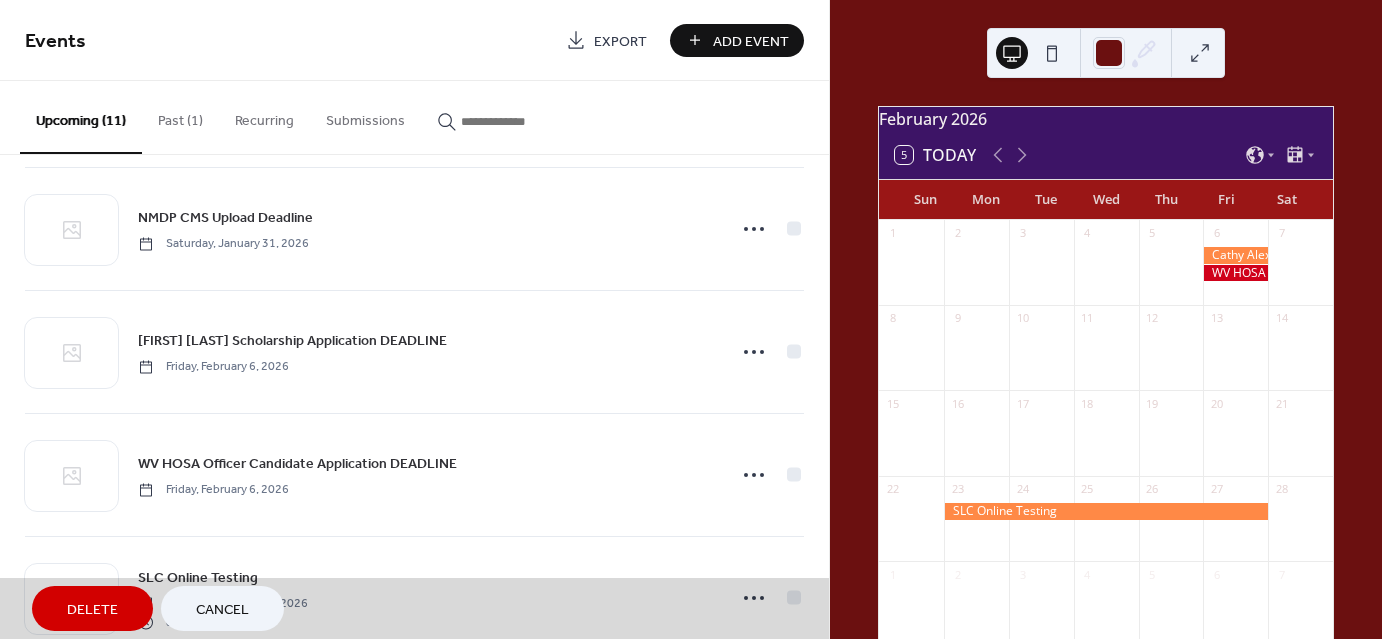 scroll, scrollTop: 924, scrollLeft: 0, axis: vertical 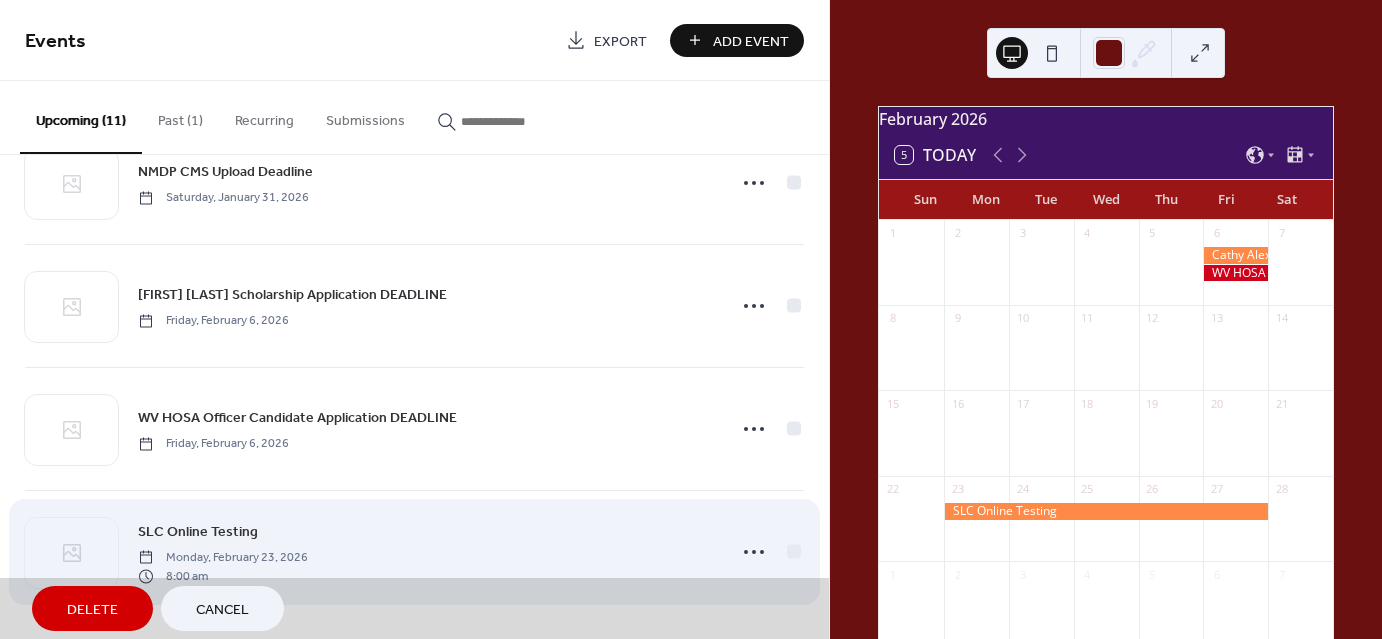 click on "SLC Online Testing Monday, February 23, 2026 8:00 am" at bounding box center [414, 551] 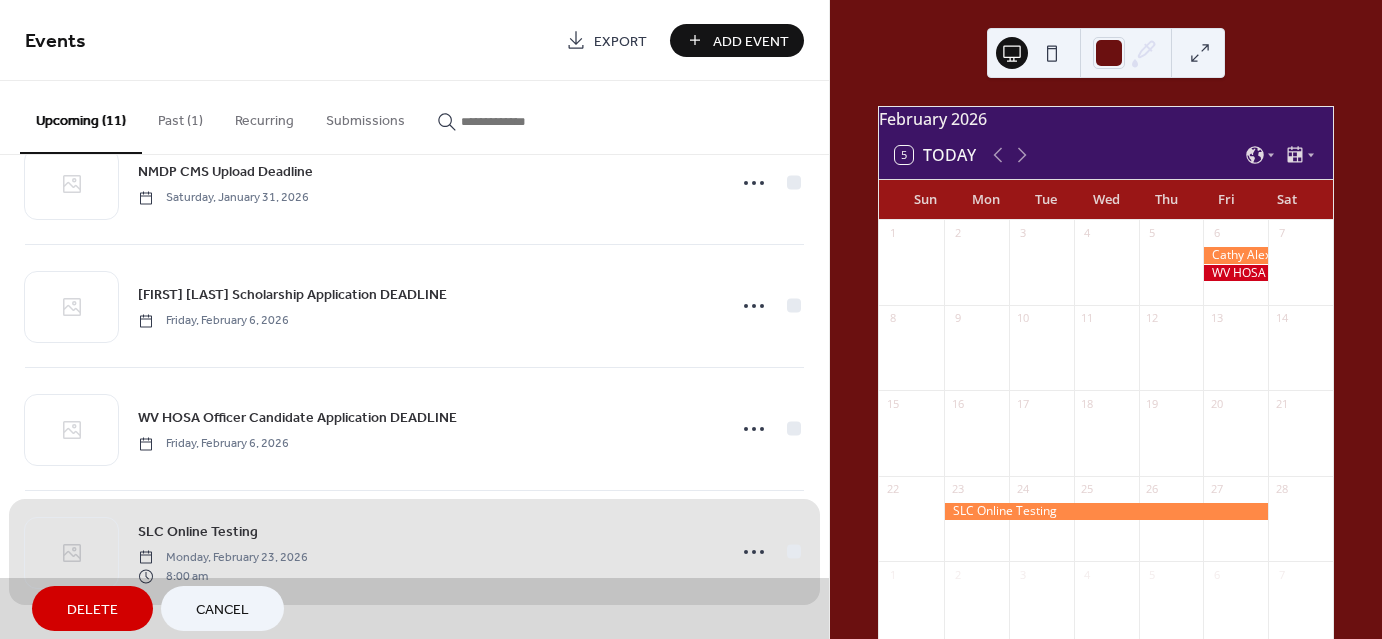 click on "SLC Online Testing Monday, February 23, 2026 8:00 am" at bounding box center [414, 551] 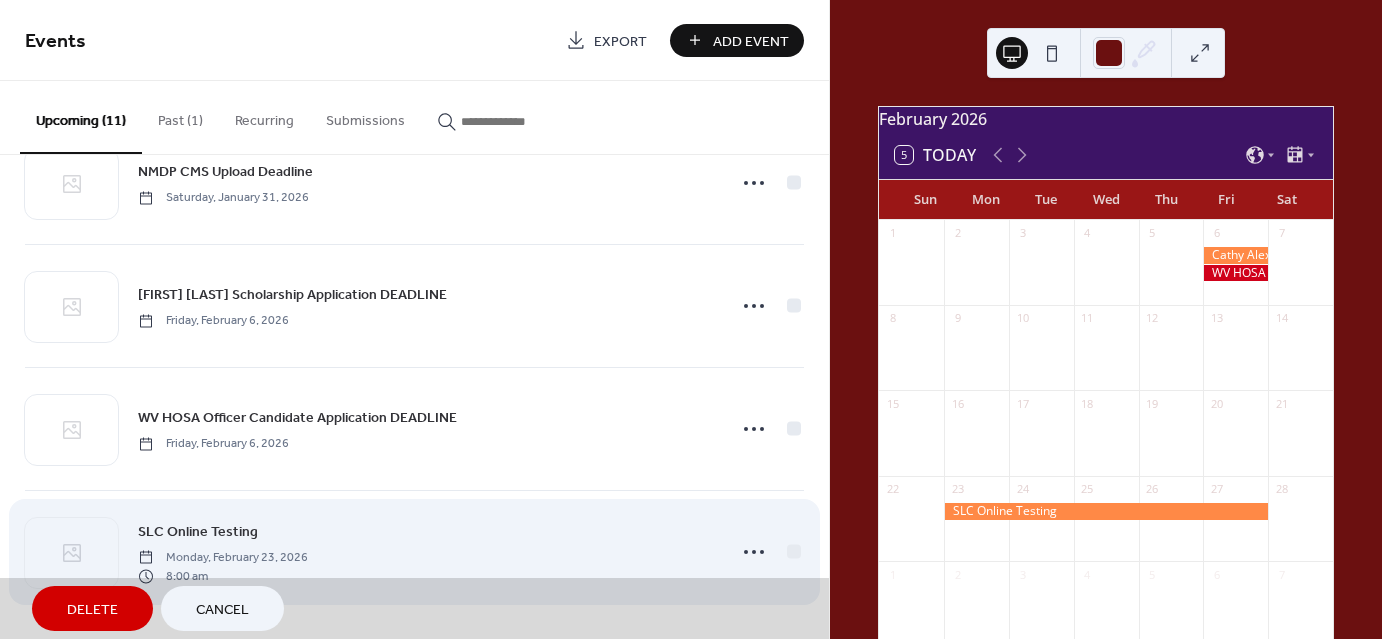 click on "SLC Online Testing Monday, February 23, 2026 8:00 am" at bounding box center (414, 551) 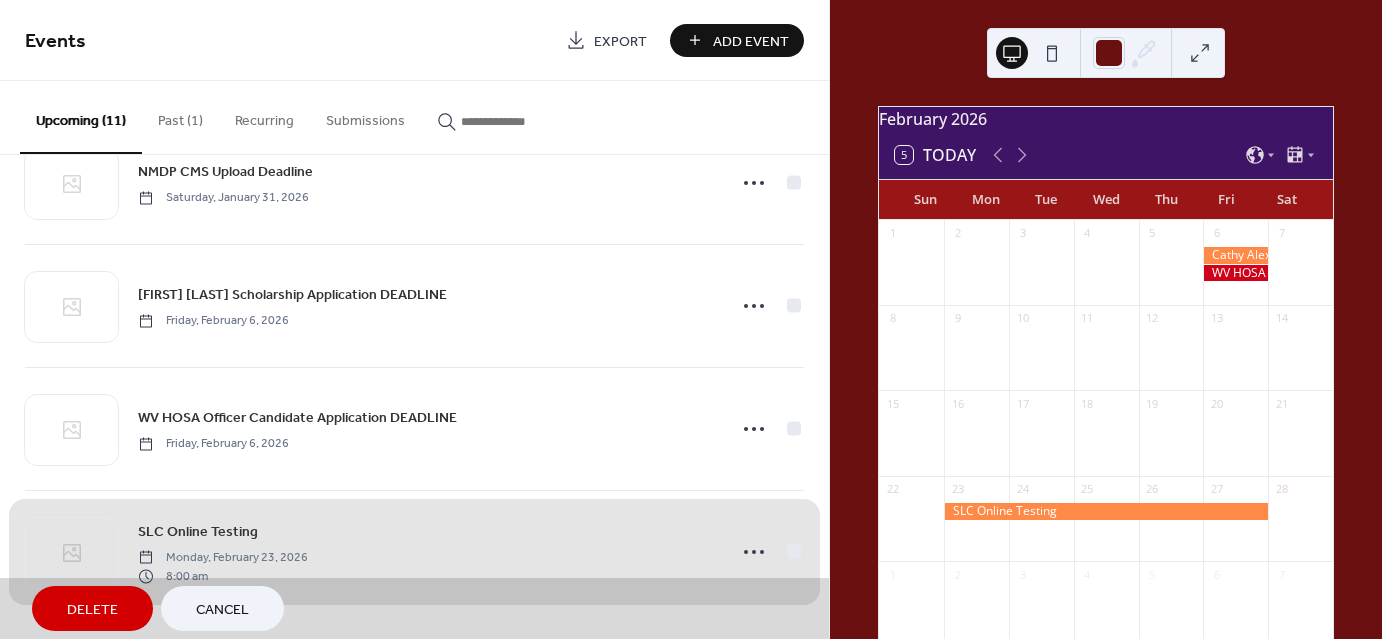 click on "SLC Online Testing Monday, February 23, 2026 8:00 am" at bounding box center (414, 551) 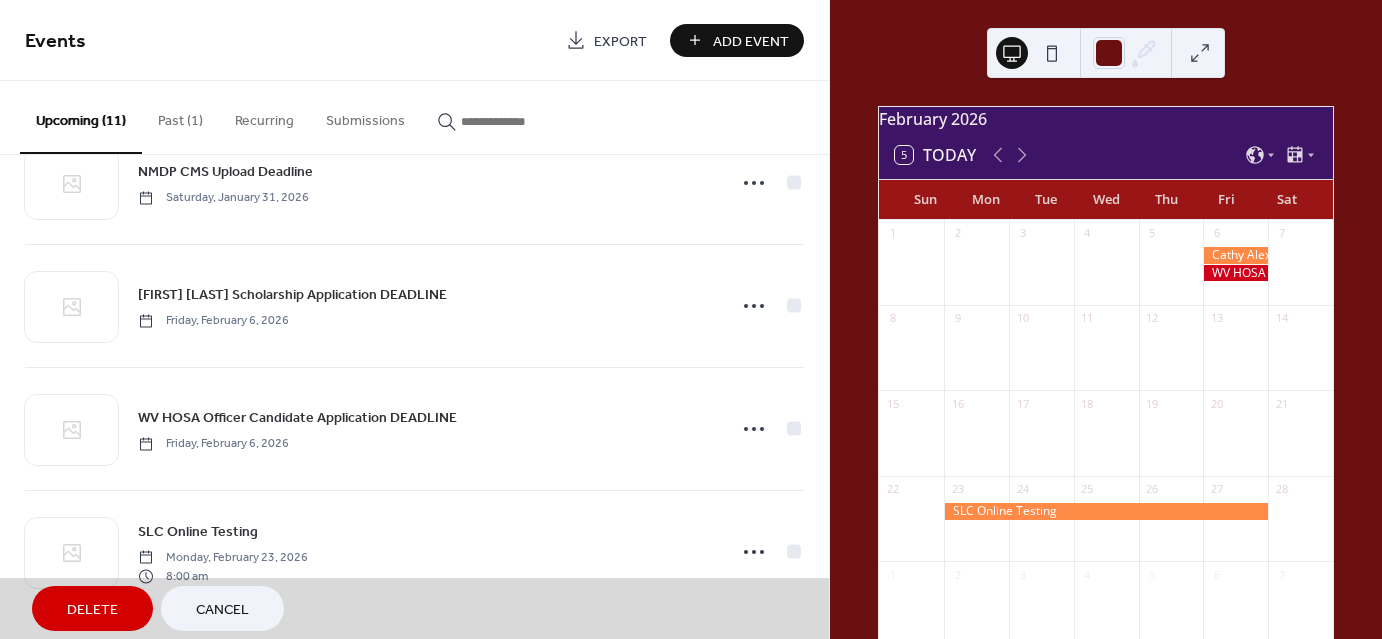 click on "Cancel" at bounding box center [222, 610] 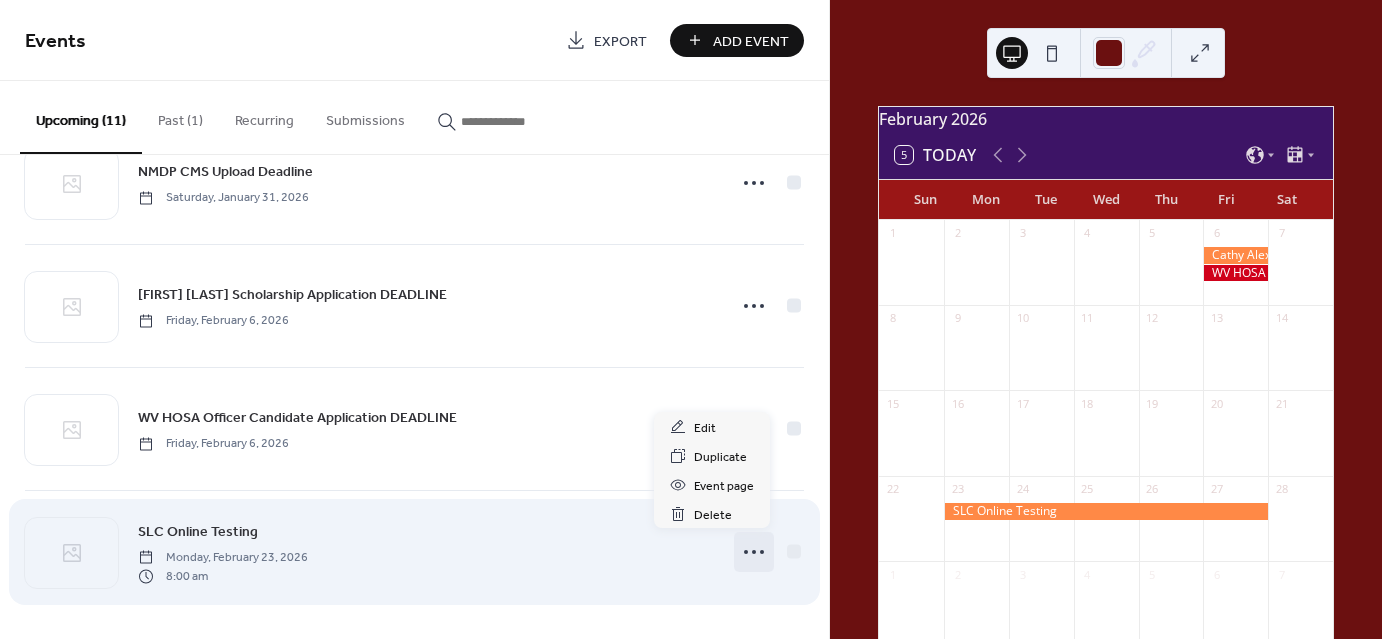 click 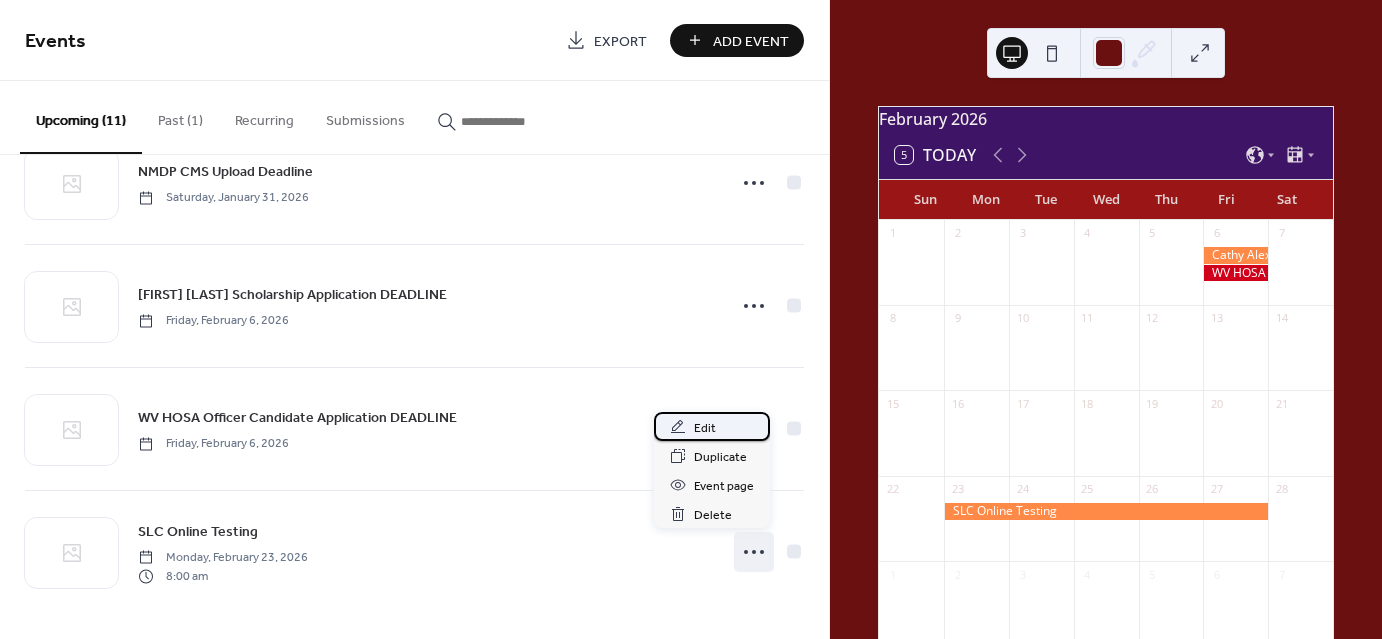click on "Edit" at bounding box center (705, 428) 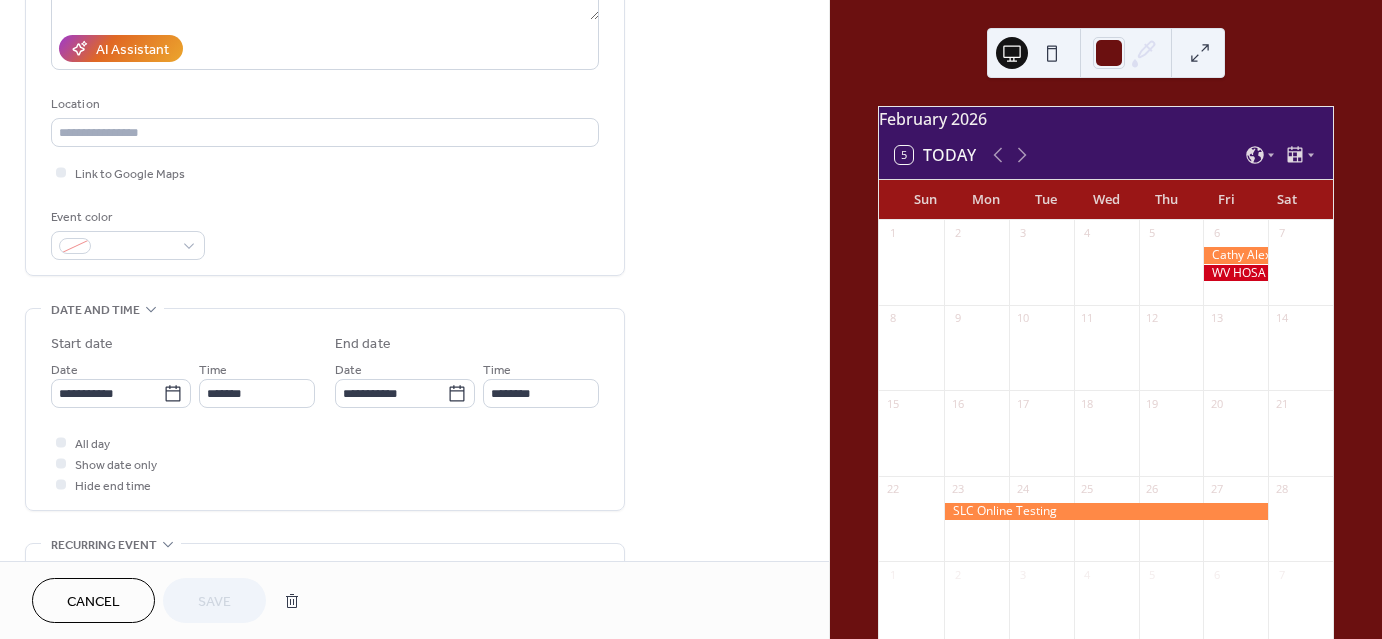 scroll, scrollTop: 346, scrollLeft: 0, axis: vertical 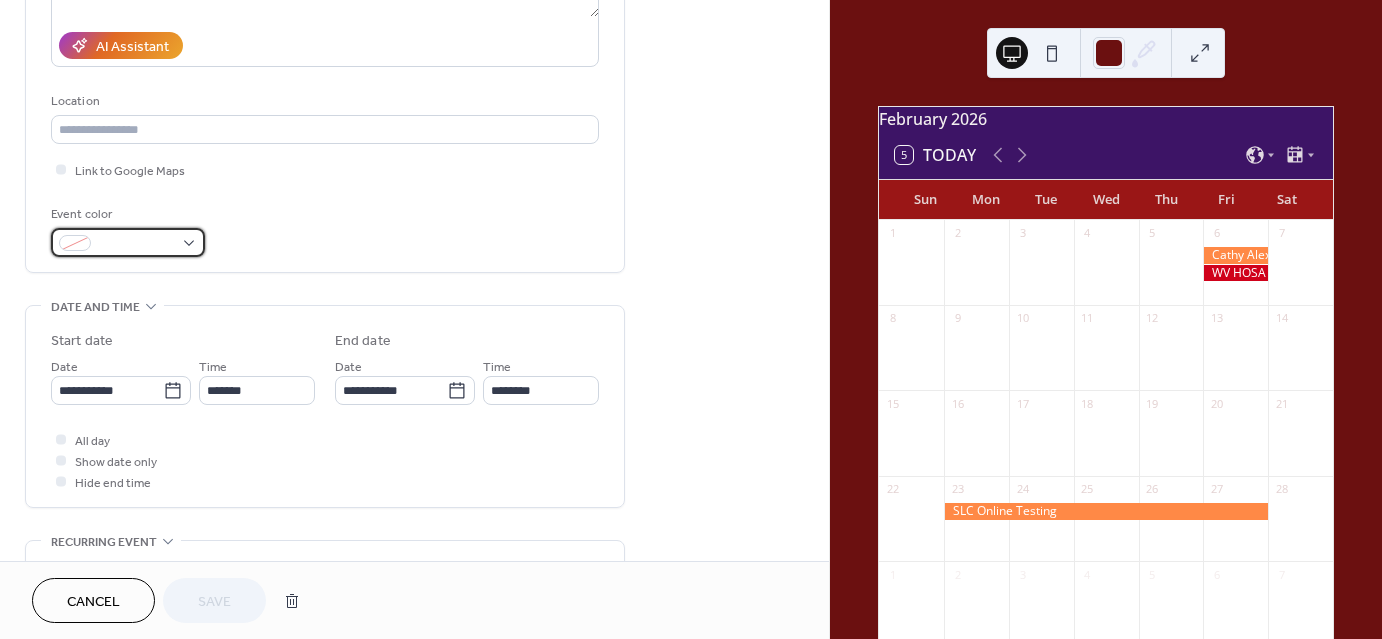 click at bounding box center (128, 242) 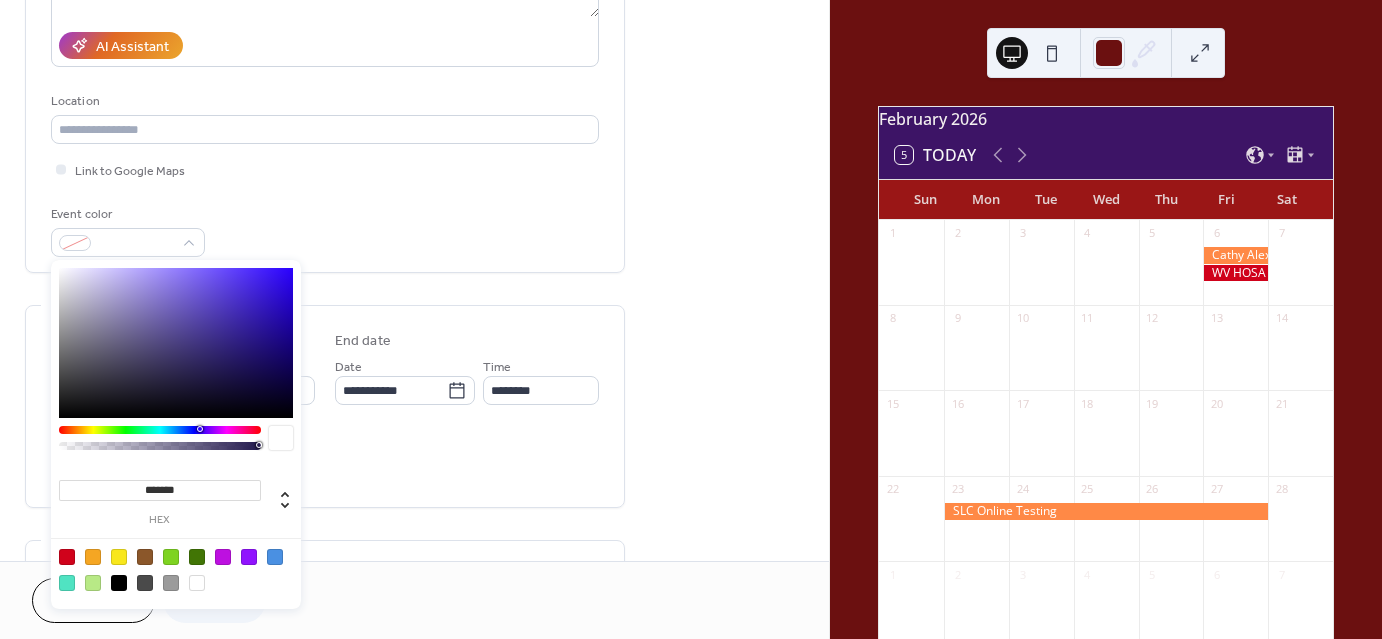 click at bounding box center [67, 557] 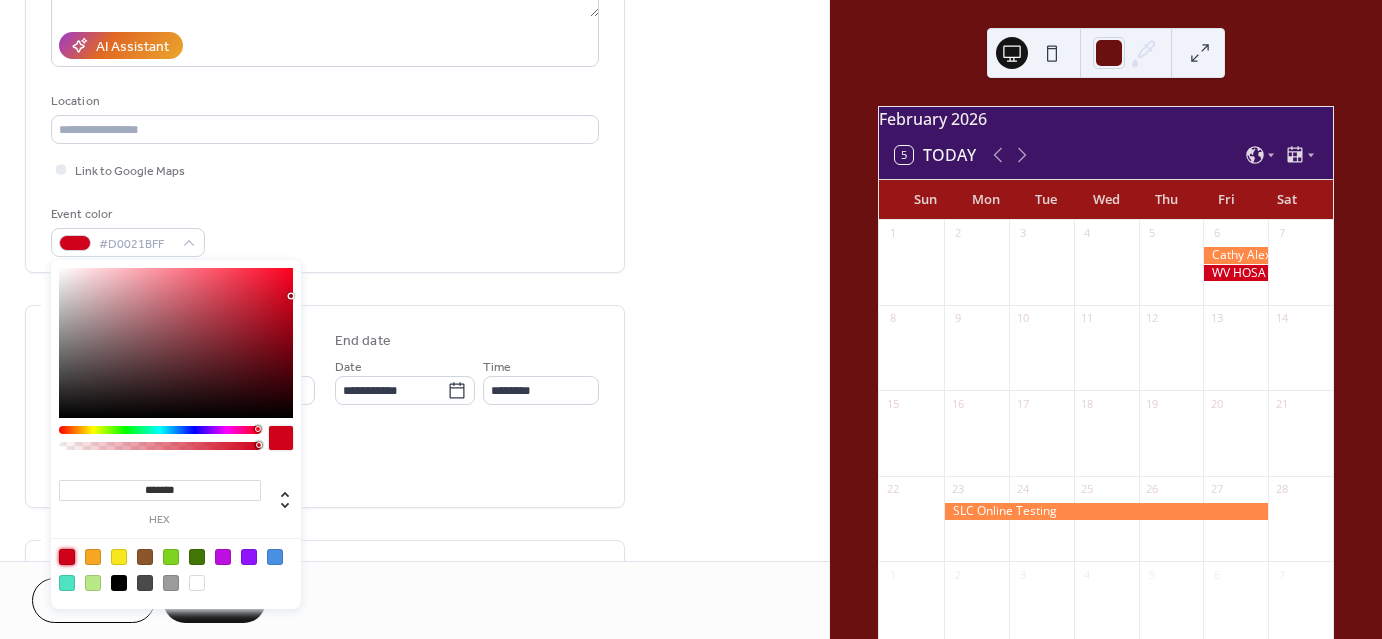 type on "*******" 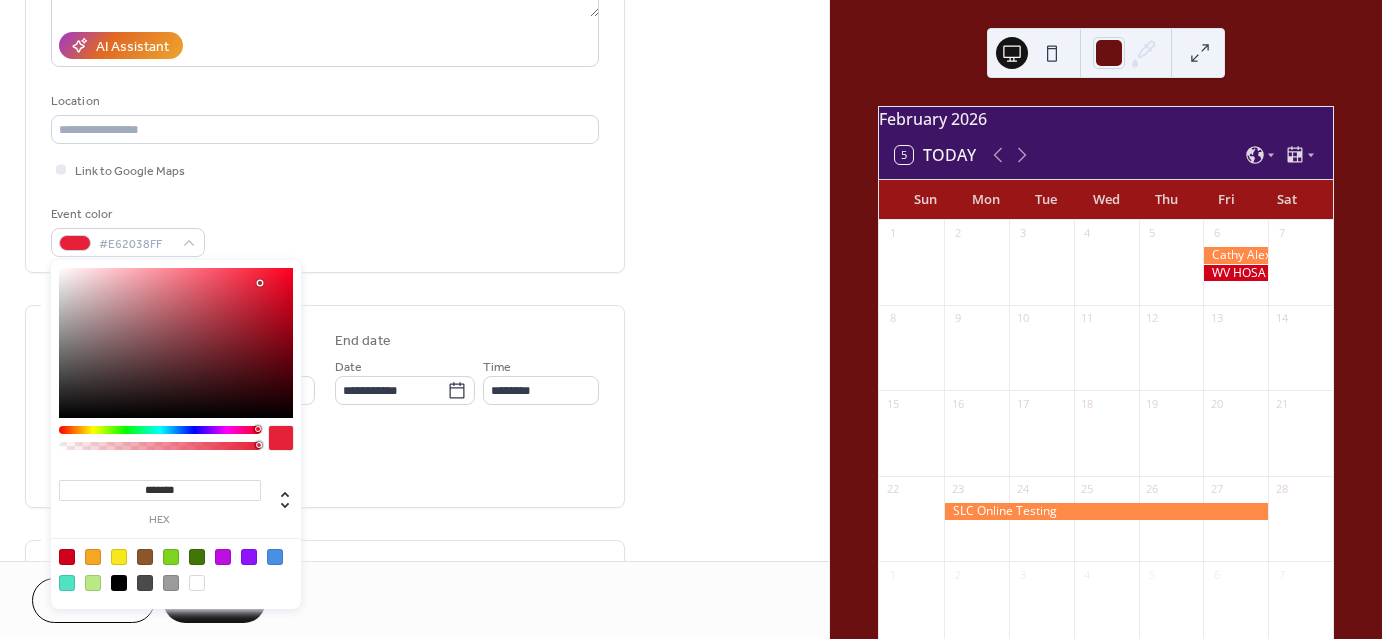 click on "All day Show date only Hide end time" at bounding box center (325, 460) 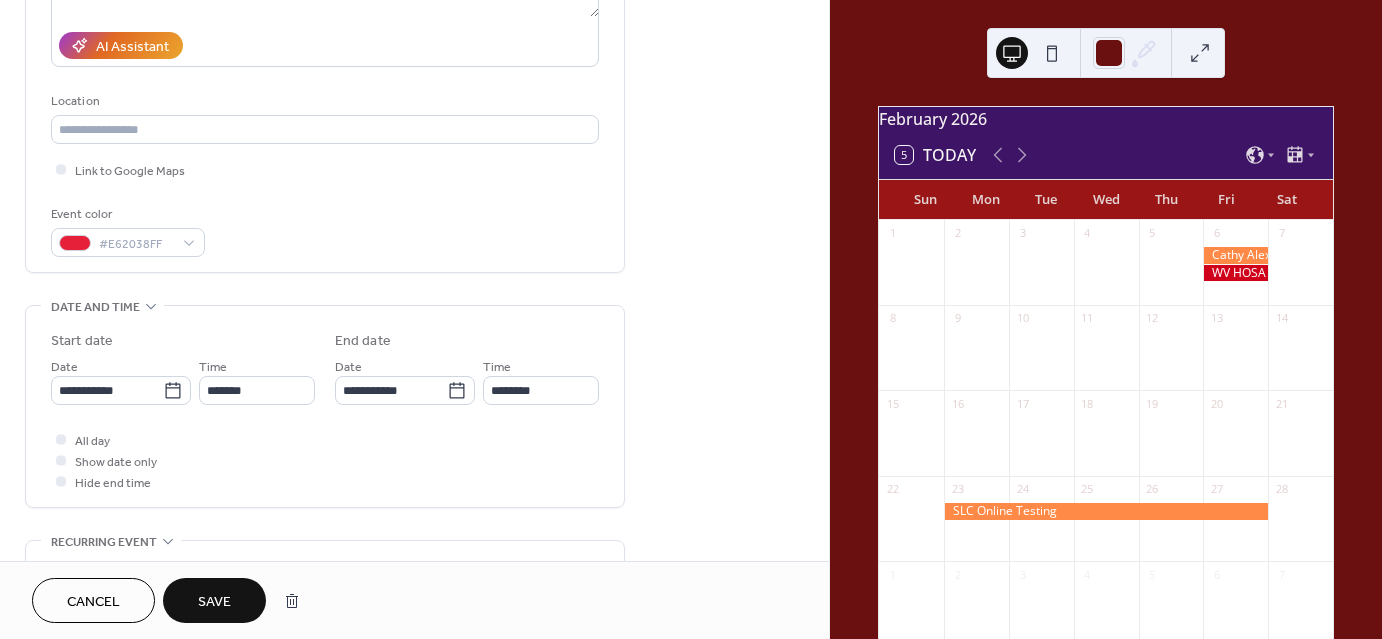 click on "Save" at bounding box center (214, 600) 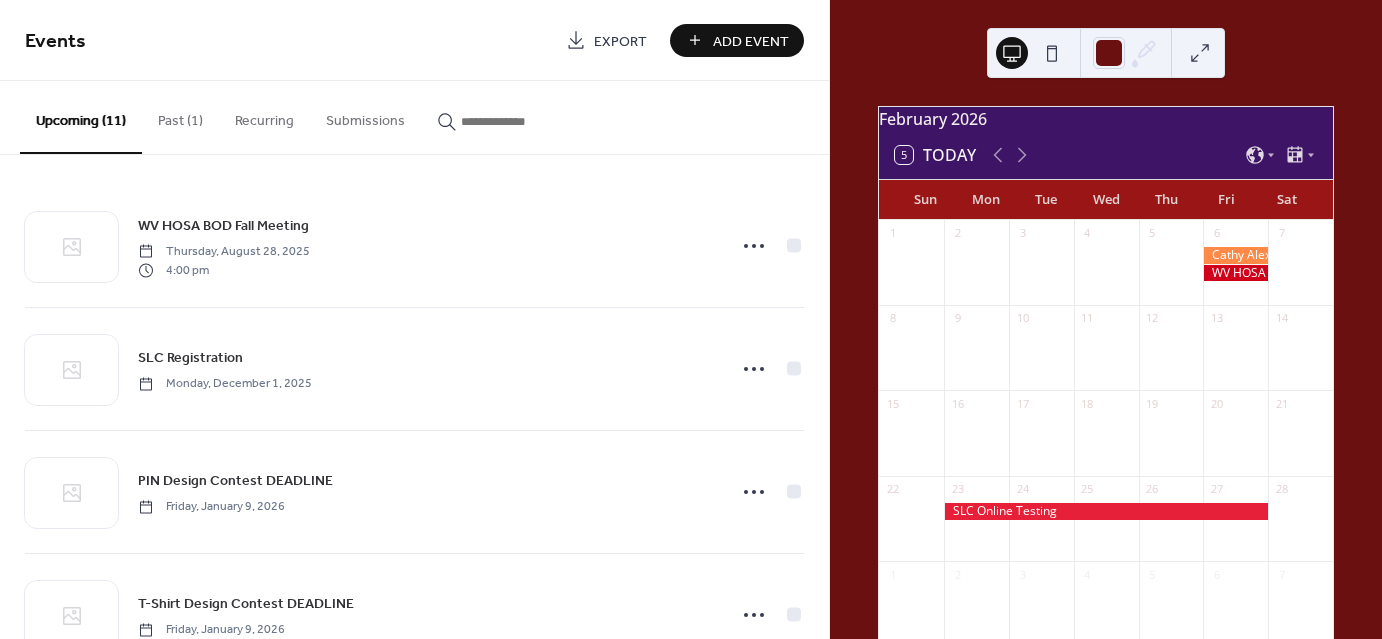 click on "Add Event" at bounding box center (751, 41) 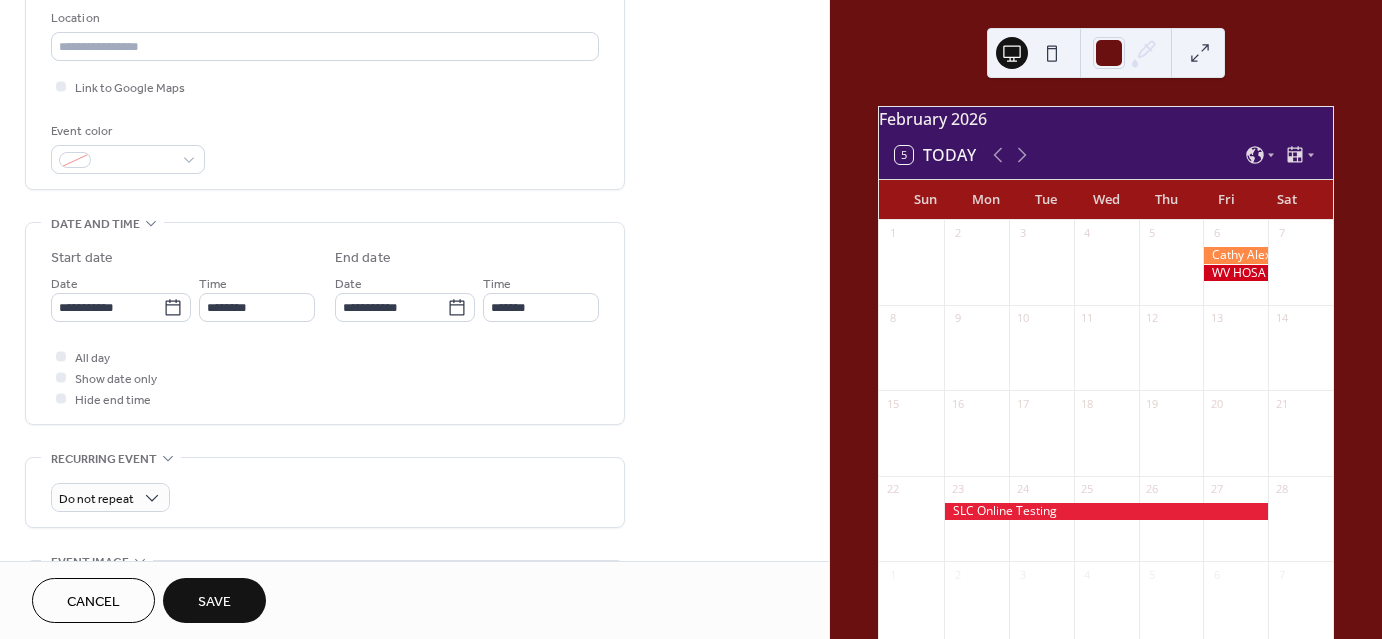 scroll, scrollTop: 431, scrollLeft: 0, axis: vertical 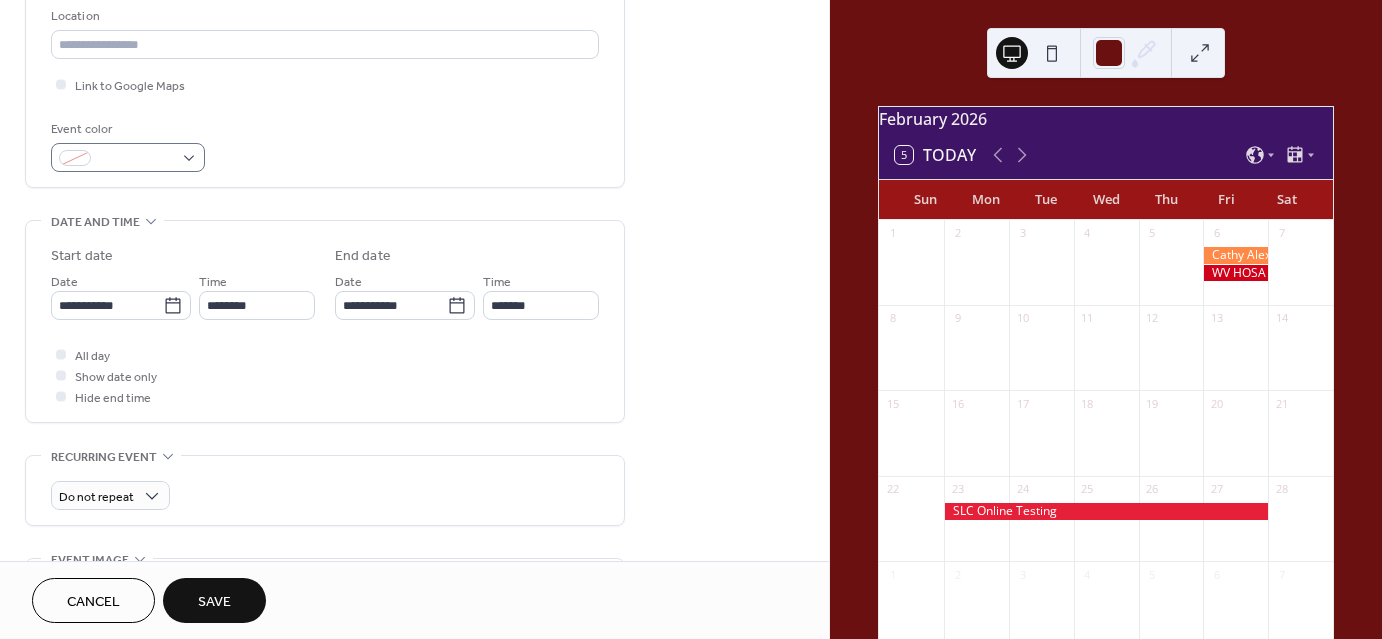 type on "**********" 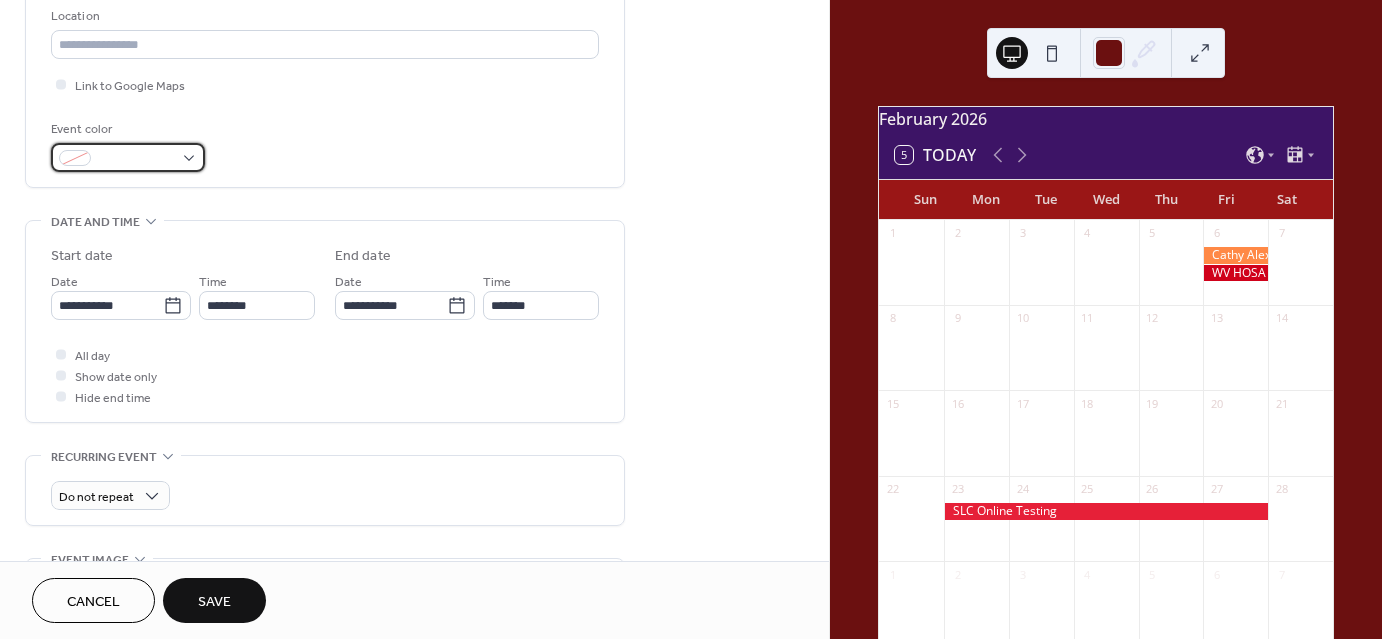 click at bounding box center [128, 157] 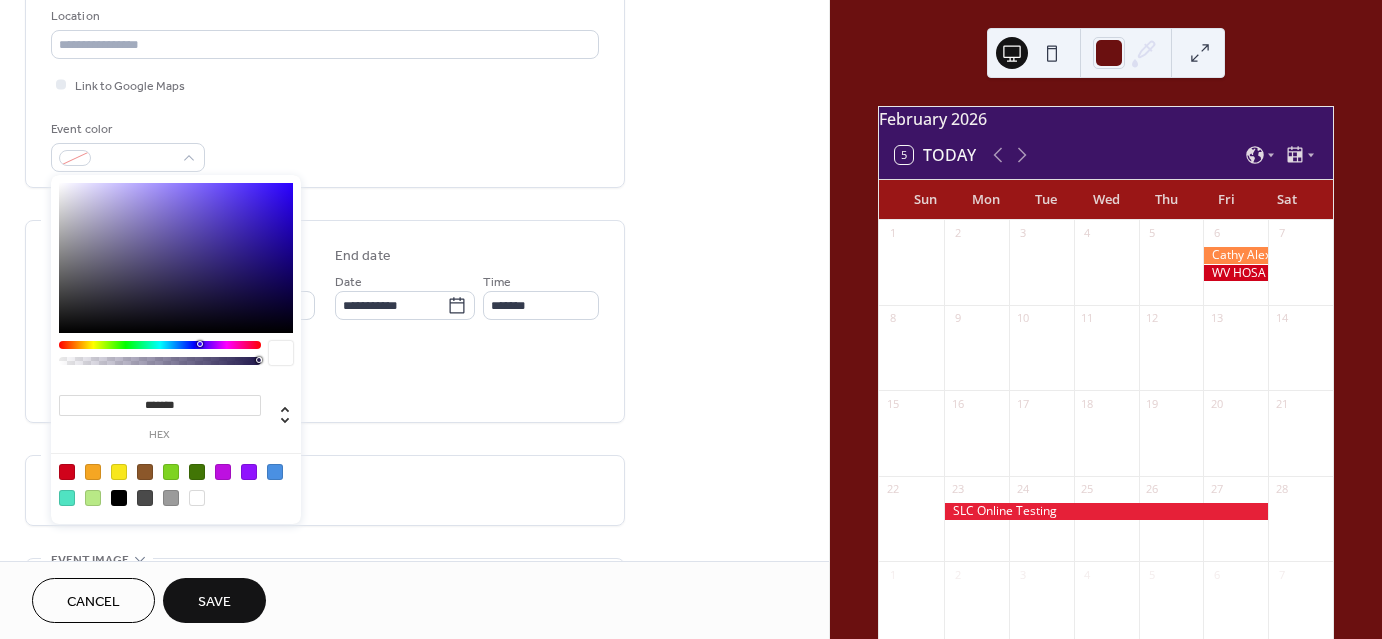 click at bounding box center (93, 472) 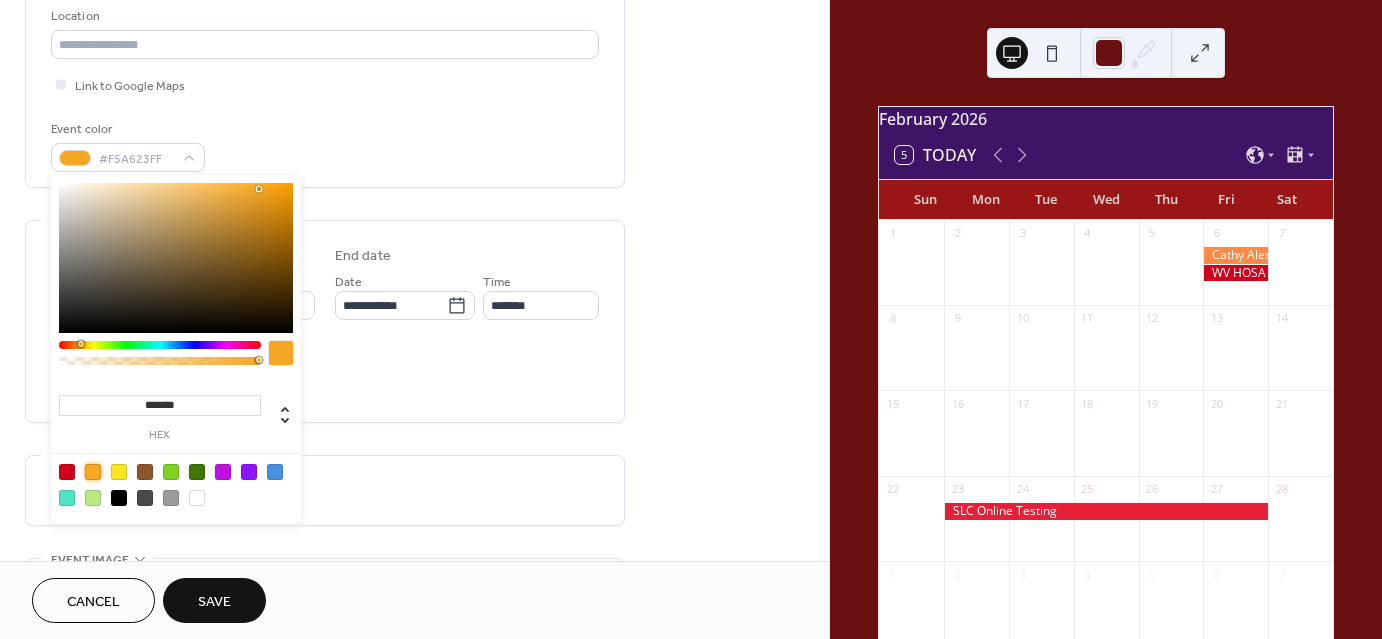 click at bounding box center [119, 472] 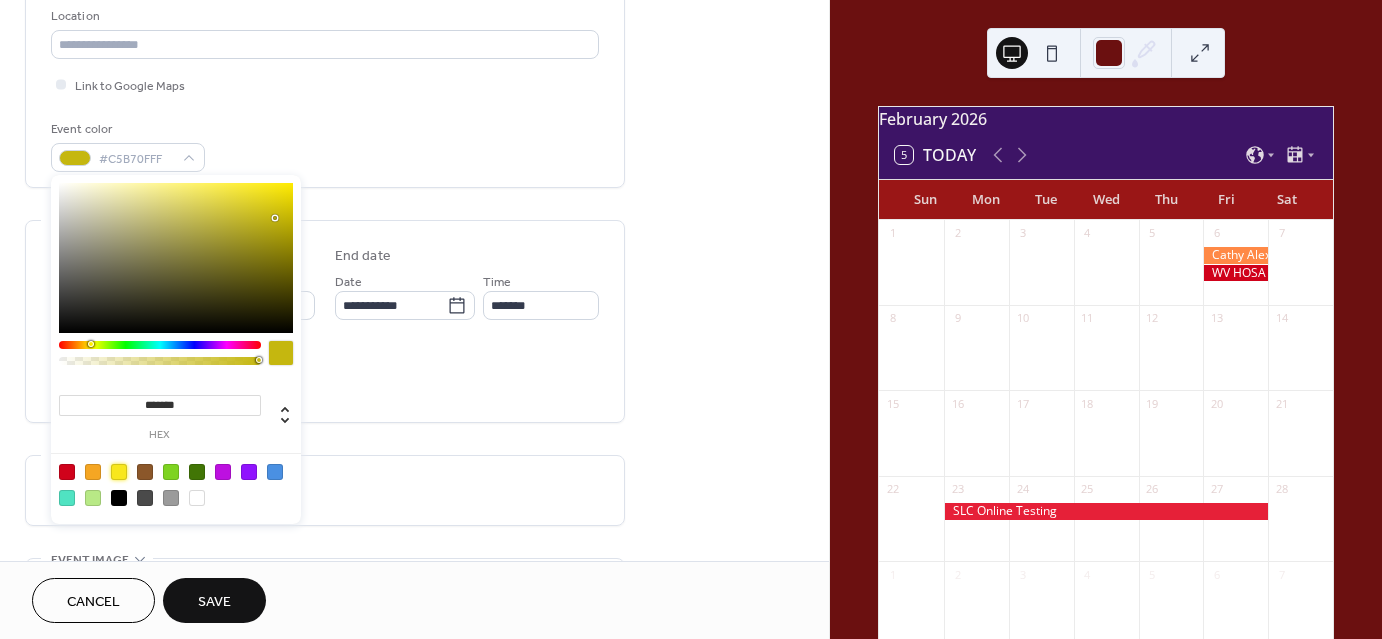 click at bounding box center (275, 218) 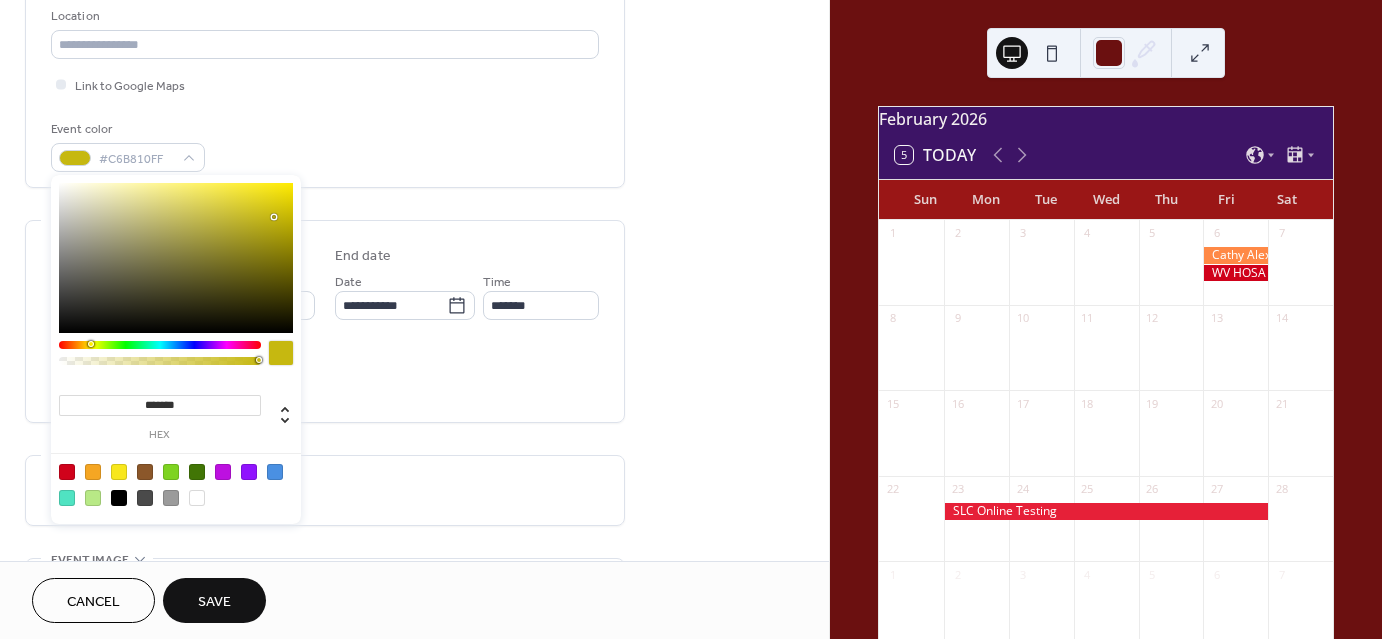 click at bounding box center [171, 498] 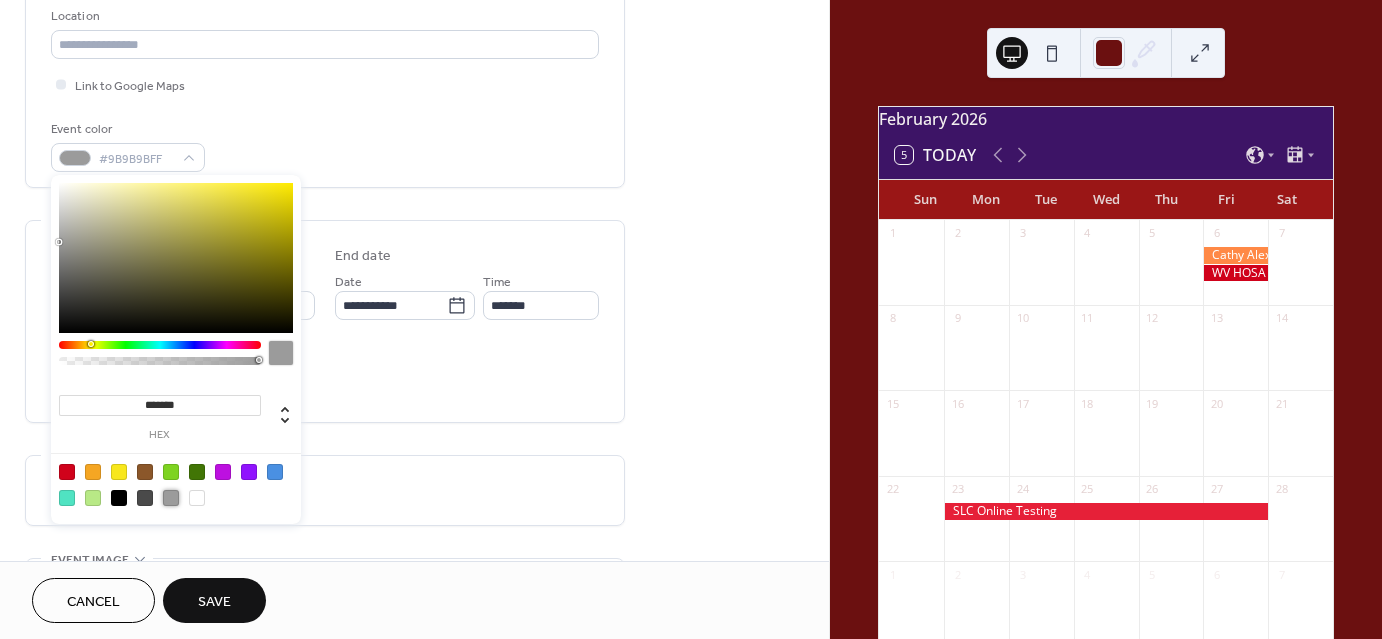 click at bounding box center (275, 472) 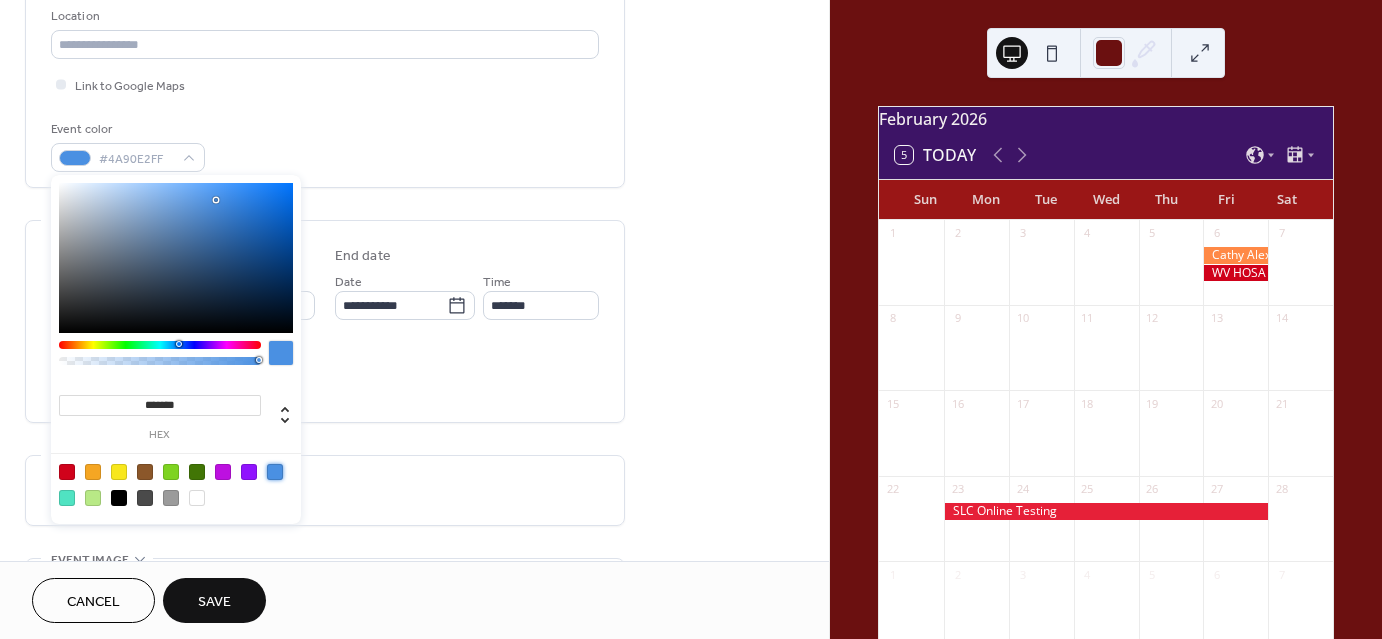 click at bounding box center (216, 200) 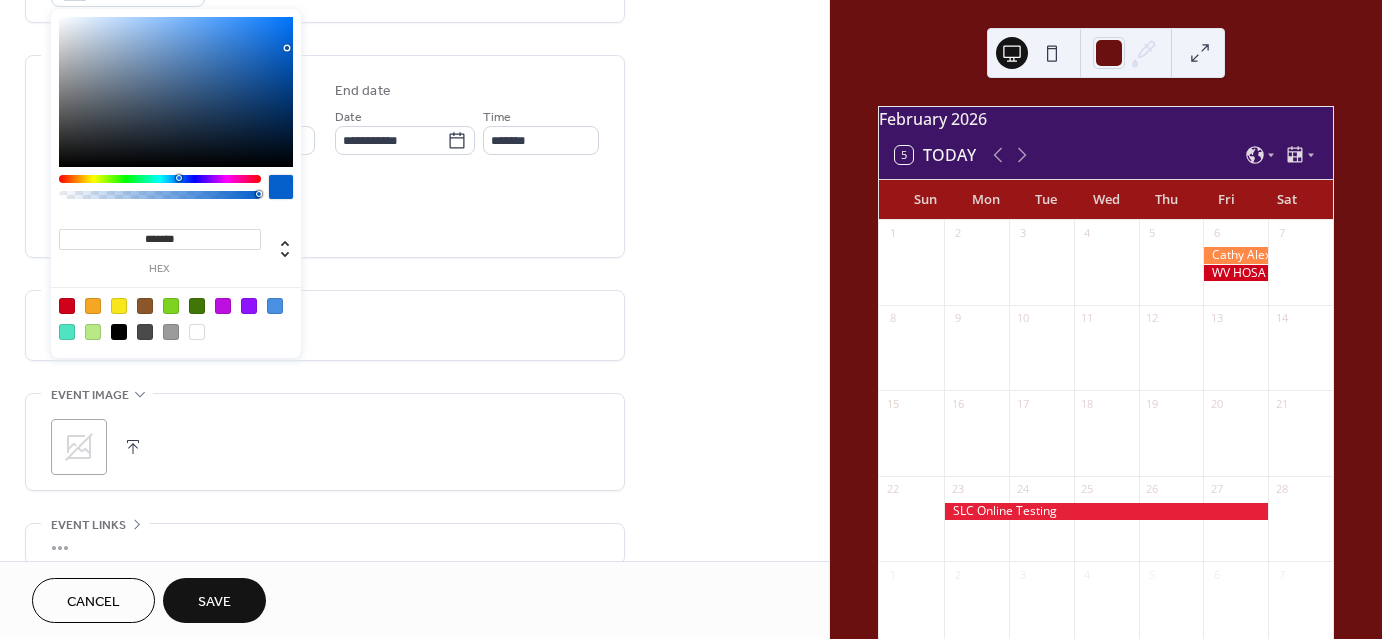 scroll, scrollTop: 606, scrollLeft: 0, axis: vertical 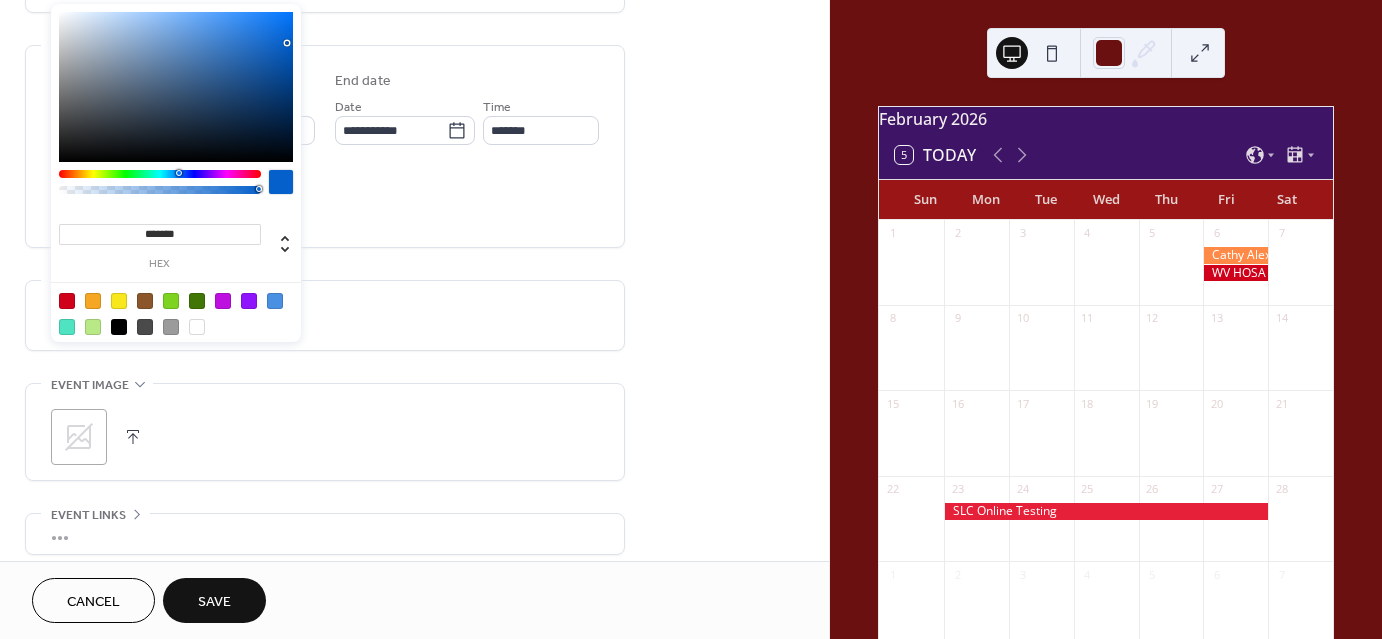 click on "All day Show date only Hide end time" at bounding box center [325, 200] 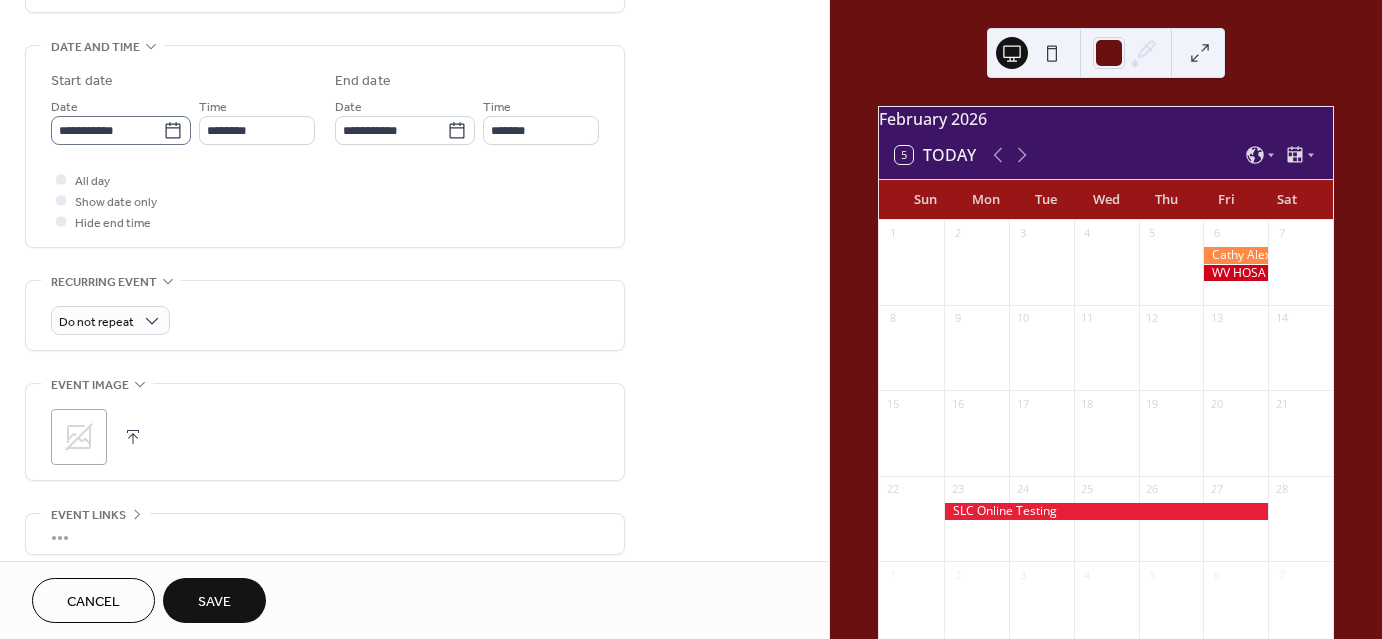 click 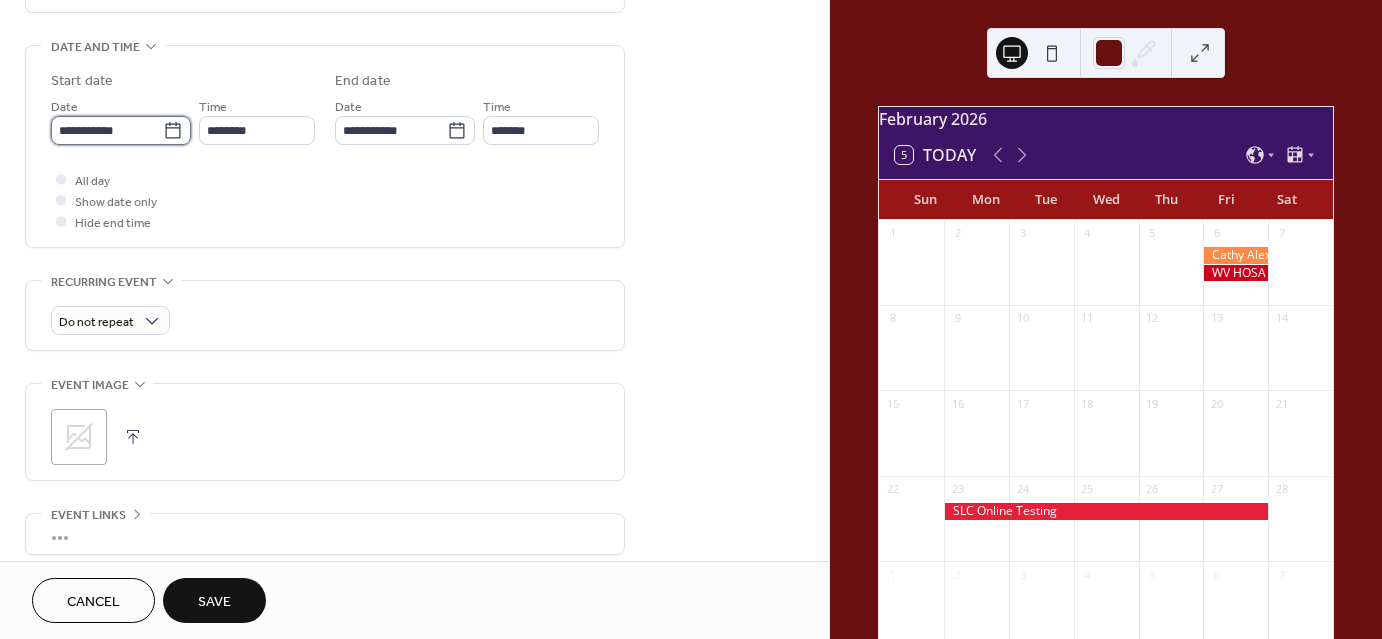 click on "**********" at bounding box center (107, 130) 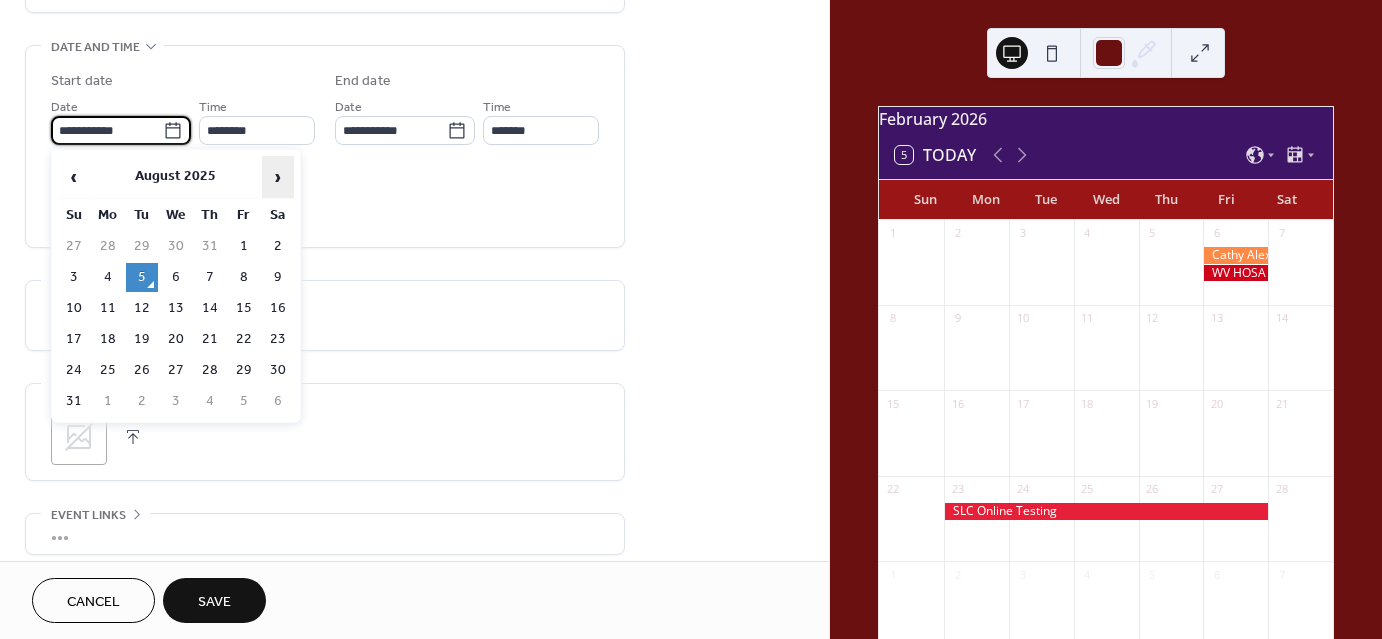 click on "›" at bounding box center [278, 177] 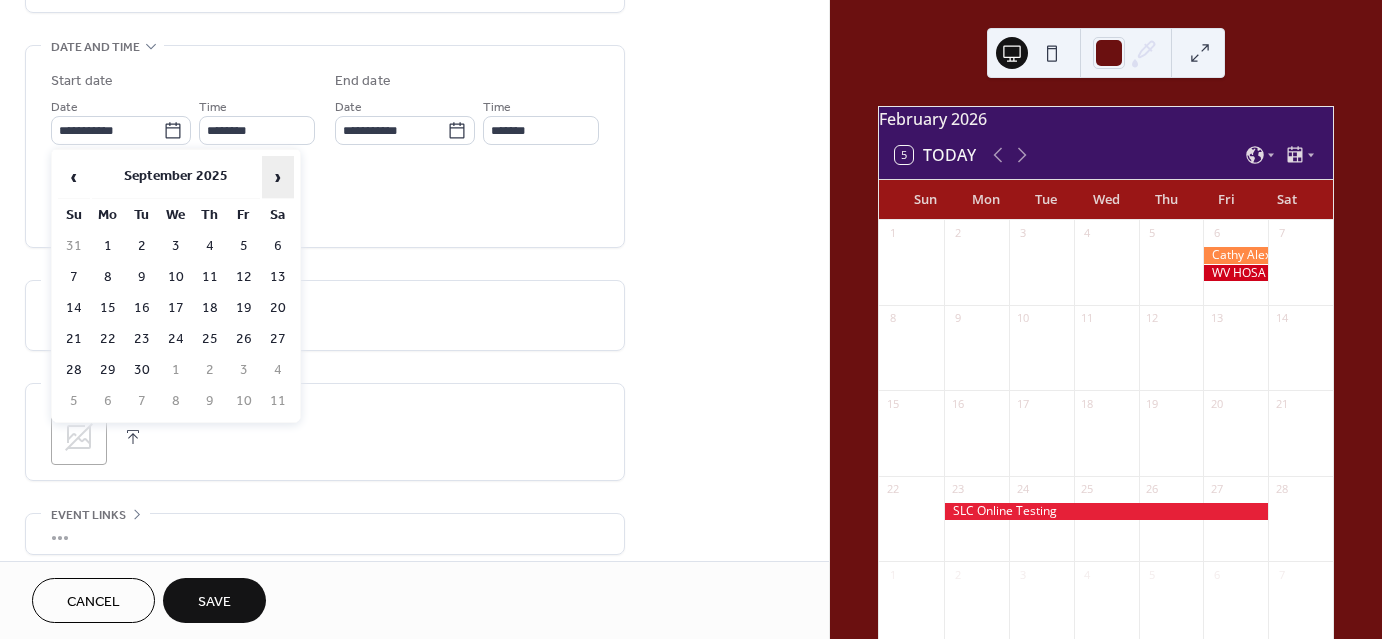 click on "›" at bounding box center (278, 177) 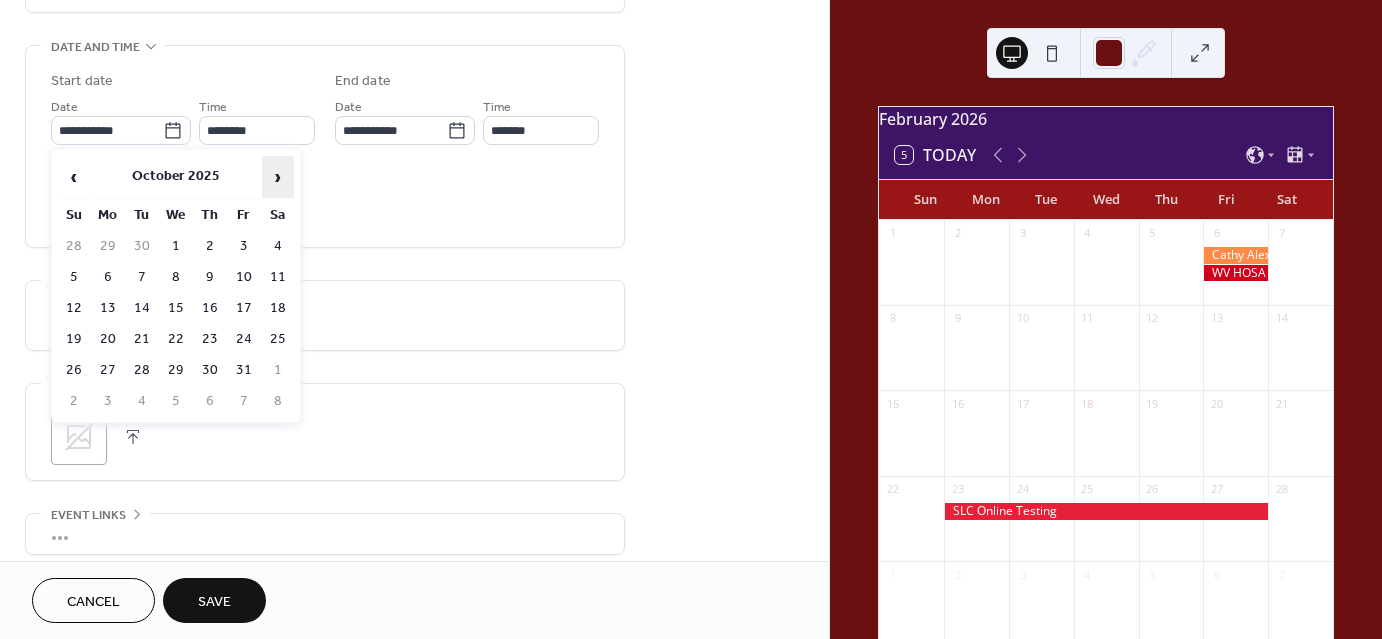 click on "›" at bounding box center (278, 177) 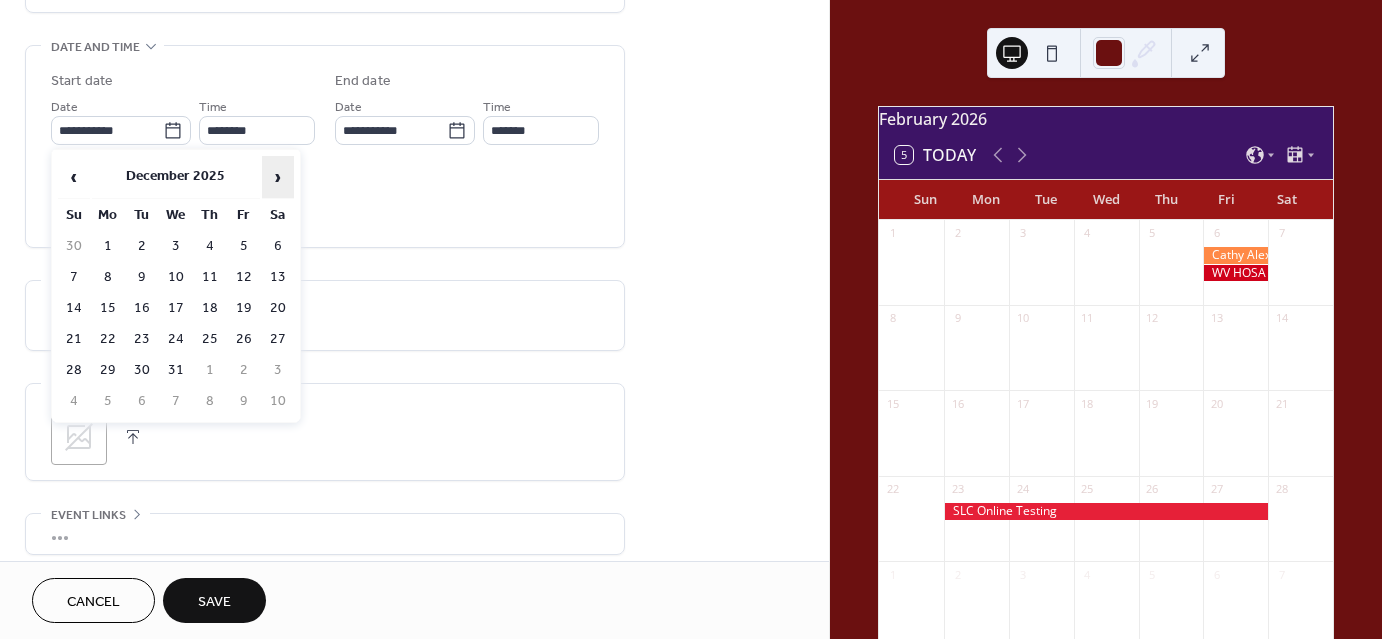 click on "›" at bounding box center [278, 177] 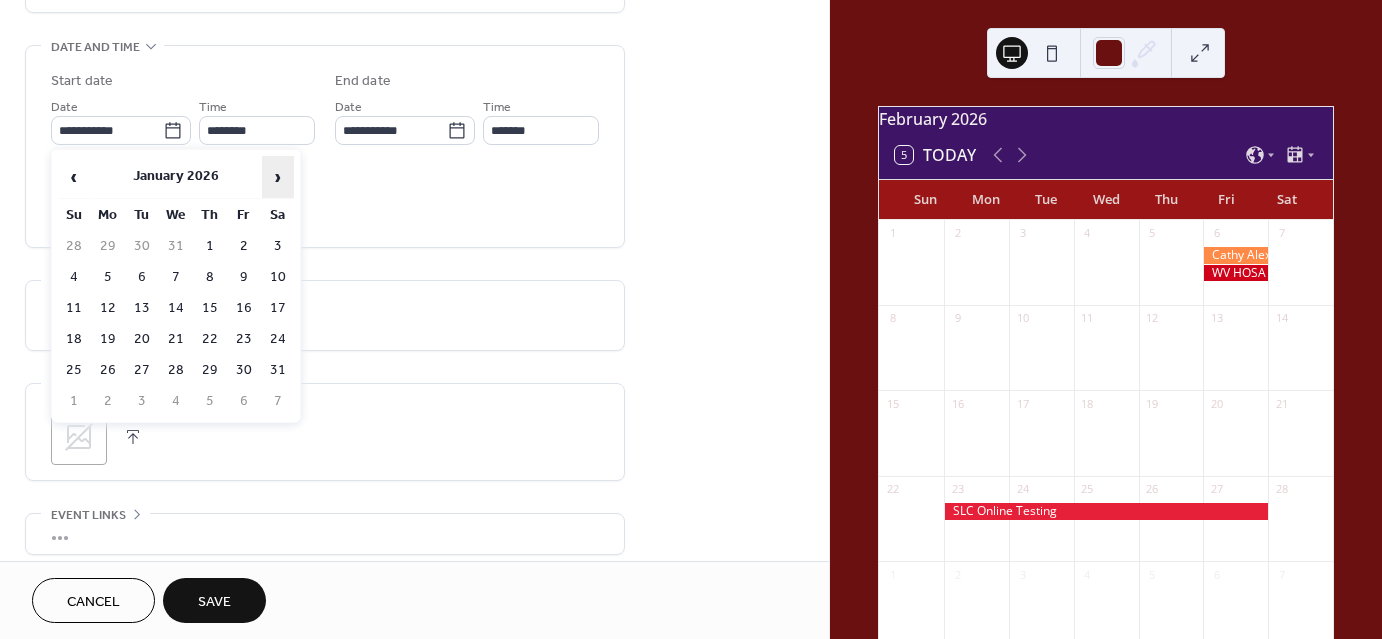 click on "›" at bounding box center (278, 177) 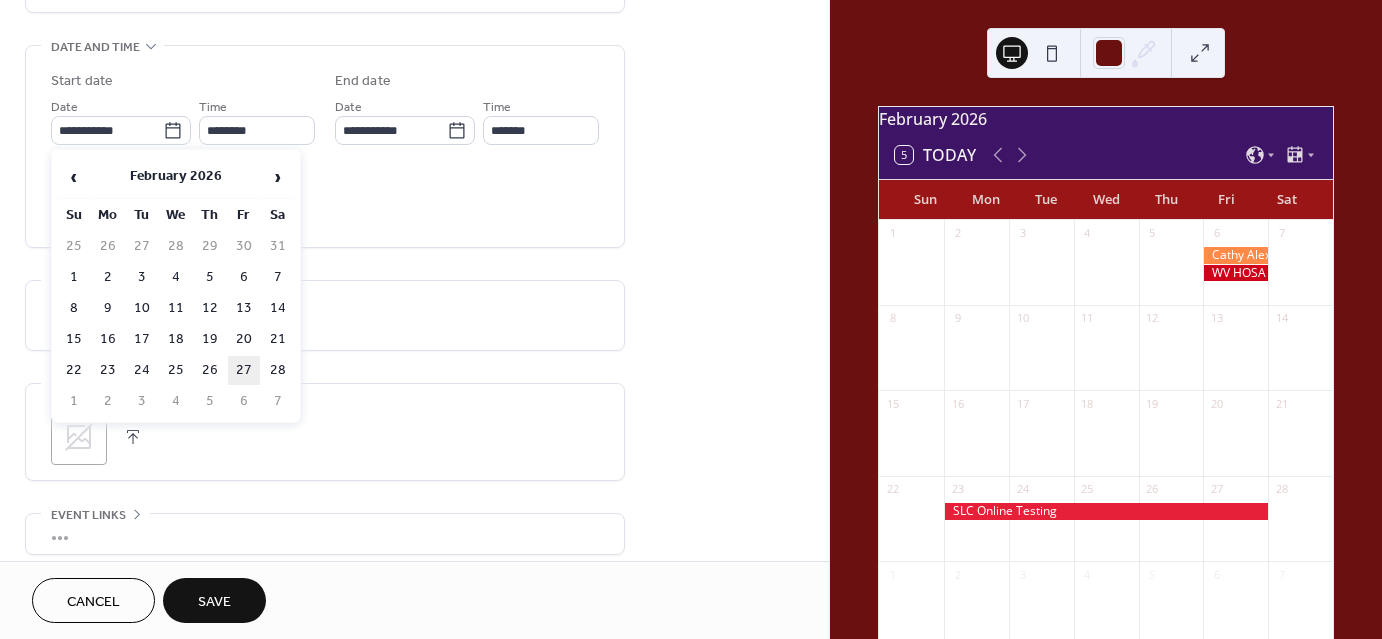 click on "27" at bounding box center [244, 370] 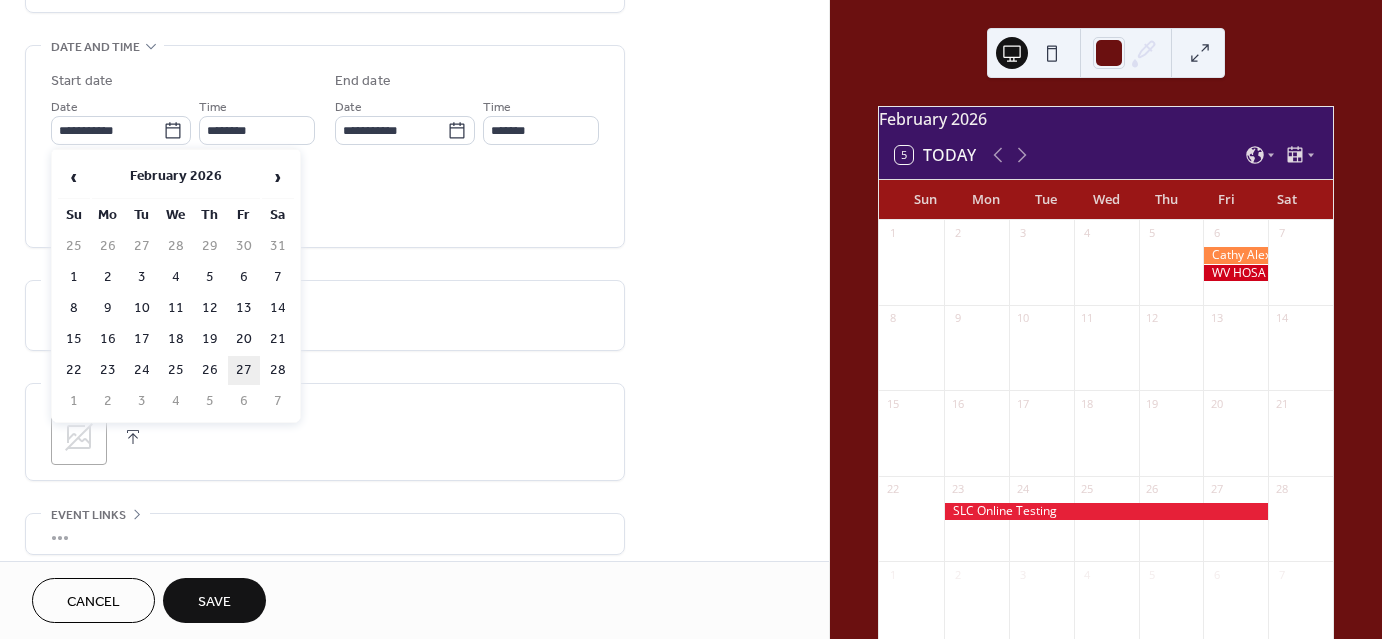 type on "**********" 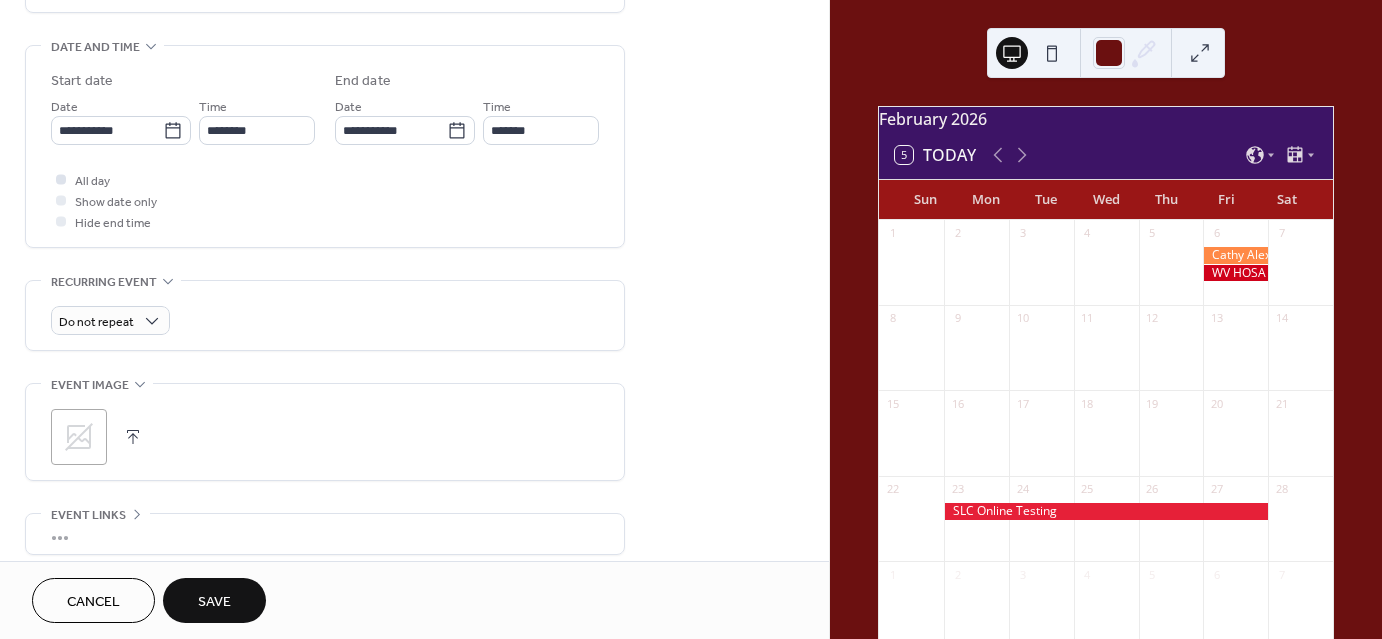 click at bounding box center [61, 179] 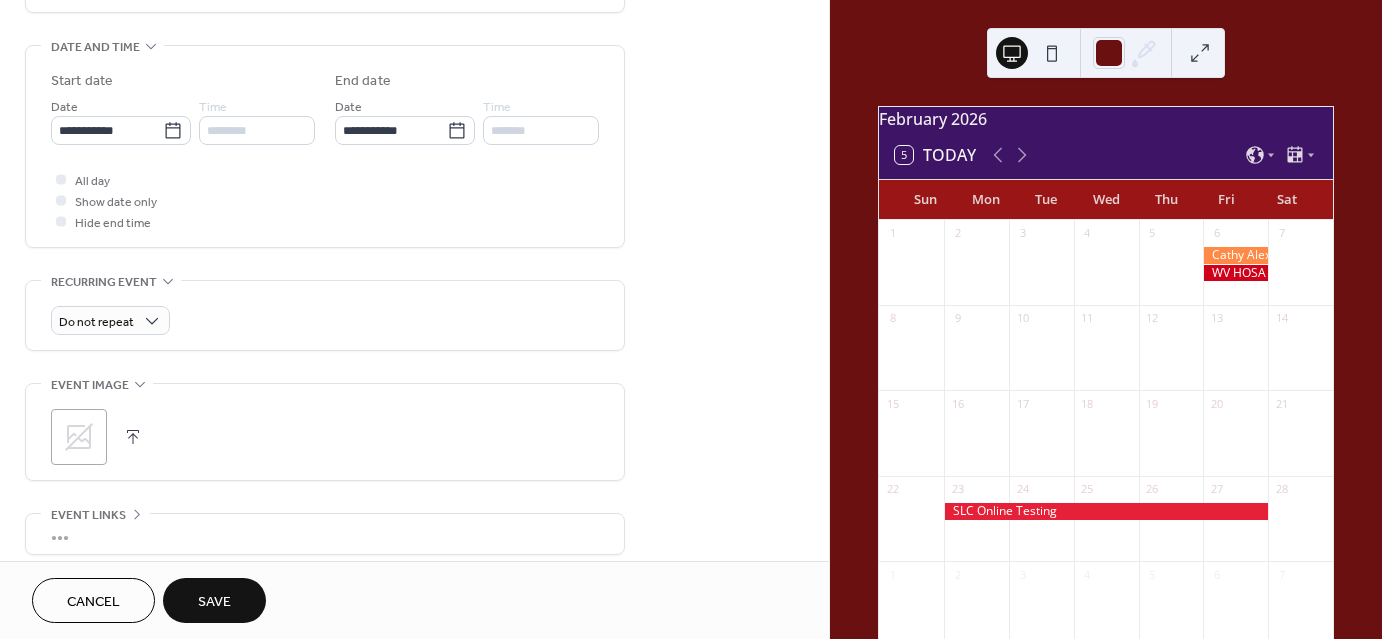 click on "Save" at bounding box center (214, 600) 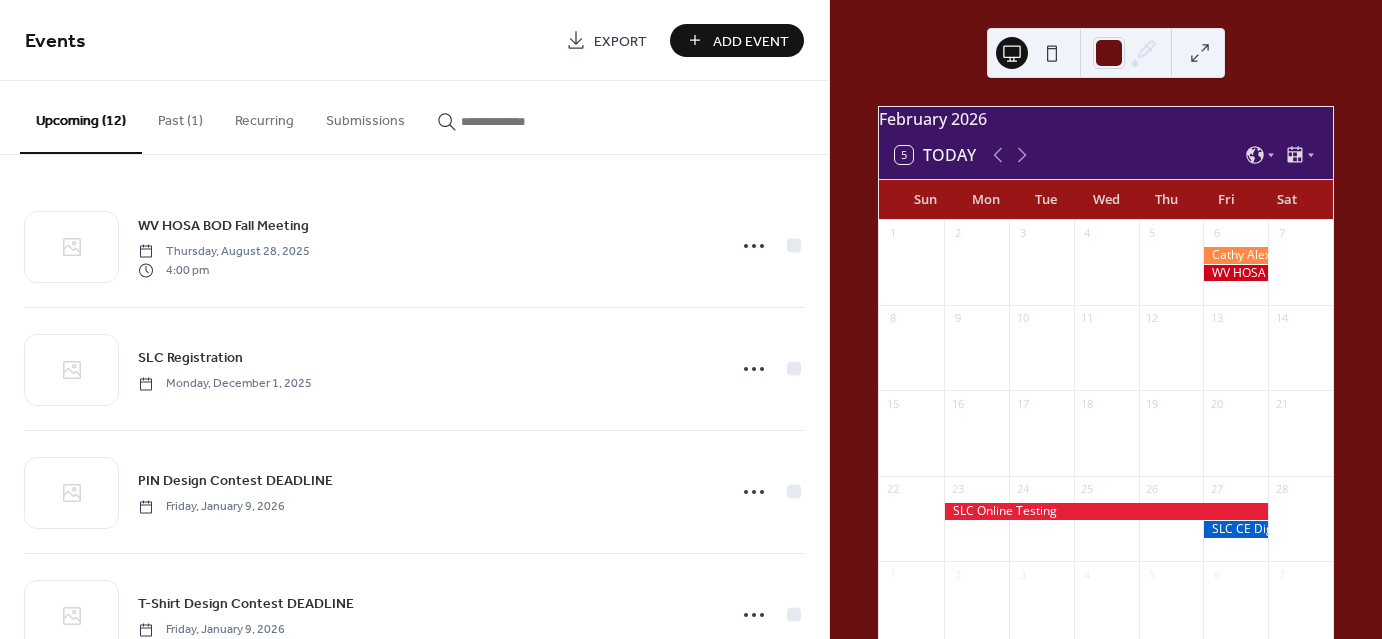 click on "Add Event" at bounding box center [751, 41] 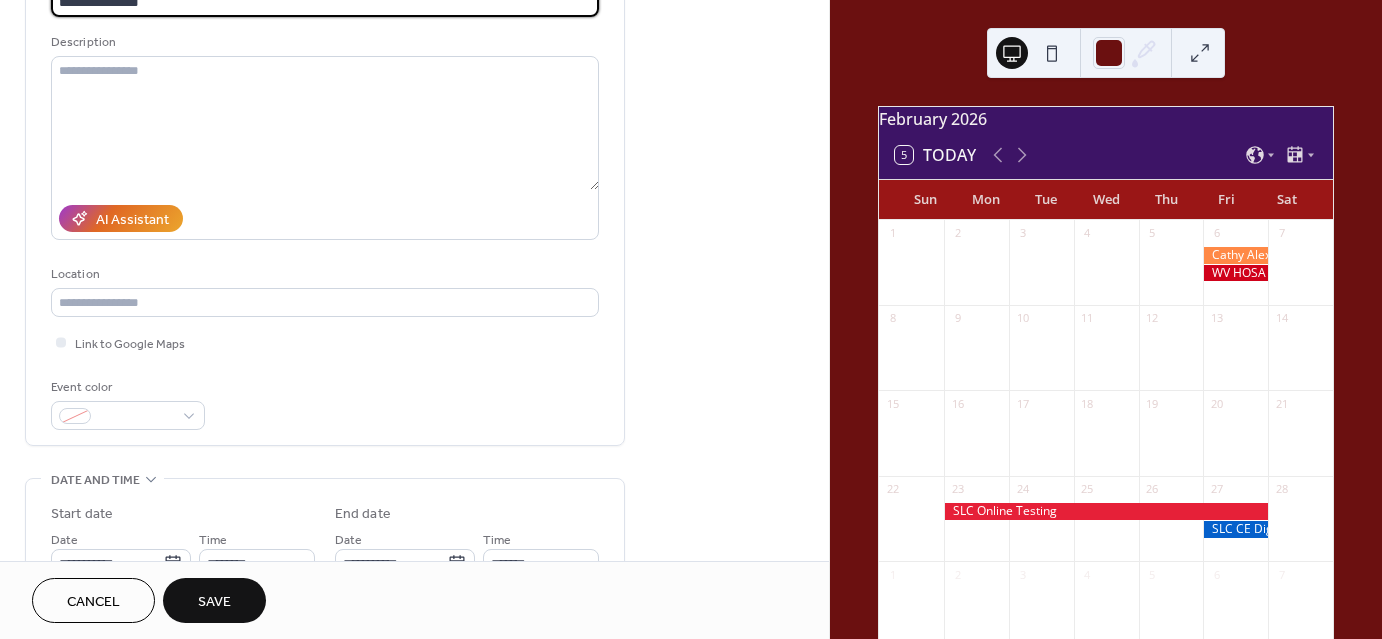 scroll, scrollTop: 179, scrollLeft: 0, axis: vertical 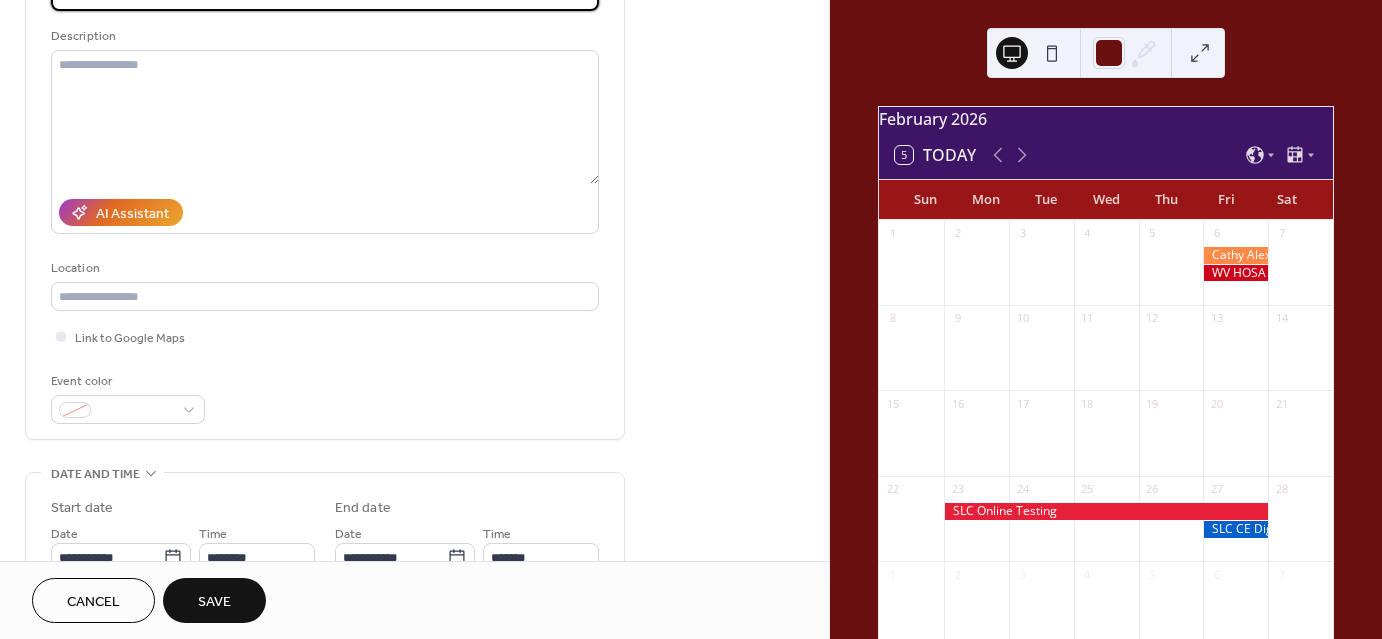 type on "**********" 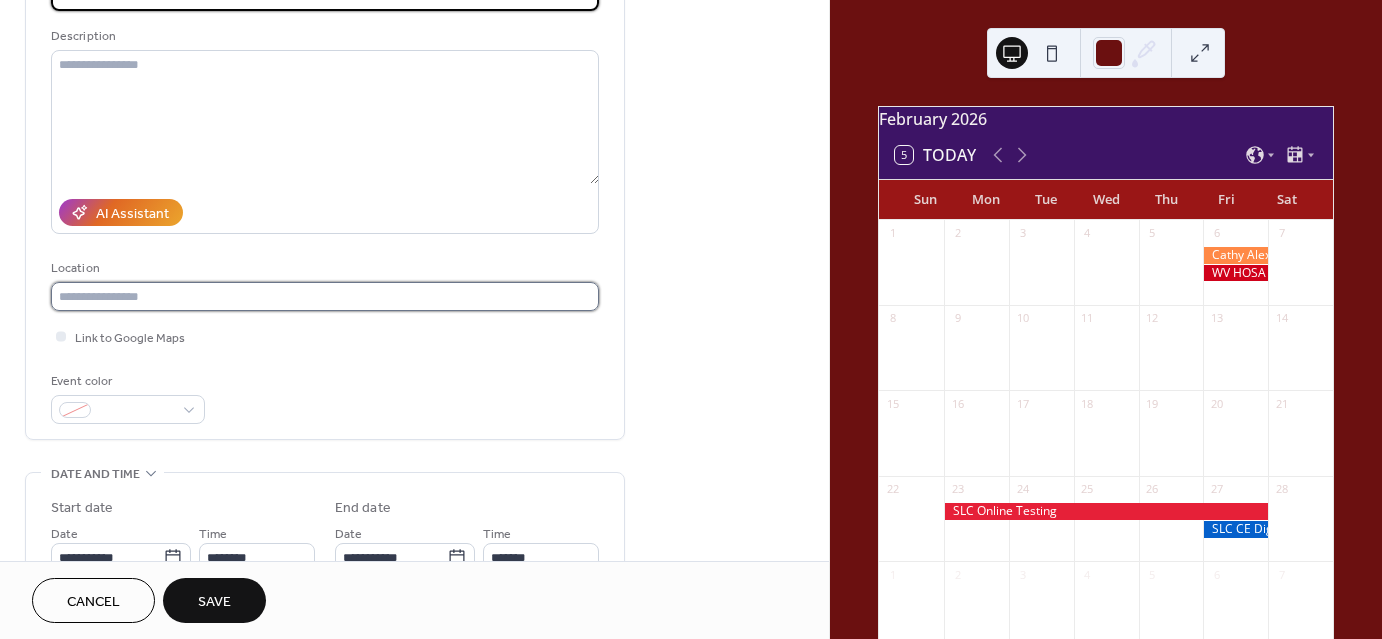 click at bounding box center [325, 296] 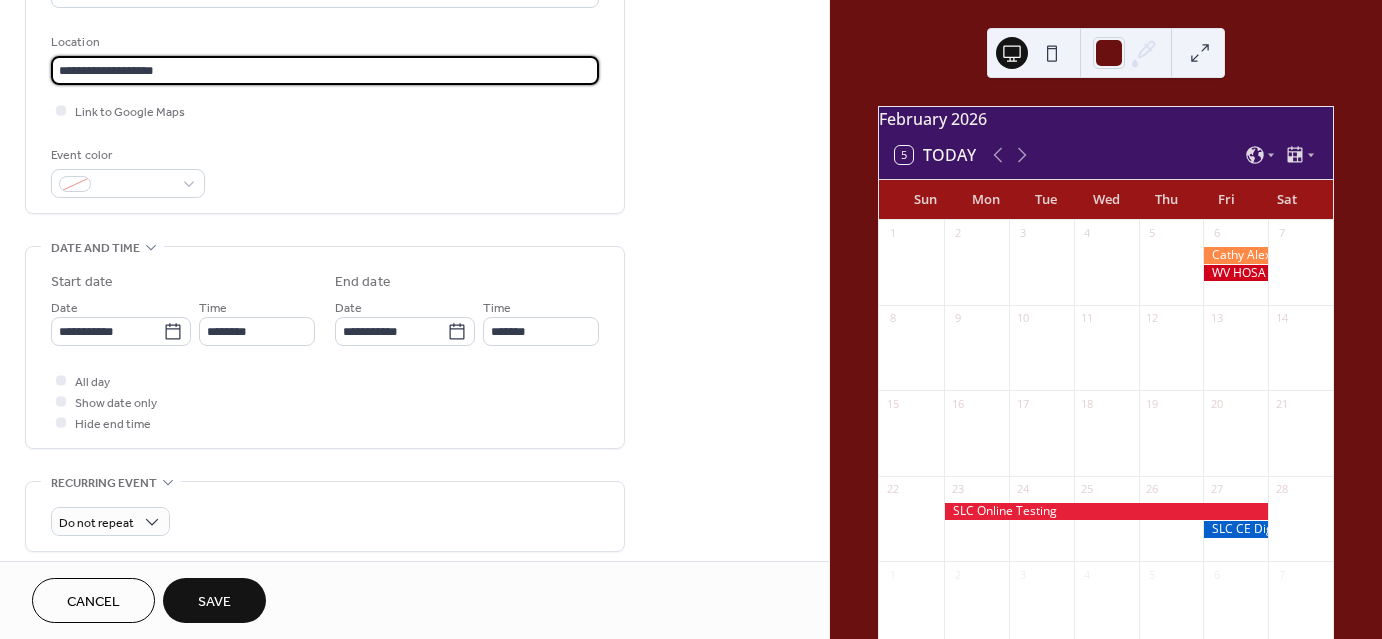scroll, scrollTop: 410, scrollLeft: 0, axis: vertical 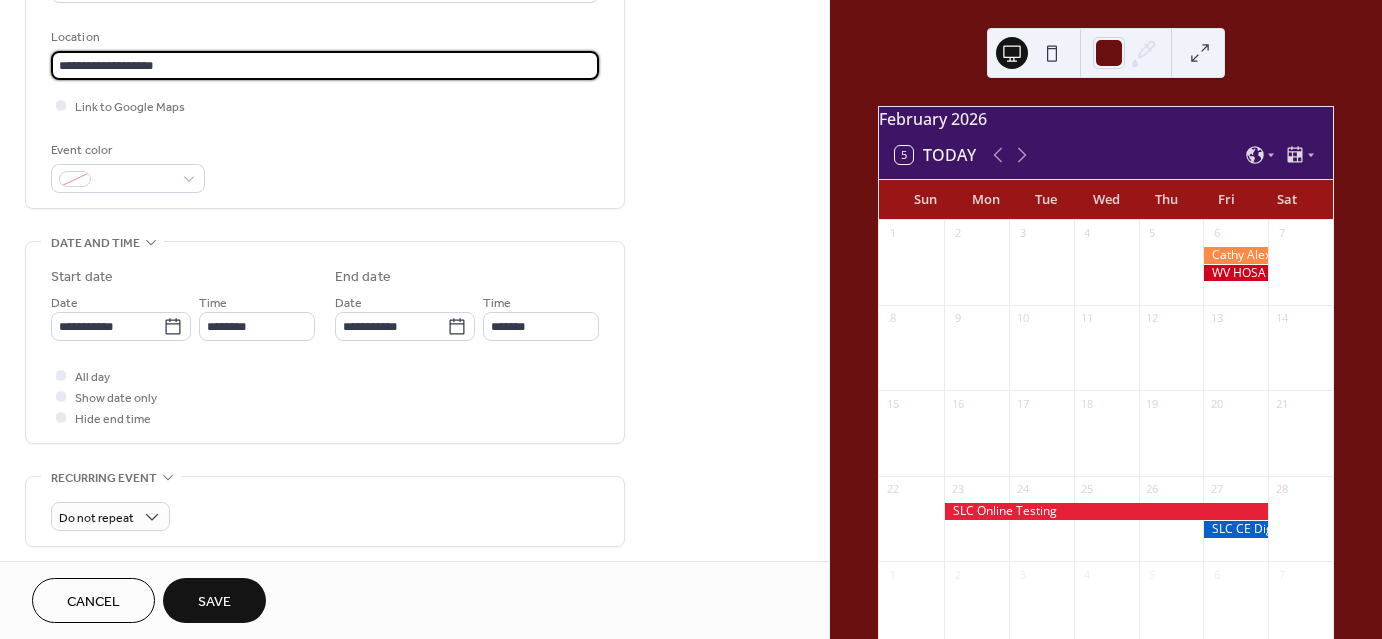 type on "**********" 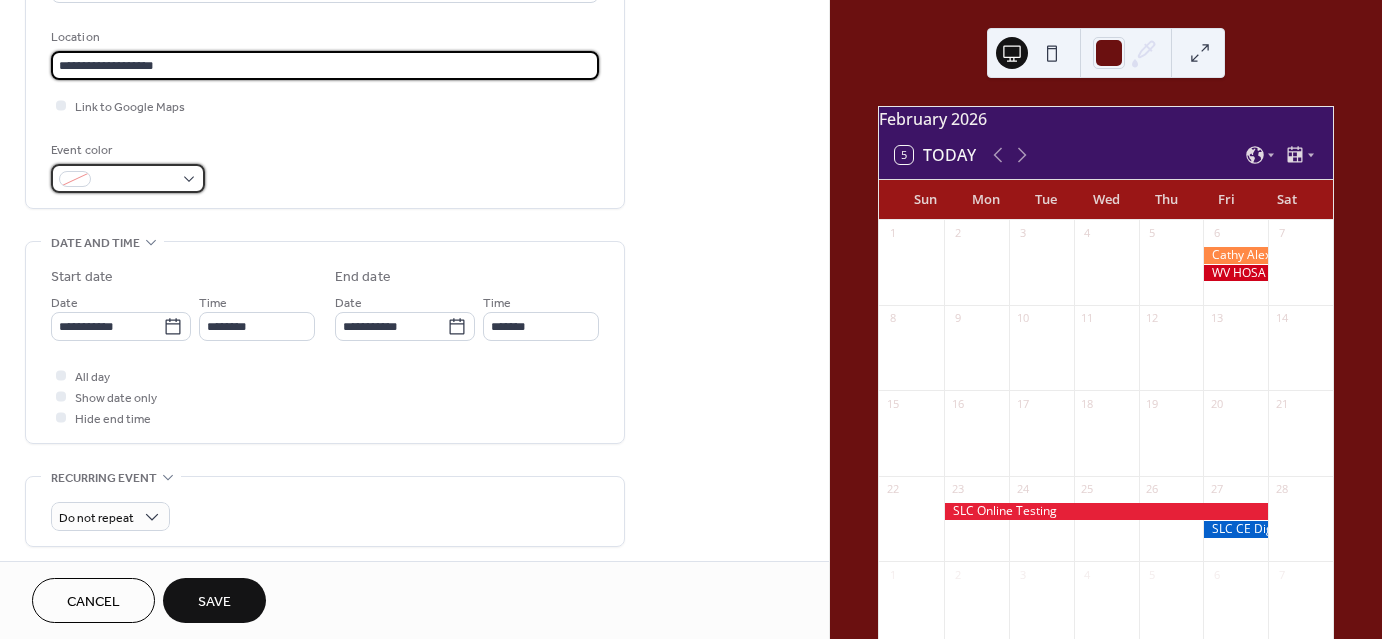 click at bounding box center (128, 178) 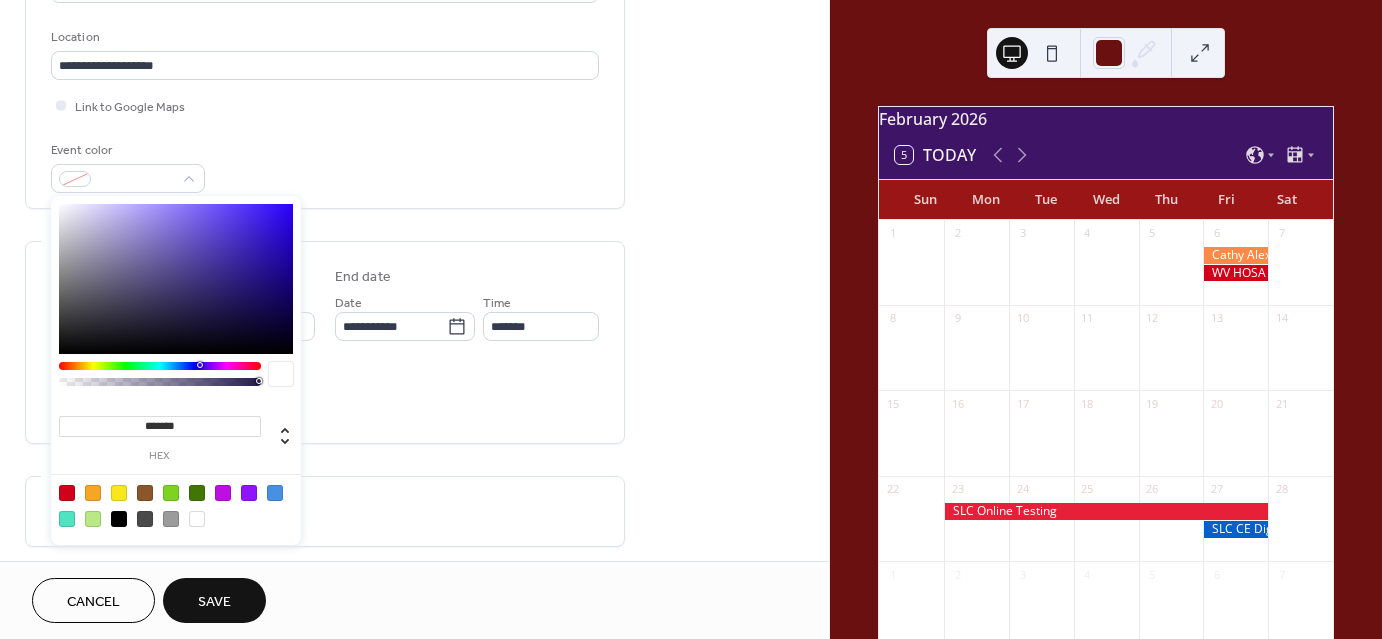 click at bounding box center [171, 493] 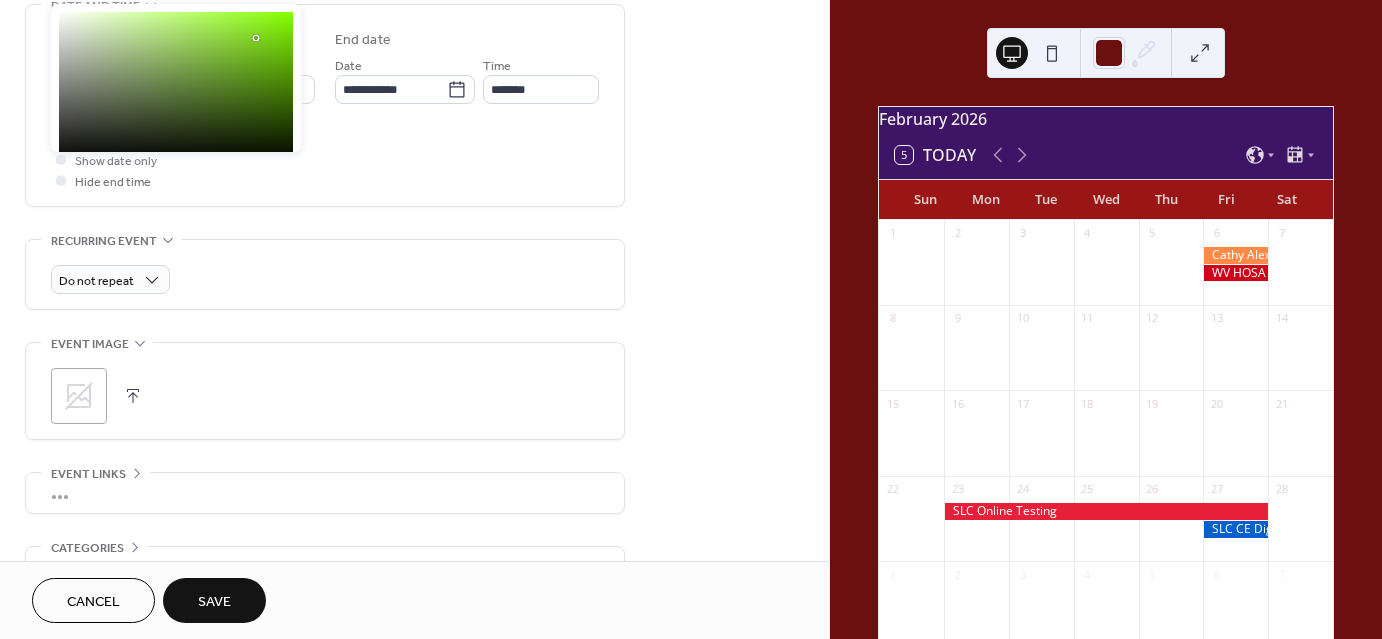 scroll, scrollTop: 652, scrollLeft: 0, axis: vertical 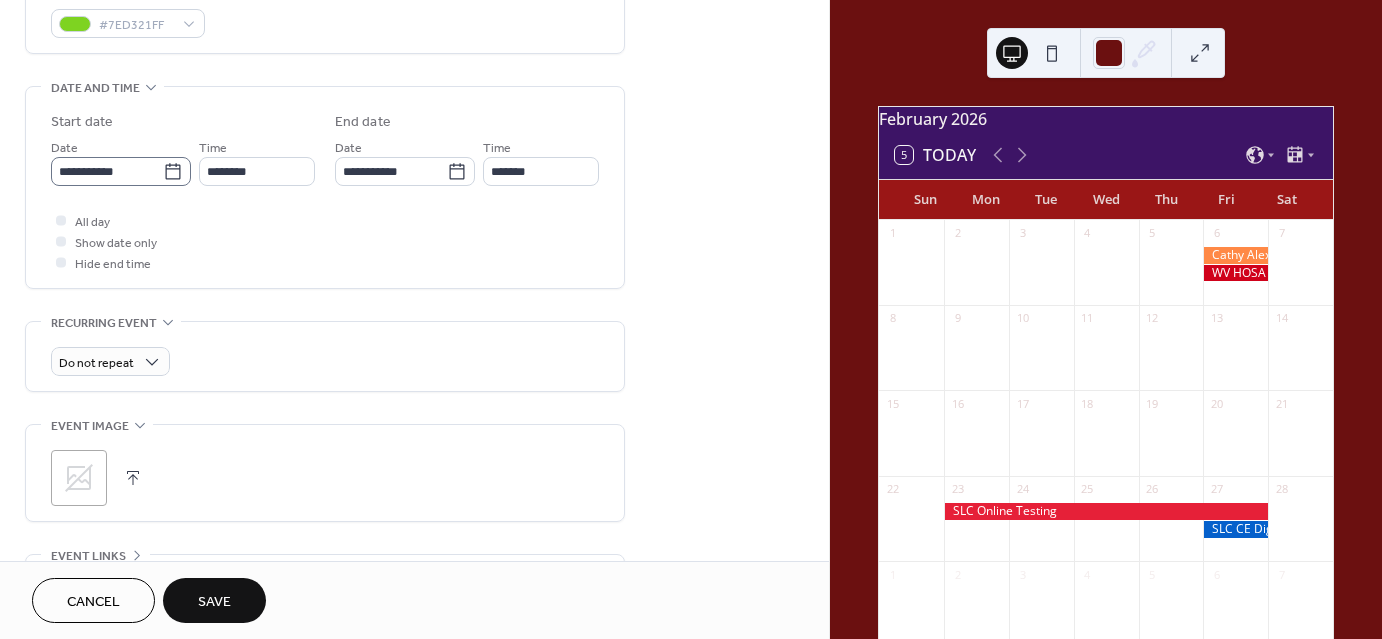 click 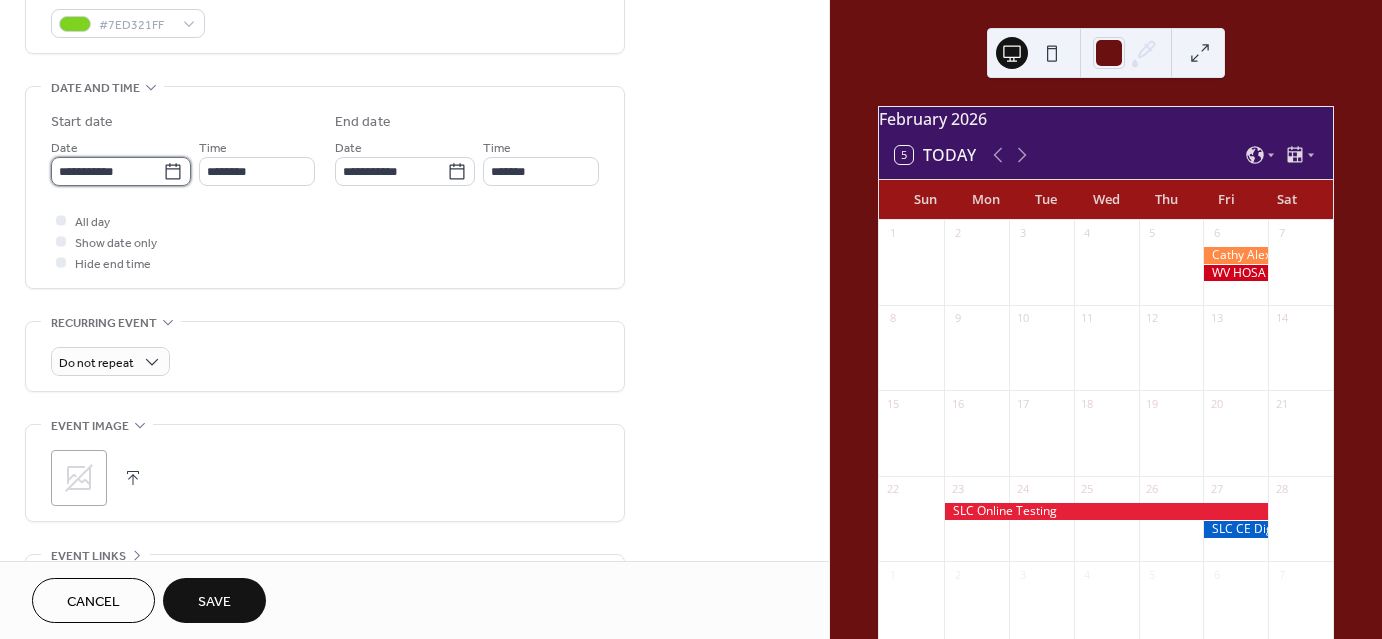 click on "**********" at bounding box center (107, 171) 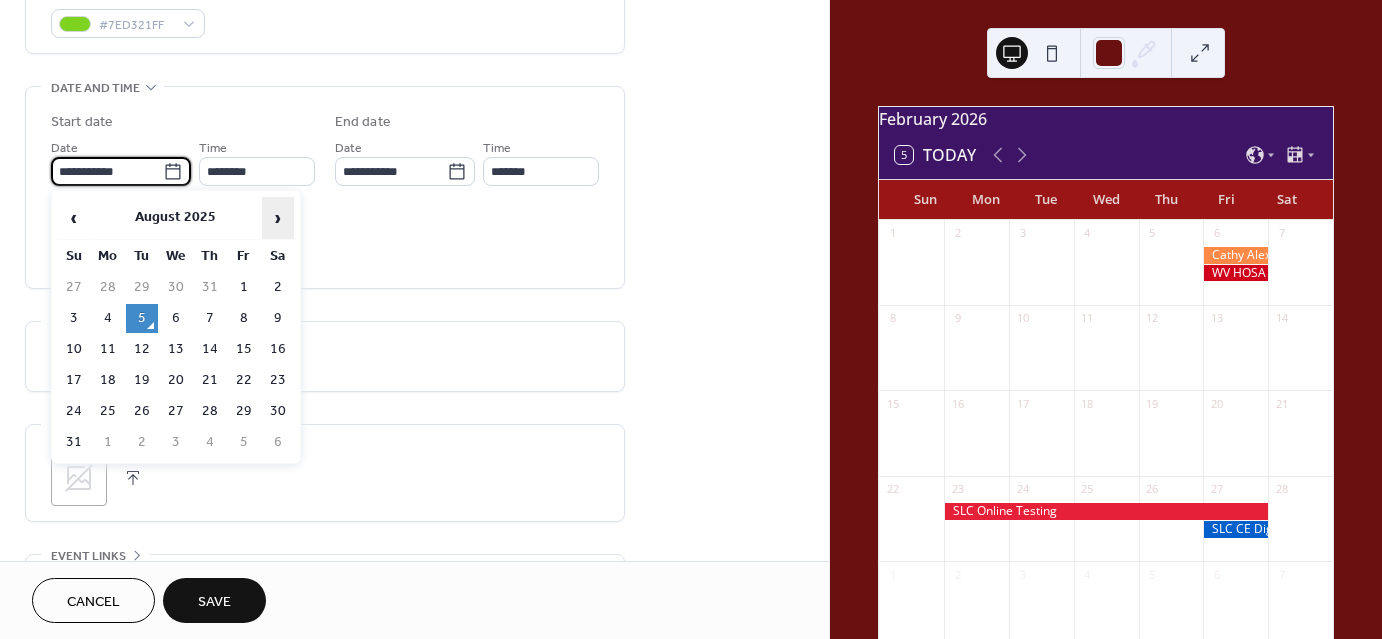 click on "›" at bounding box center (278, 218) 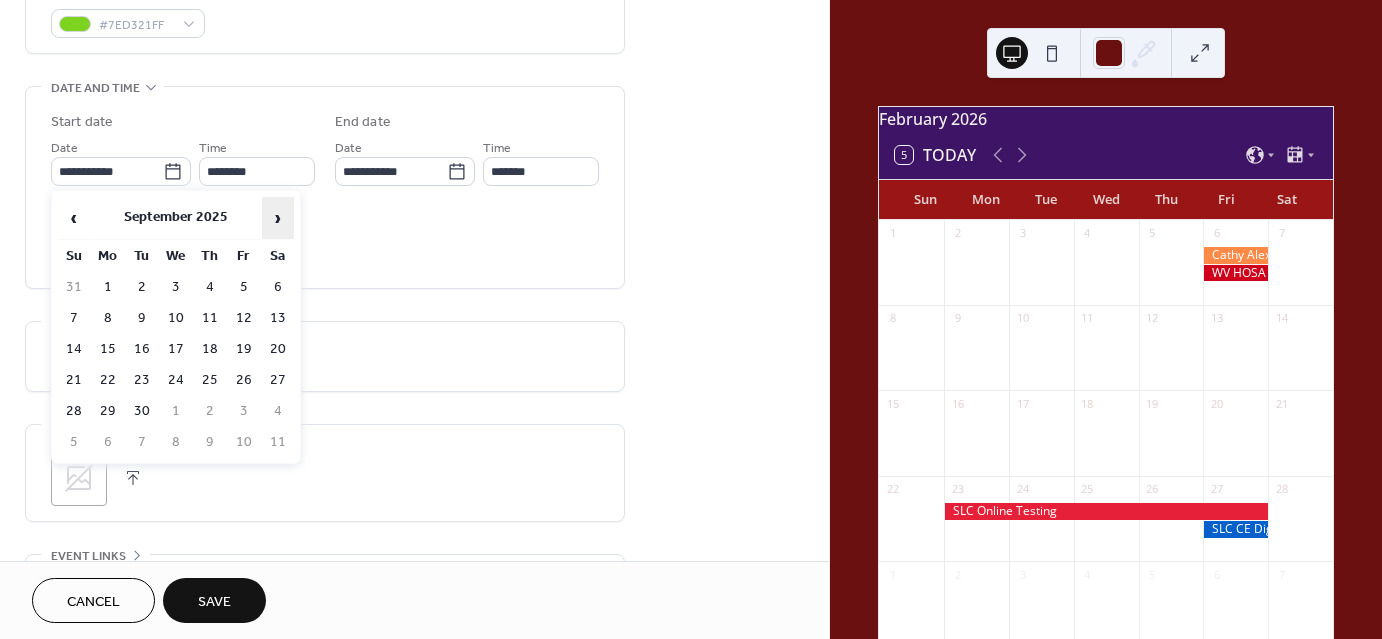 click on "›" at bounding box center (278, 218) 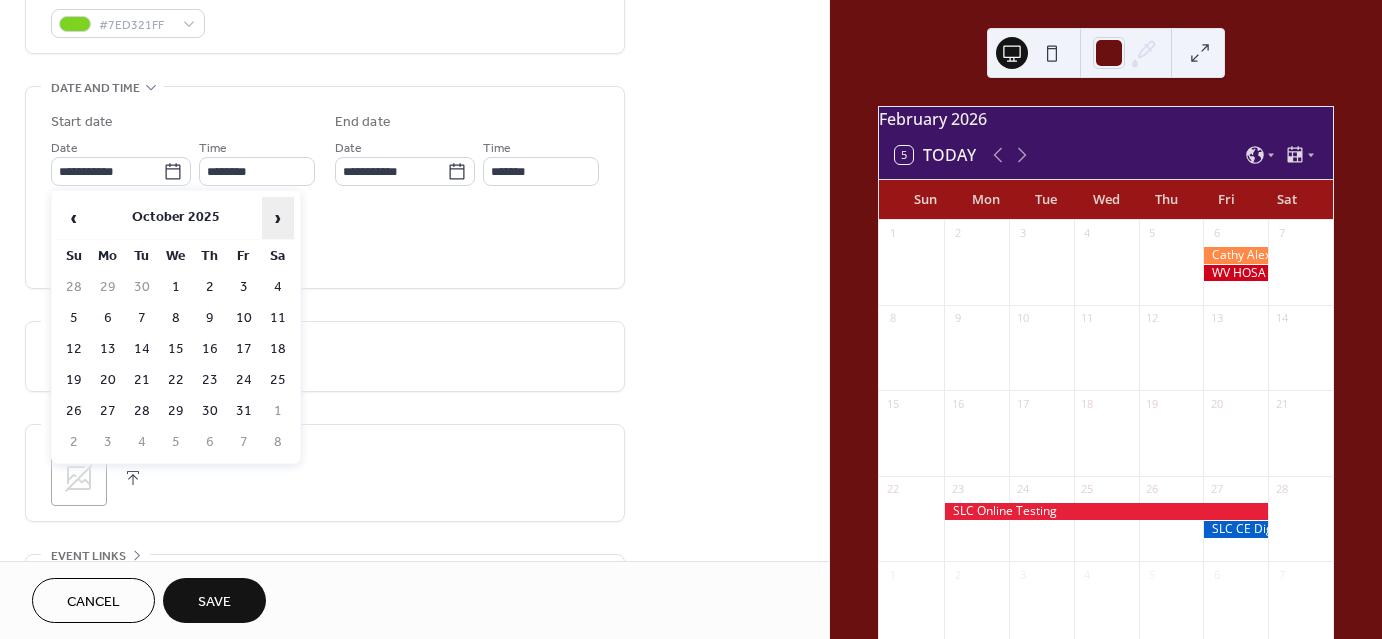 click on "›" at bounding box center [278, 218] 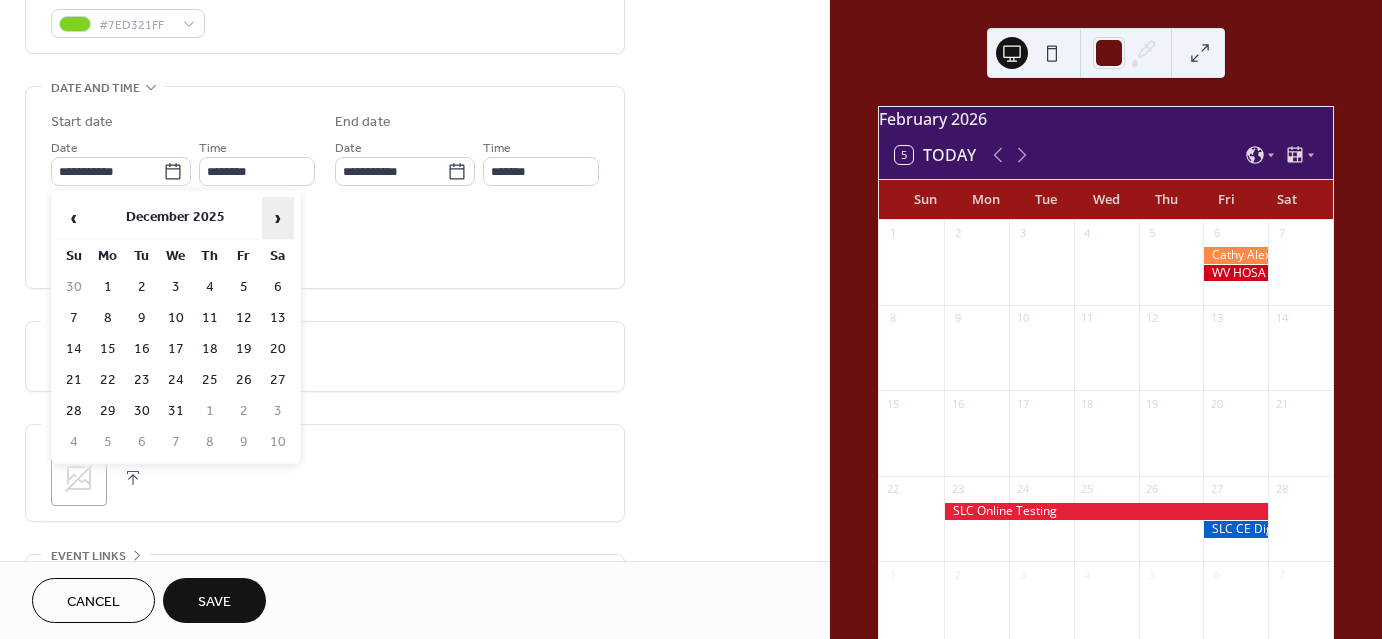 click on "›" at bounding box center [278, 218] 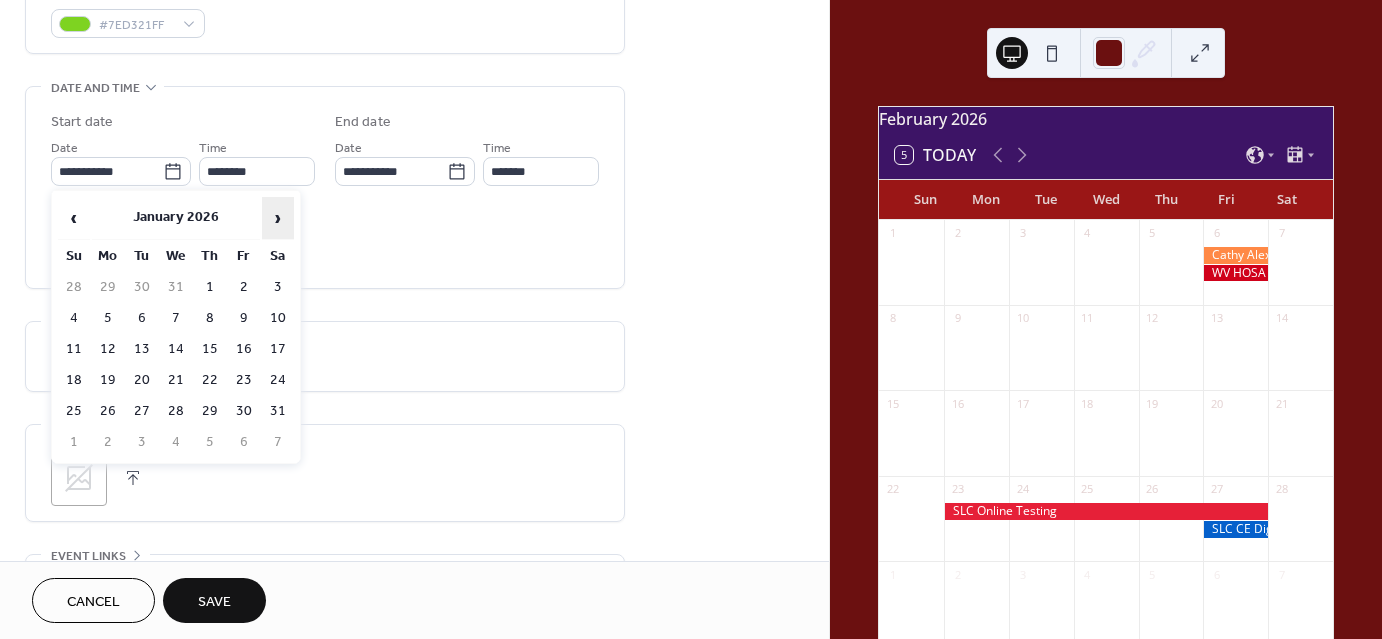 click on "›" at bounding box center (278, 218) 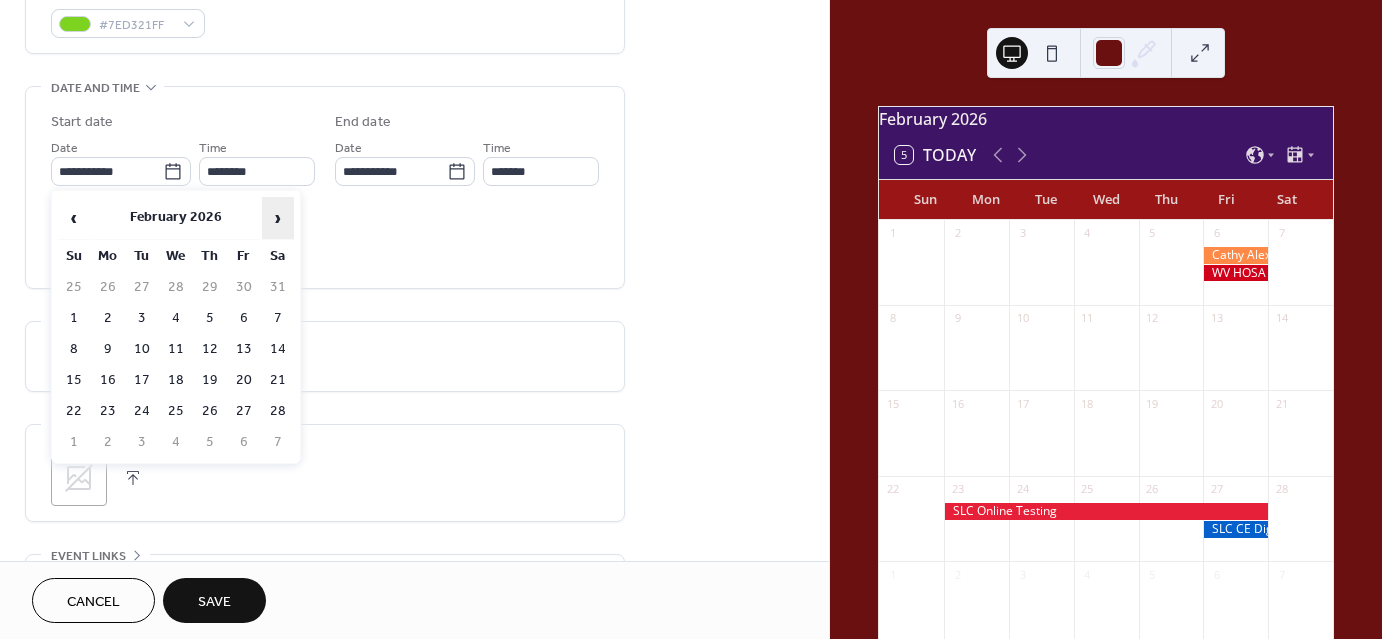 click on "›" at bounding box center [278, 218] 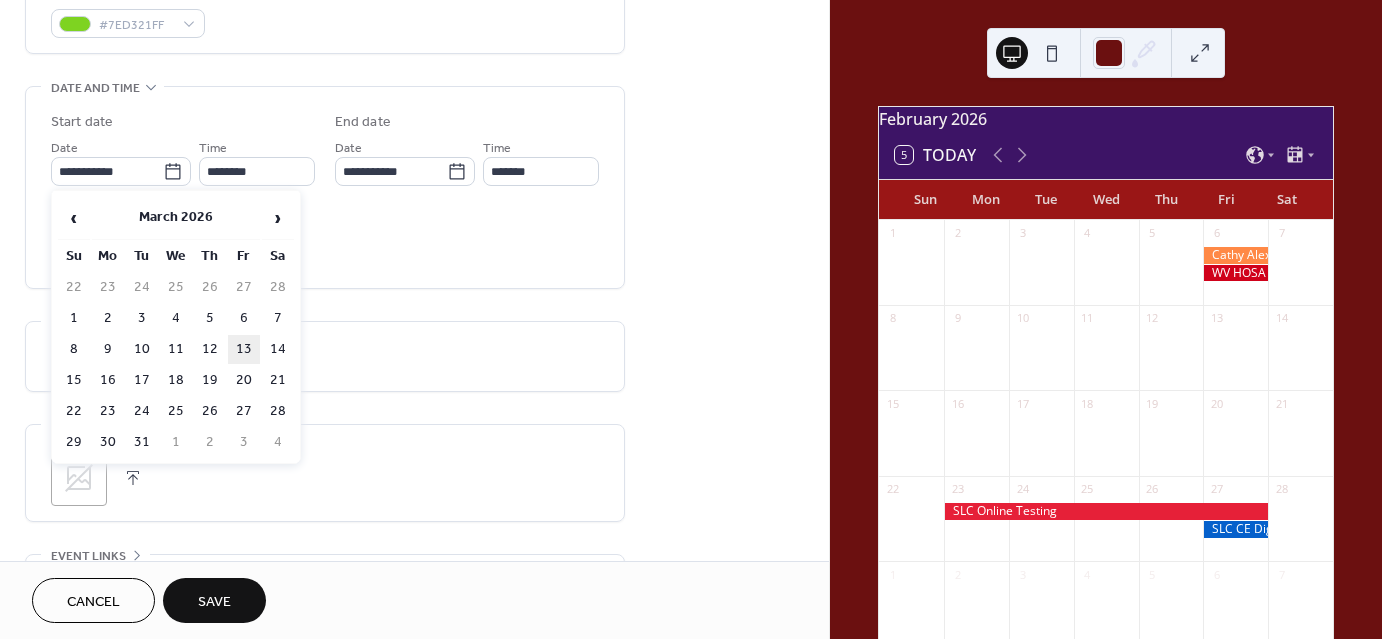 click on "13" at bounding box center [244, 349] 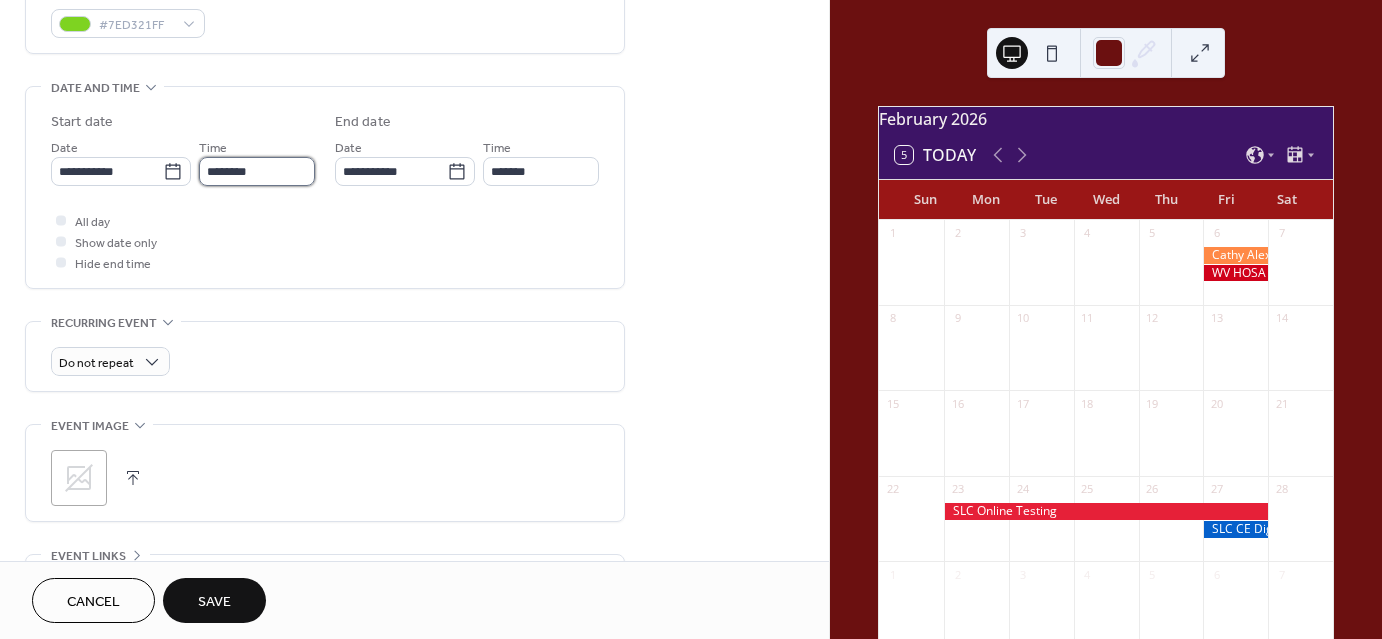 click on "********" at bounding box center [257, 171] 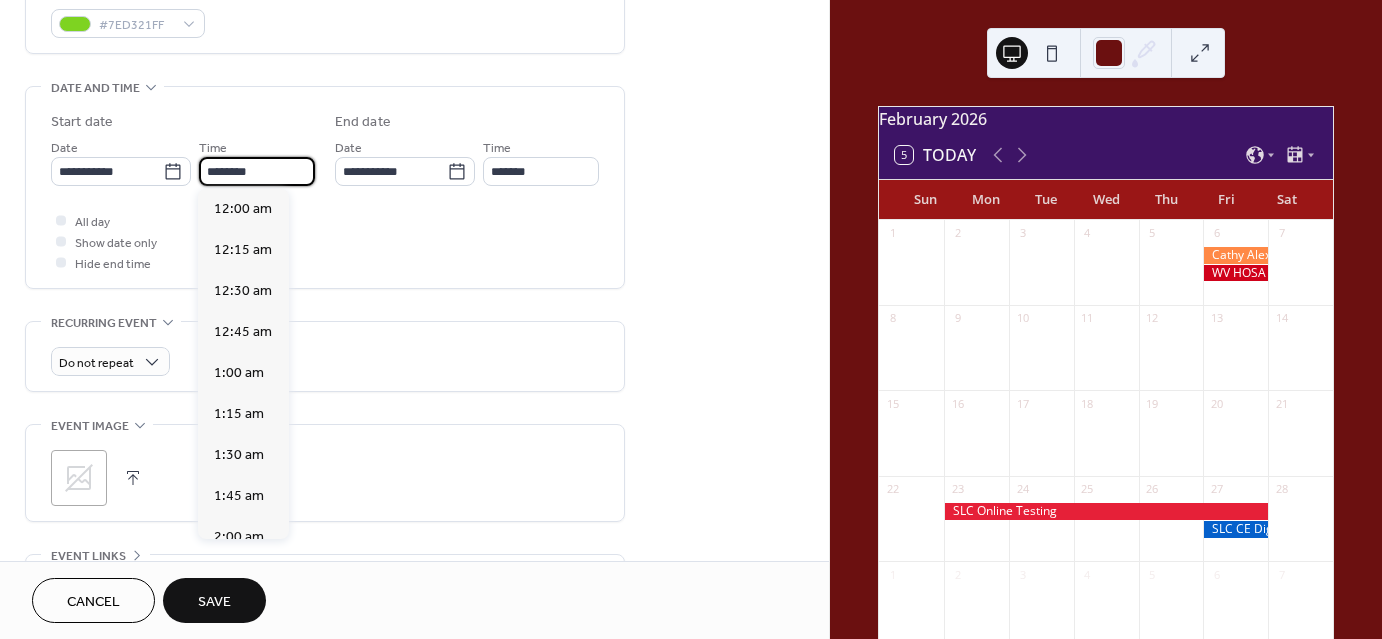 scroll, scrollTop: 1968, scrollLeft: 0, axis: vertical 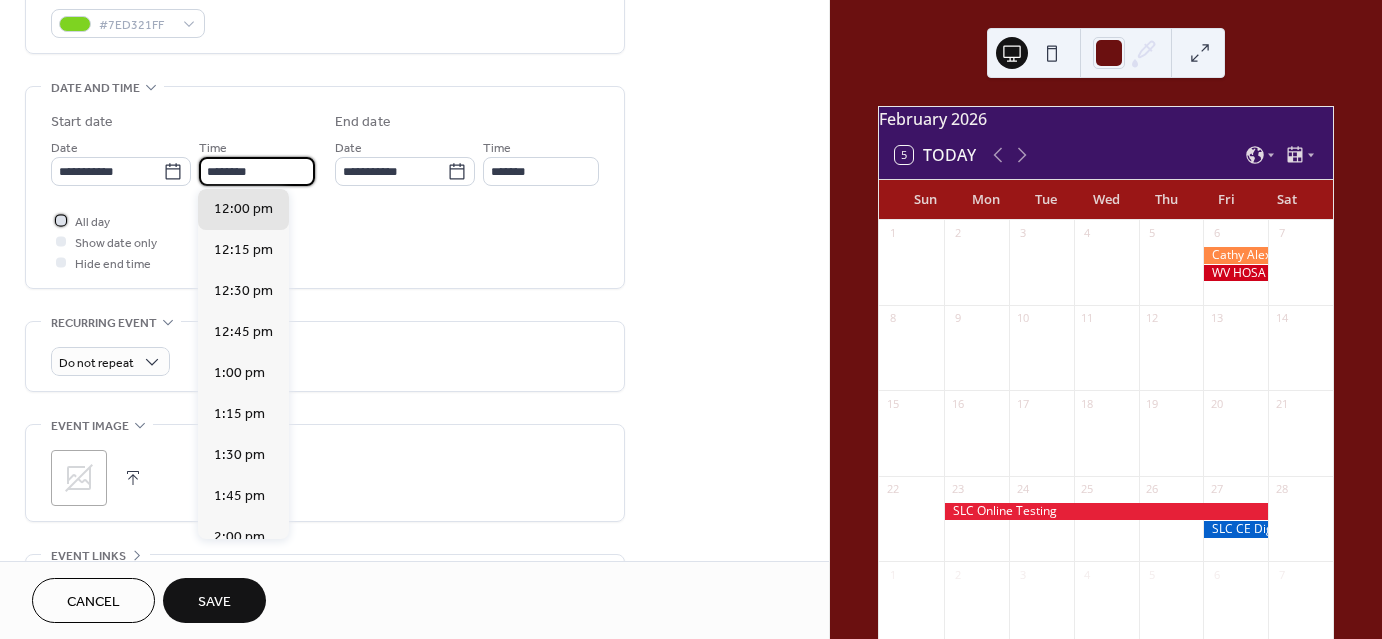 click at bounding box center (61, 220) 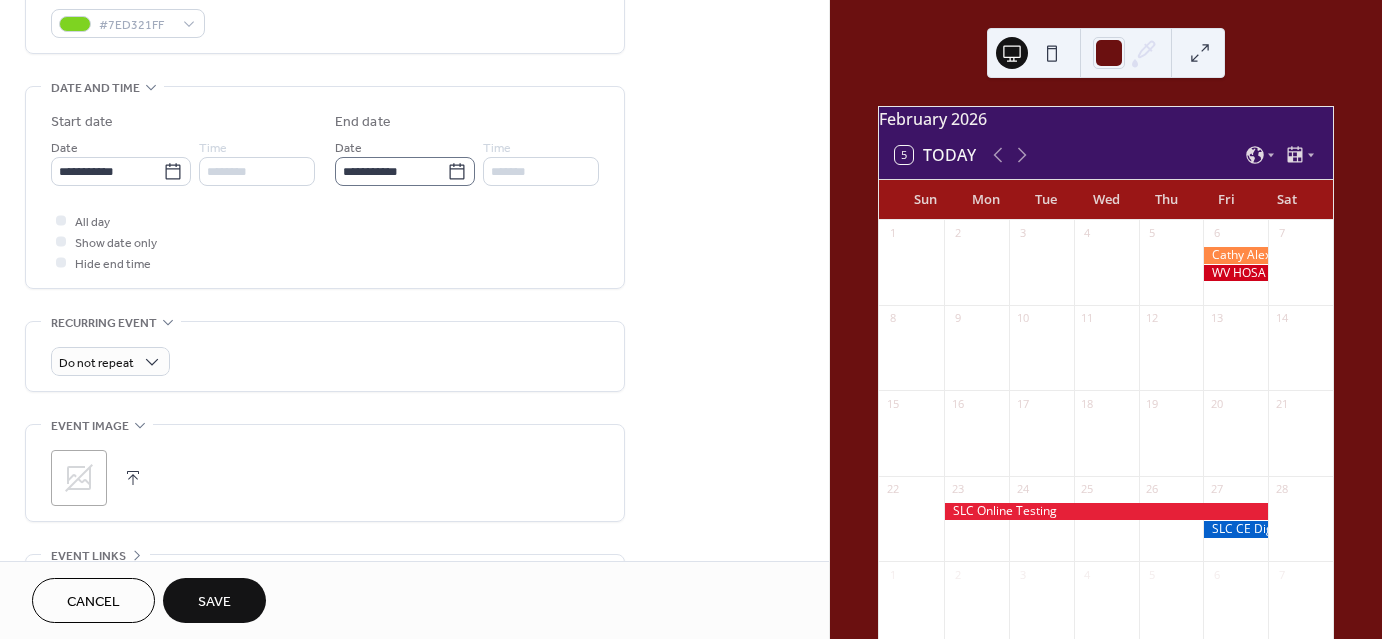 click 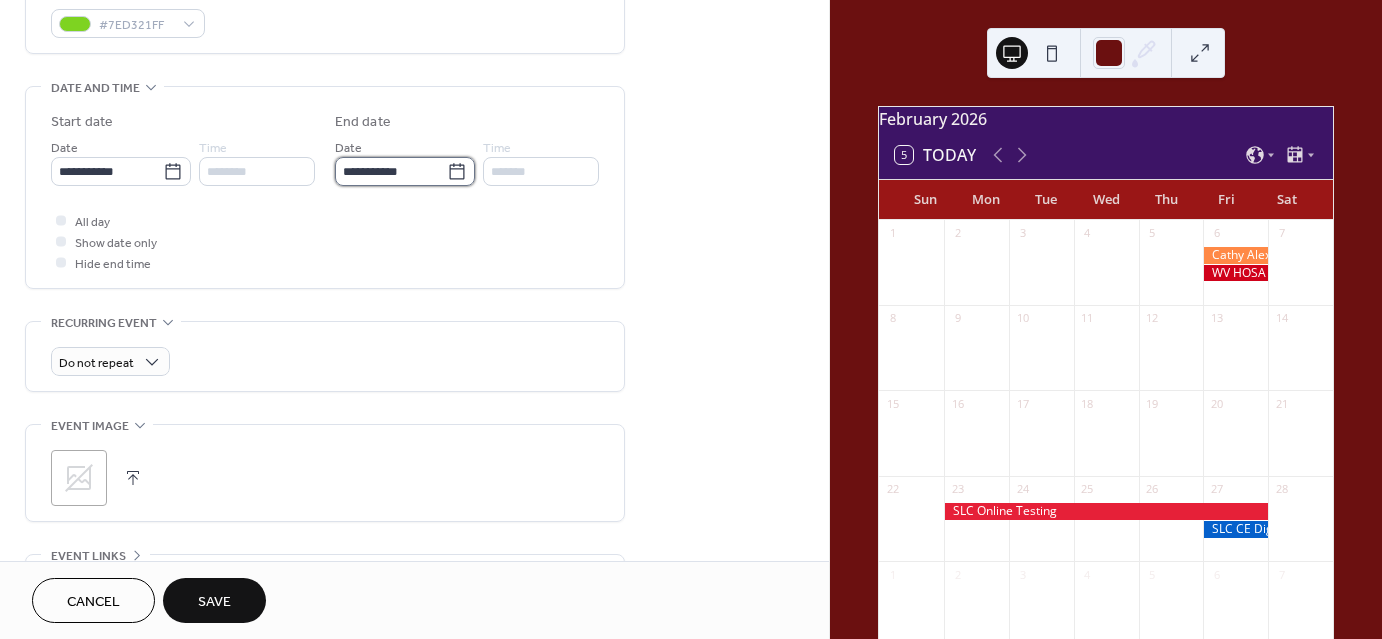 click on "**********" at bounding box center (391, 171) 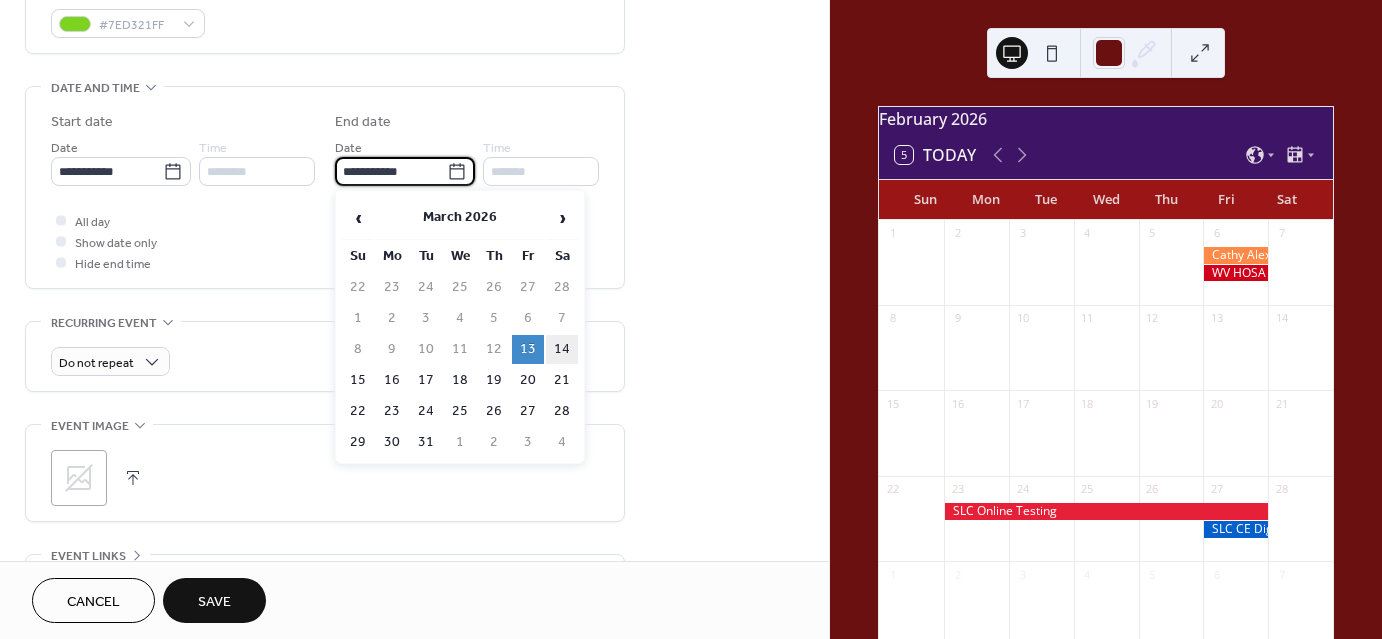 click on "14" at bounding box center [562, 349] 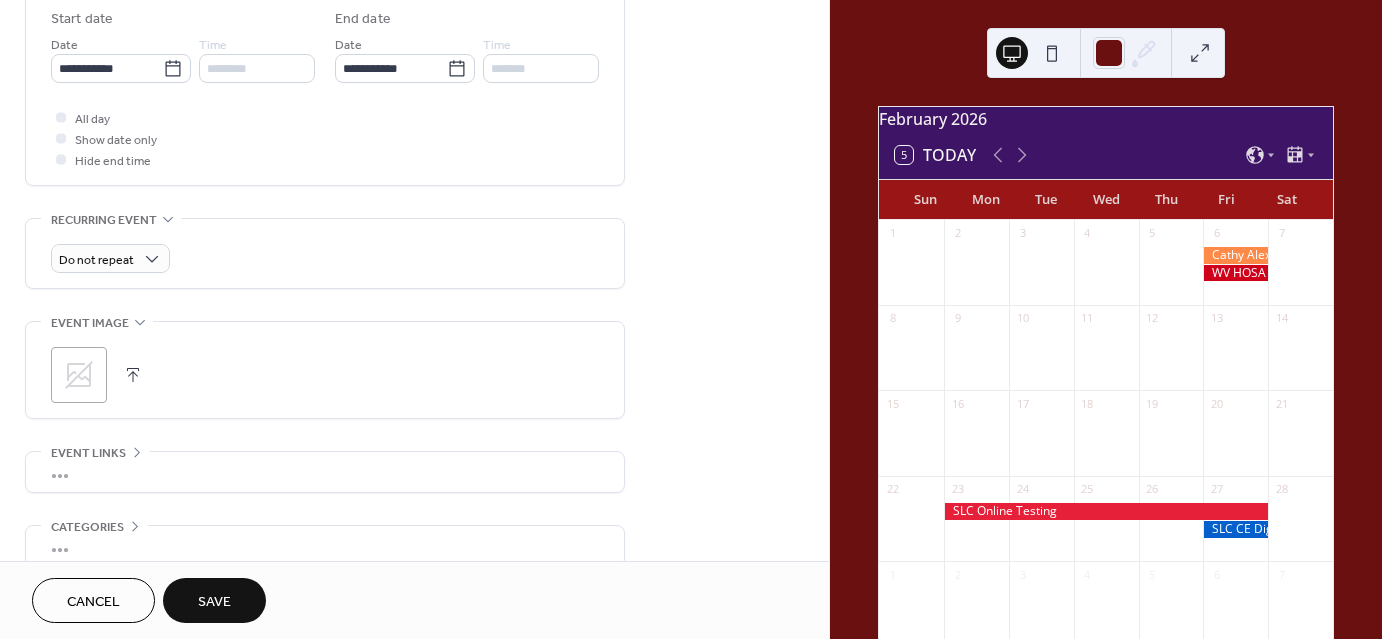 scroll, scrollTop: 765, scrollLeft: 0, axis: vertical 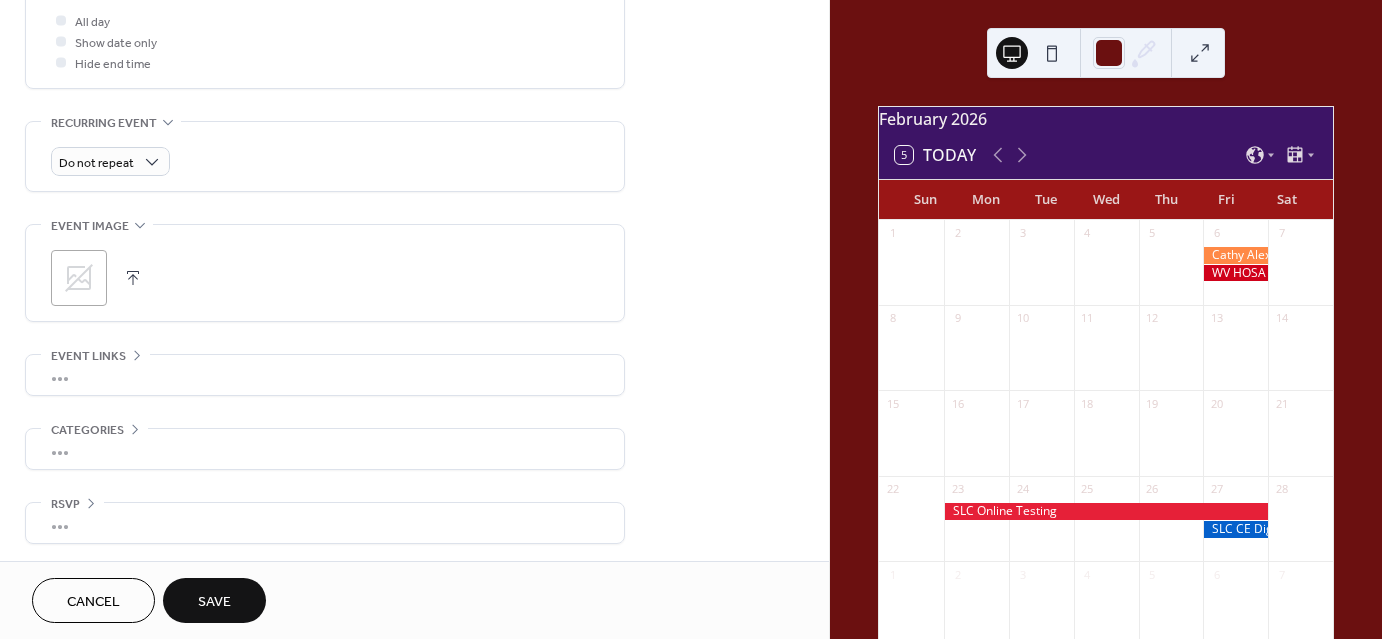 click on "Save" at bounding box center (214, 602) 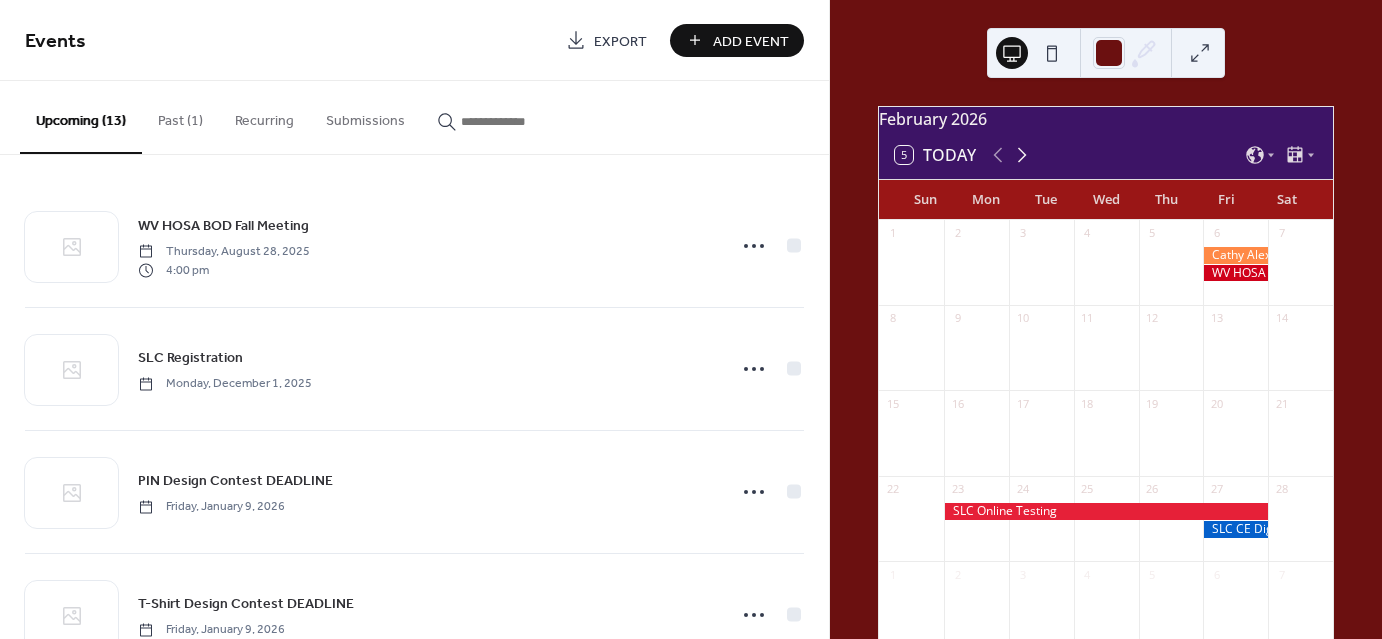 click 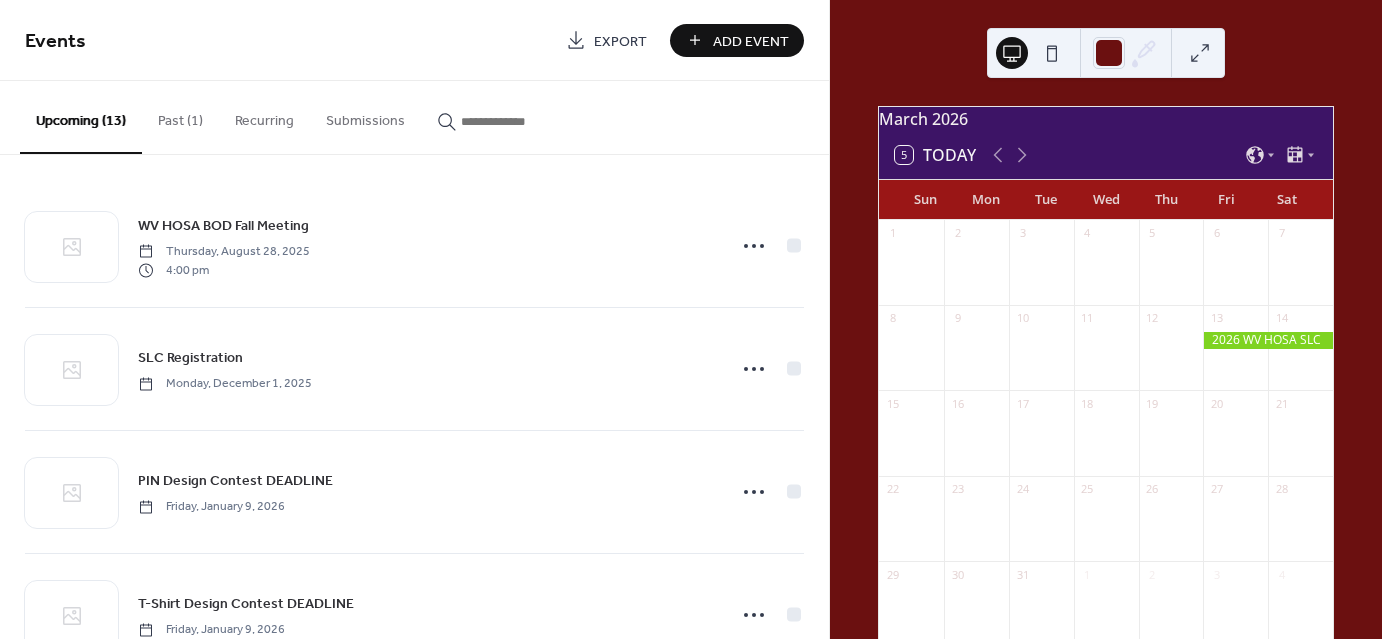 click on "Add Event" at bounding box center (751, 41) 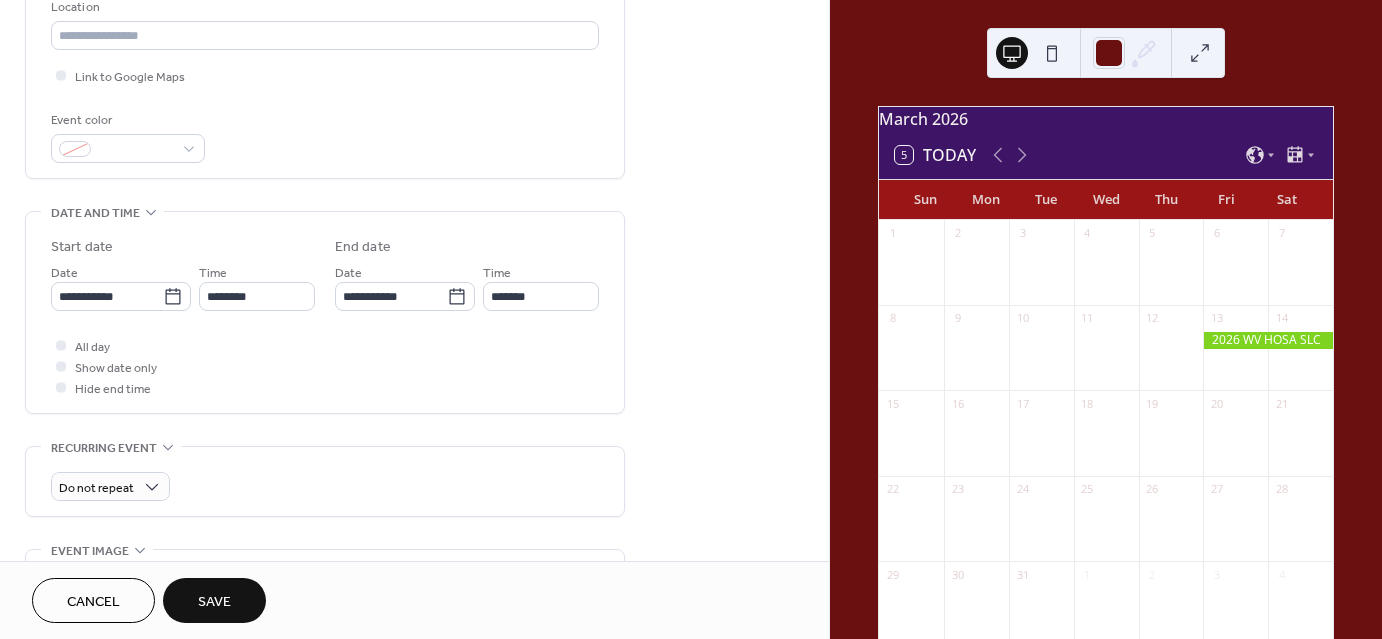 scroll, scrollTop: 488, scrollLeft: 0, axis: vertical 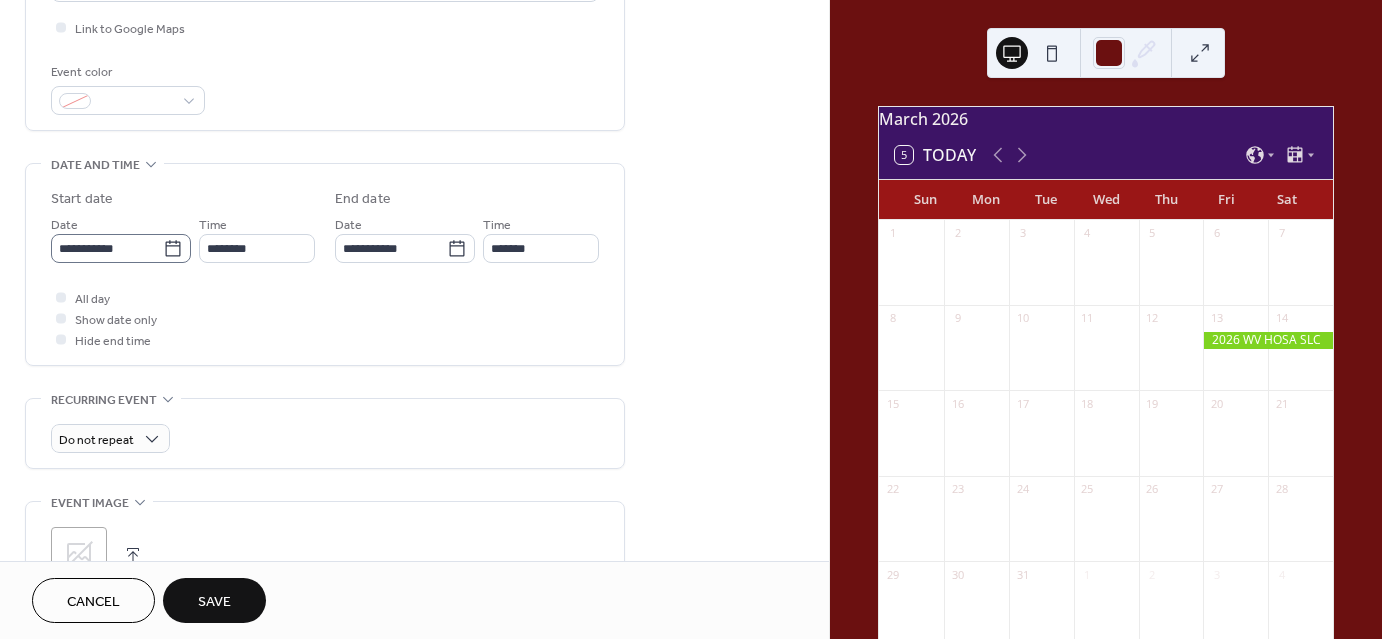 type on "********" 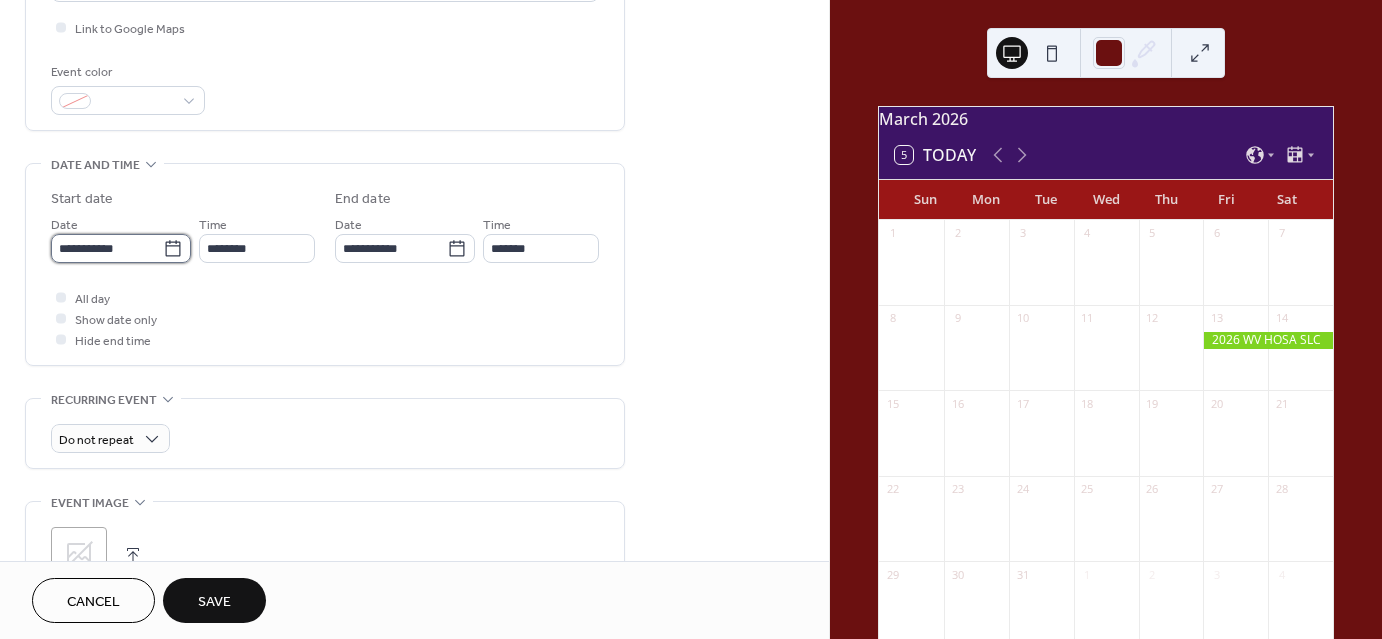 click on "**********" at bounding box center [107, 248] 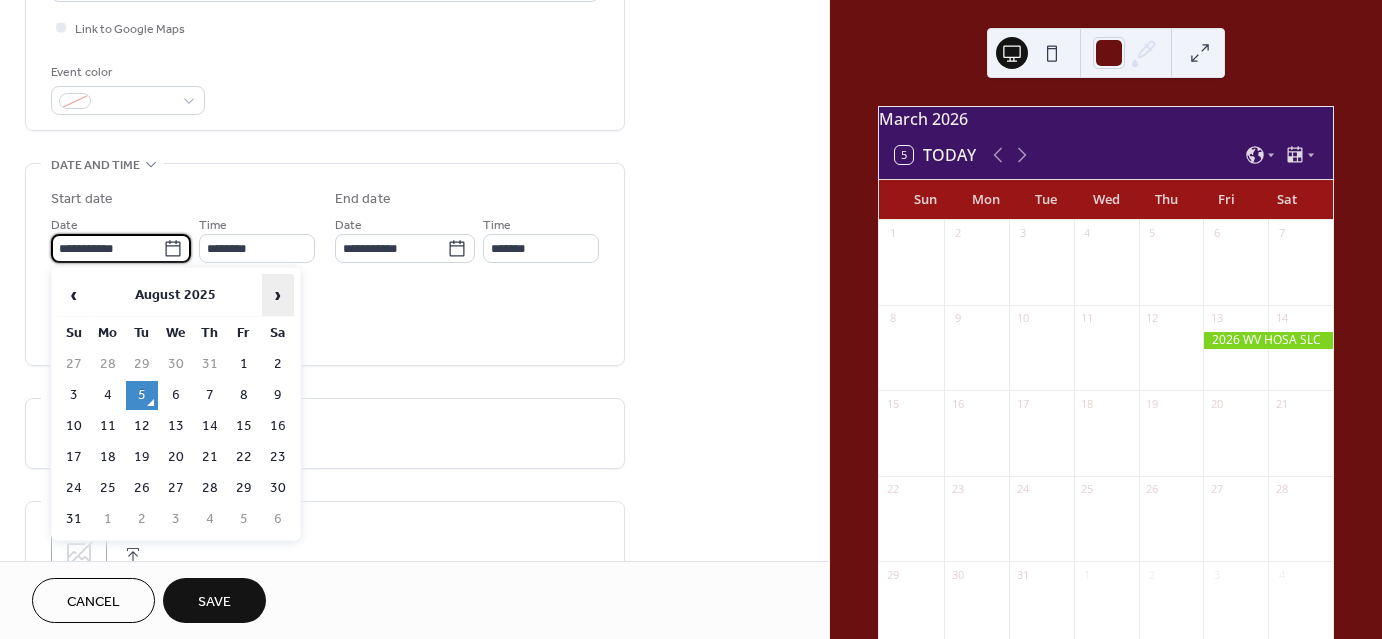 click on "›" at bounding box center [278, 295] 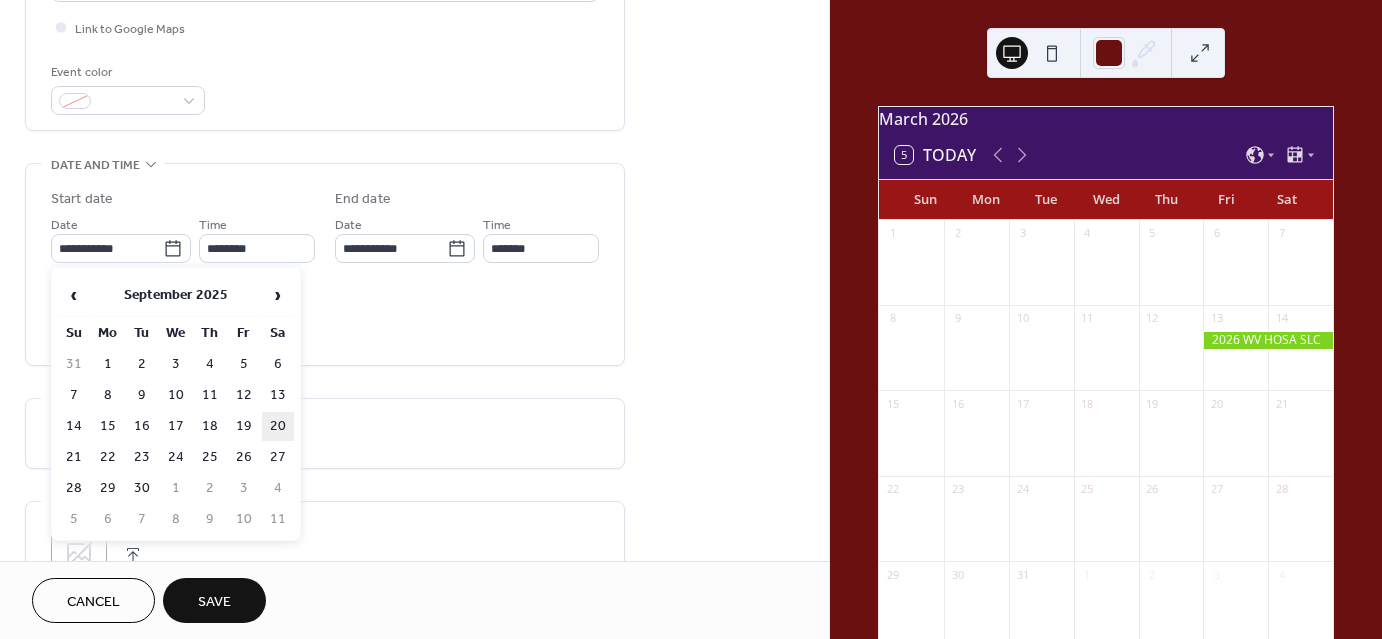 click on "20" at bounding box center [278, 426] 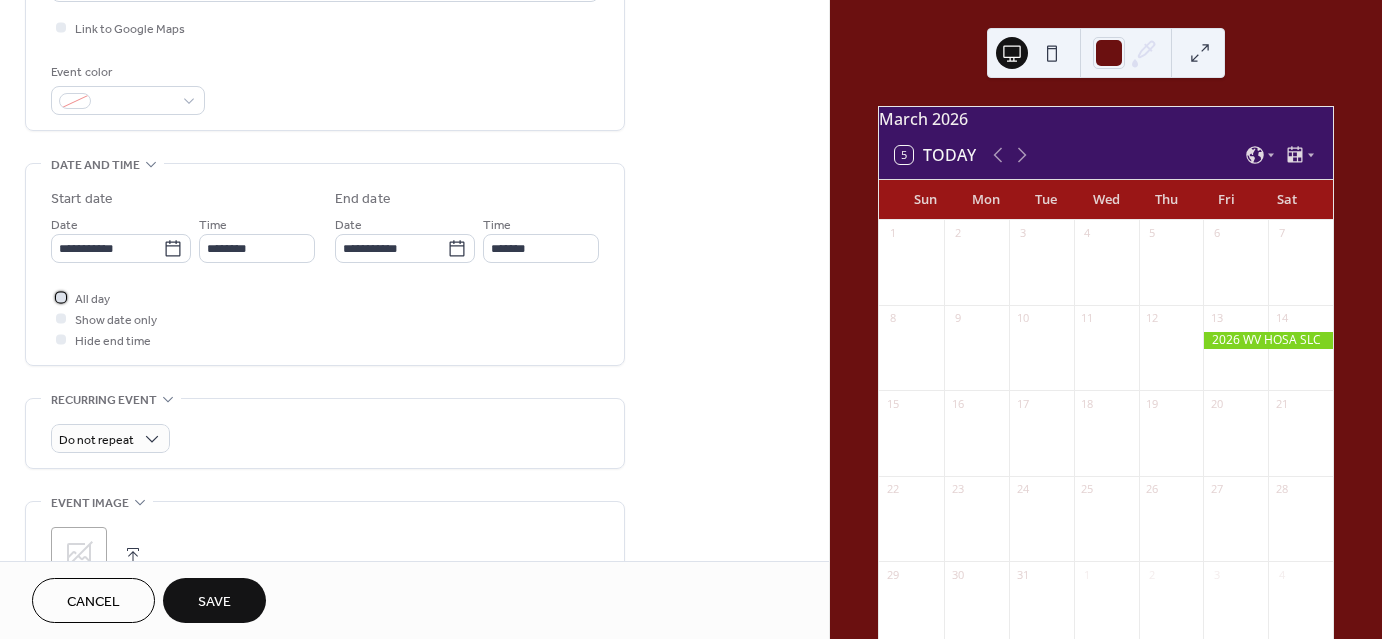 click at bounding box center (61, 297) 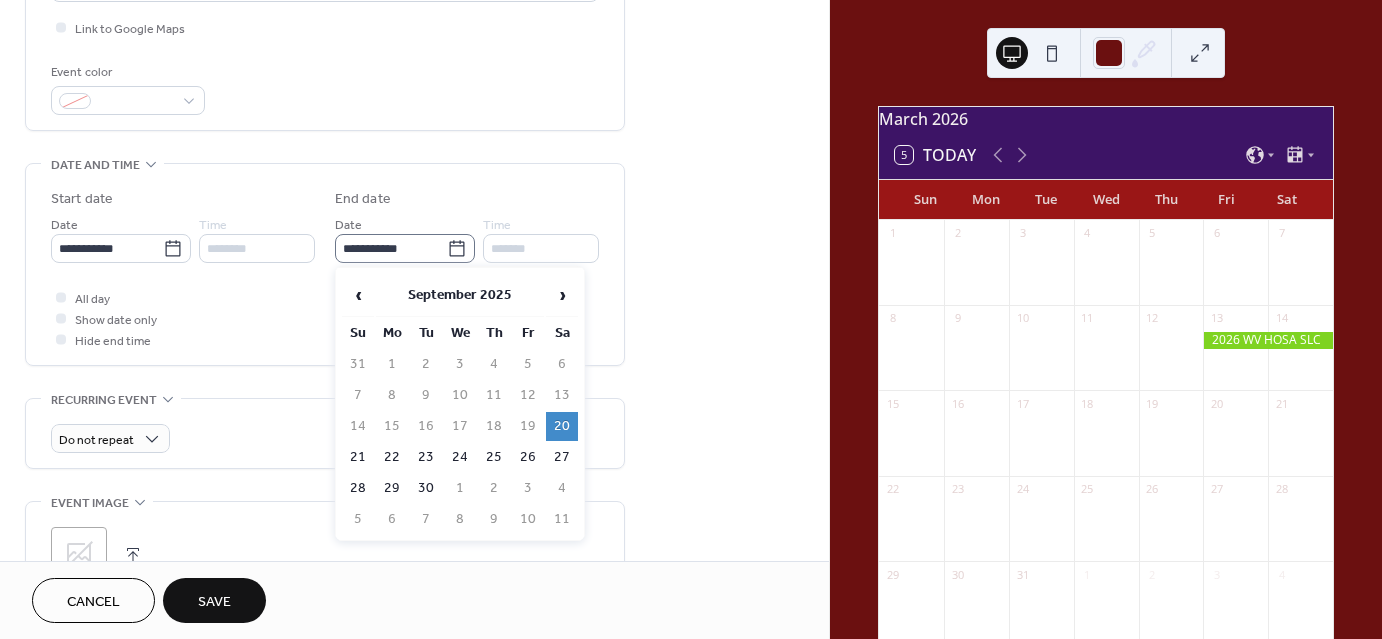 click 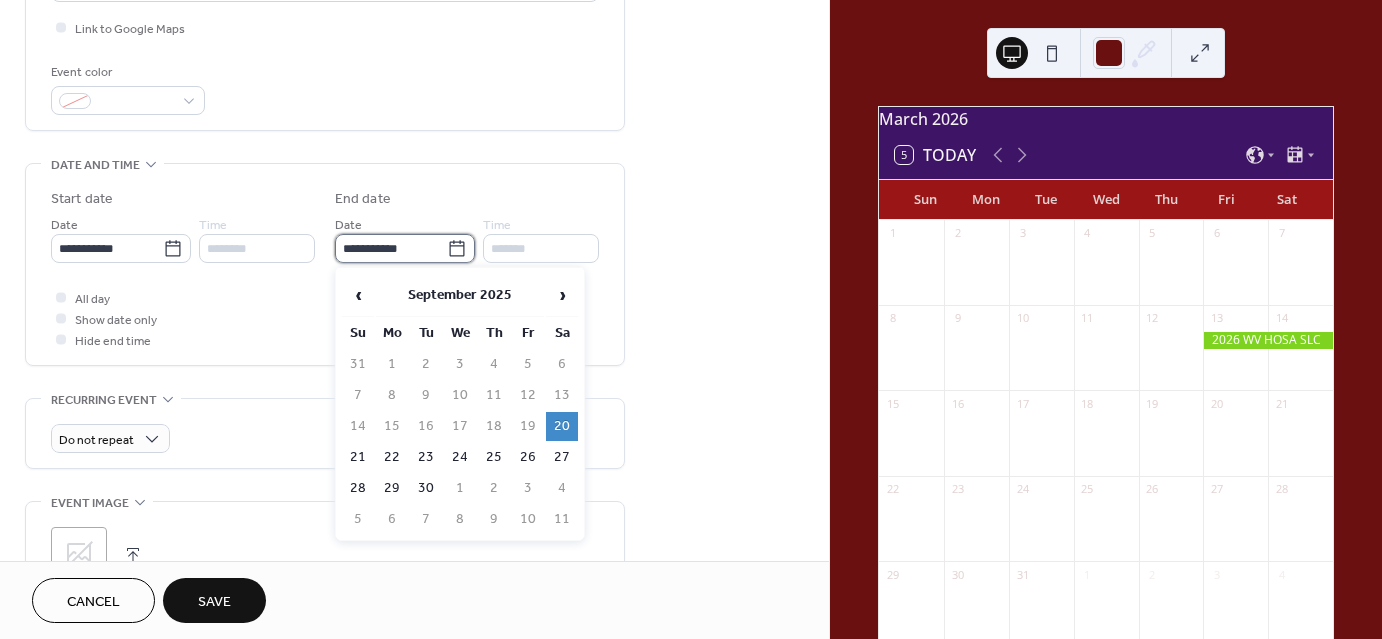 click on "**********" at bounding box center [391, 248] 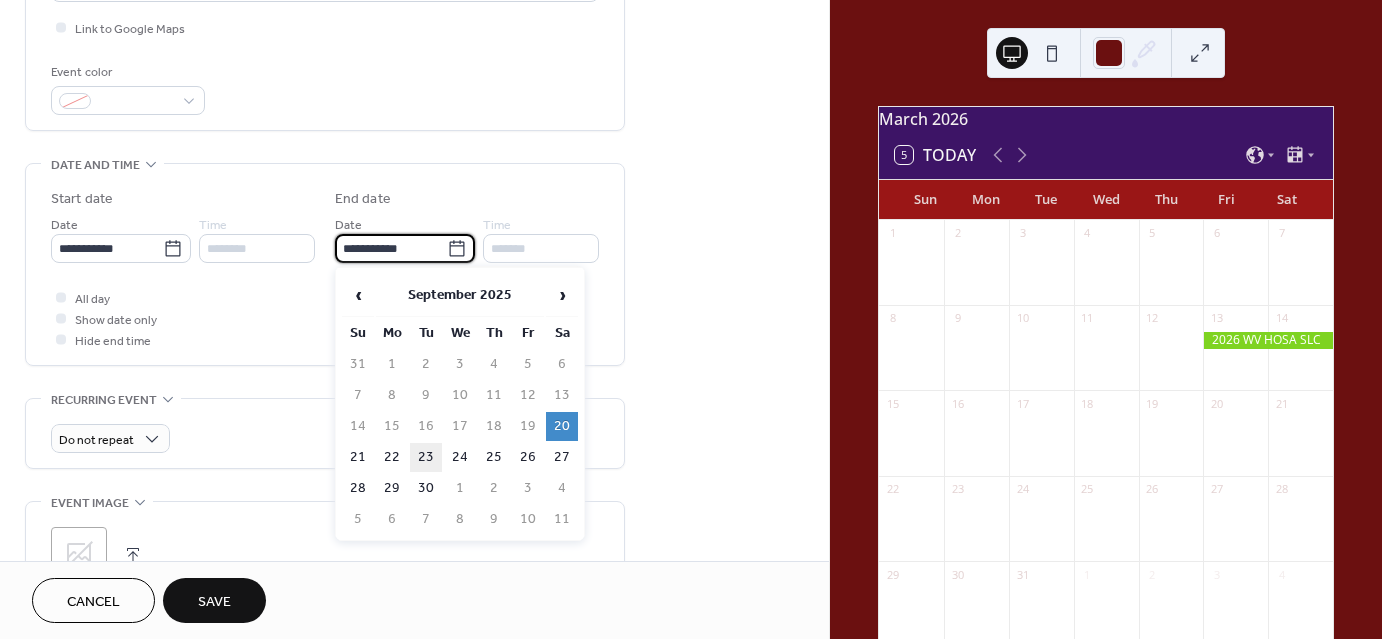 click on "23" at bounding box center [426, 457] 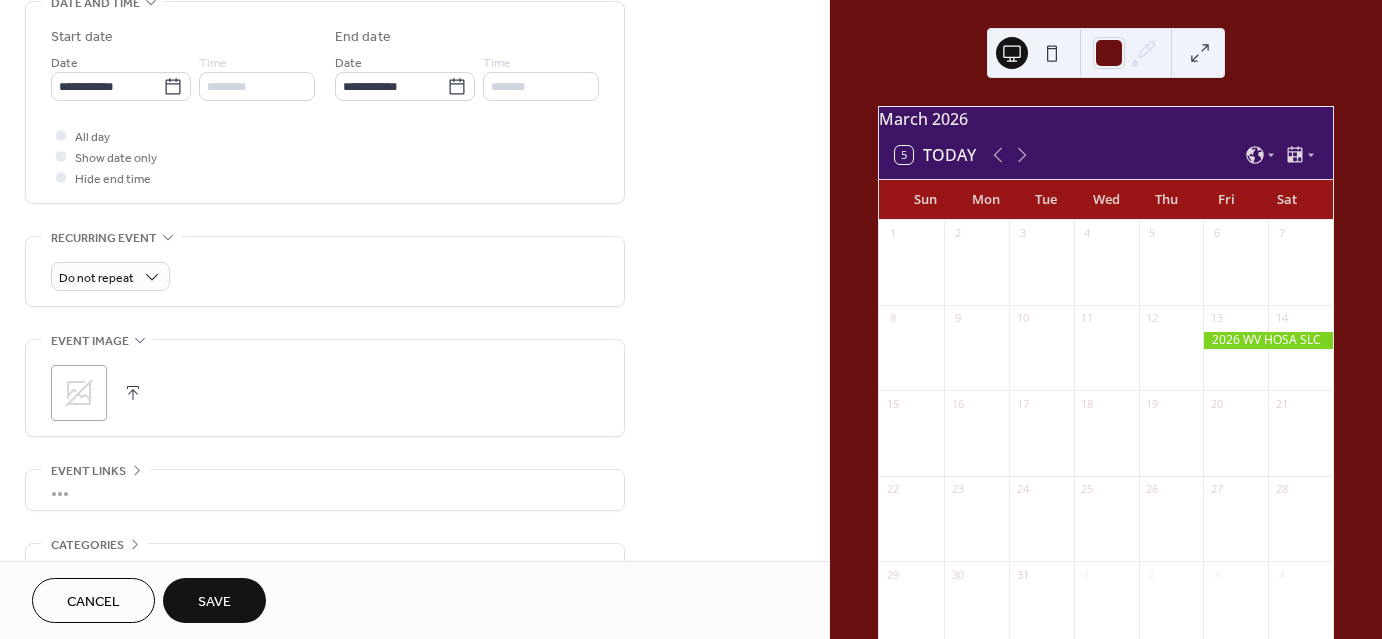 scroll, scrollTop: 765, scrollLeft: 0, axis: vertical 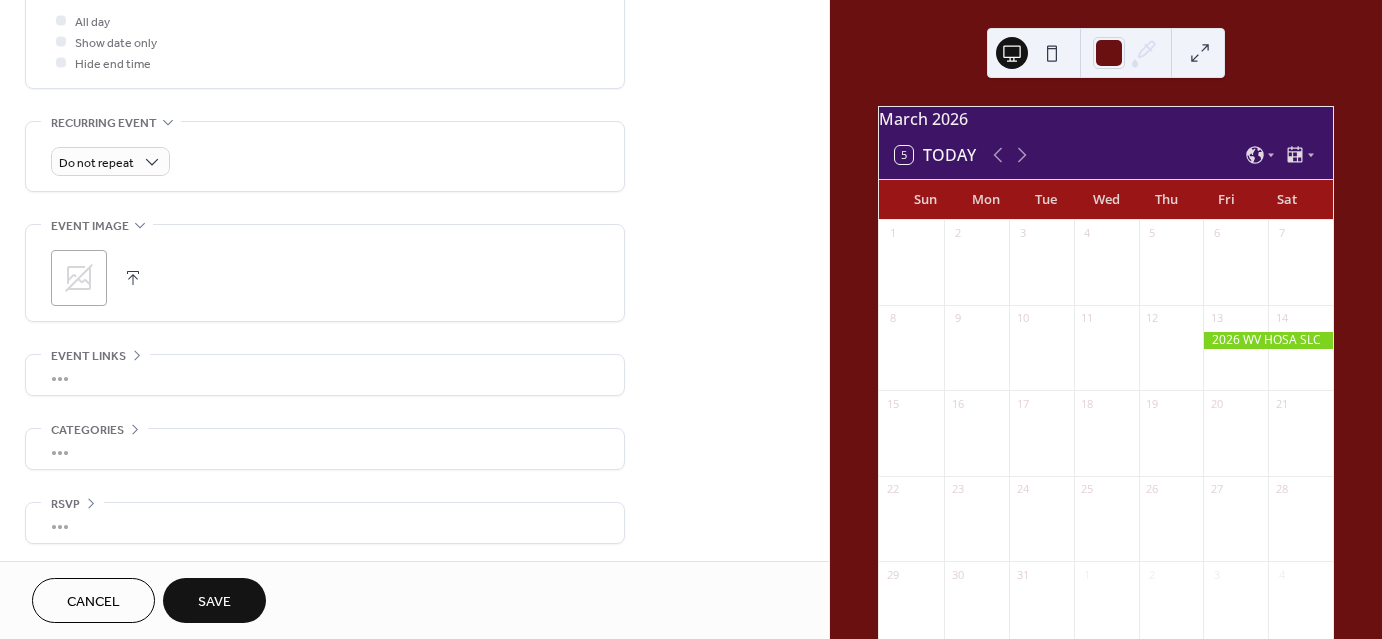 click on "Save" at bounding box center [214, 600] 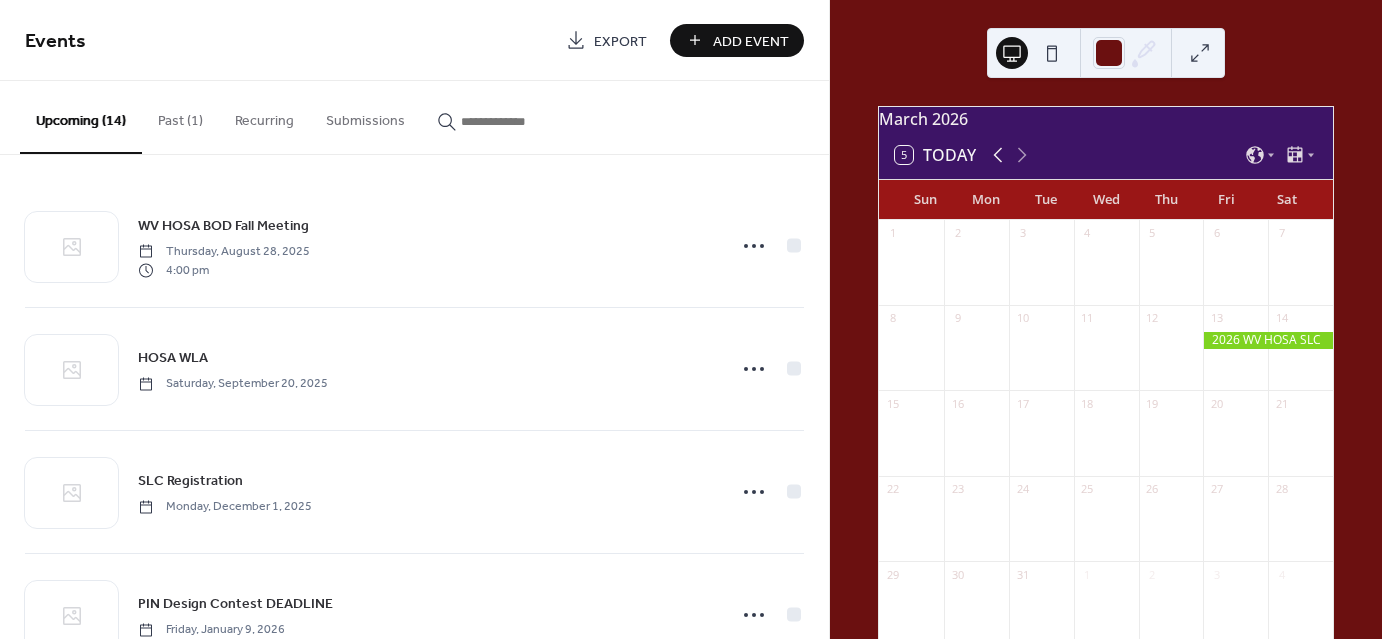click 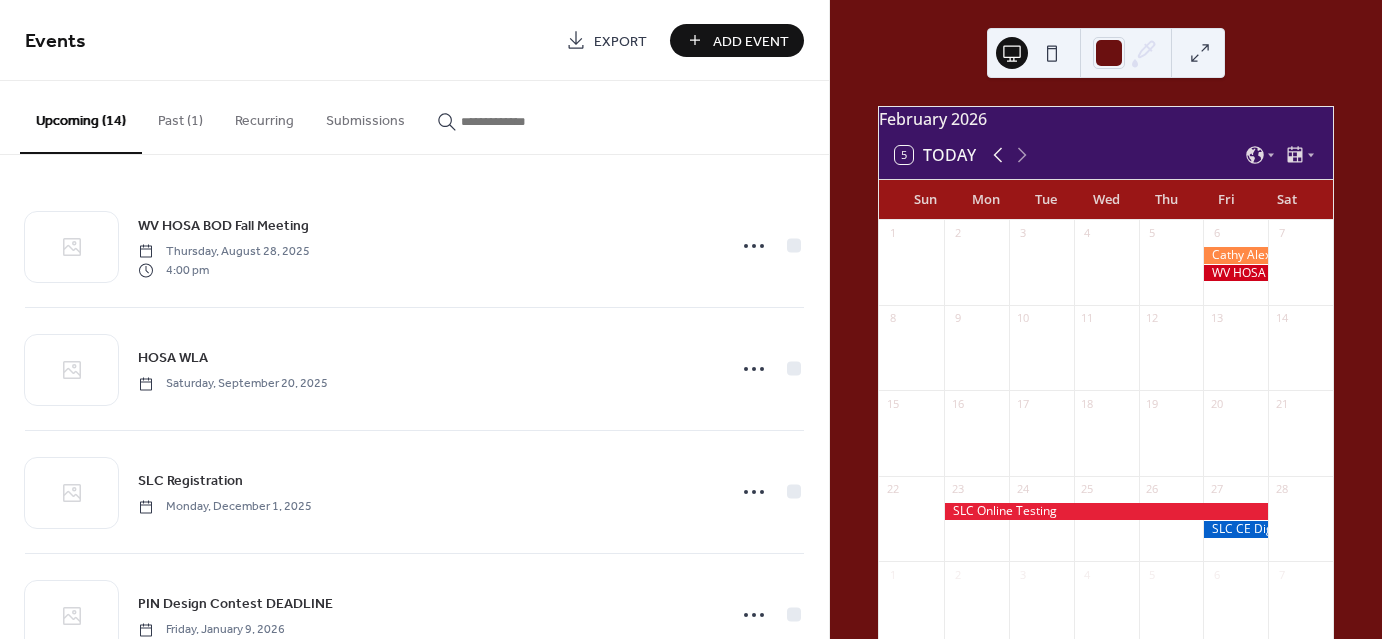 click 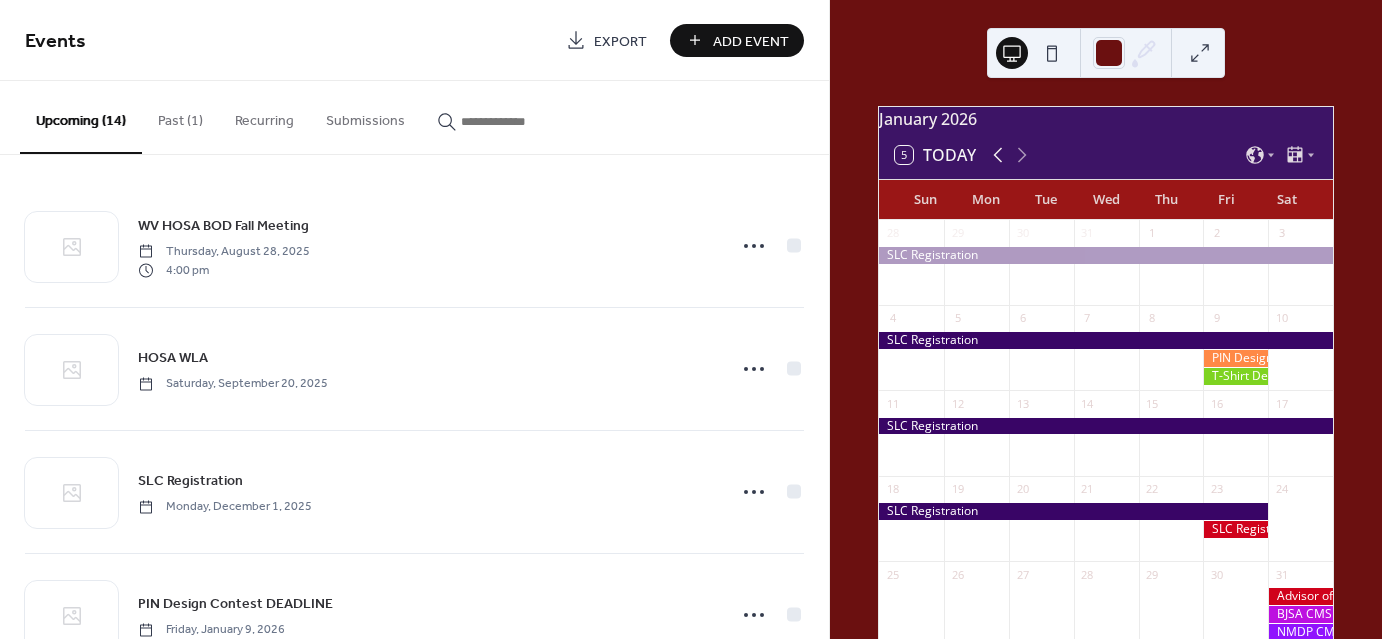 click 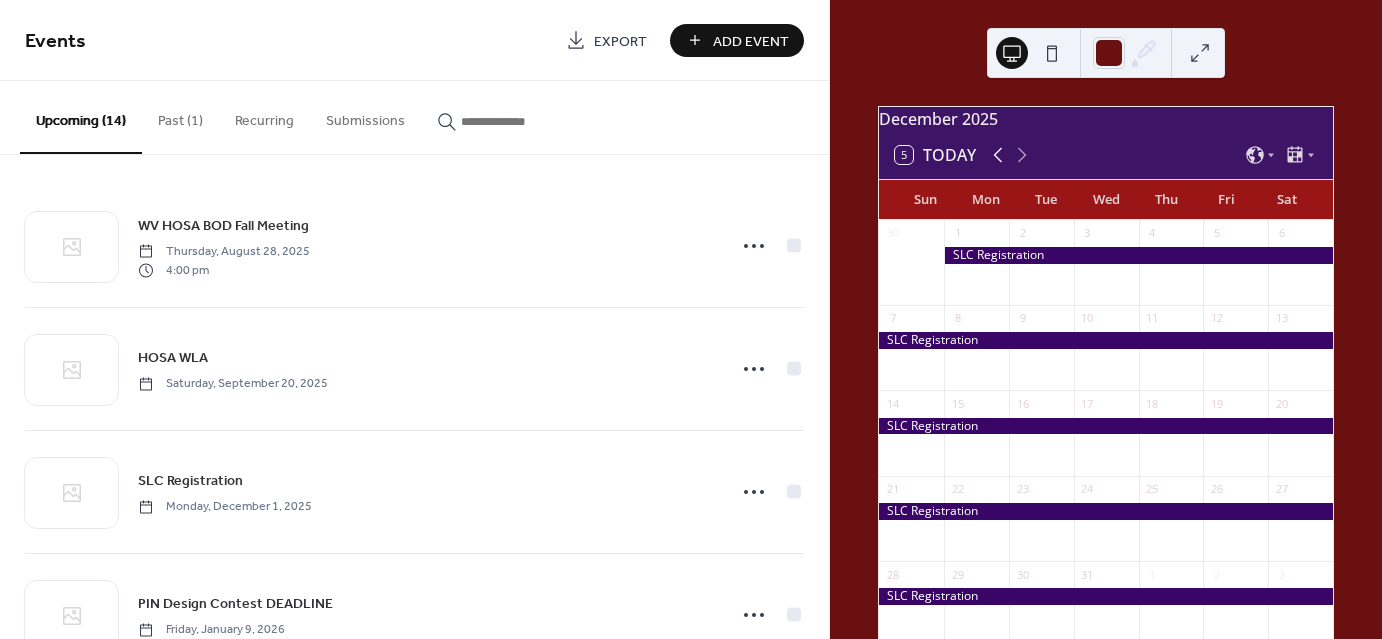 click 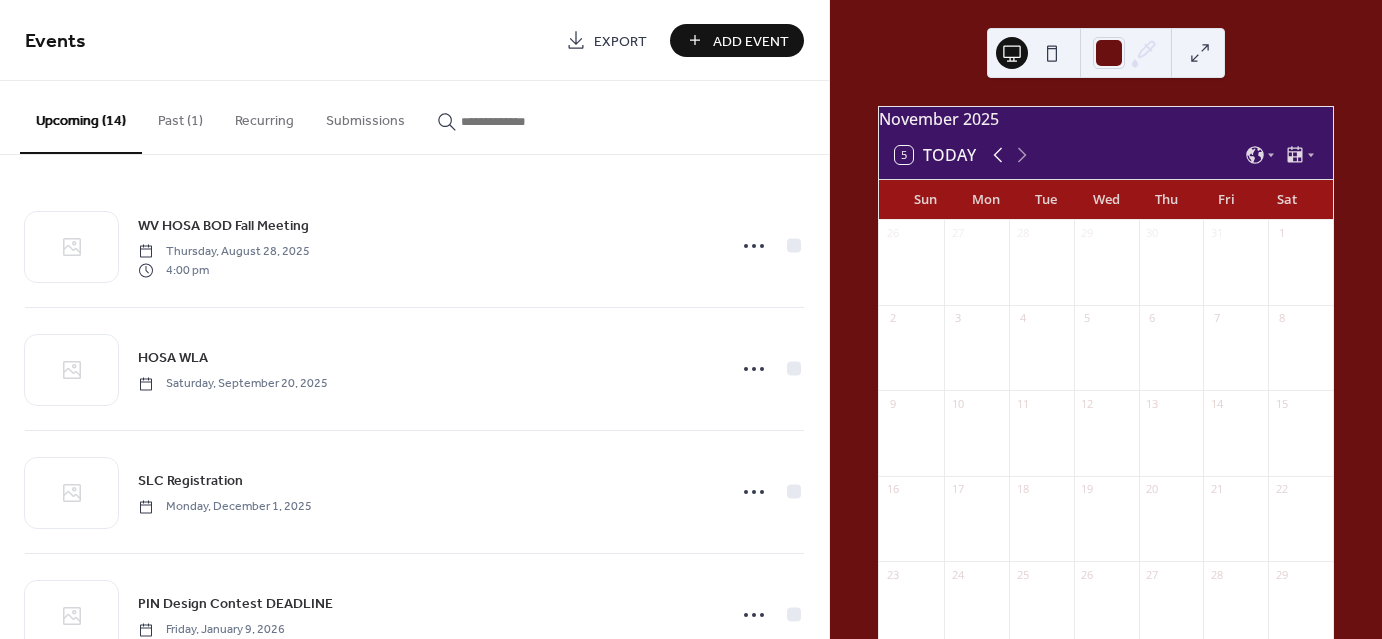 click 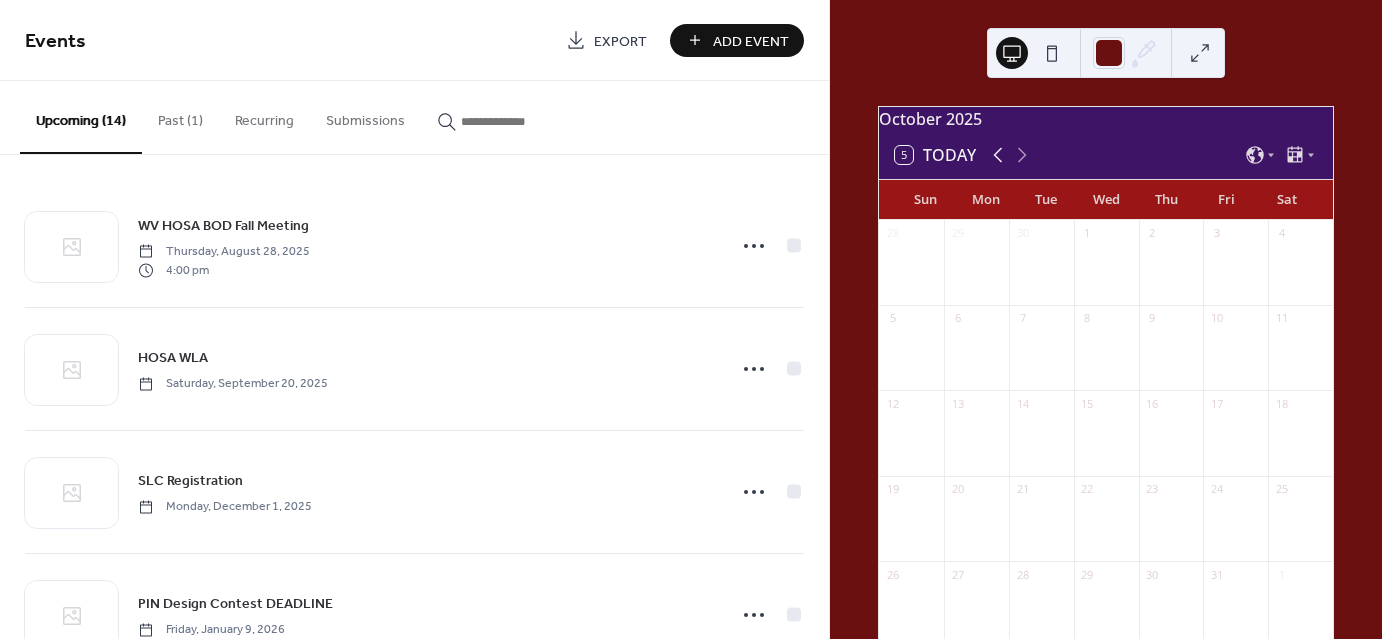 click 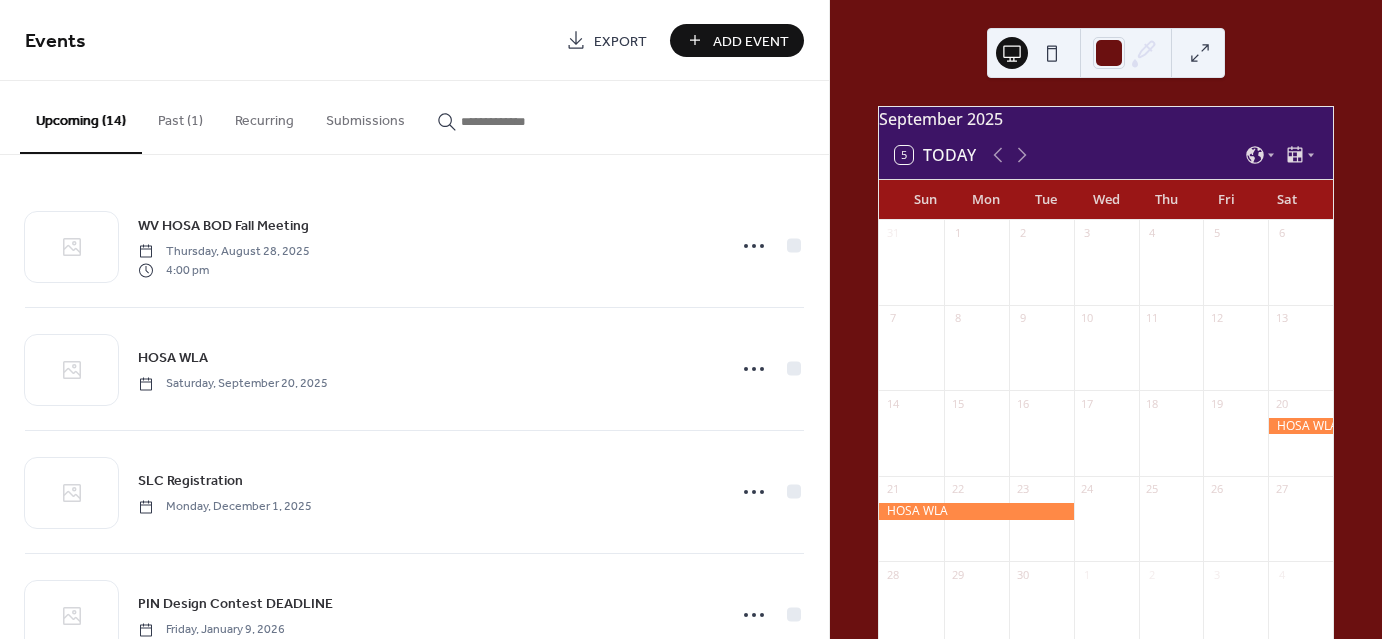 click on "Add Event" at bounding box center (751, 41) 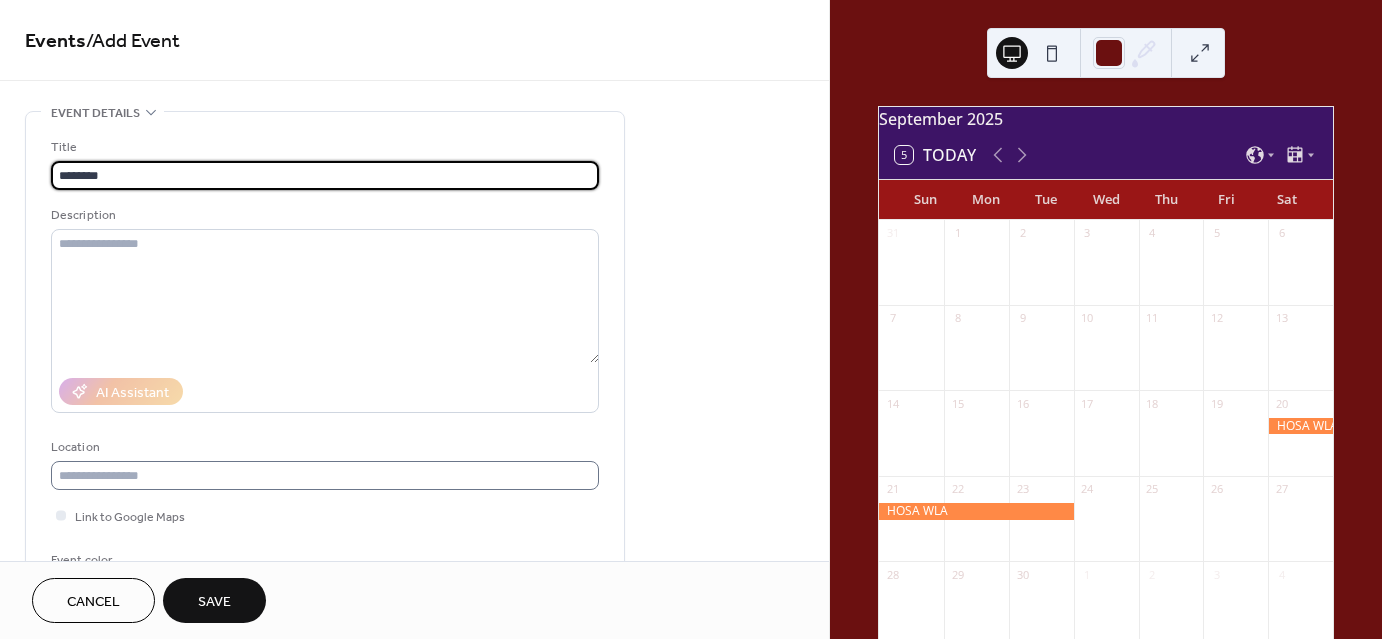type on "********" 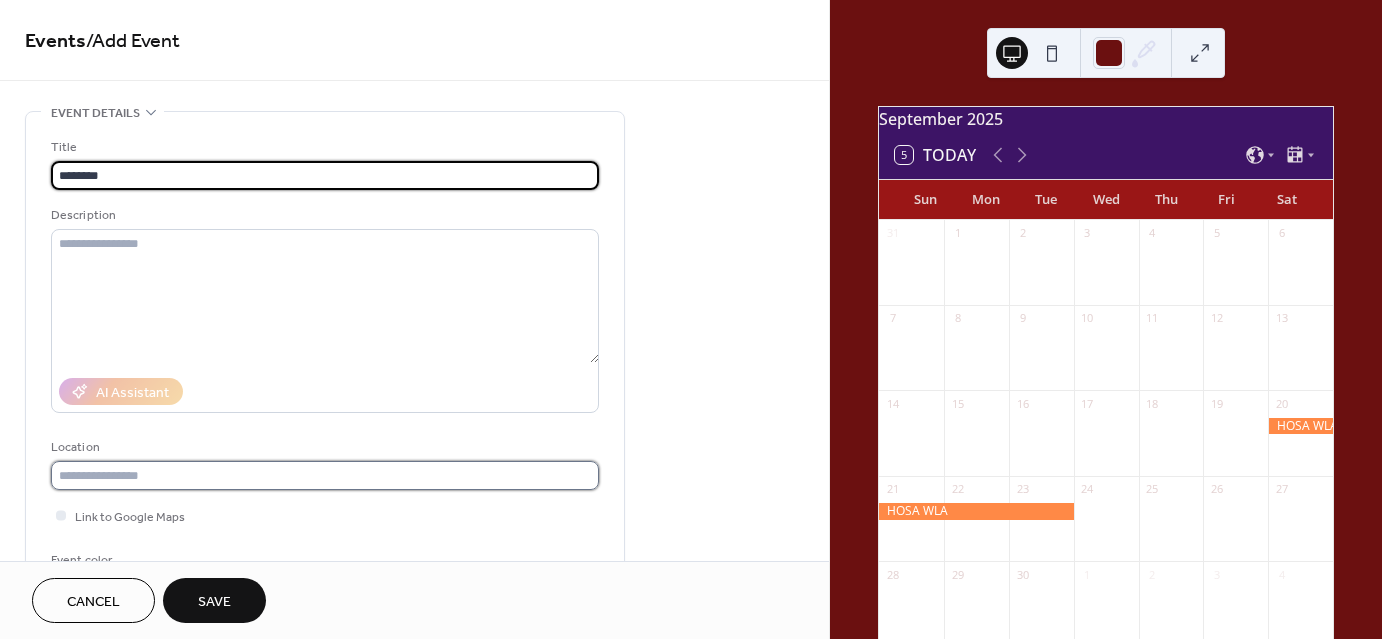 click at bounding box center (325, 475) 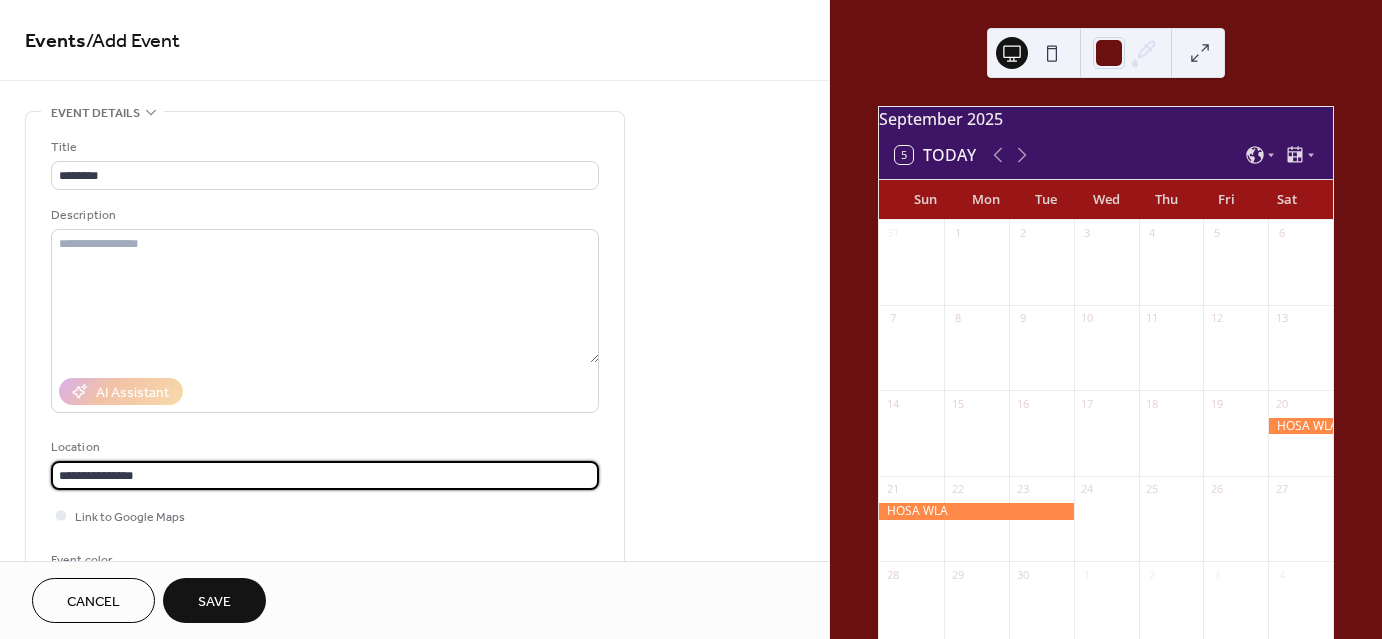 click on "**********" at bounding box center [325, 475] 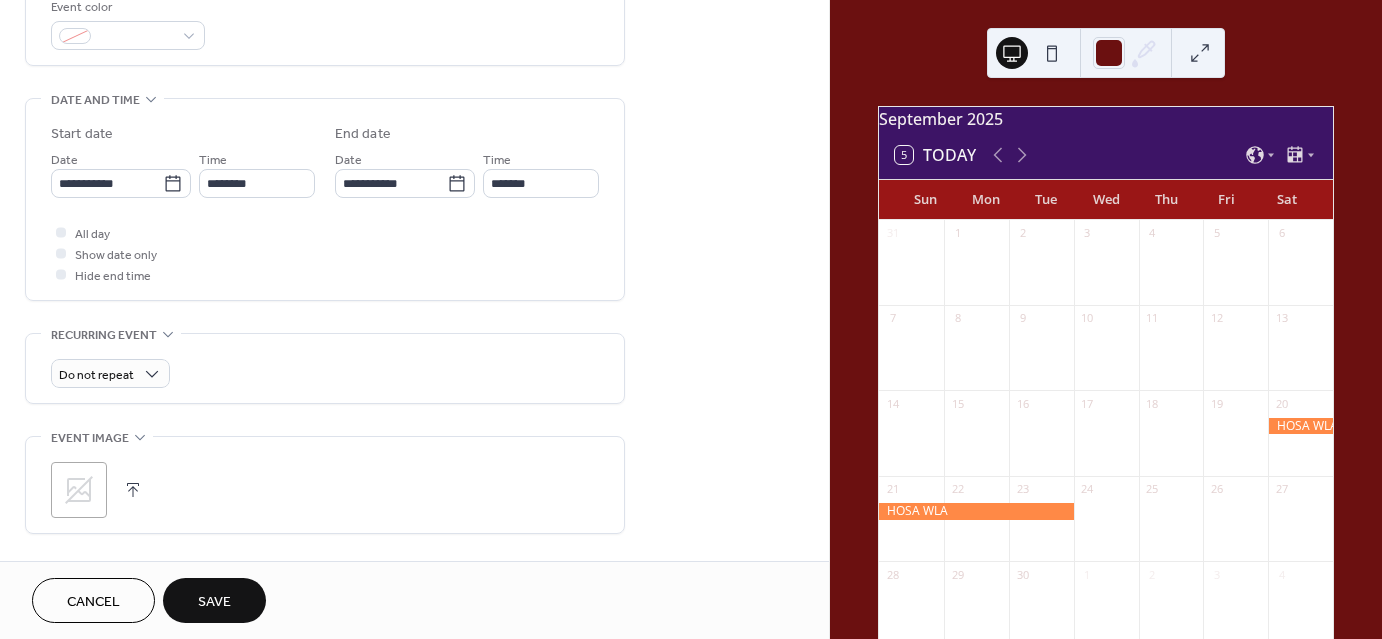scroll, scrollTop: 588, scrollLeft: 0, axis: vertical 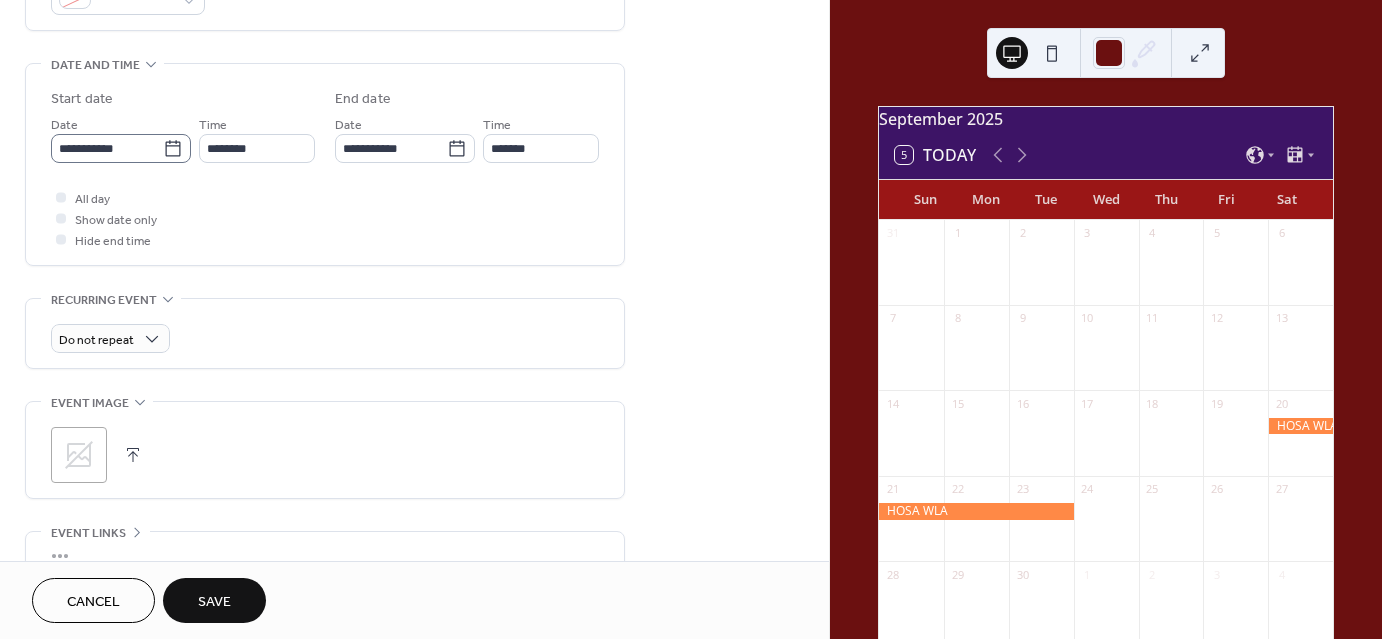type on "**********" 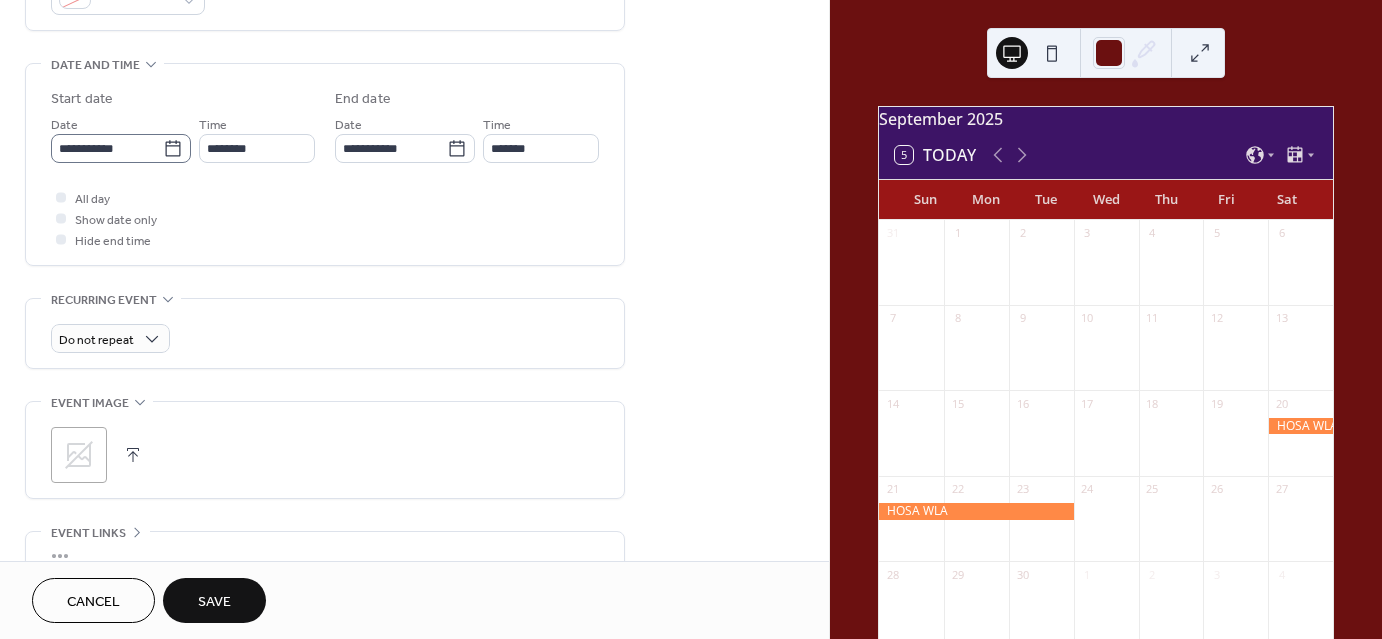 click 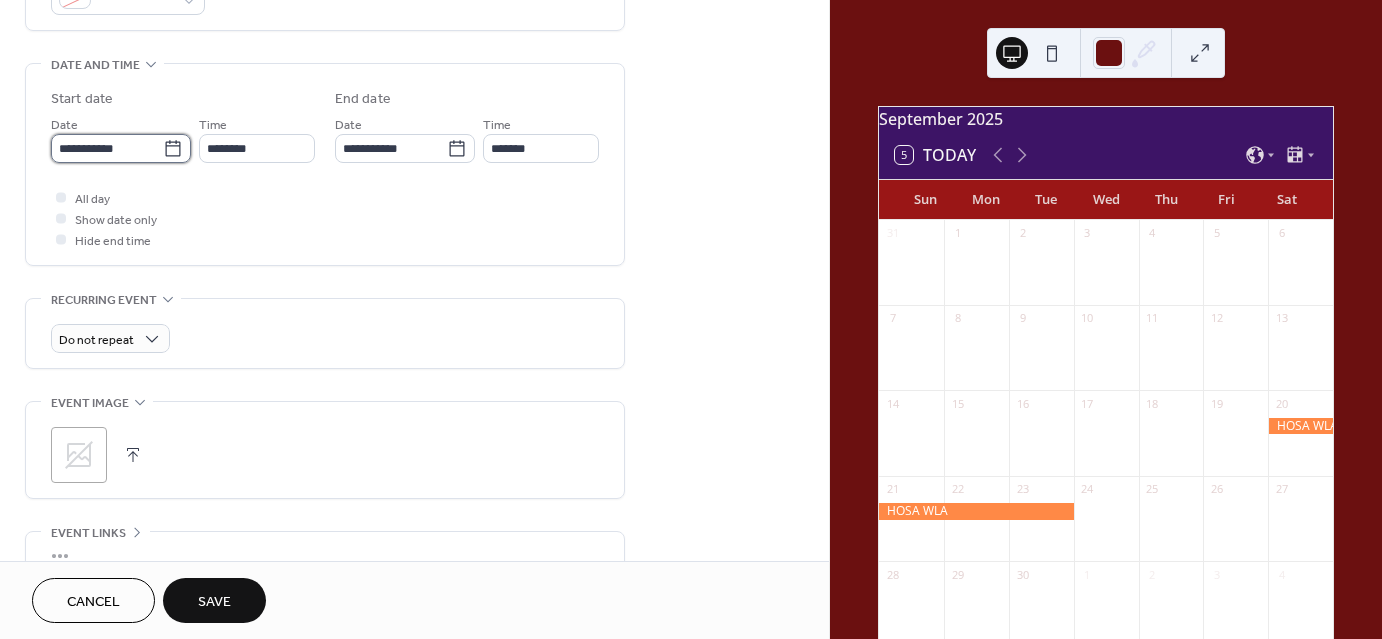 click on "**********" at bounding box center [107, 148] 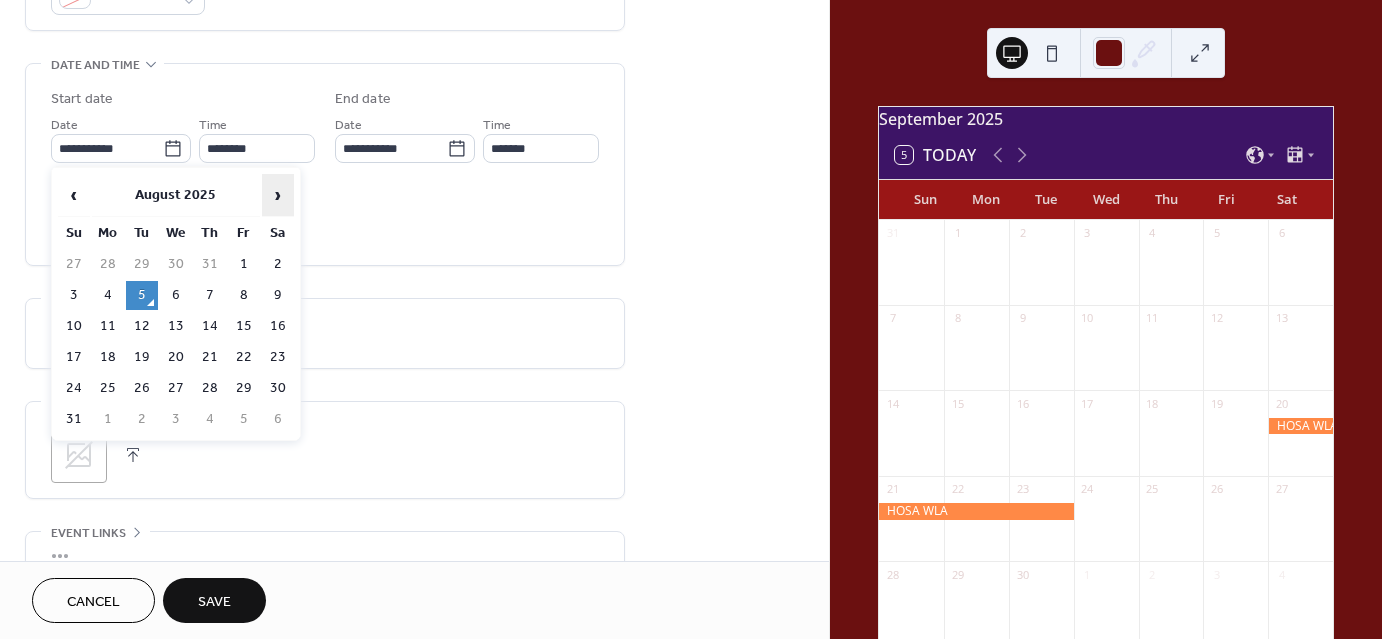 click on "›" at bounding box center [278, 195] 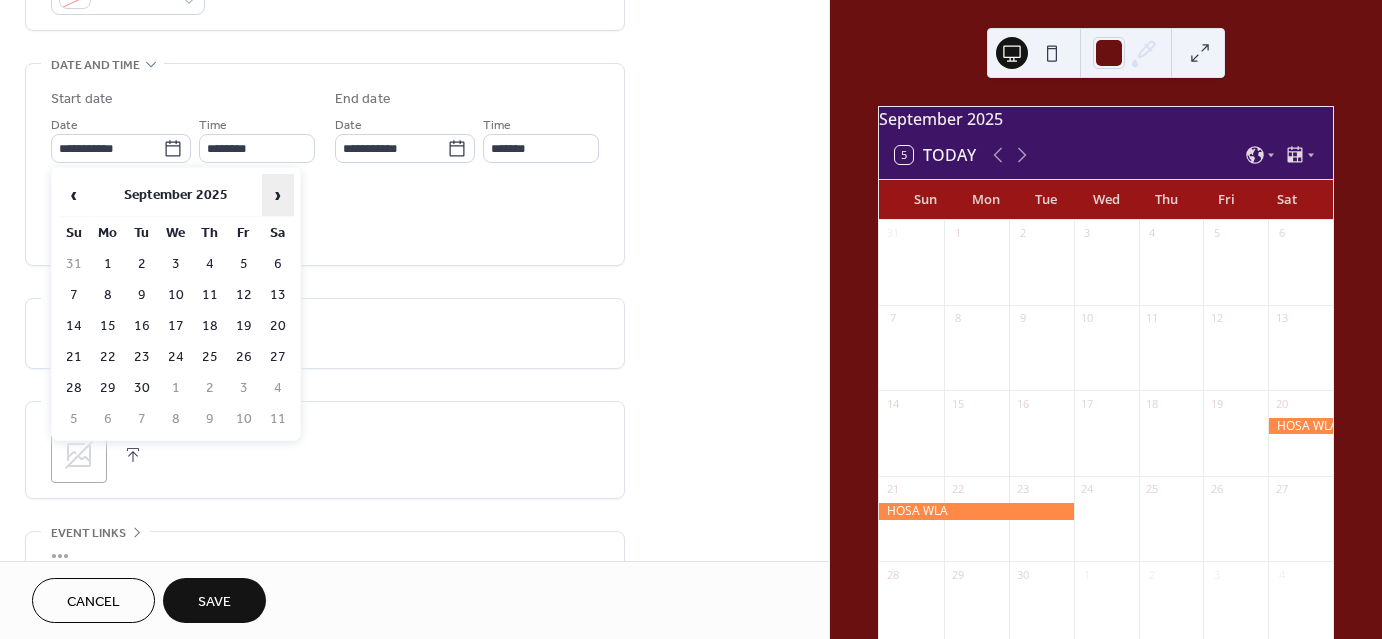 click on "›" at bounding box center [278, 195] 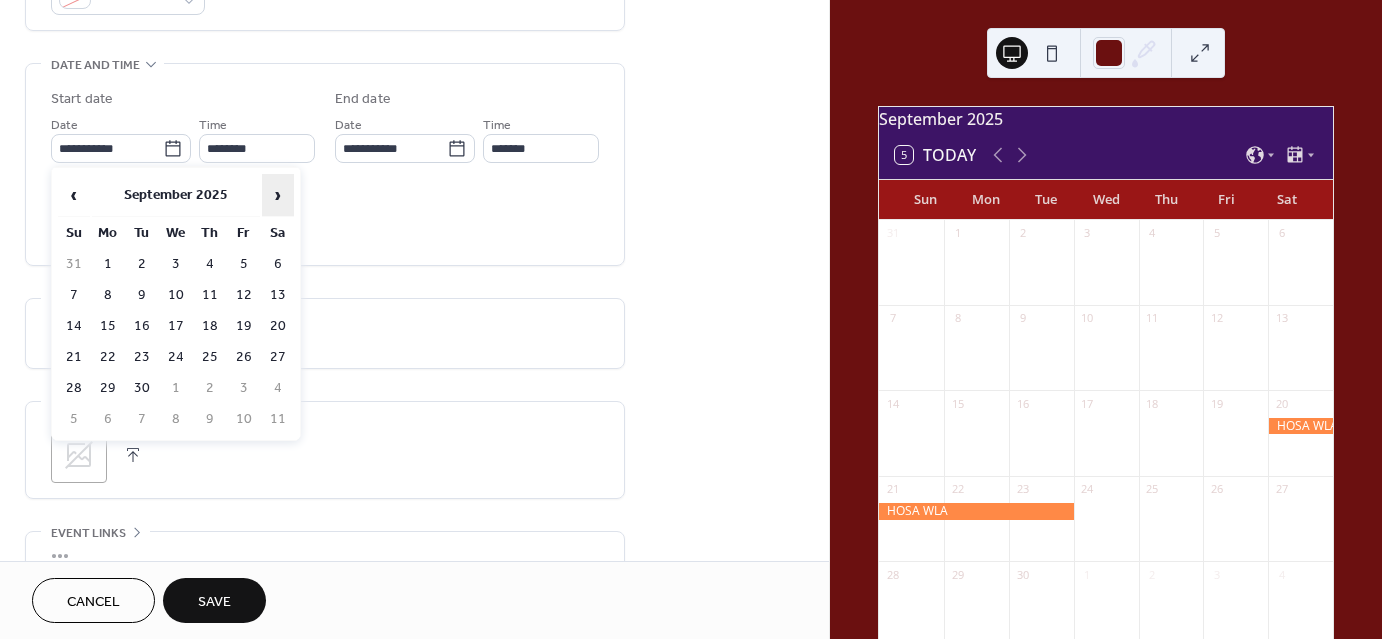 click on "›" at bounding box center [278, 195] 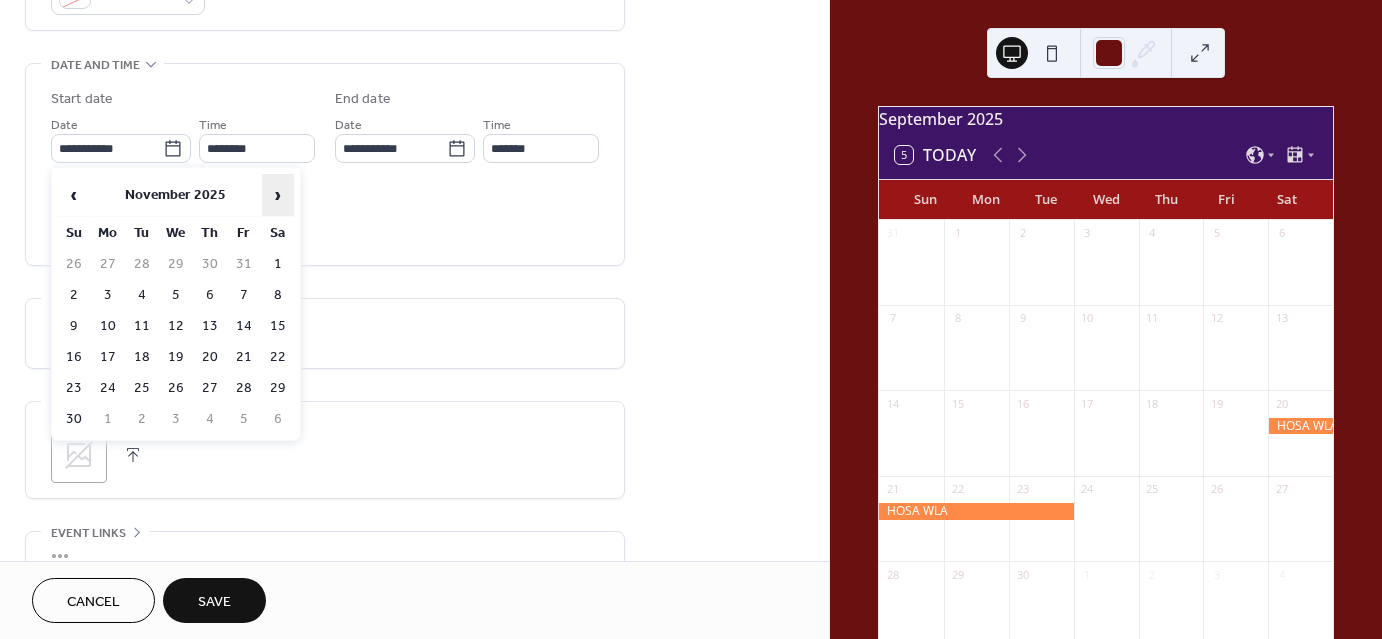 click on "›" at bounding box center [278, 195] 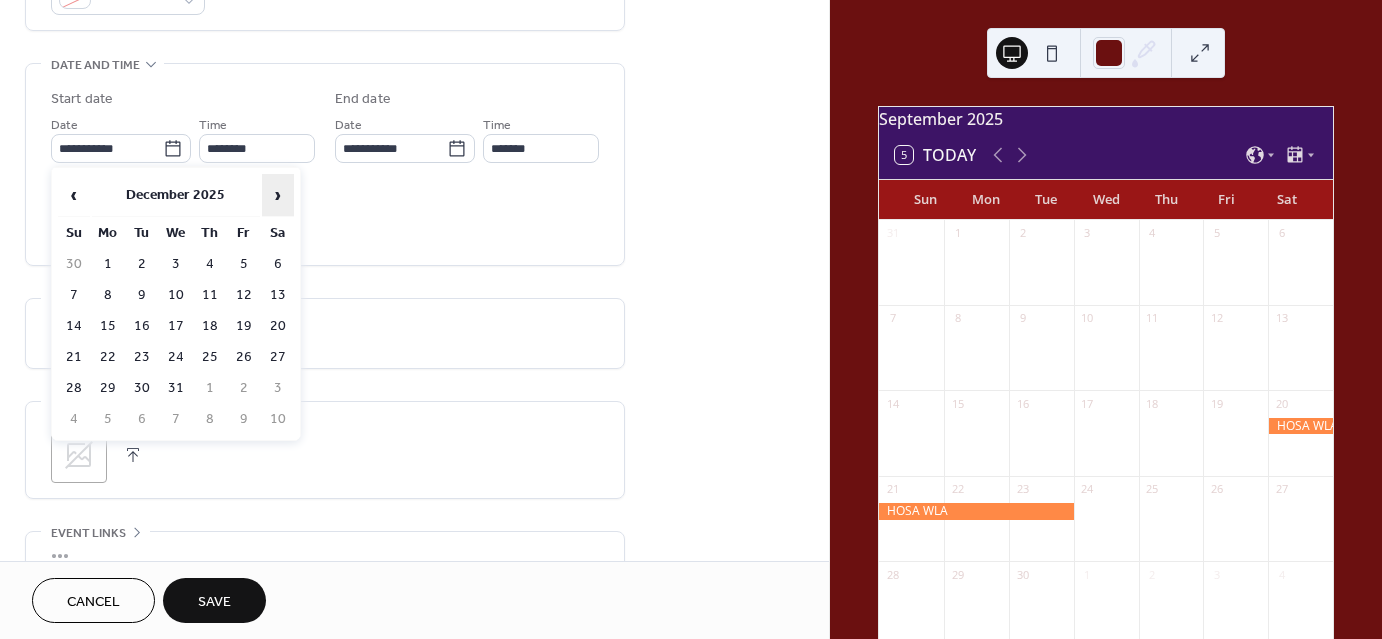 click on "›" at bounding box center (278, 195) 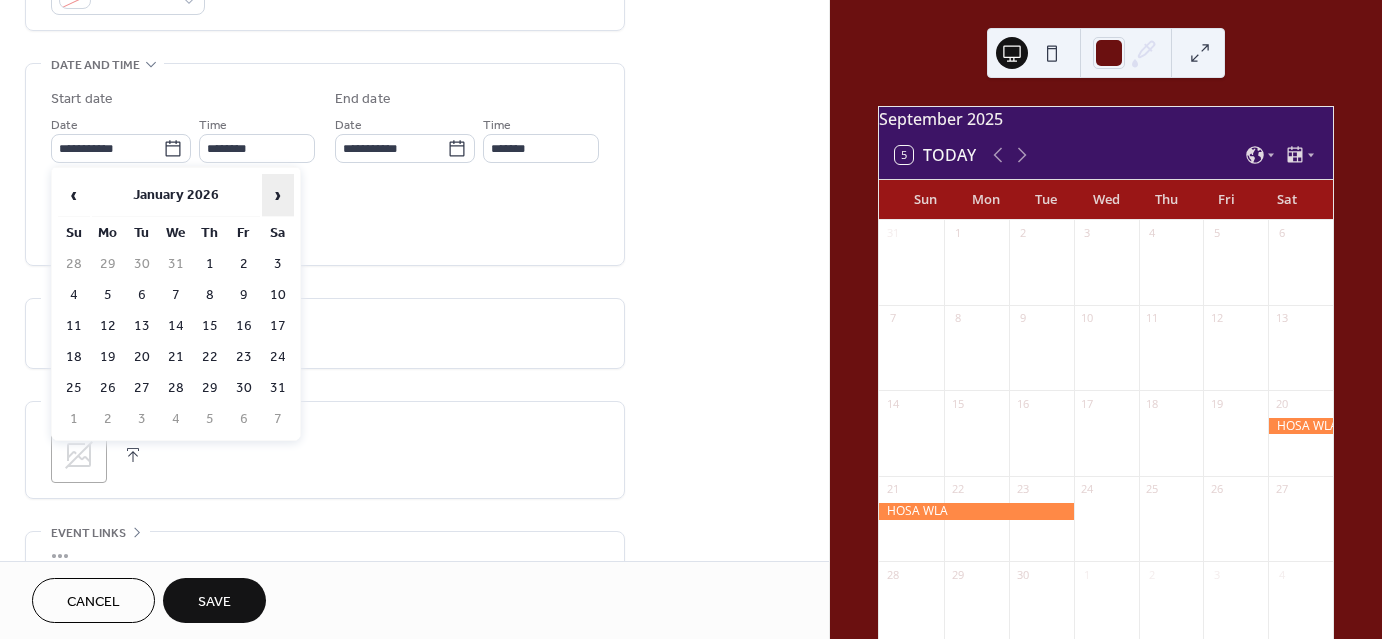 click on "›" at bounding box center [278, 195] 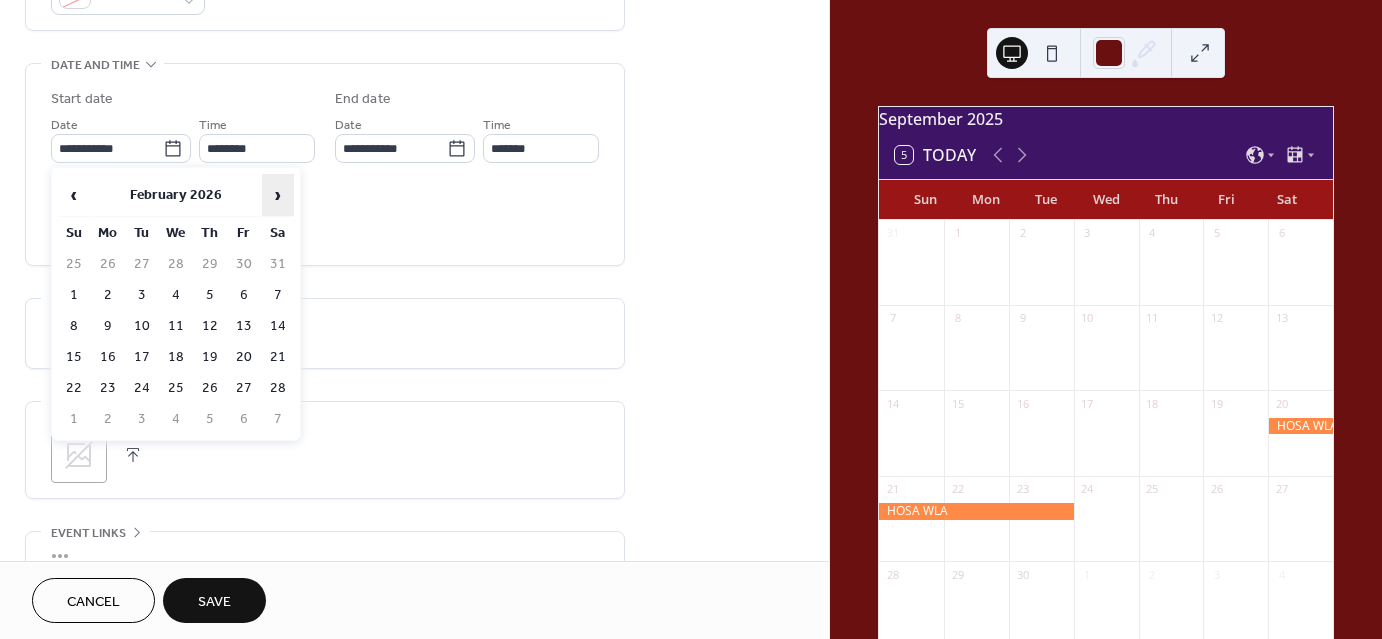 click on "›" at bounding box center [278, 195] 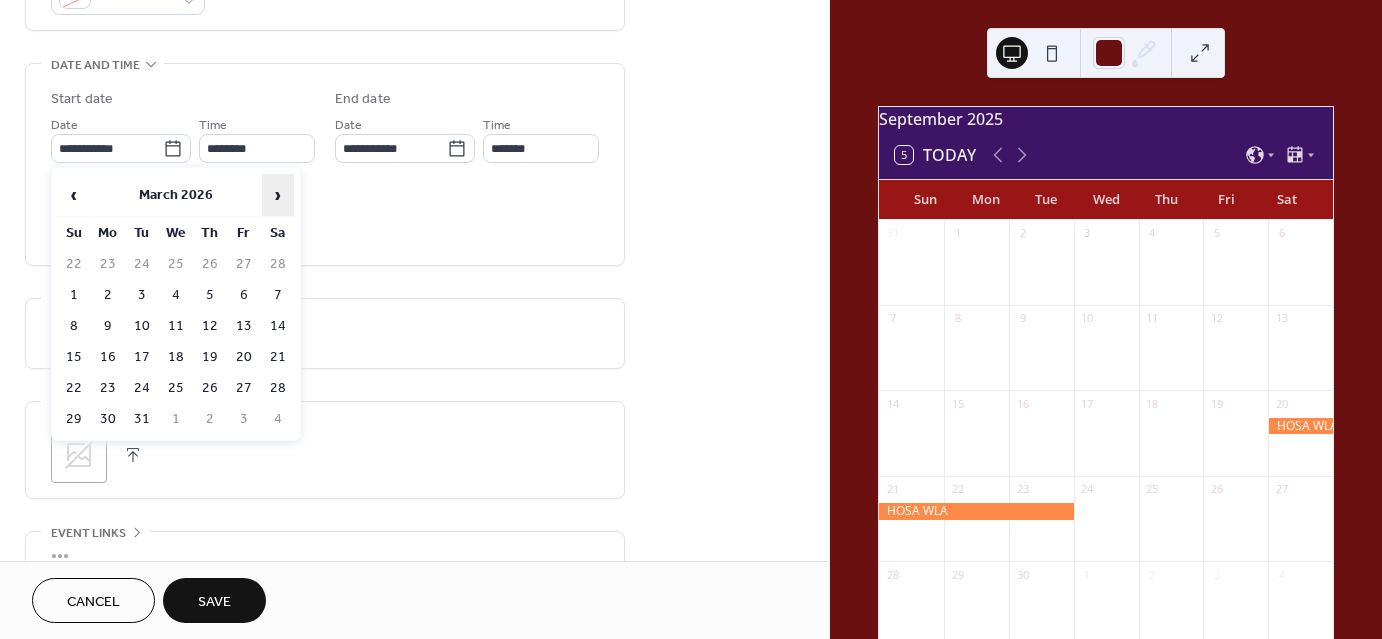 click on "›" at bounding box center (278, 195) 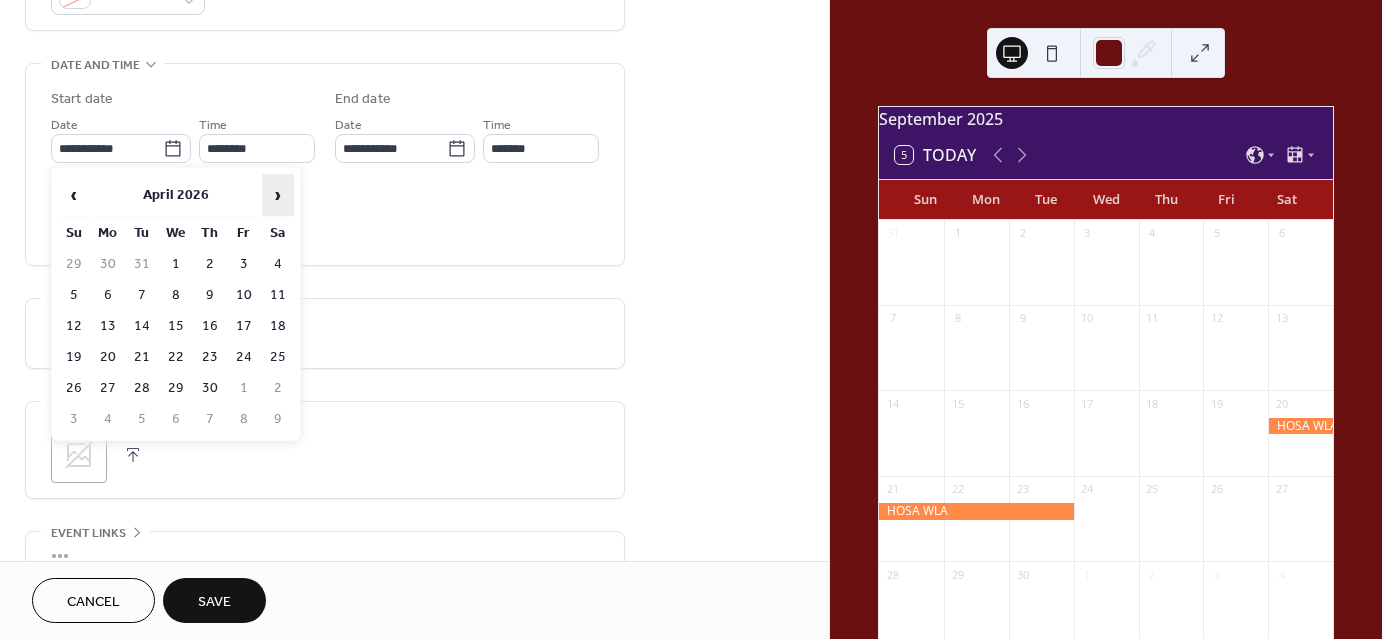 click on "›" at bounding box center (278, 195) 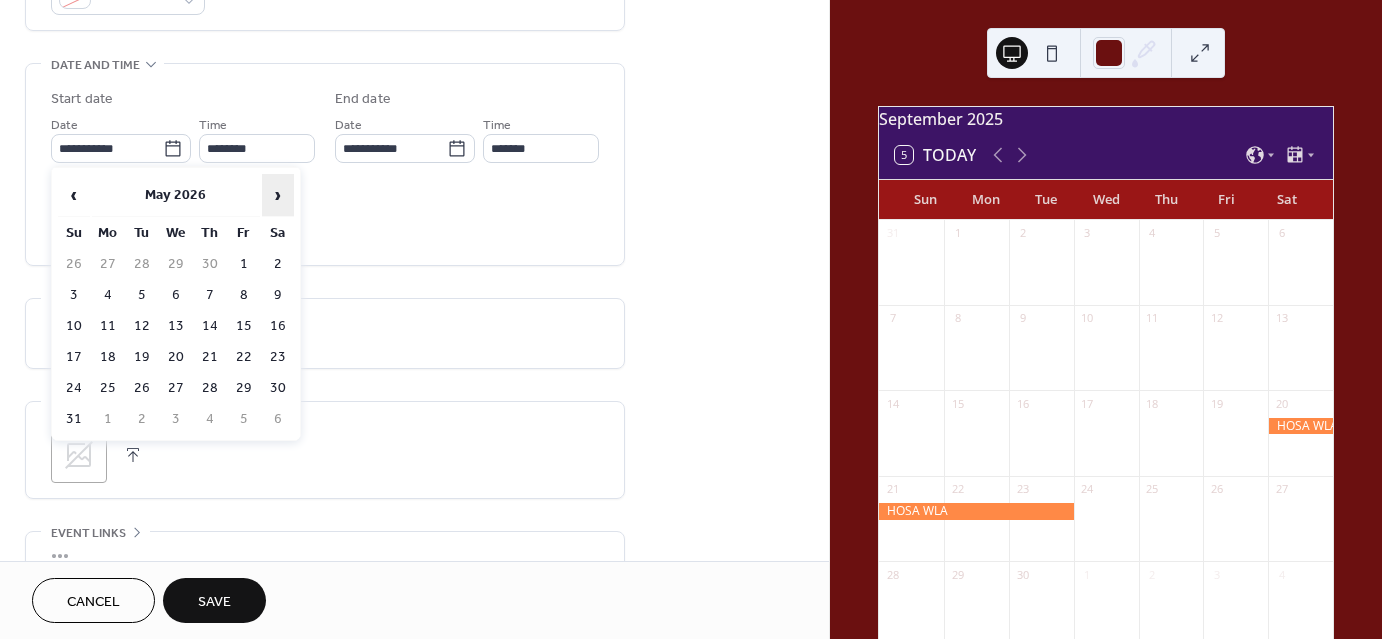 click on "›" at bounding box center (278, 195) 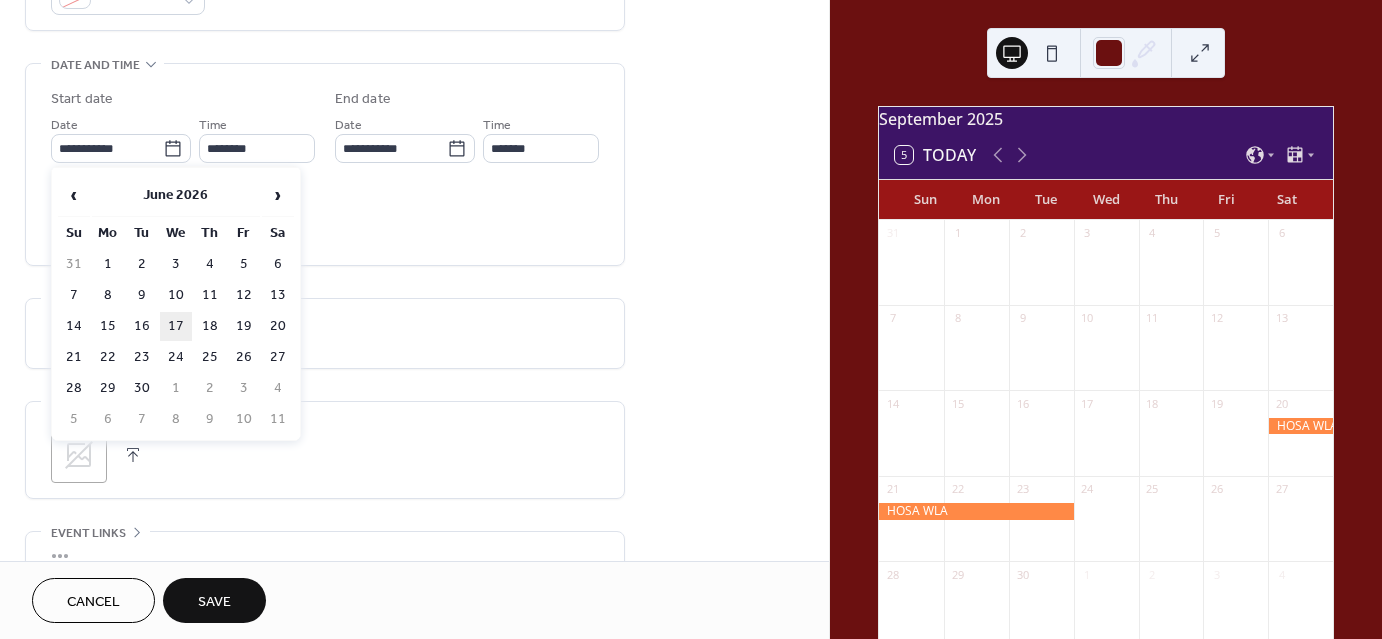 click on "17" at bounding box center (176, 326) 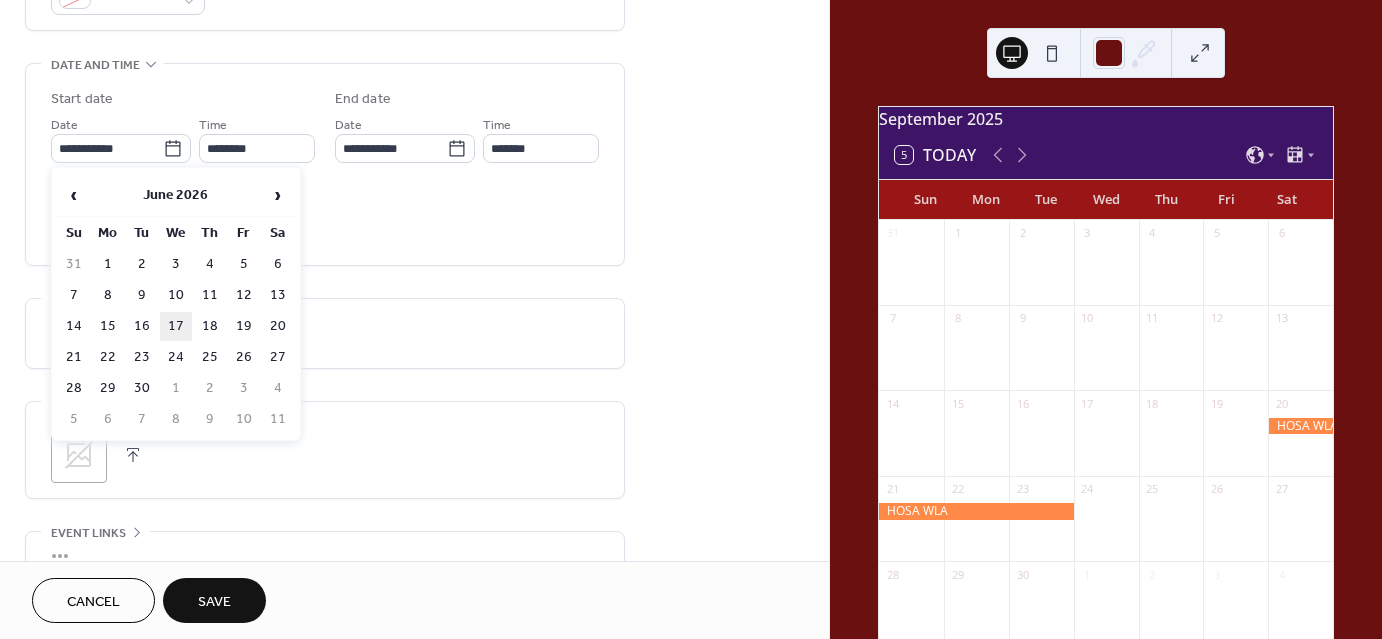 type on "**********" 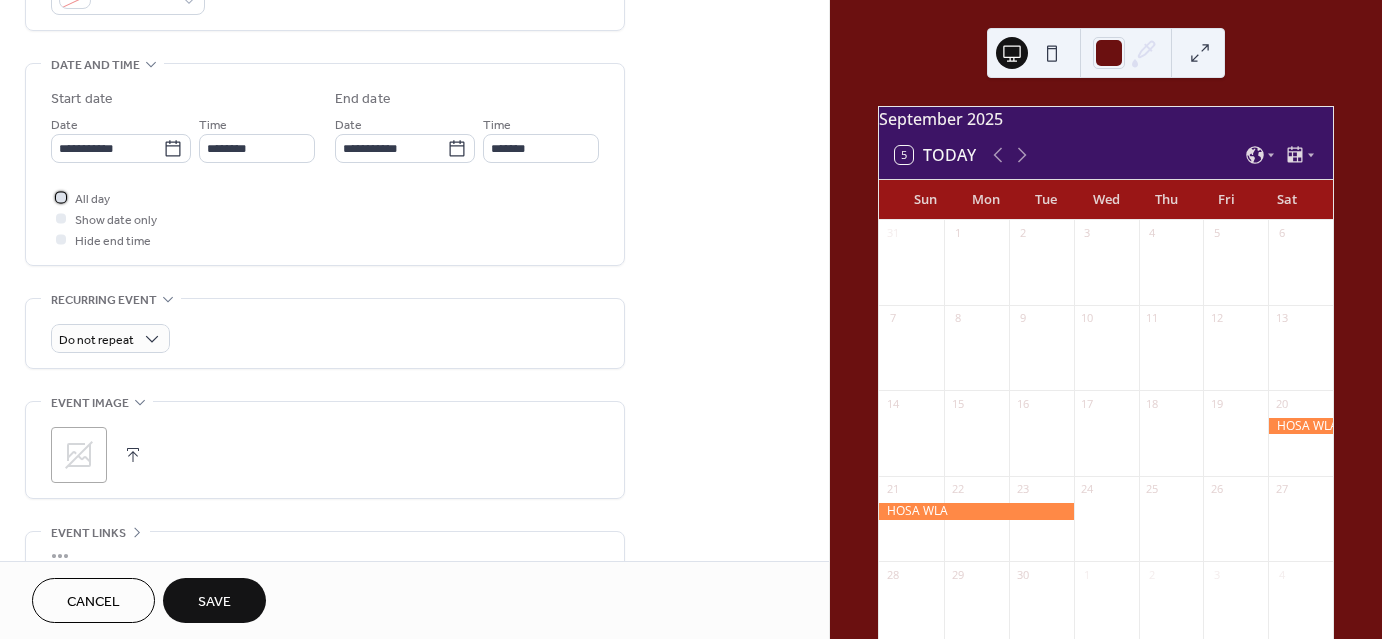 click at bounding box center (61, 197) 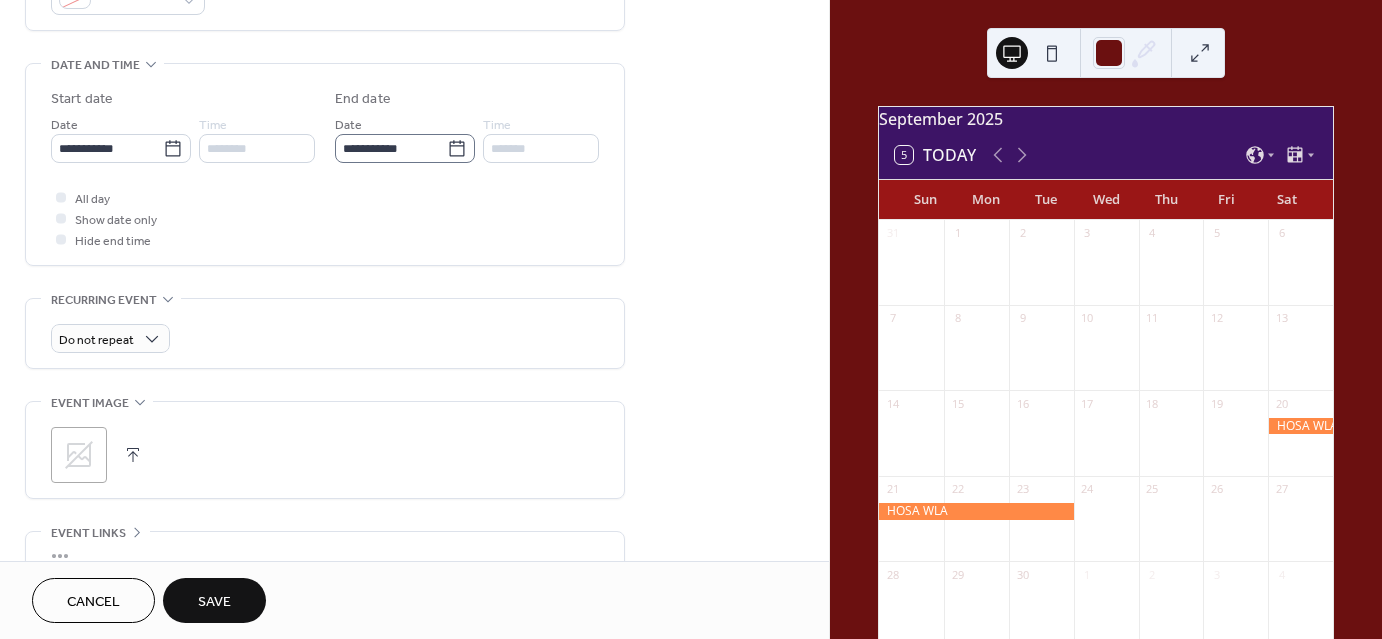click 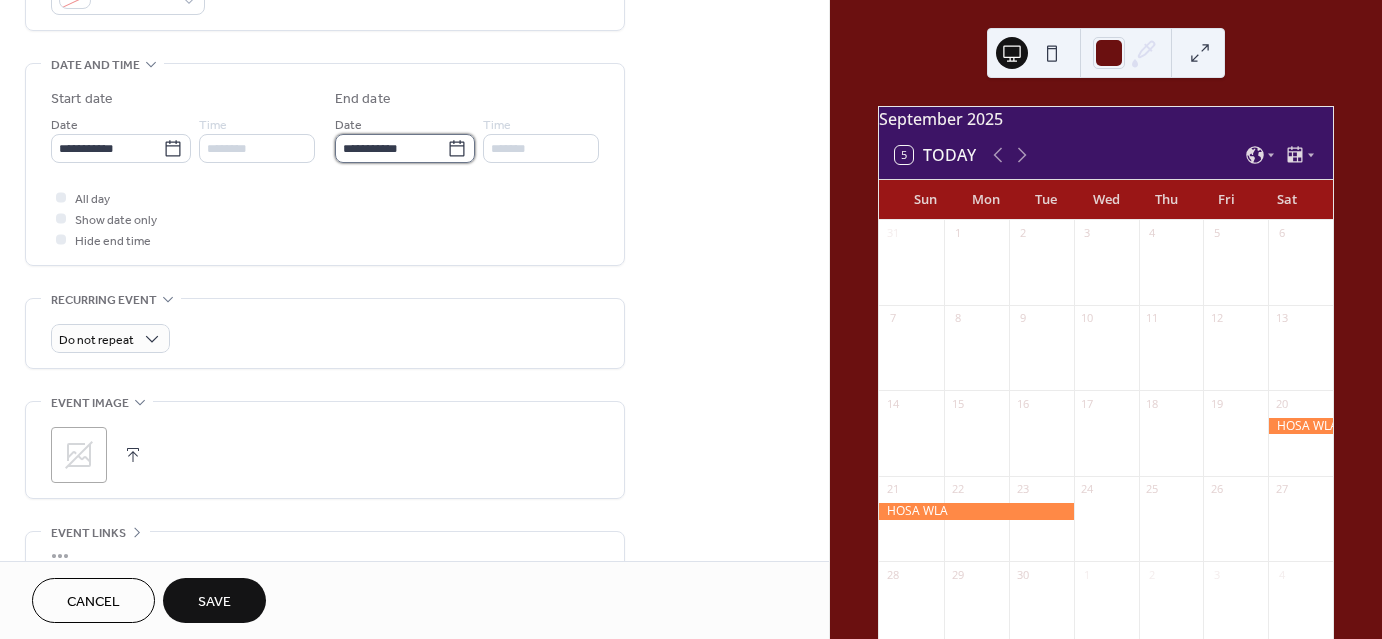 click on "**********" at bounding box center (391, 148) 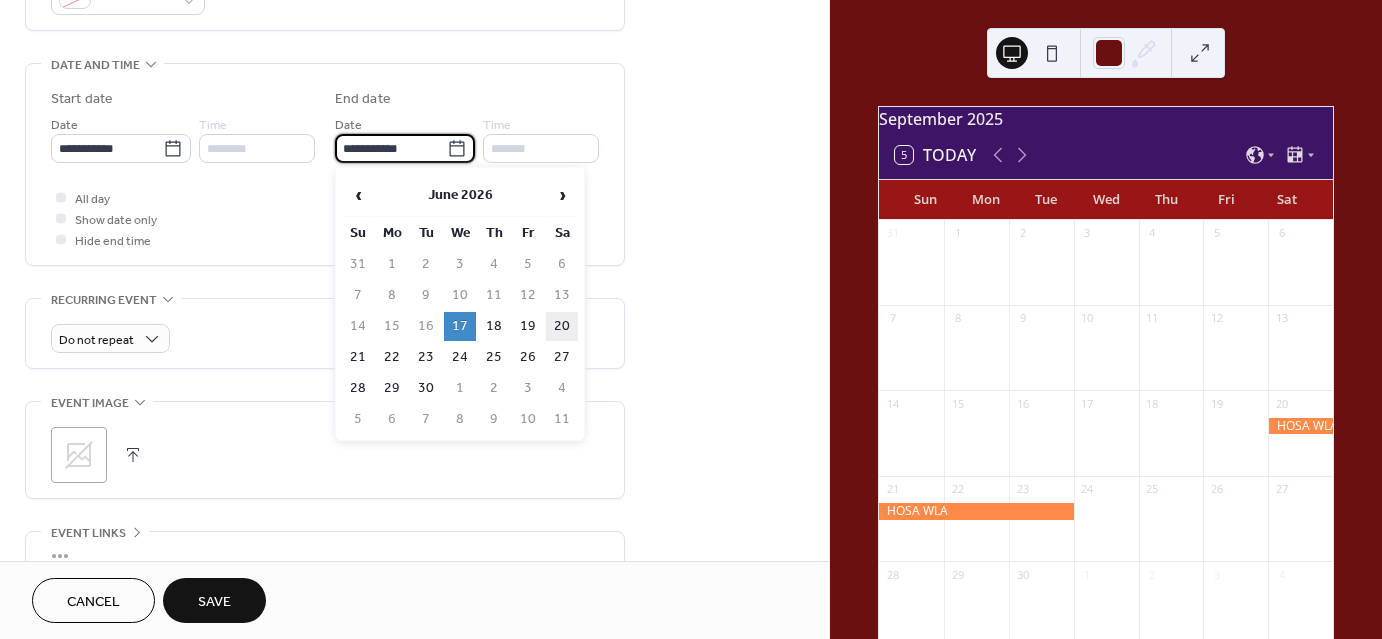 click on "20" at bounding box center (562, 326) 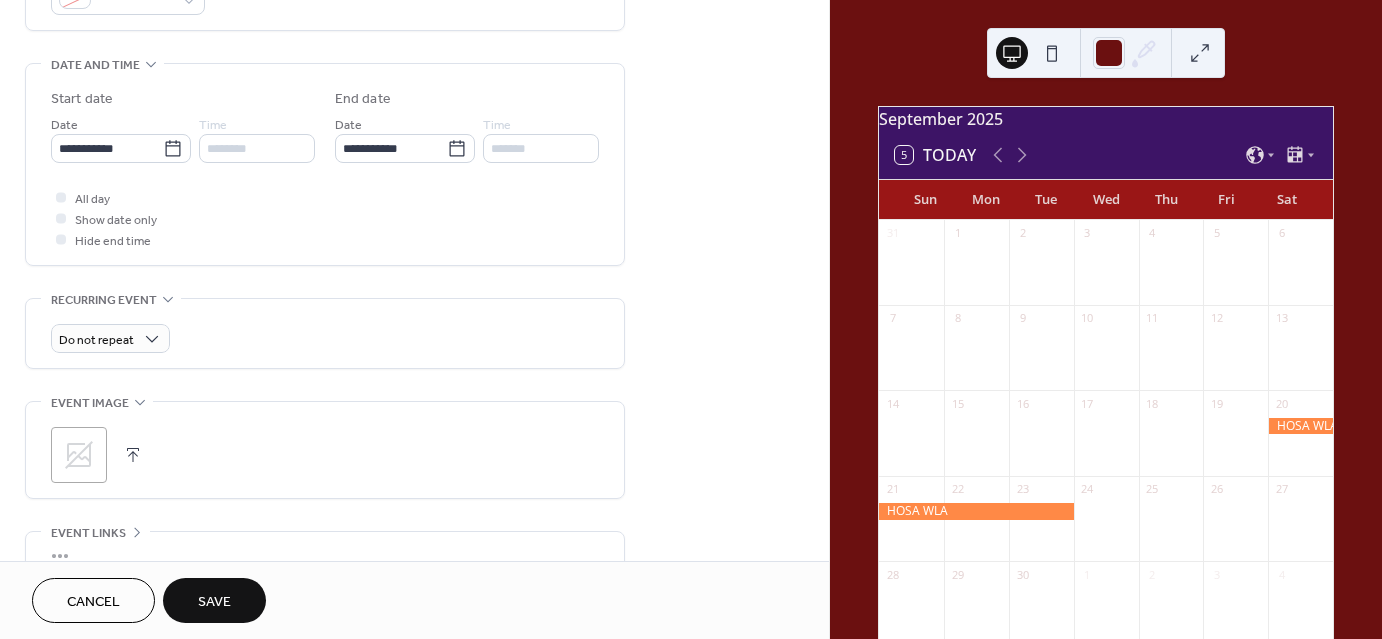 click on "Save" at bounding box center (214, 600) 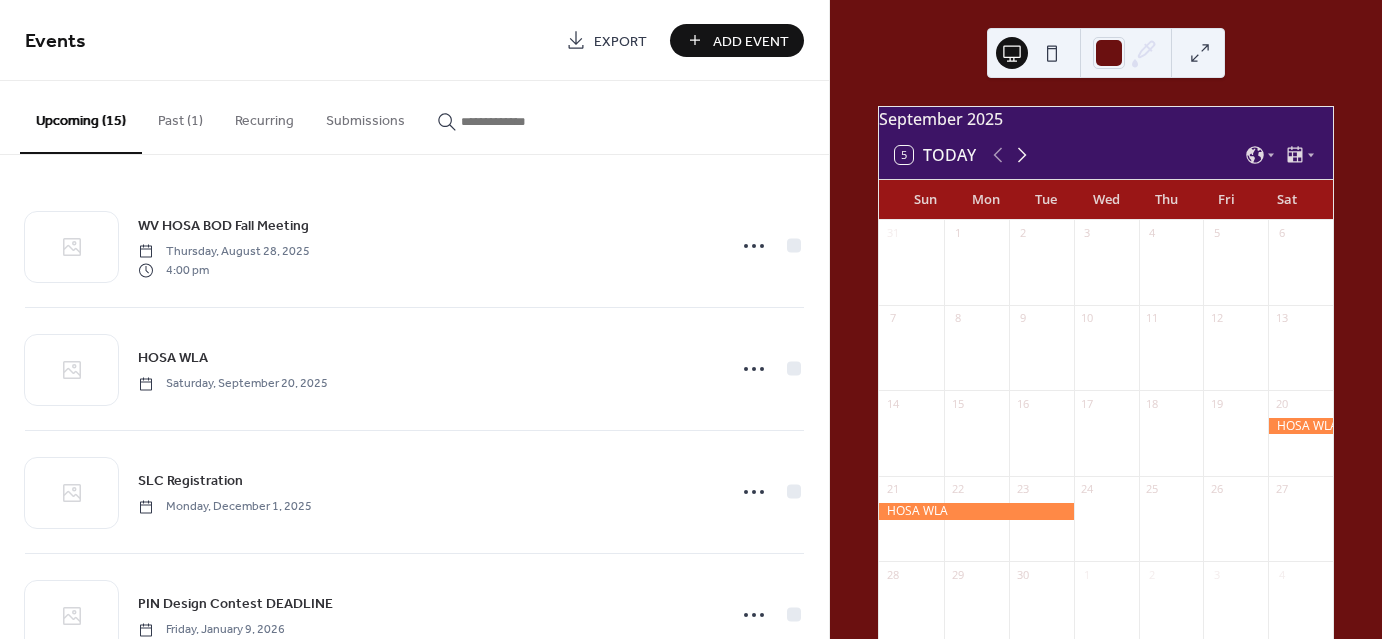 click 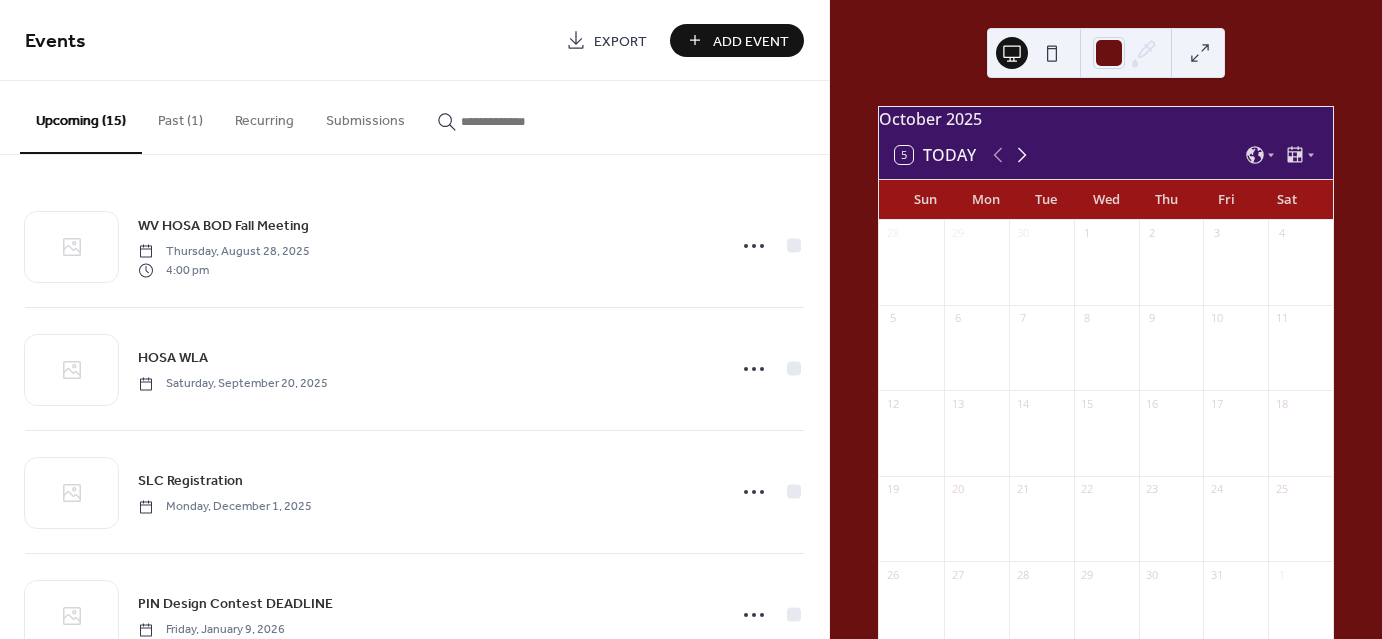 click 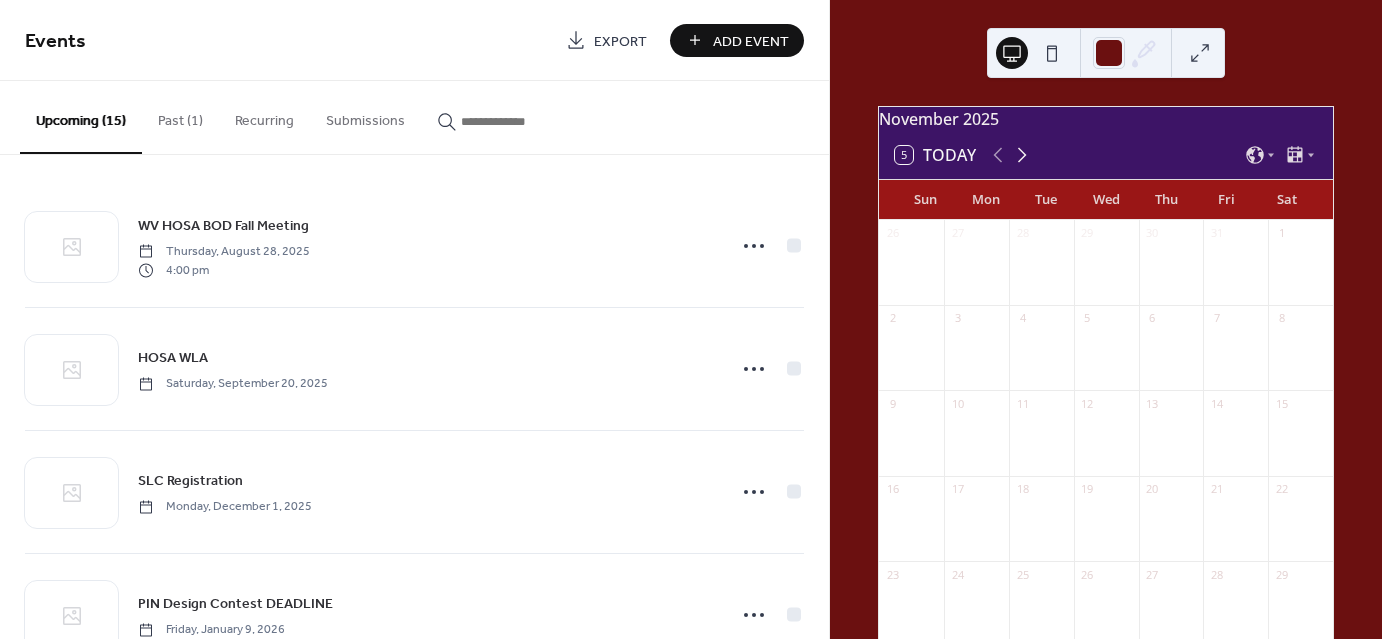 click 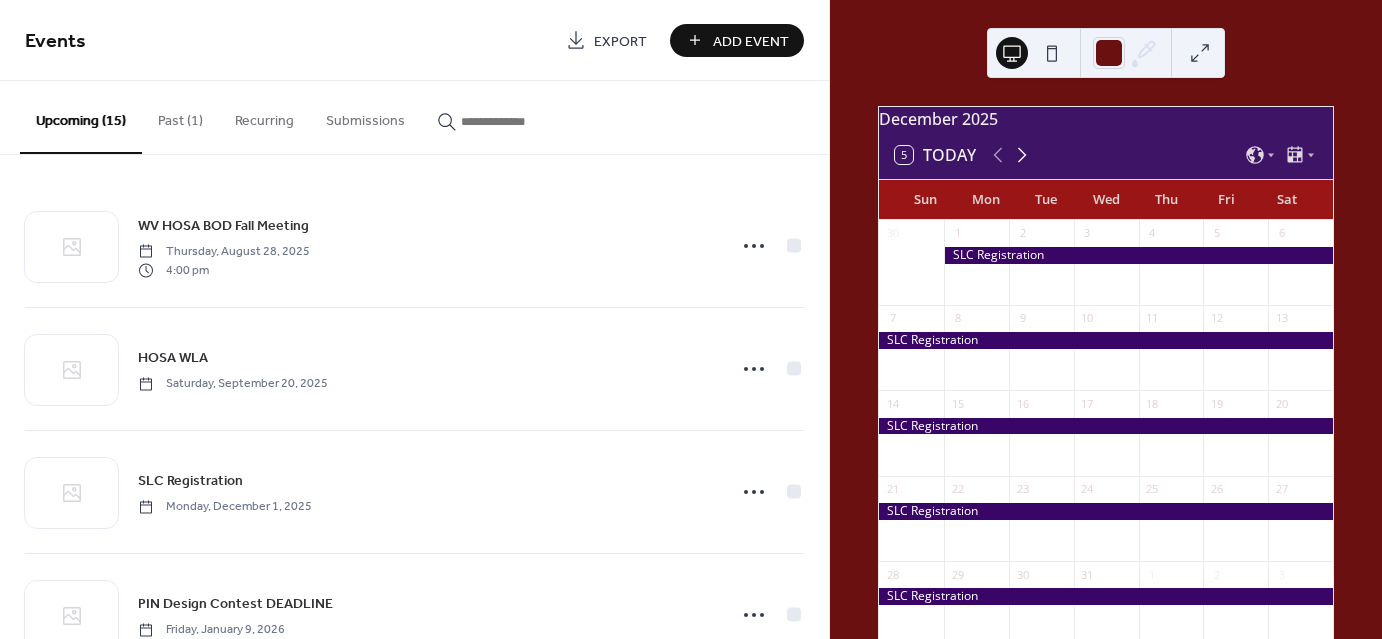 click 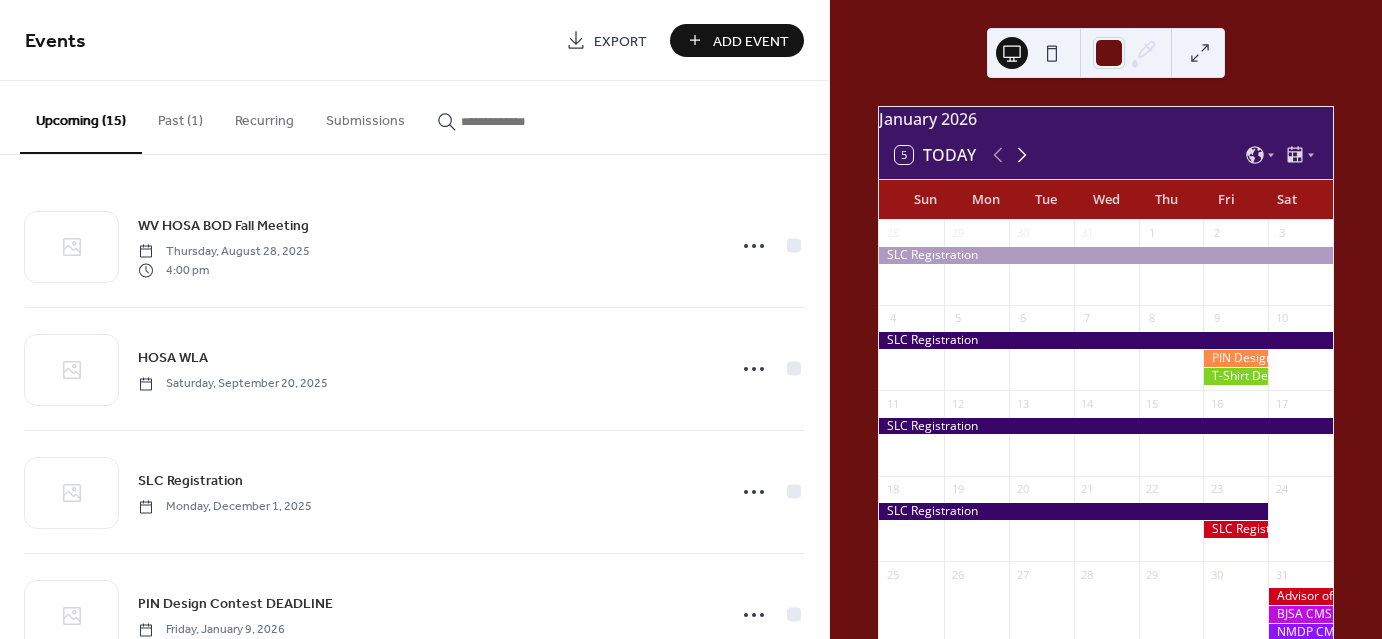 click 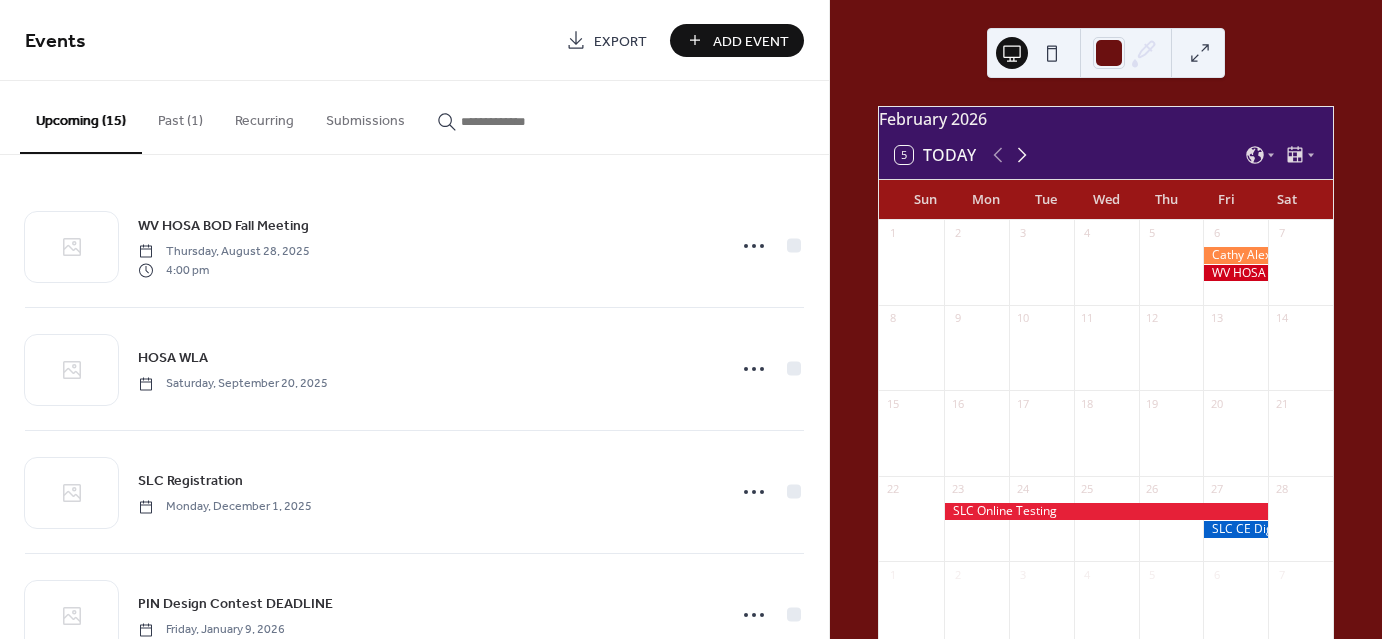 click 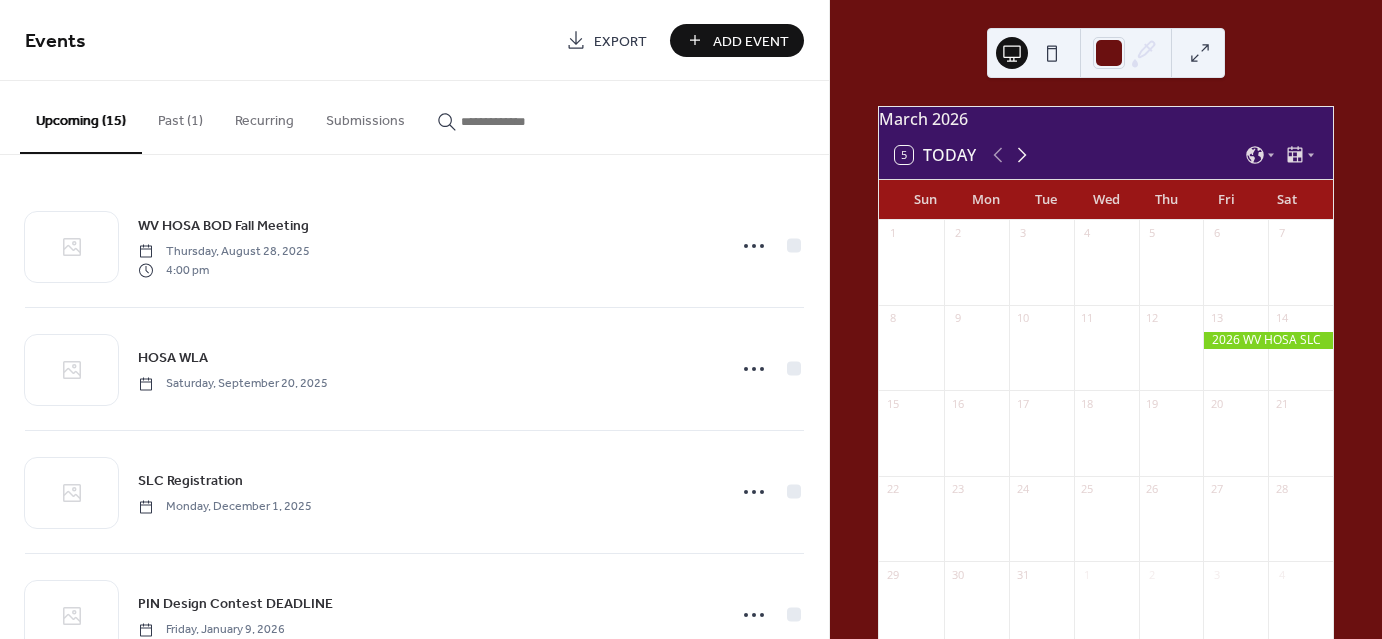click 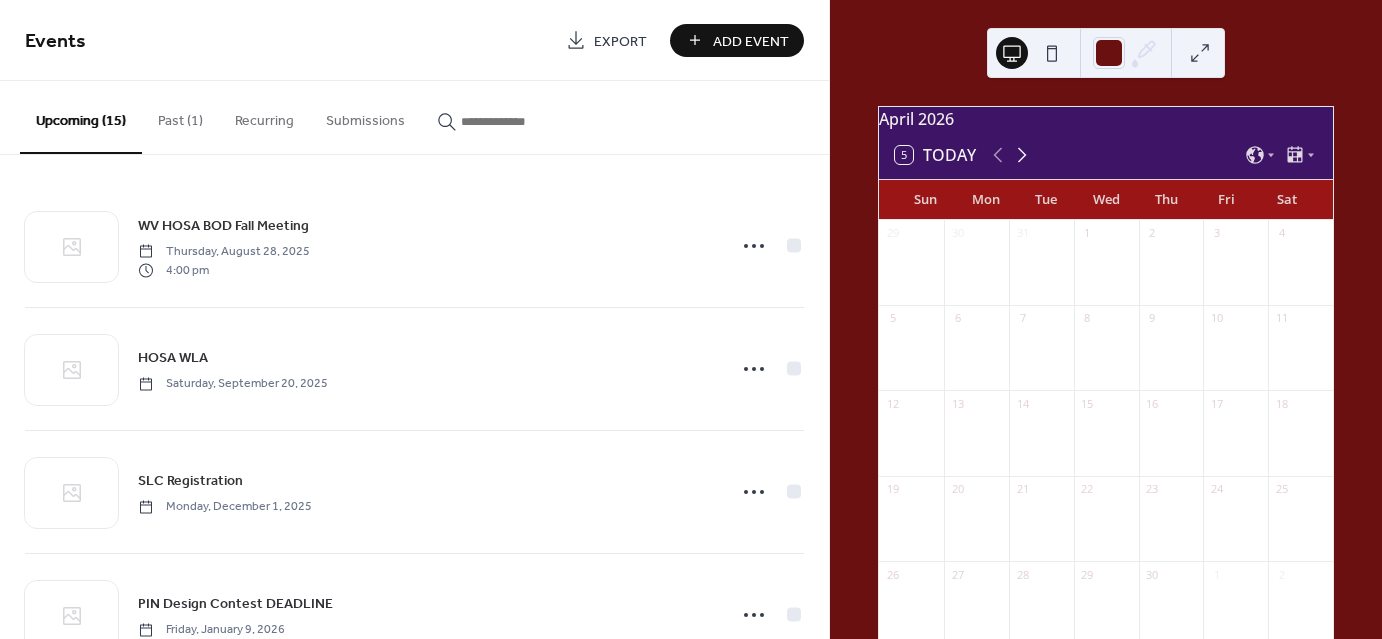 click 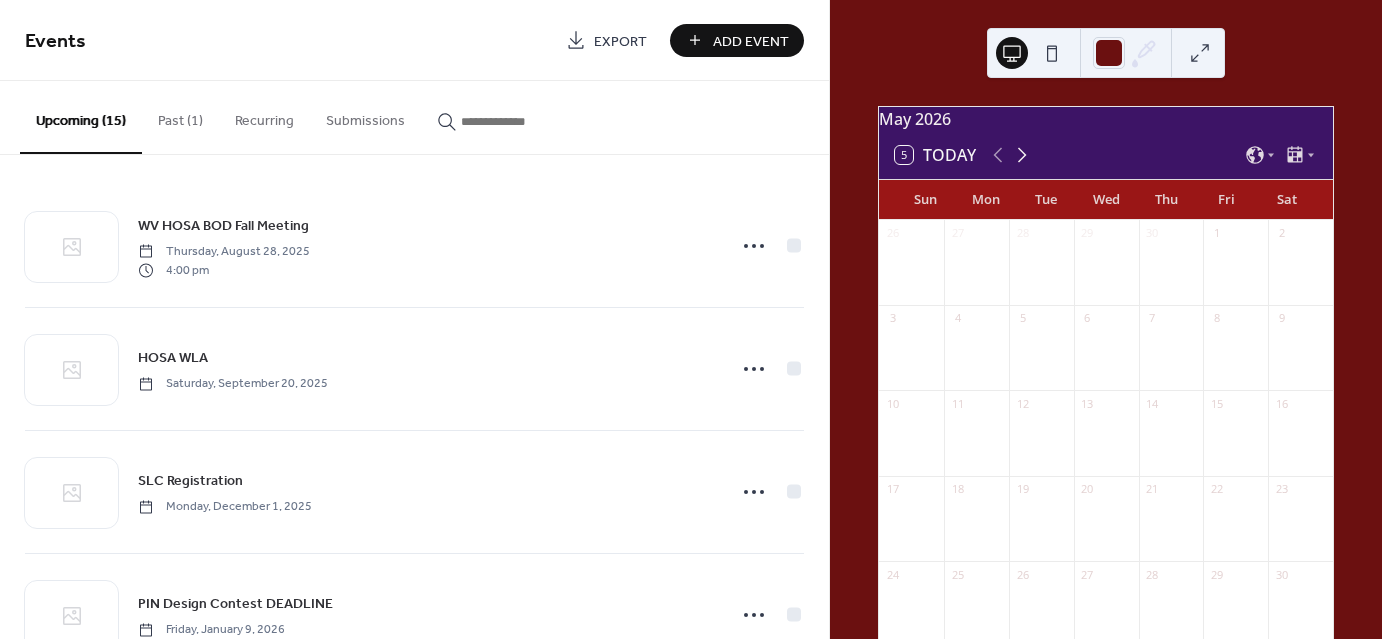 click 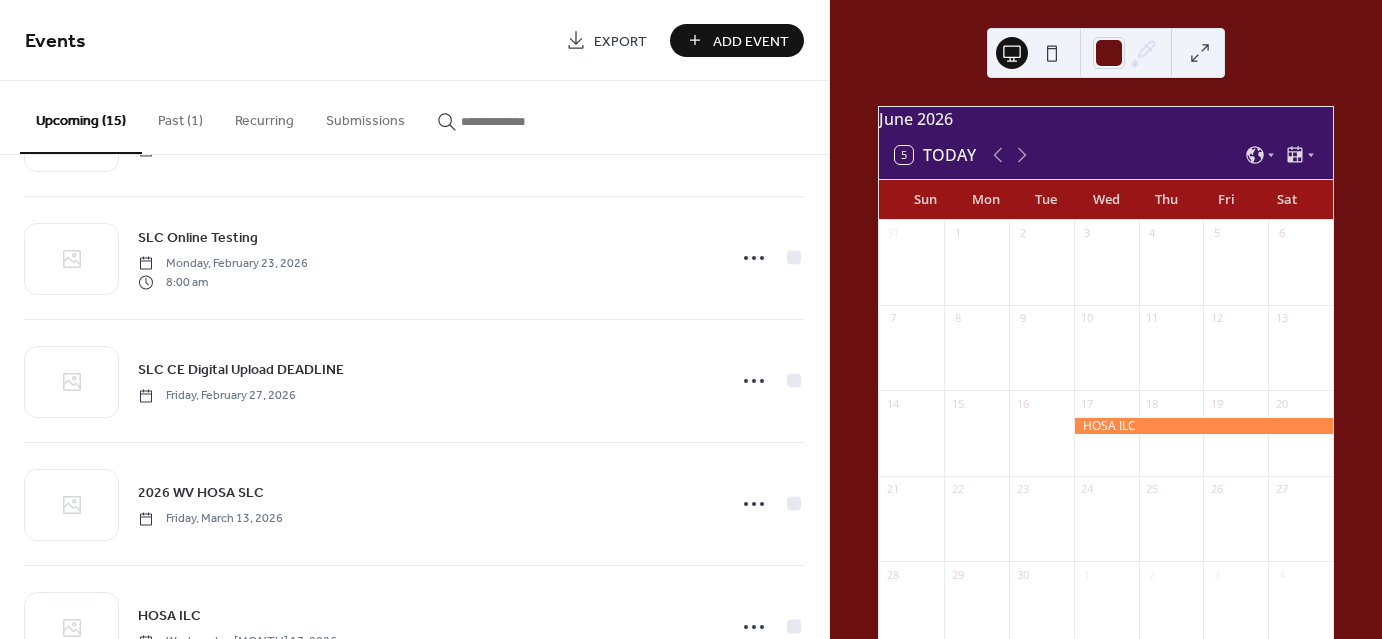 scroll, scrollTop: 1416, scrollLeft: 0, axis: vertical 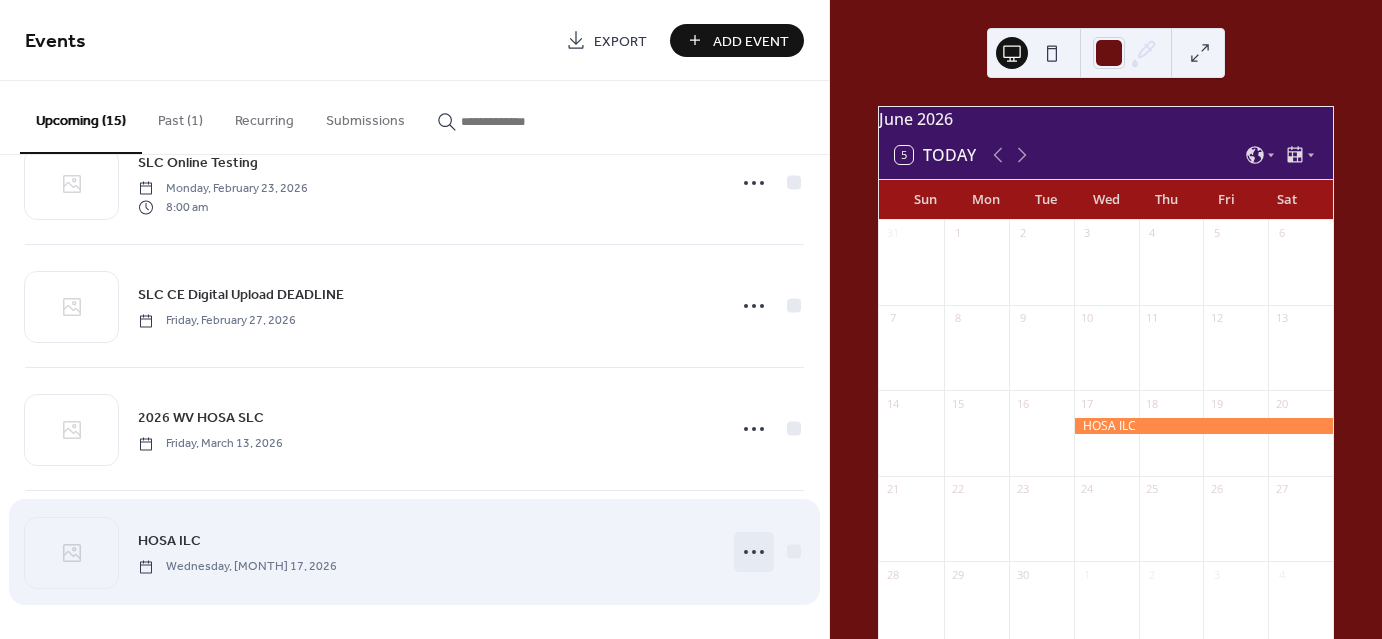 click 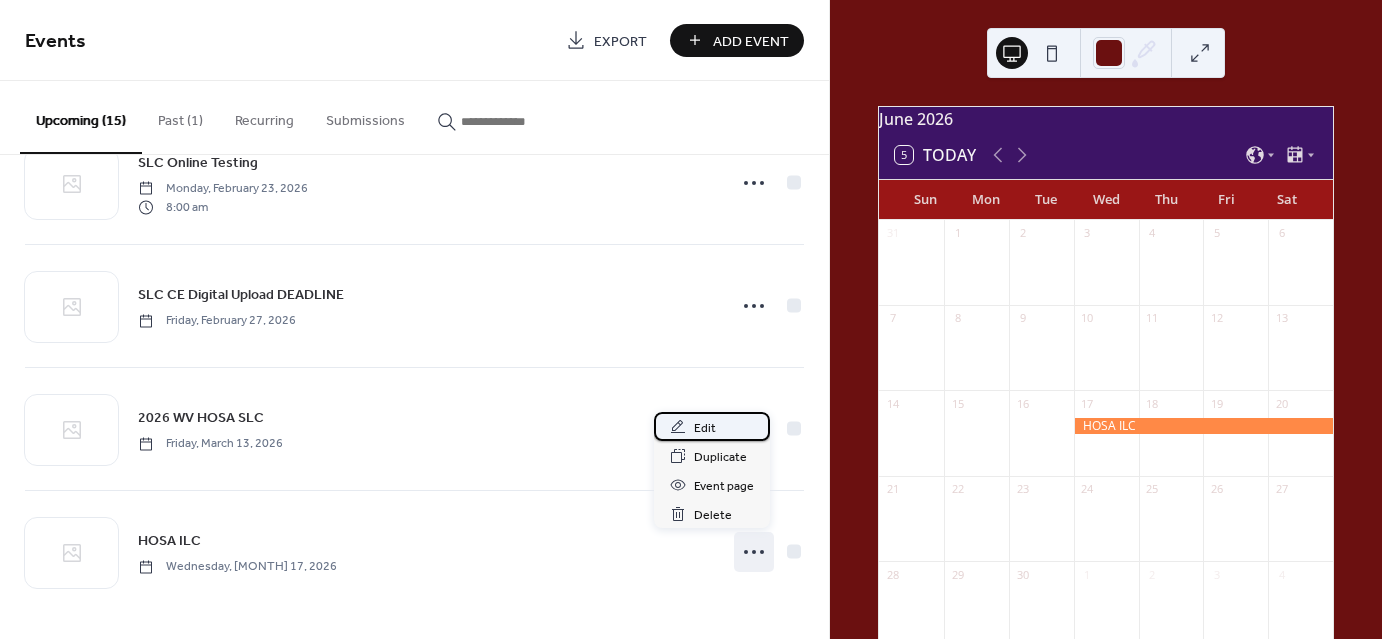 click on "Edit" at bounding box center (705, 428) 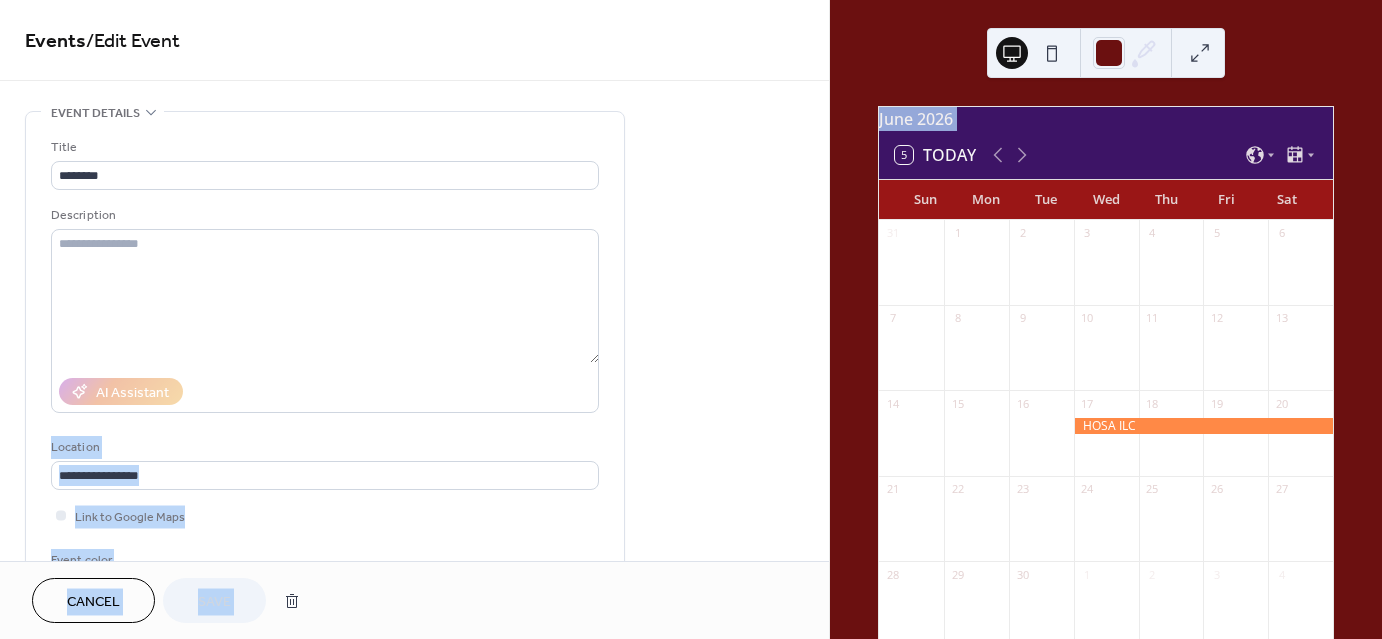 drag, startPoint x: 817, startPoint y: 217, endPoint x: 811, endPoint y: 308, distance: 91.197586 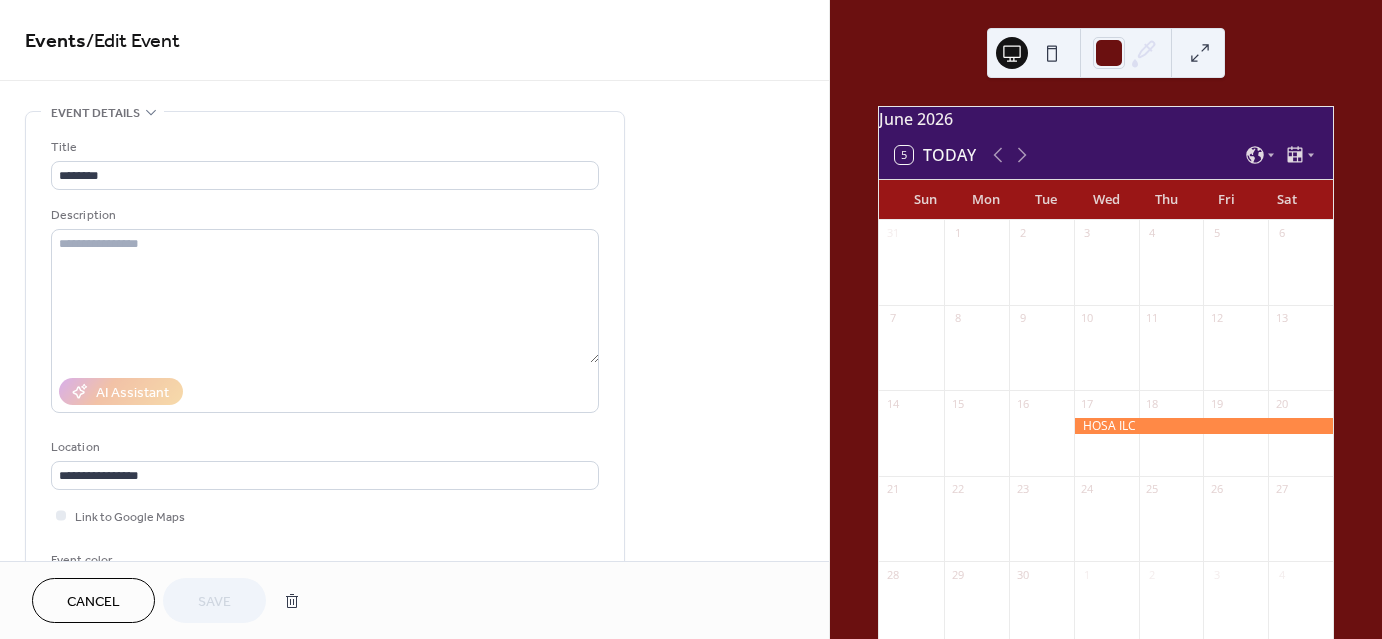 click on "June 2026 5 Today Sun Mon Tue Wed Thu Fri Sat 31 1 2 3 4 5 6 7 8 9 10 11 12 13 14 15 16 17 18 19 20 21 22 23 24 25 26 27 28 29 30 1 2 3 4 5 6 7 8 9 10 11 Subscribe Powered by EventsCalendar.co" at bounding box center (1106, 319) 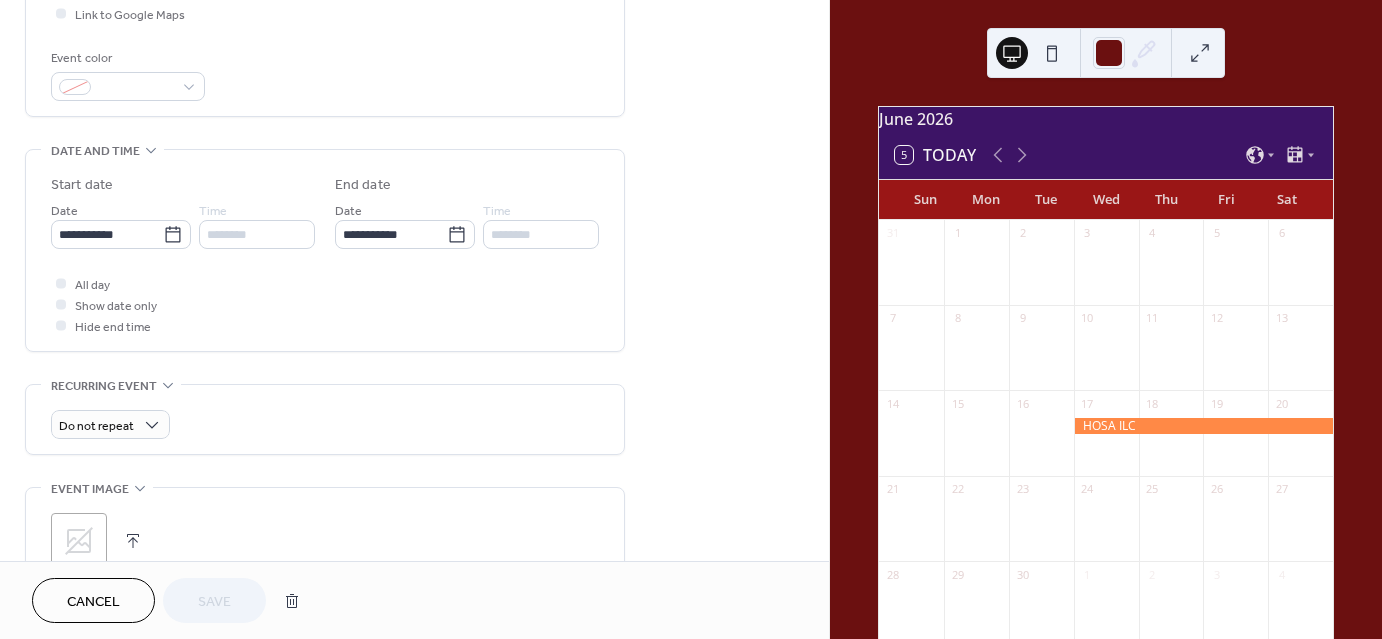 scroll, scrollTop: 497, scrollLeft: 0, axis: vertical 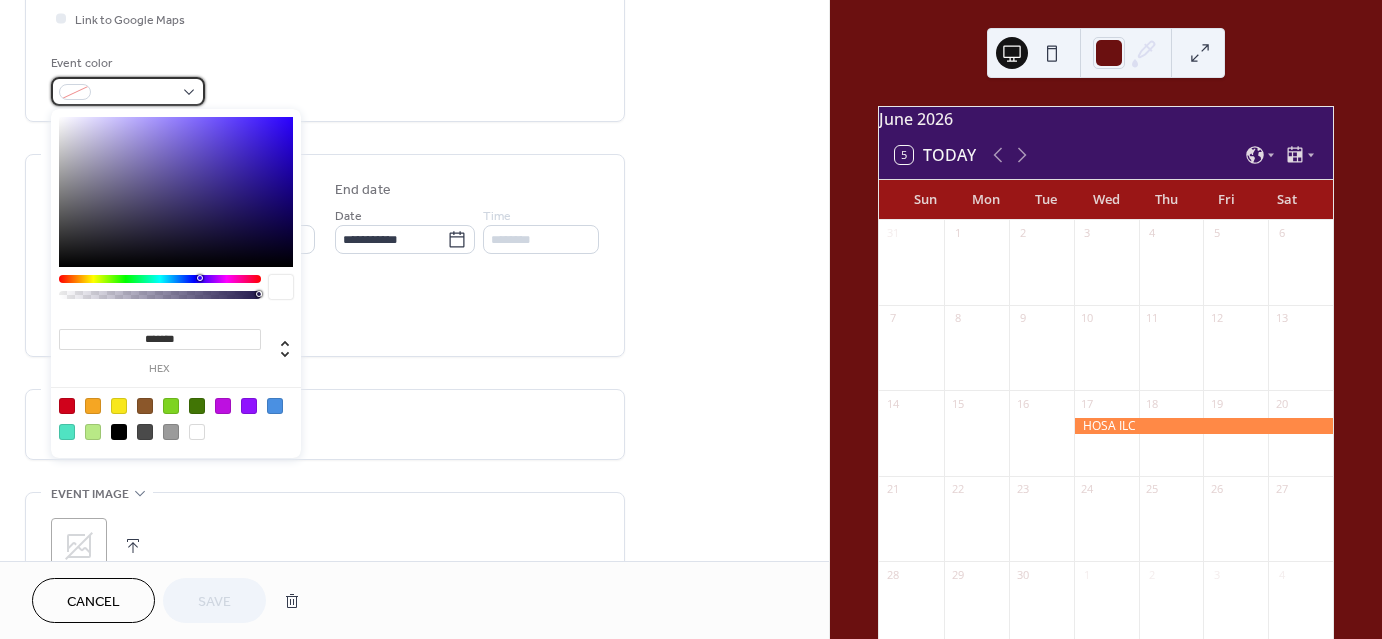 click at bounding box center [136, 93] 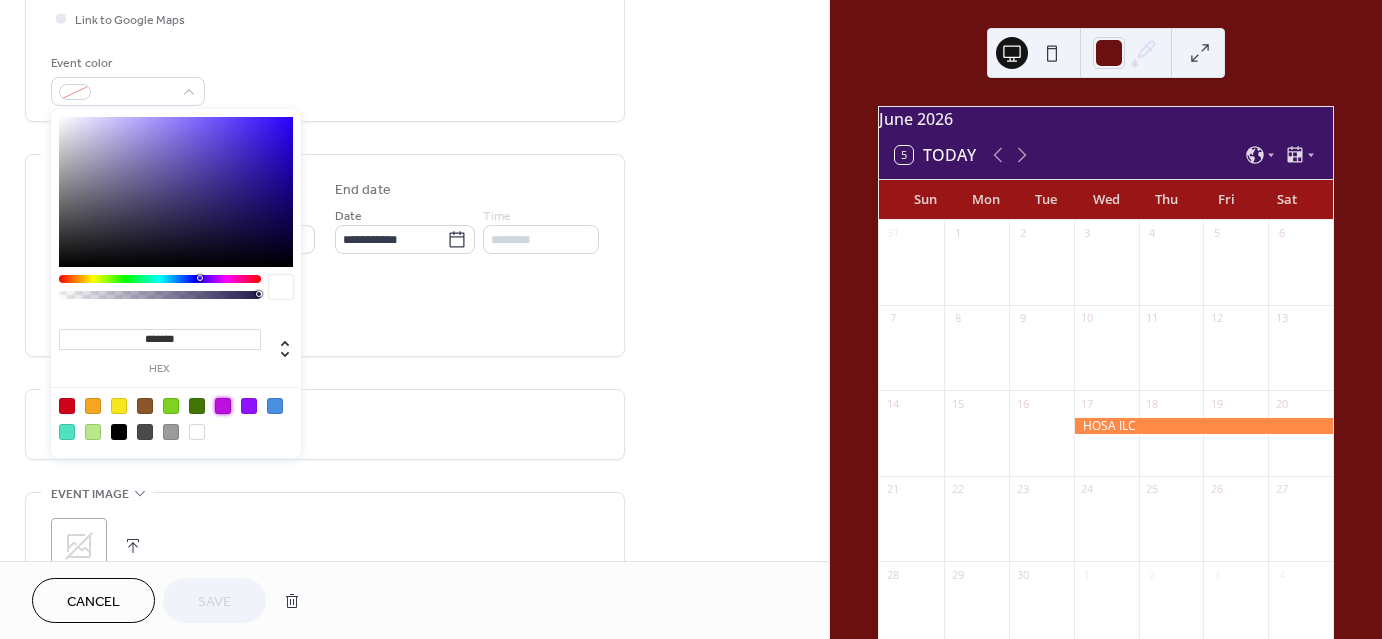 click at bounding box center [223, 406] 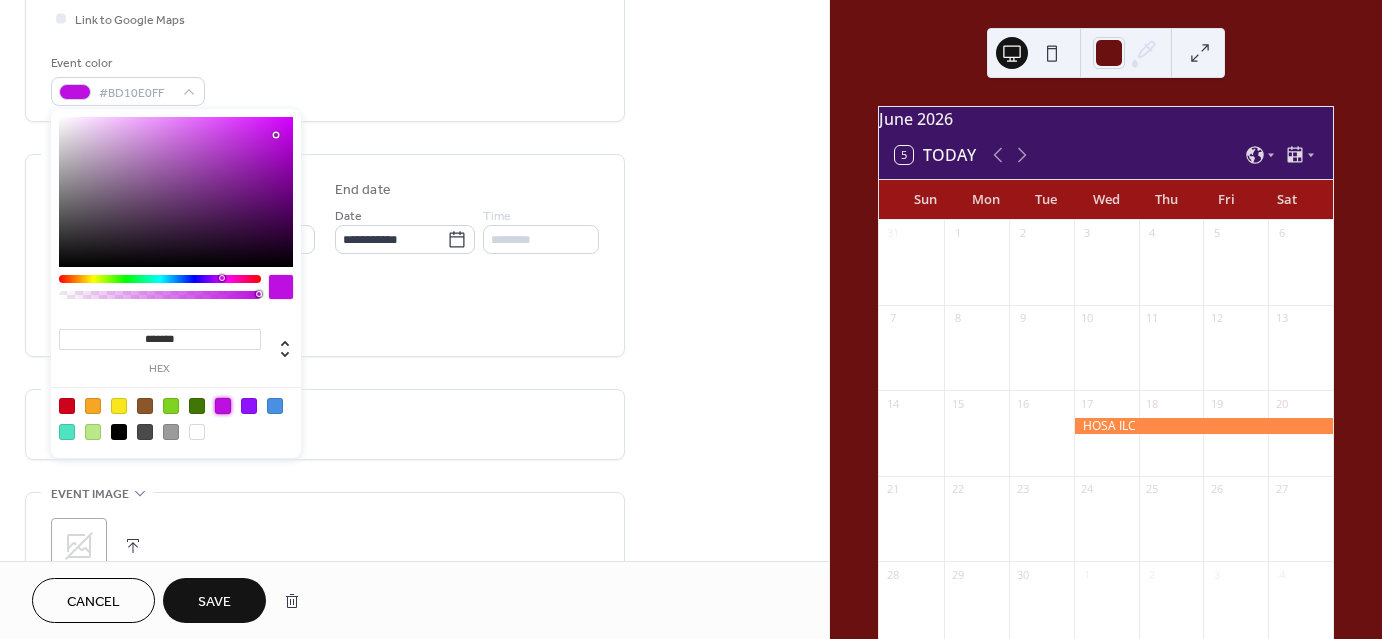 drag, startPoint x: 225, startPoint y: 400, endPoint x: 280, endPoint y: 205, distance: 202.608 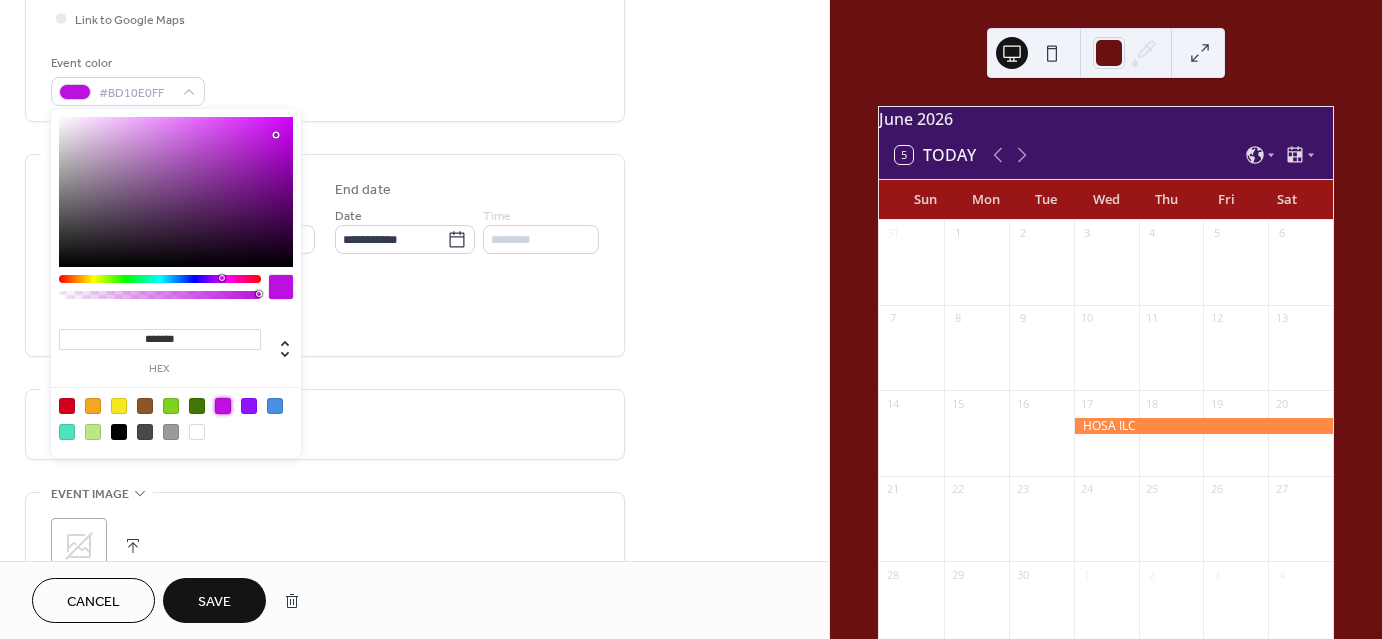 click on "******* hex" at bounding box center [176, 283] 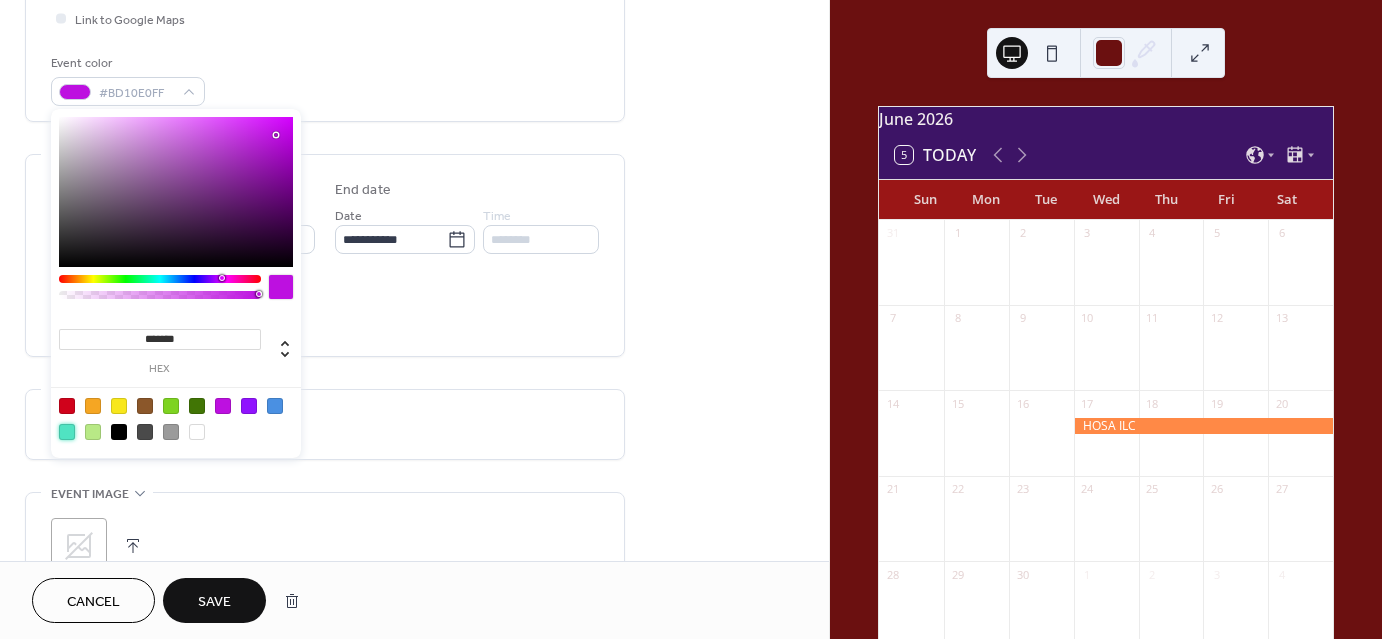 click at bounding box center [67, 432] 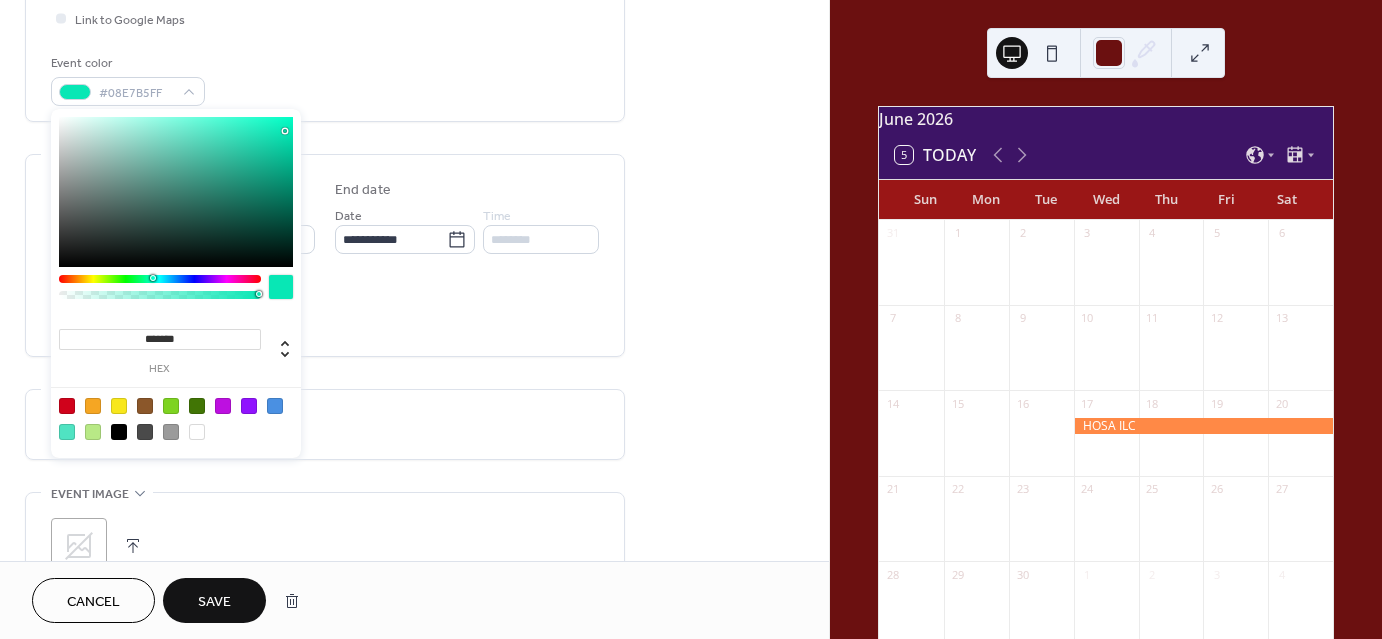 click at bounding box center (176, 192) 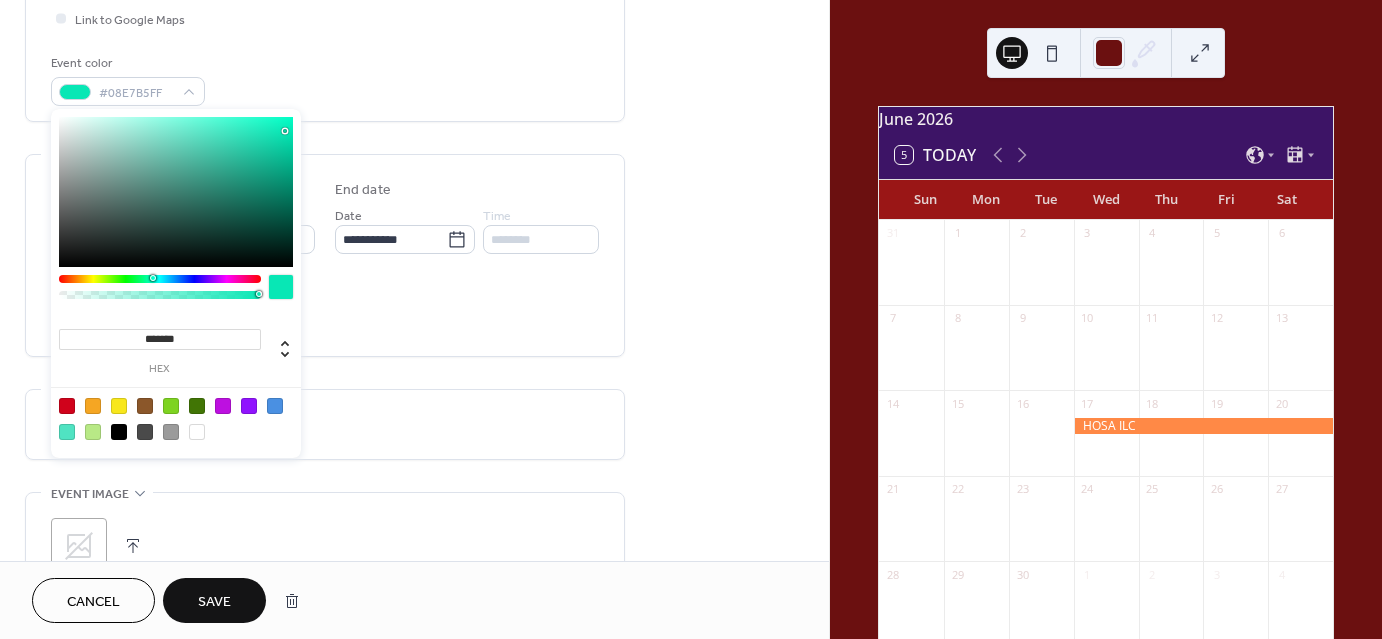type on "*******" 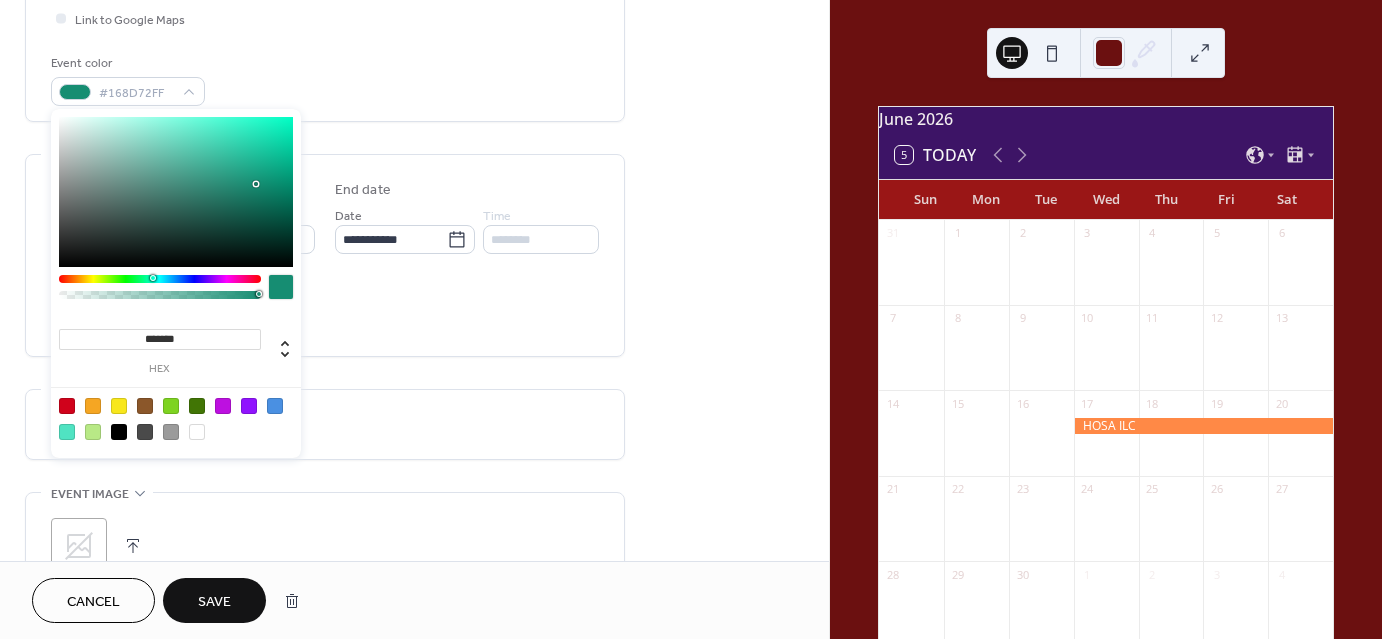 click at bounding box center (176, 192) 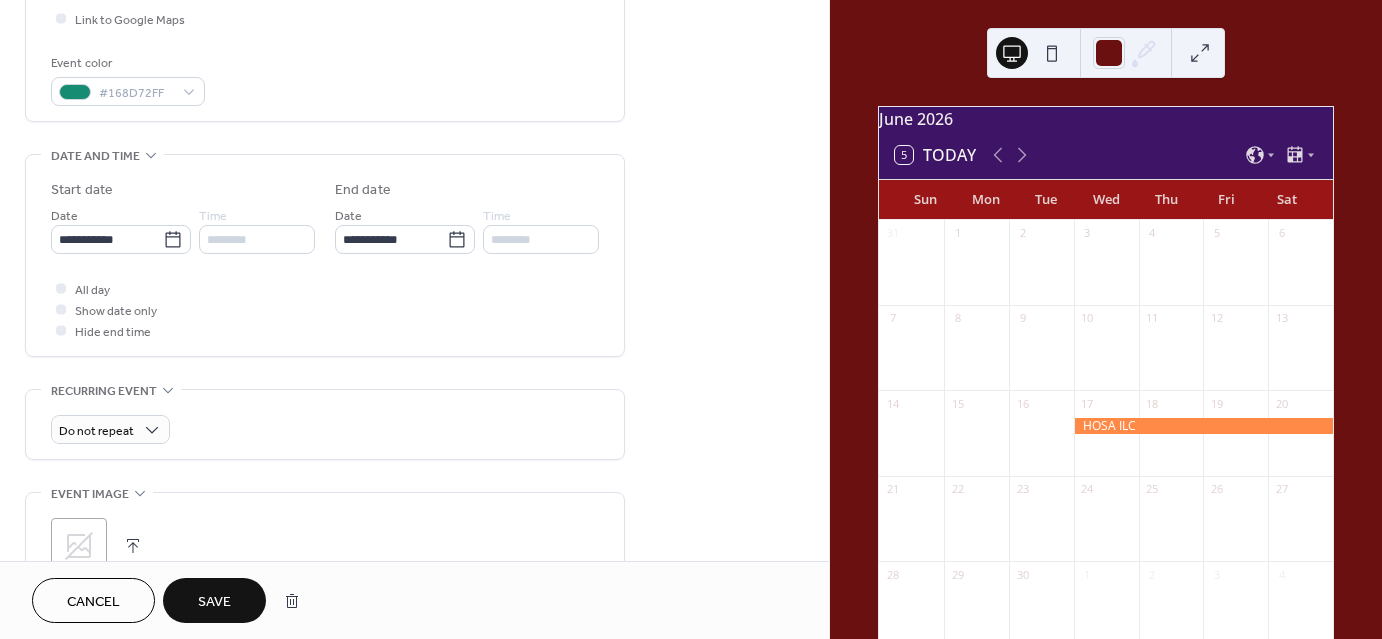 click on "Save" at bounding box center [214, 602] 